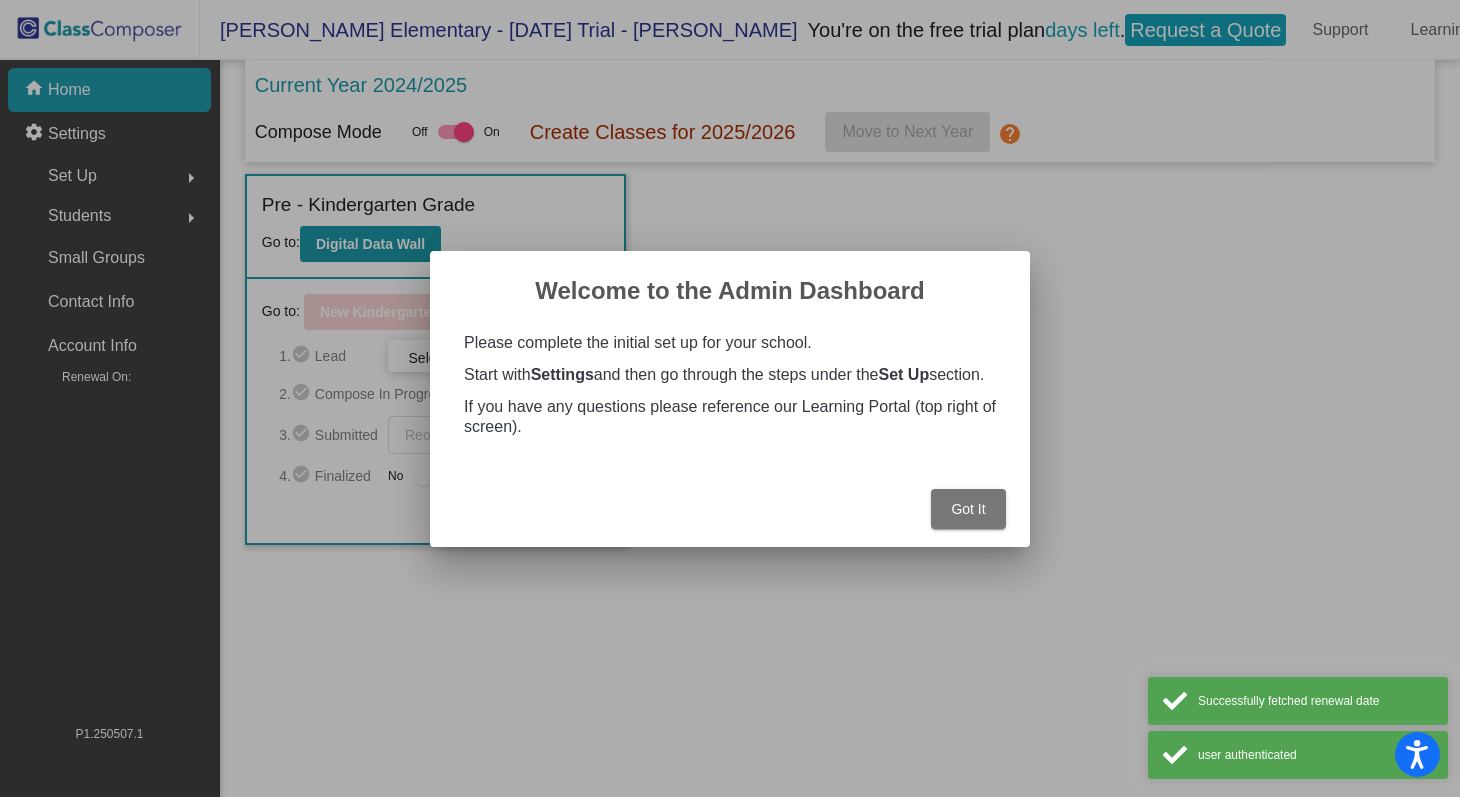 scroll, scrollTop: 0, scrollLeft: 0, axis: both 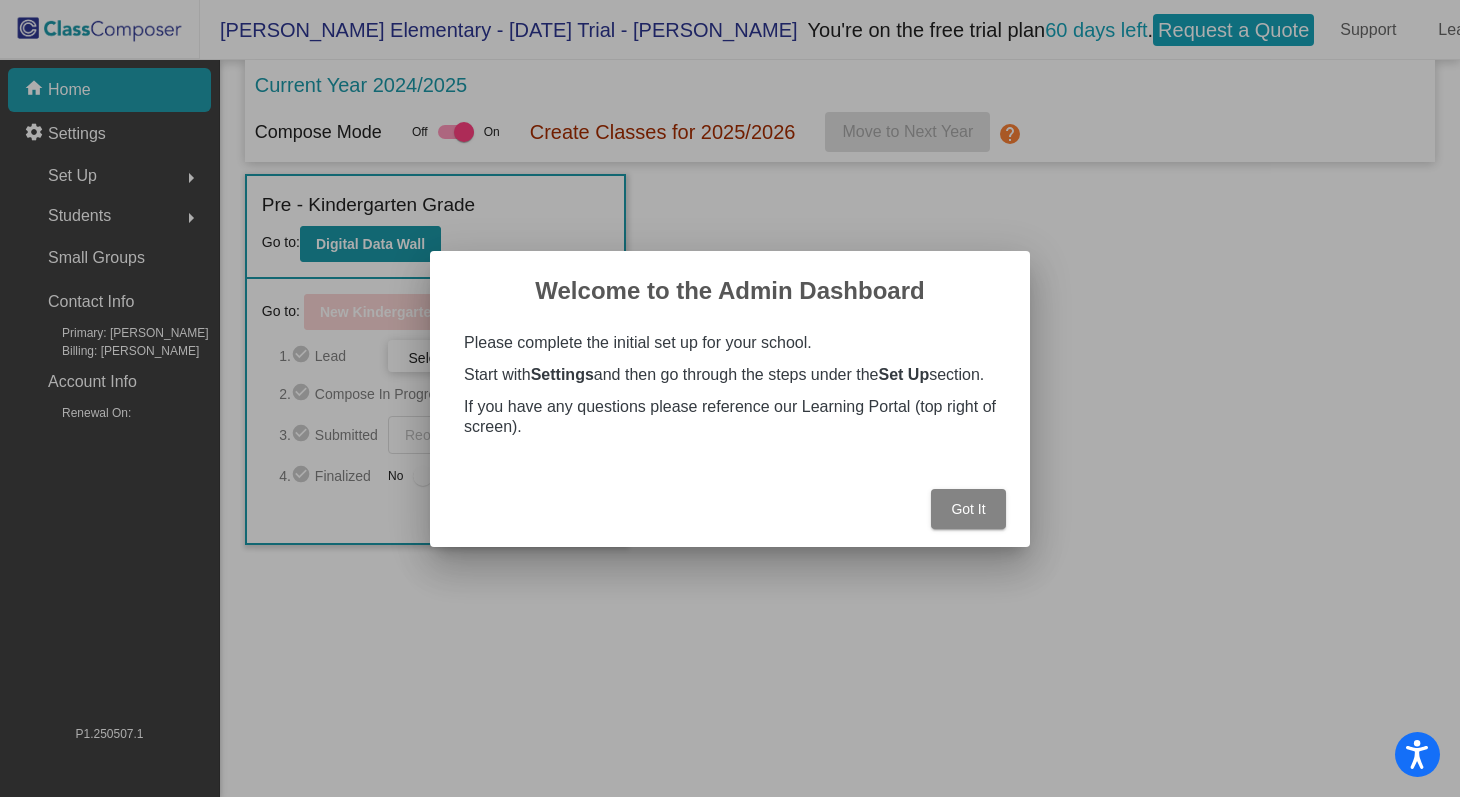 click on "Got It" at bounding box center (968, 509) 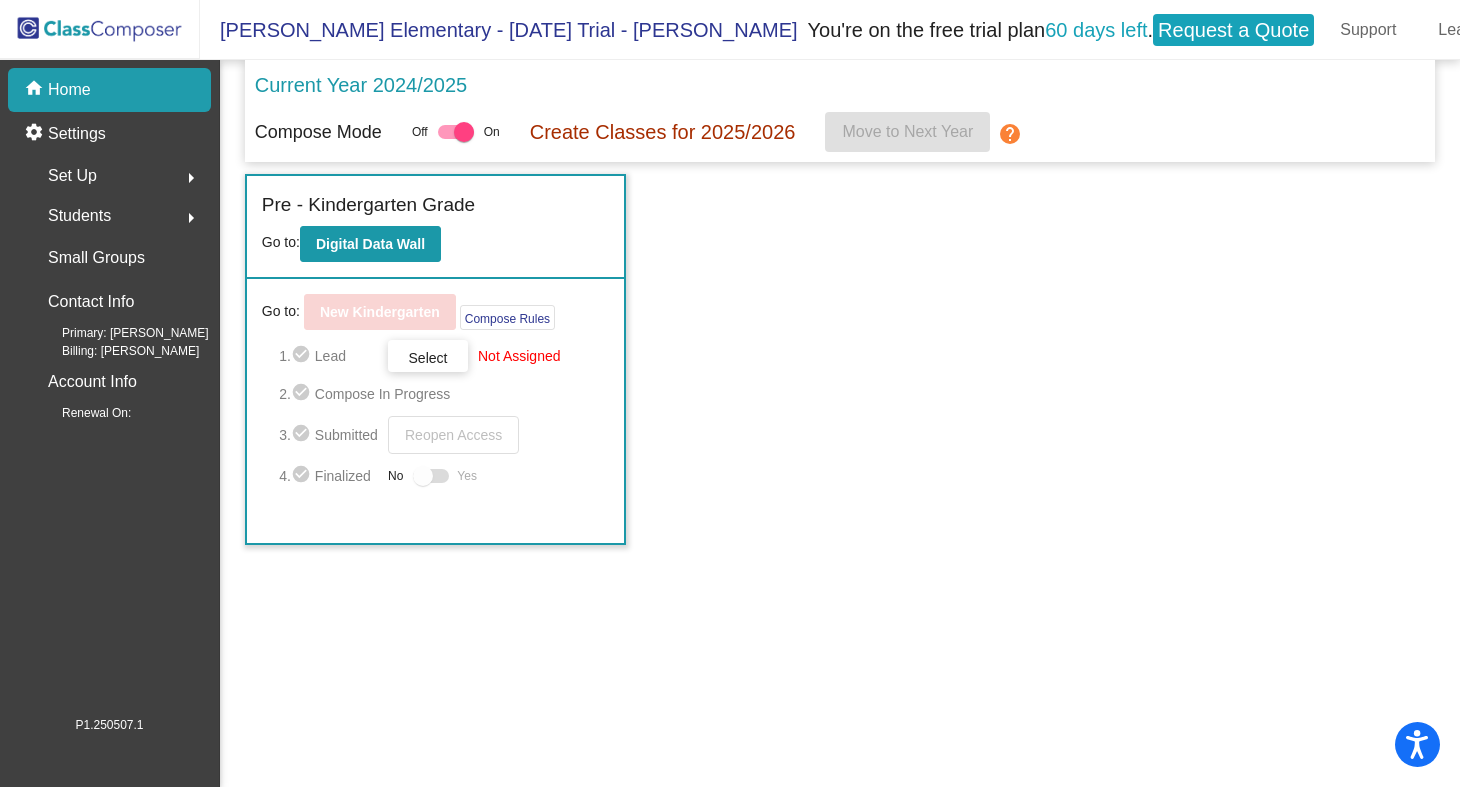 click on "Incoming   (New students moving into lowest grade) Go to:  Incoming Dashboard Go to:  New Pre-Pre-Kindergarten  Compose Rules     1.  check_circle  Lead   Select  Not Assigned  2.  check_circle  Compose In Progress   3.  check_circle  Submitted   Reopen Access   4.  check_circle  Finalized  No   Yes Pre - Kindergarten Grade Go to:  Digital Data Wall Go to:  New Kindergarten  Compose Rules     1.  check_circle  Lead   Select  Not Assigned  2.  check_circle  Compose In Progress   3.  check_circle  Submitted   Reopen Access   4.  check_circle  Finalized  No   Yes" 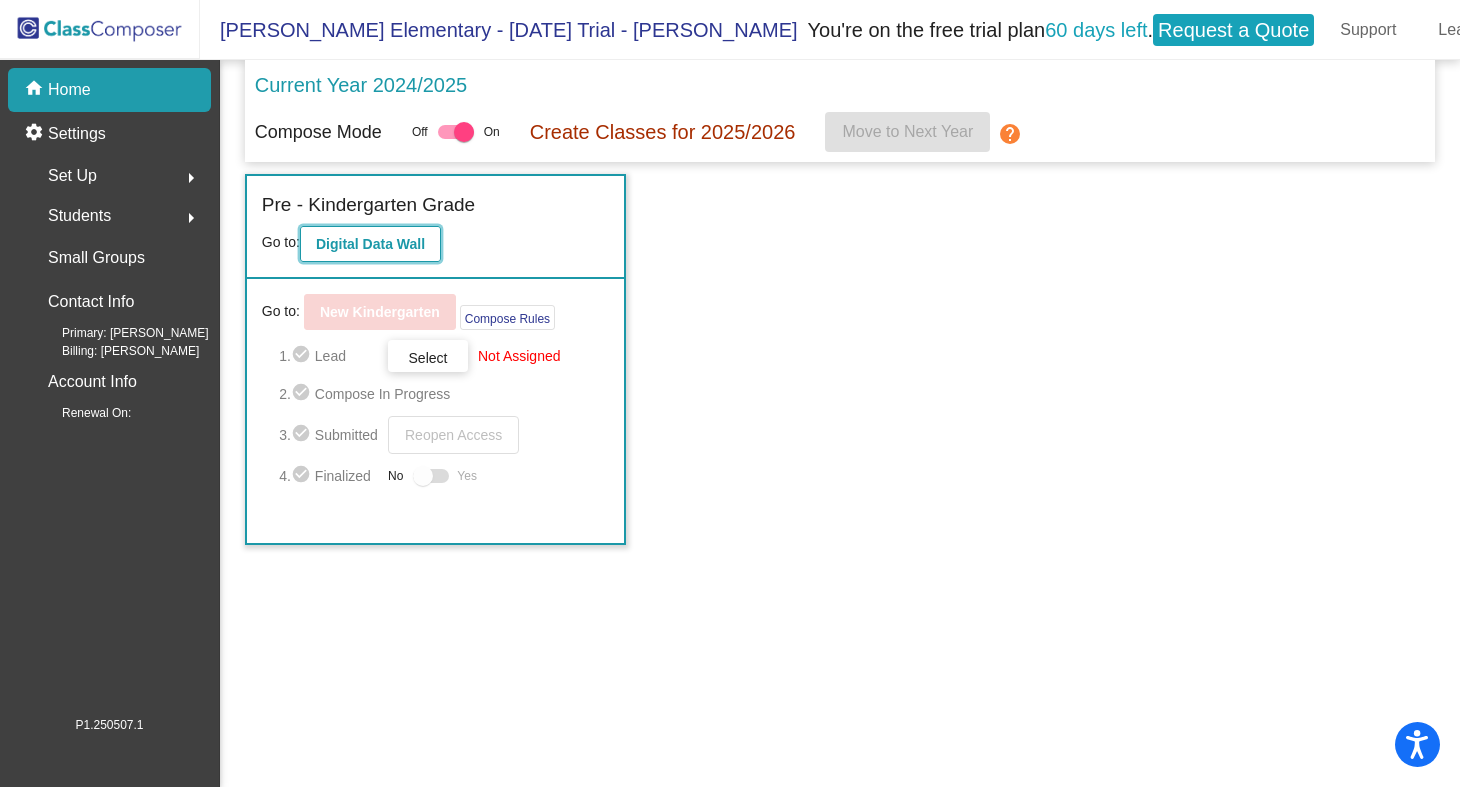 click on "Digital Data Wall" 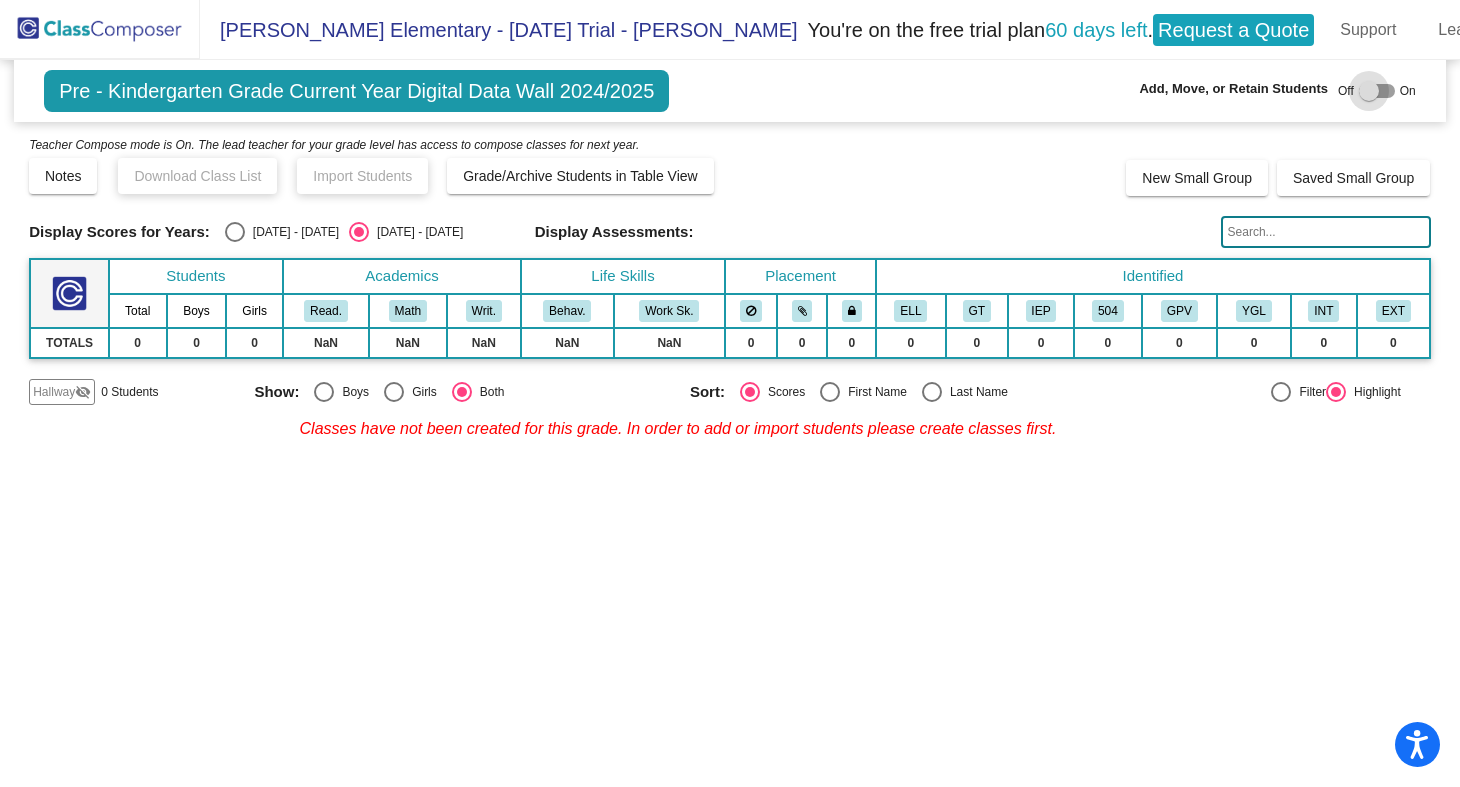 click at bounding box center [1369, 91] 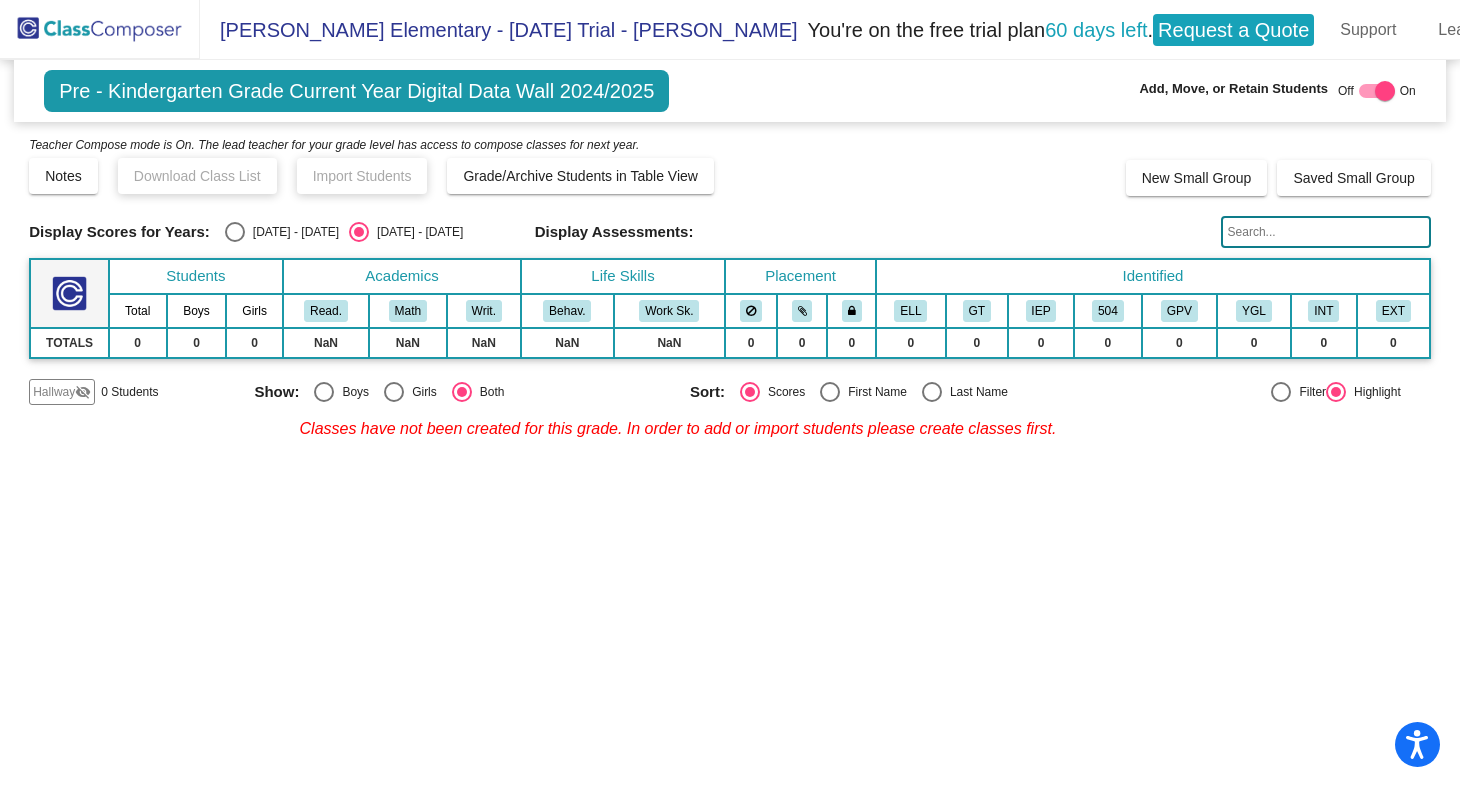 click 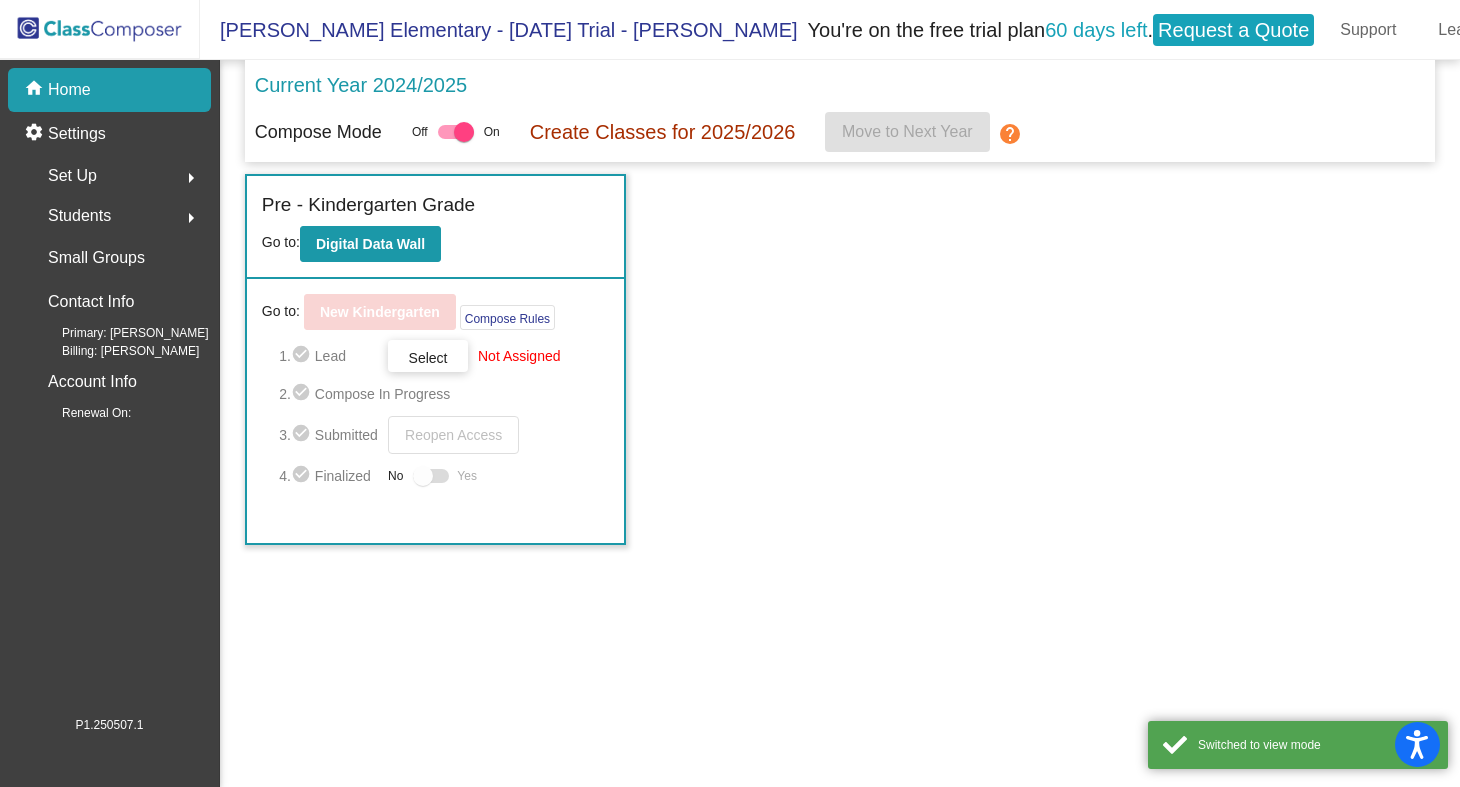 click on "arrow_right" 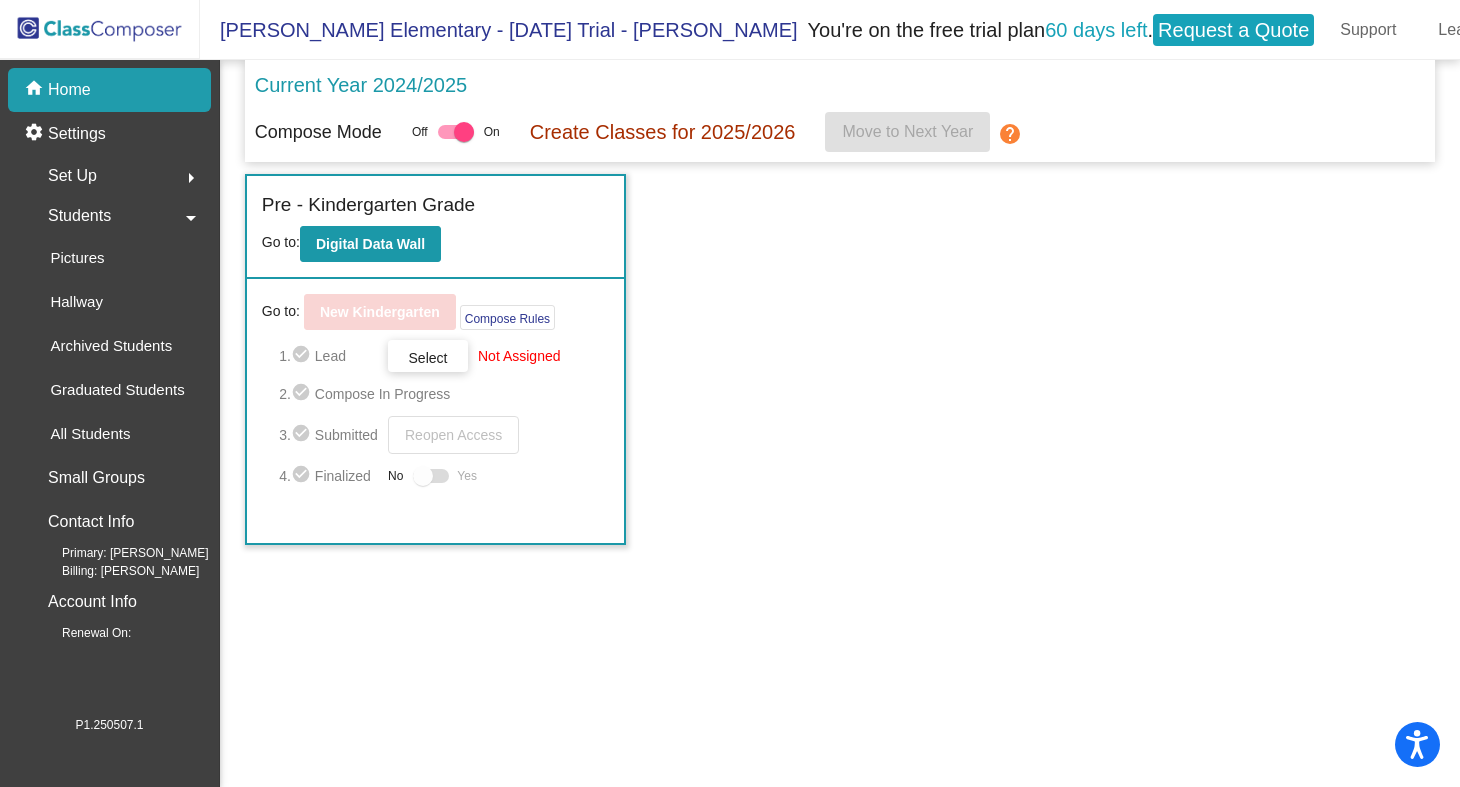click on "Set Up  arrow_right" 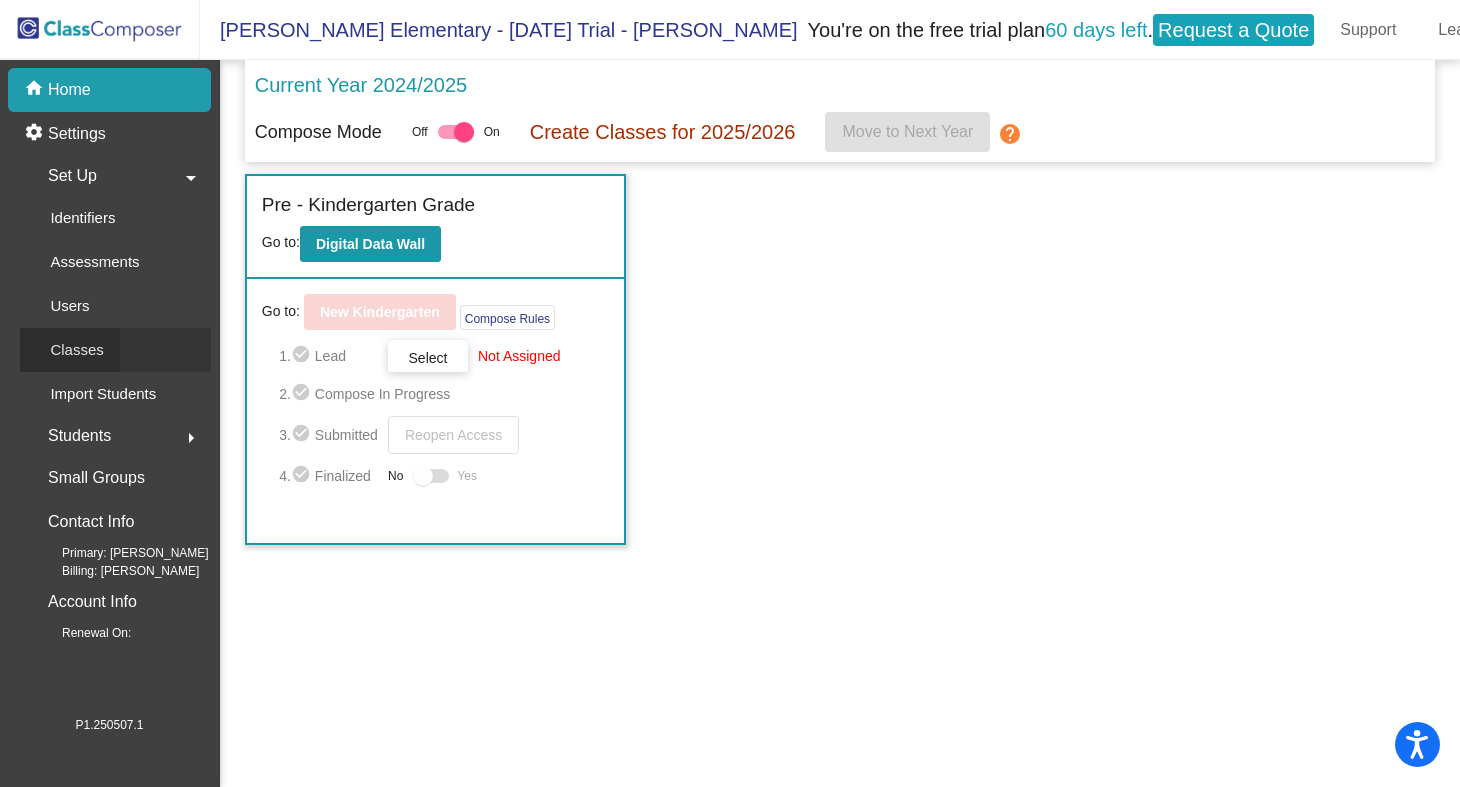 click on "Classes" 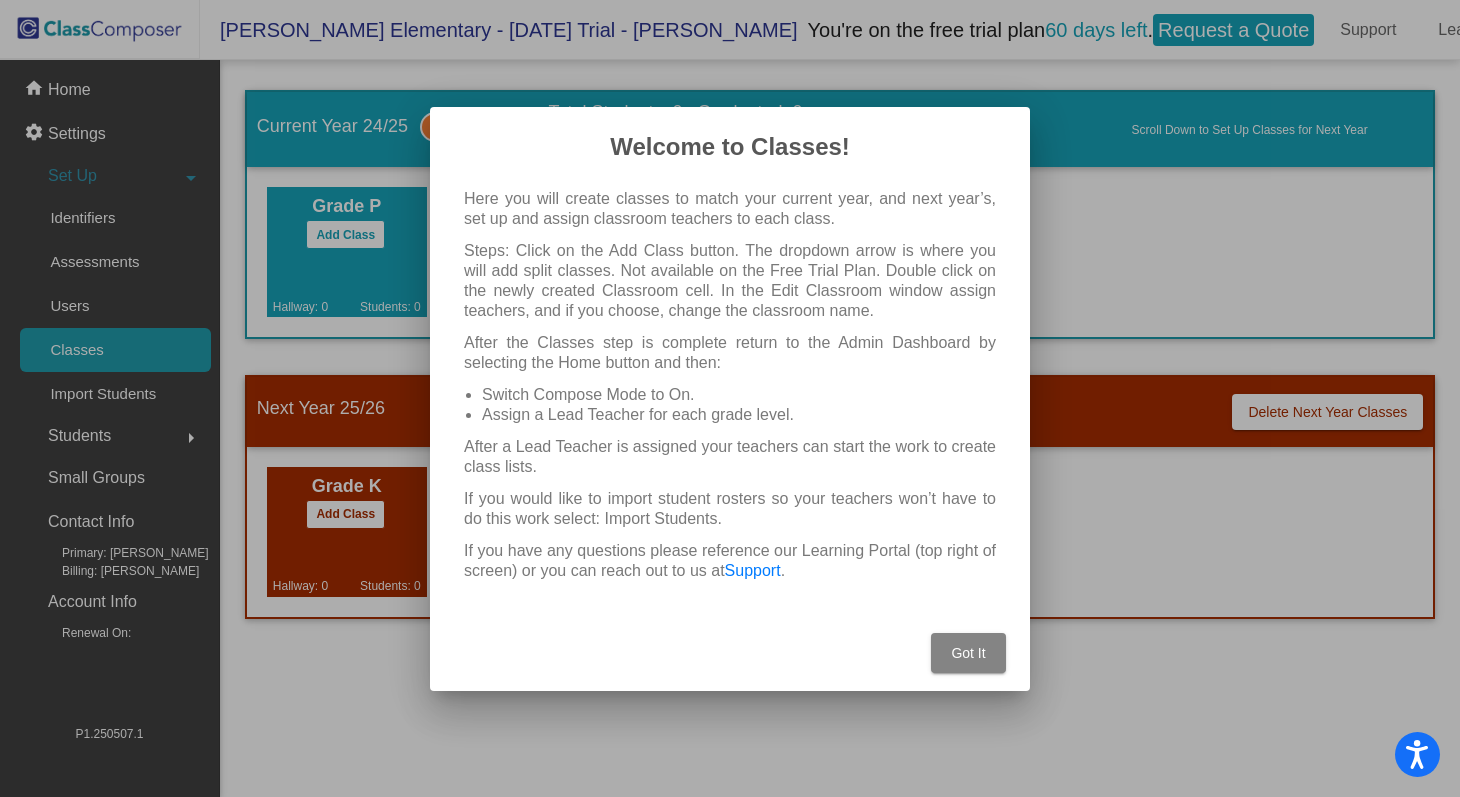click on "Got It" at bounding box center (968, 653) 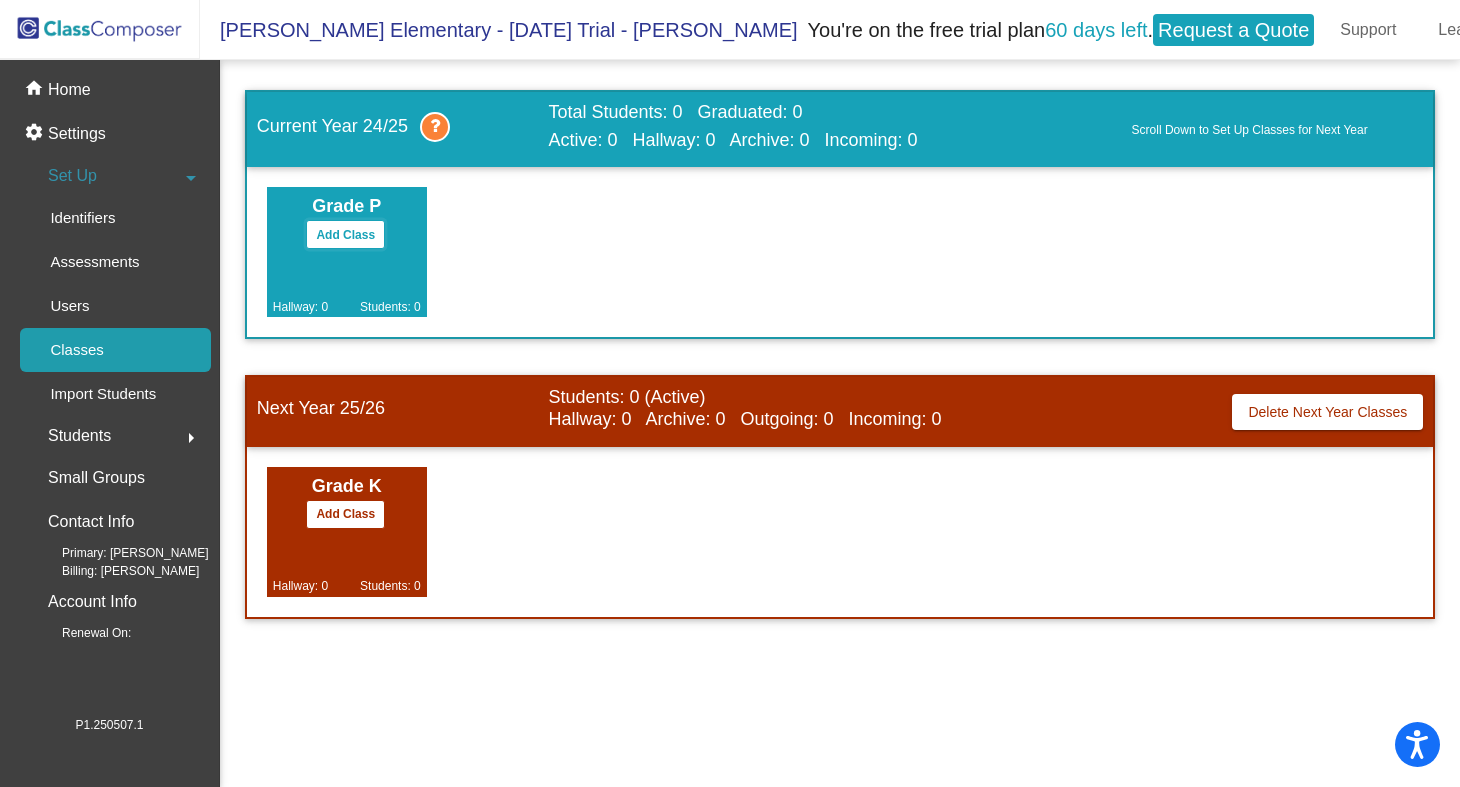click on "Add Class" 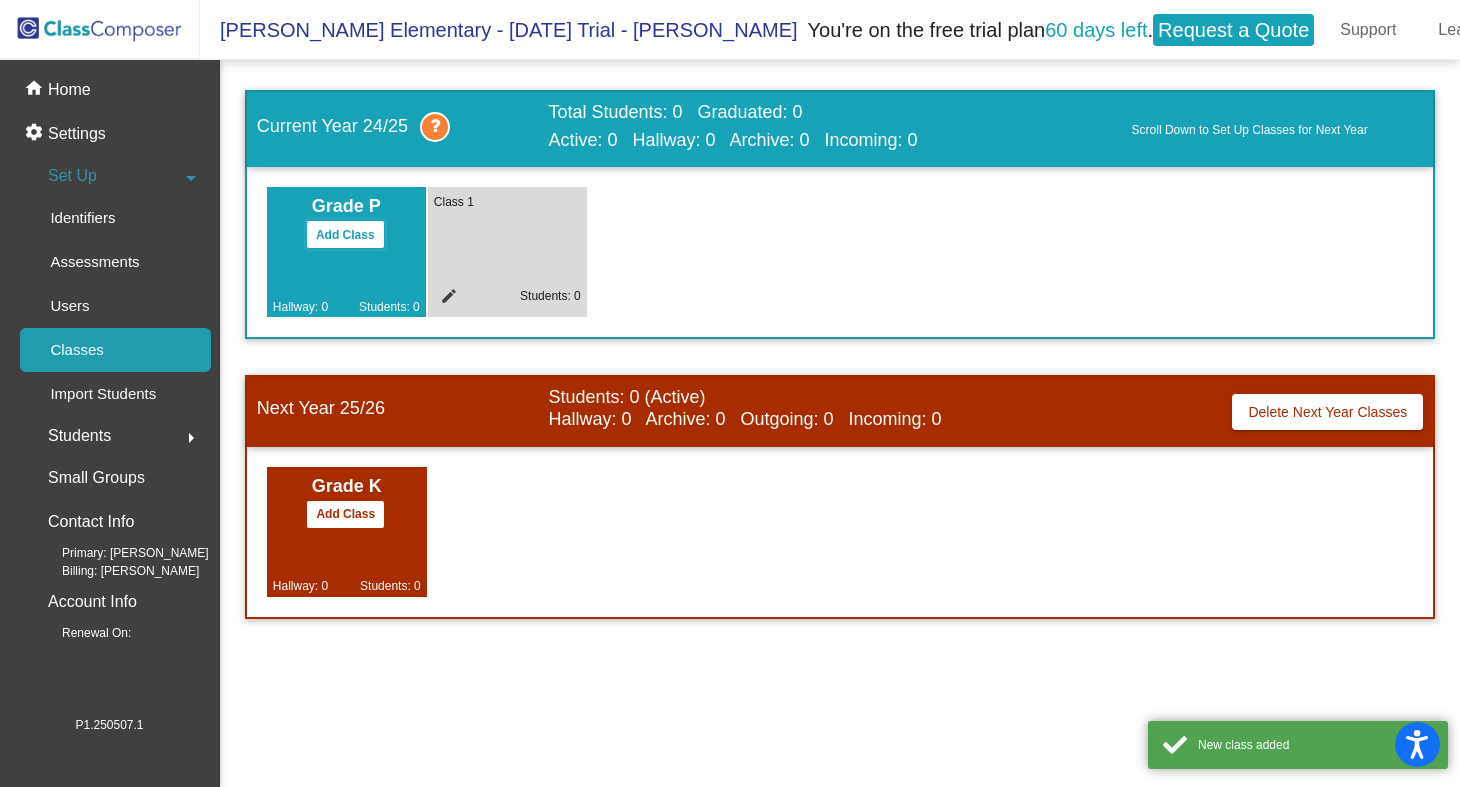 click on "Add Class" 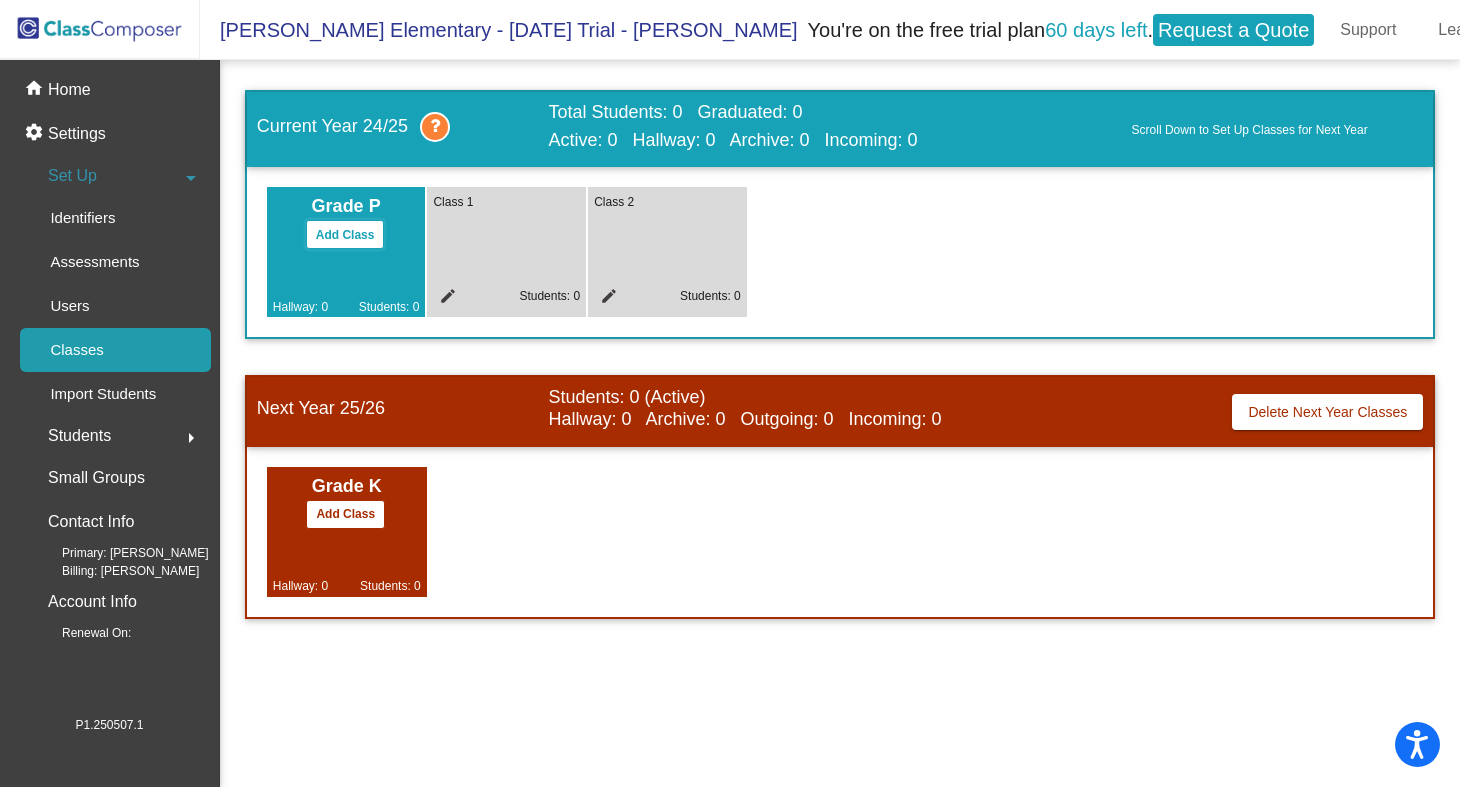 click on "Add Class" 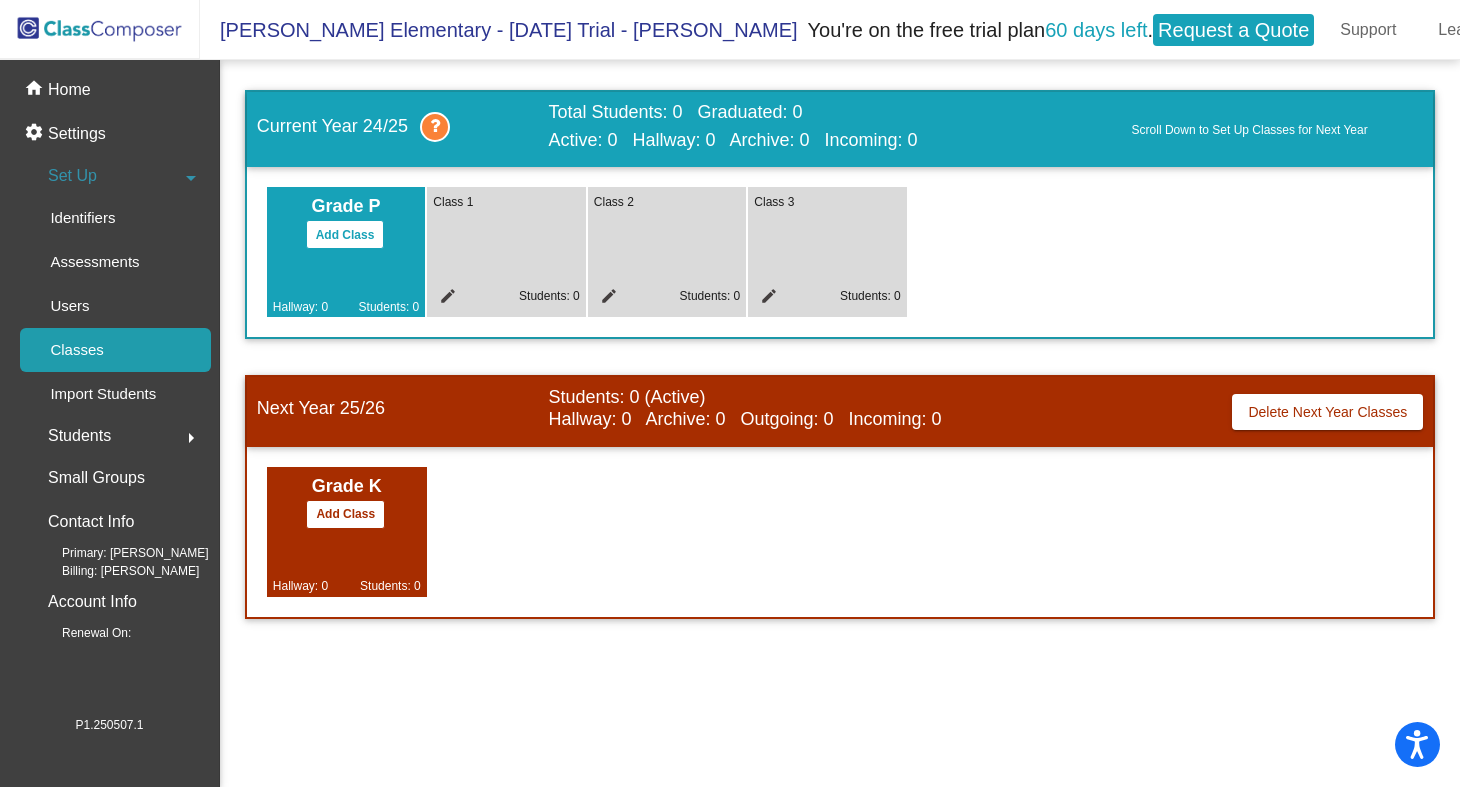 click on "edit" 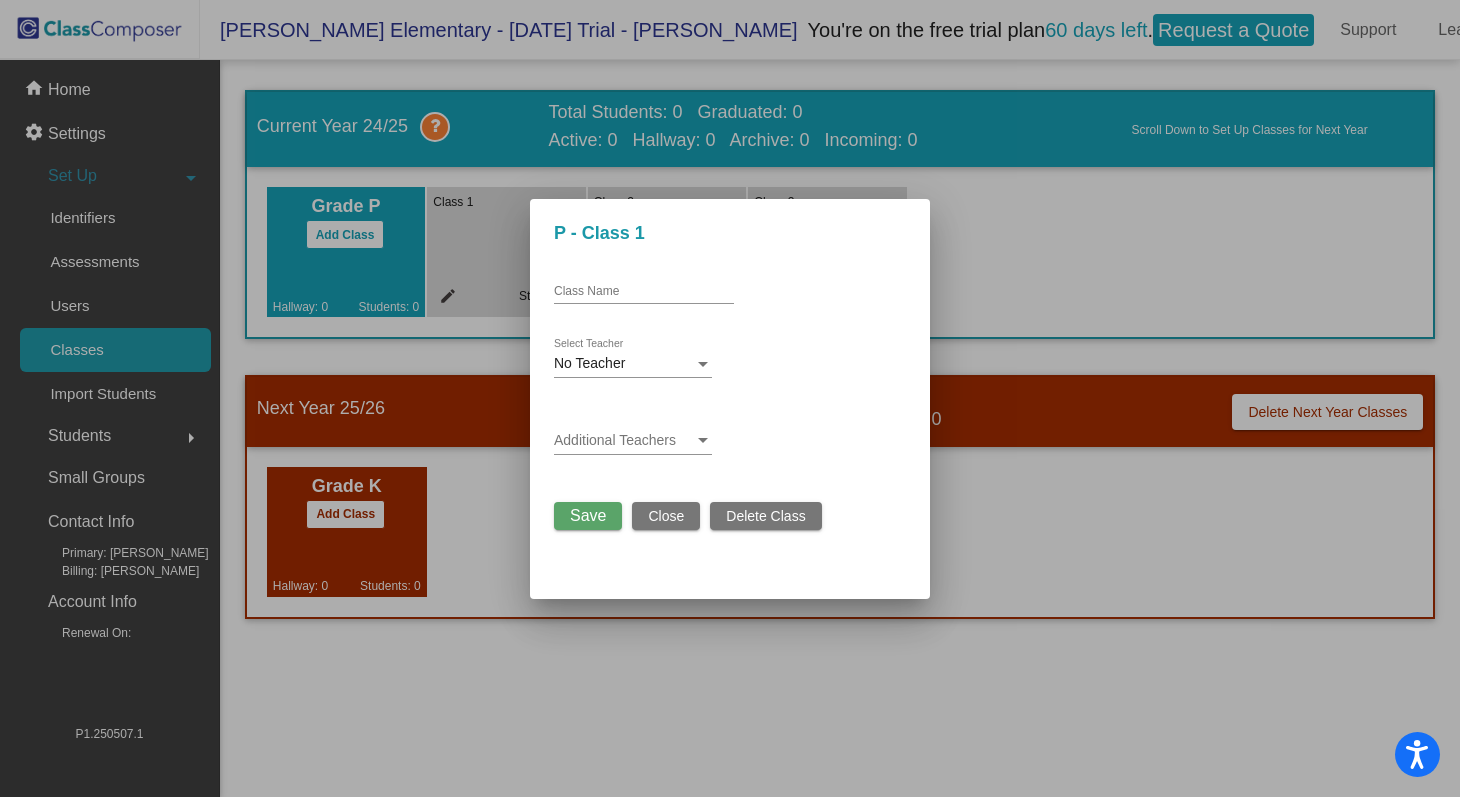 click on "Class Name" at bounding box center (644, 292) 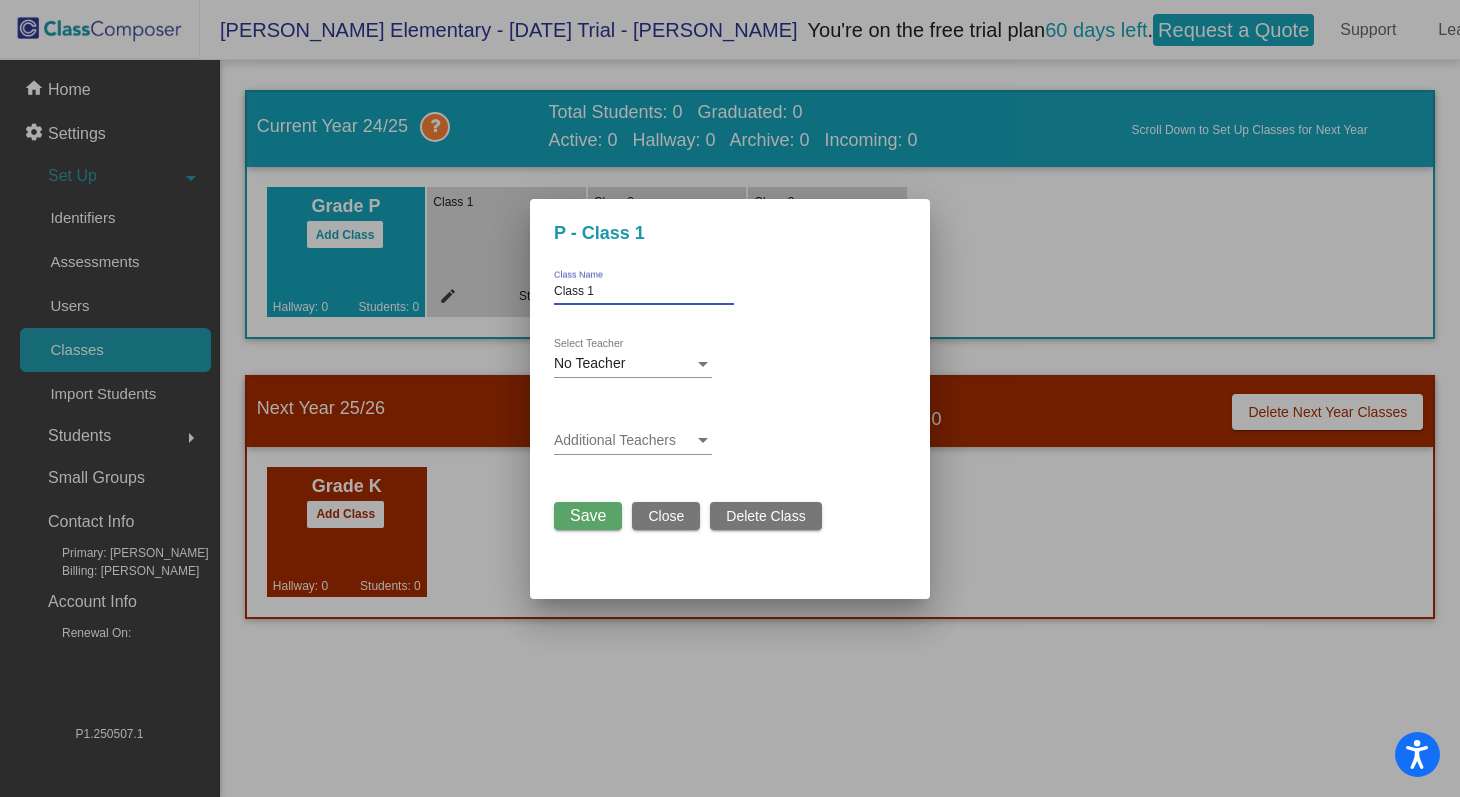 type on "Class 1" 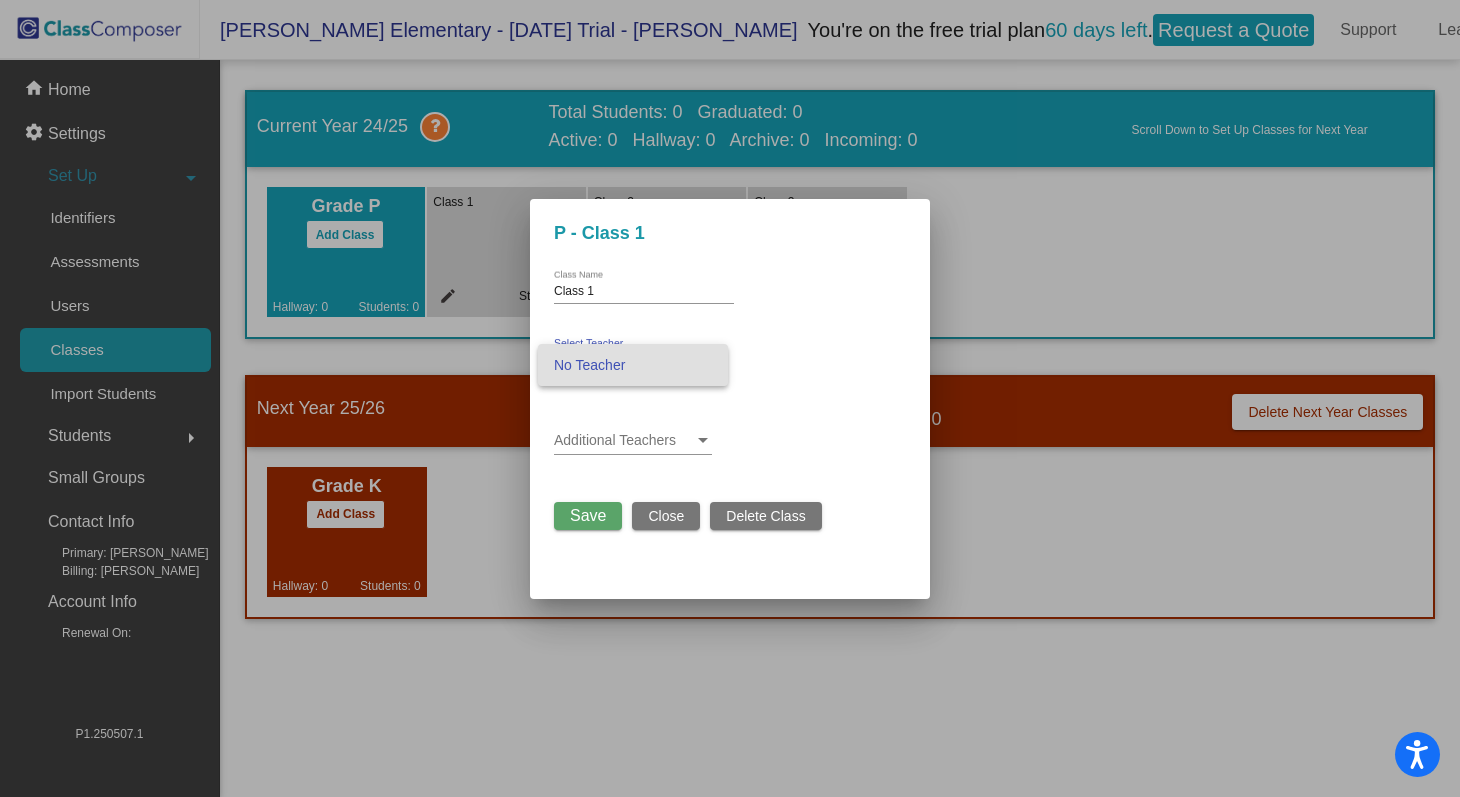 click at bounding box center [730, 398] 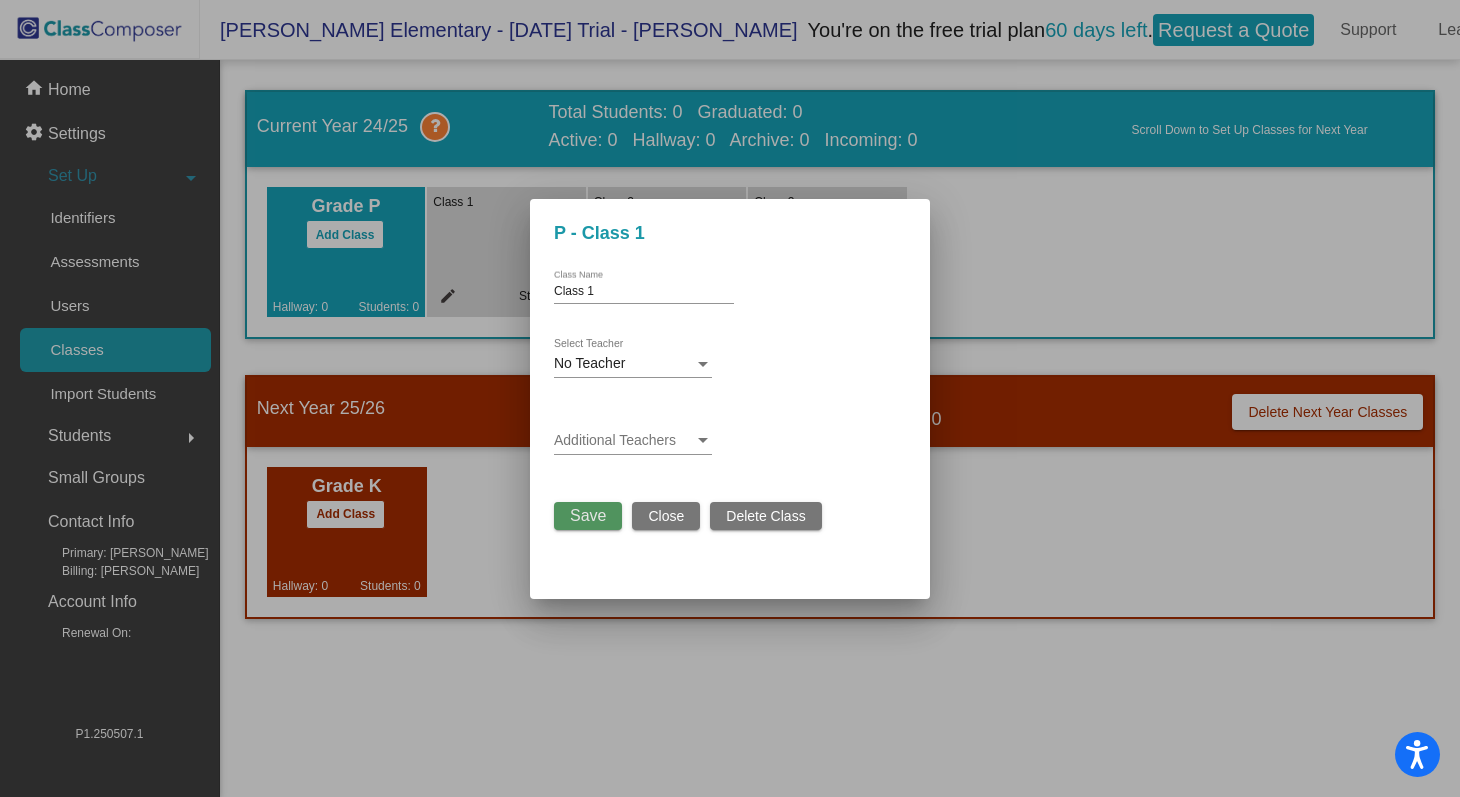 click on "Save" at bounding box center [588, 515] 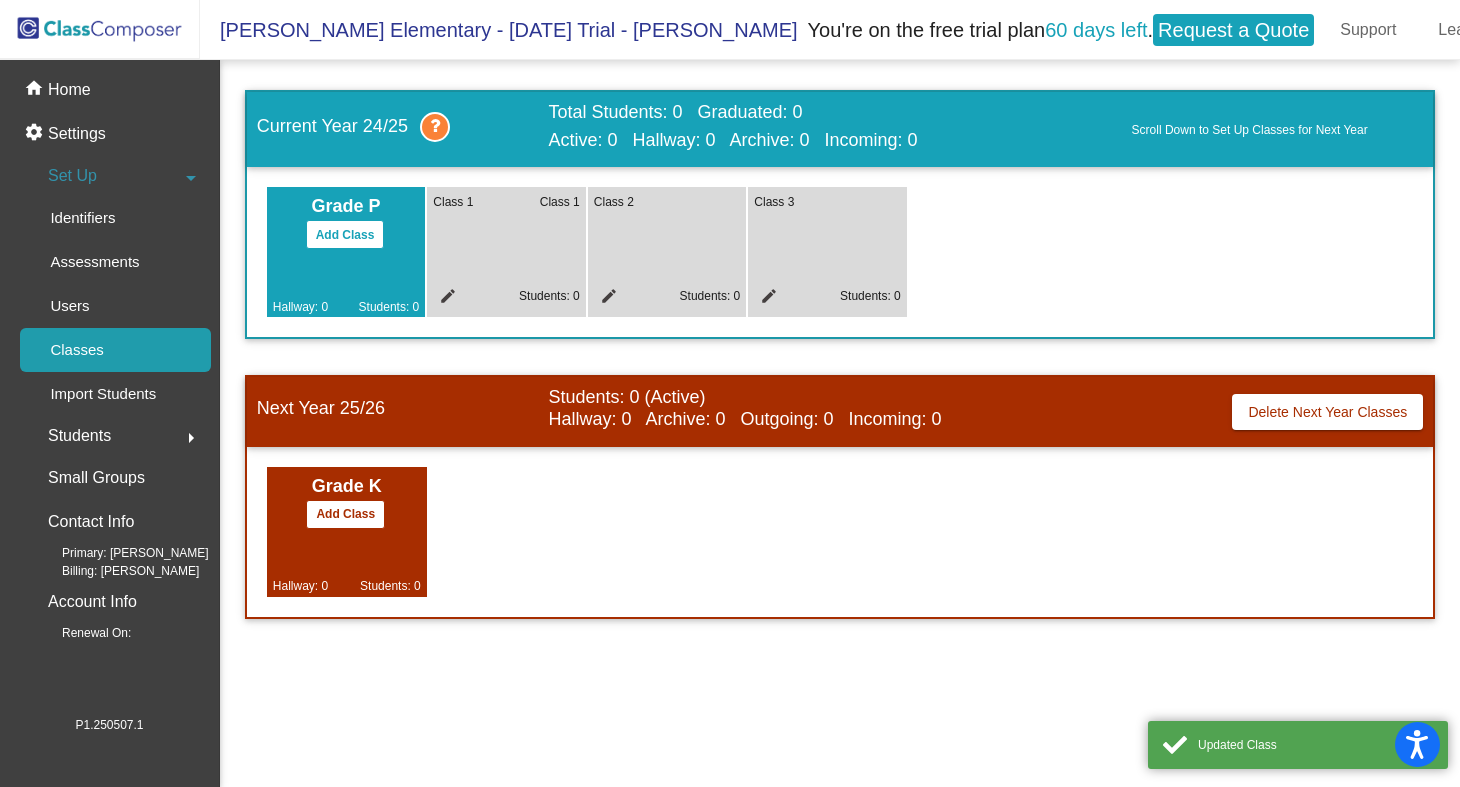 click on "edit" 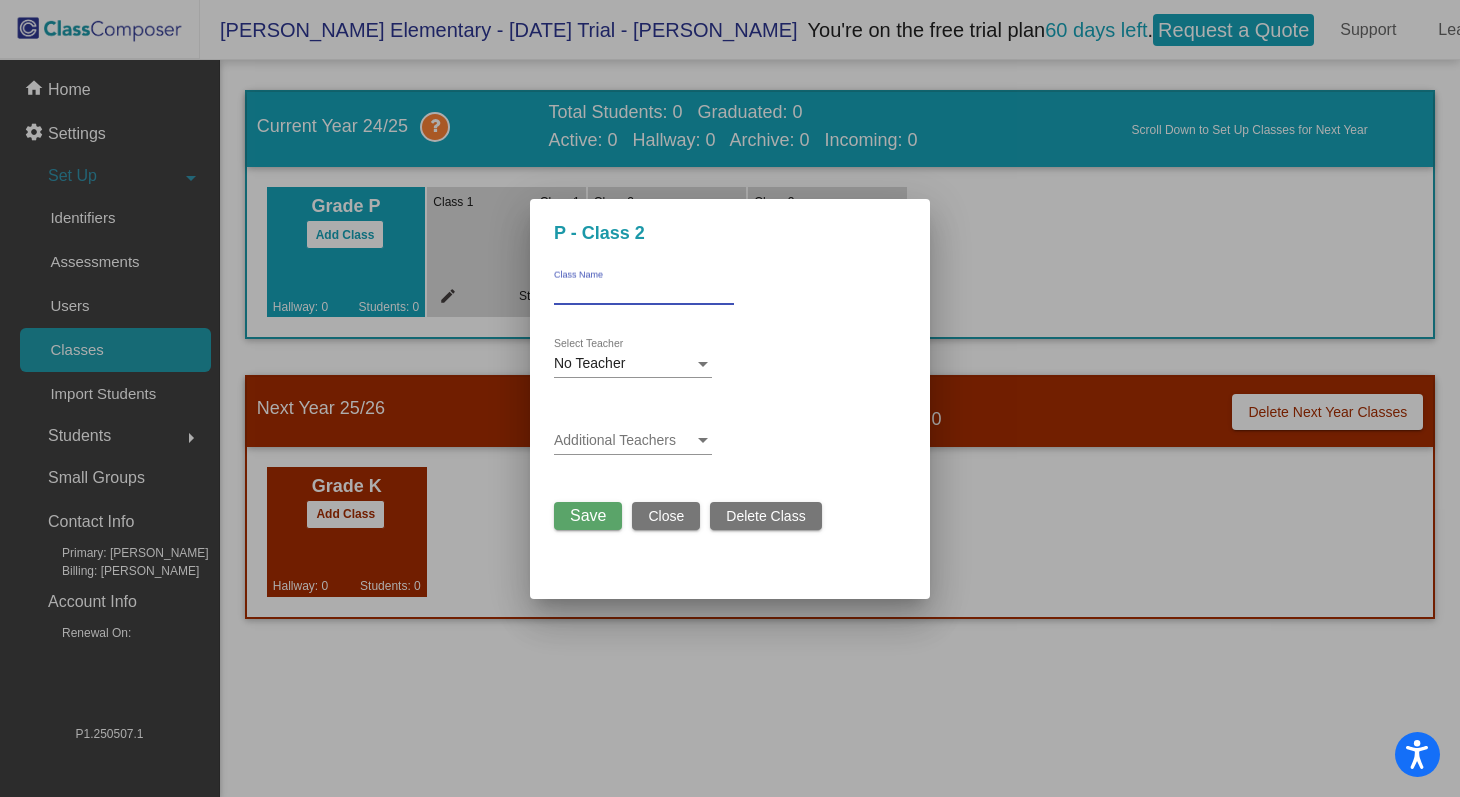 click on "Class Name" at bounding box center (644, 292) 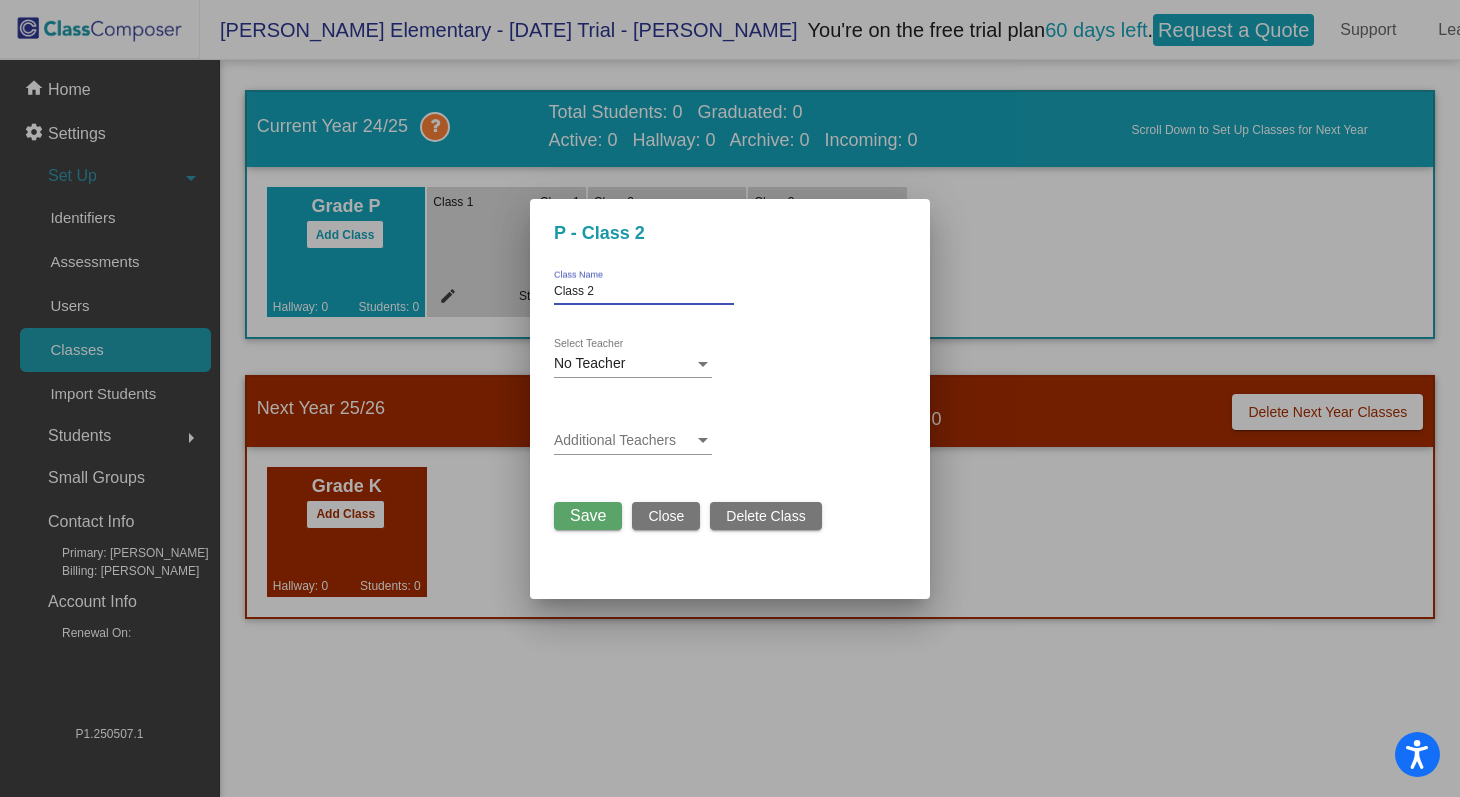 type on "Class 2" 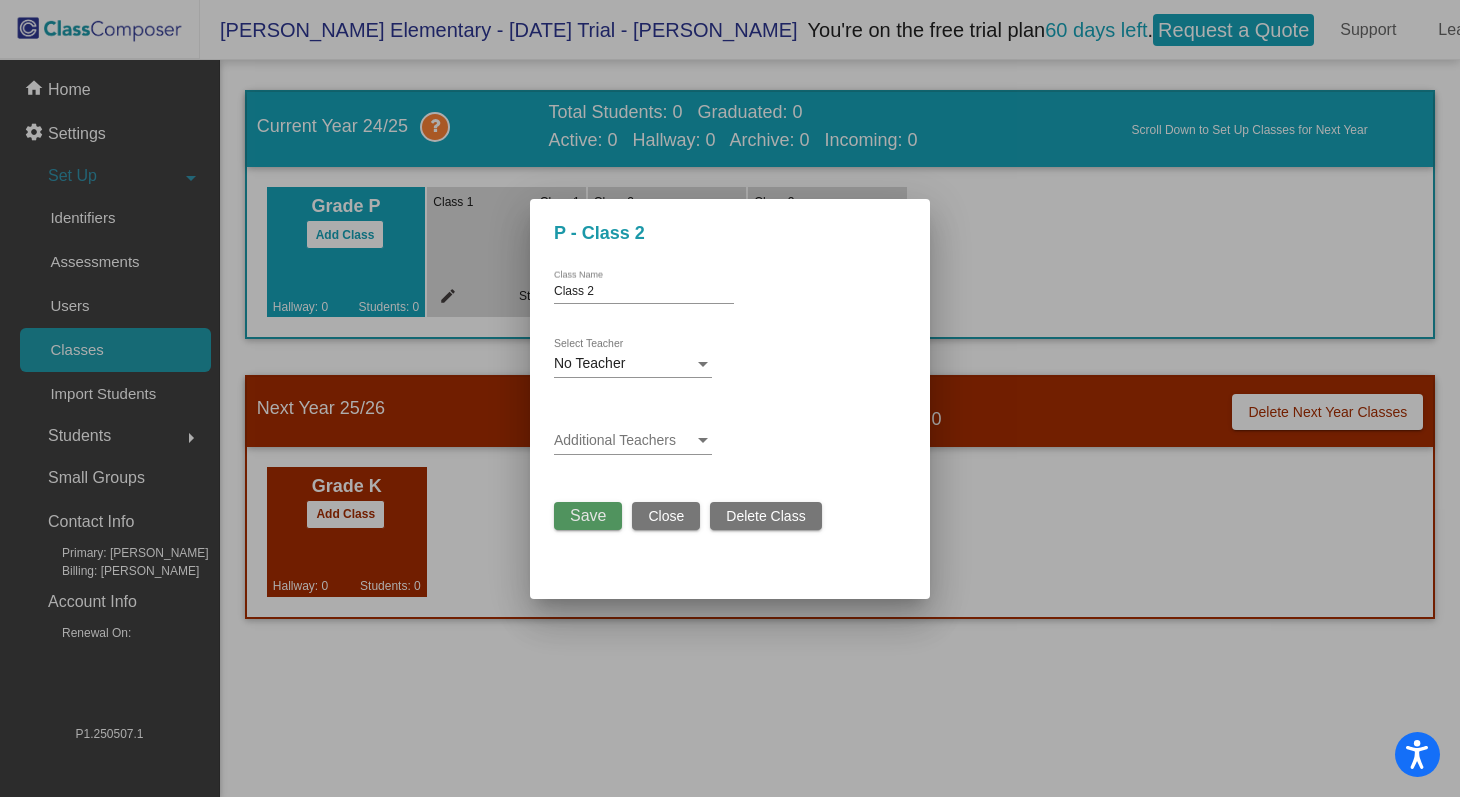 click on "Save" at bounding box center (588, 515) 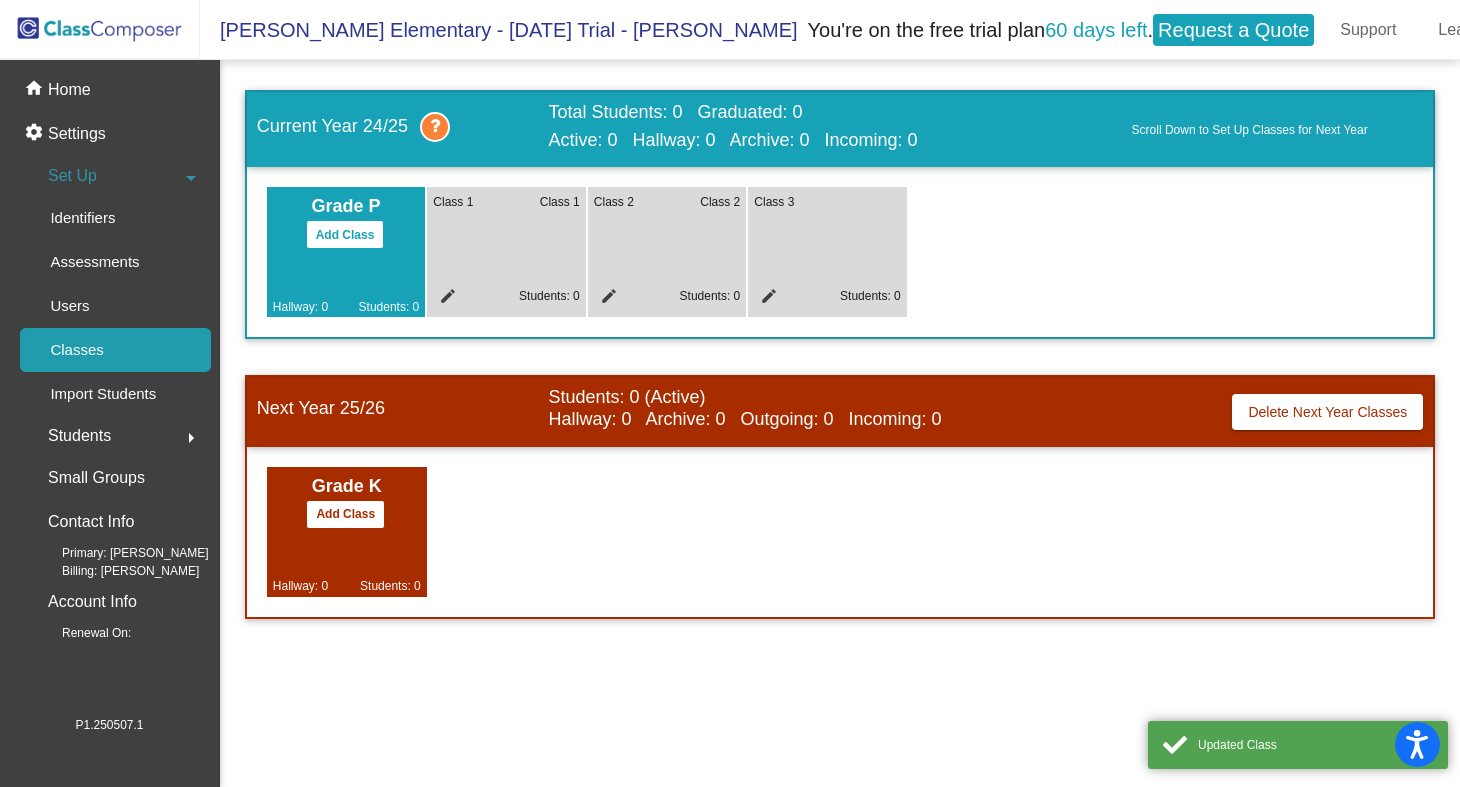 click on "edit" 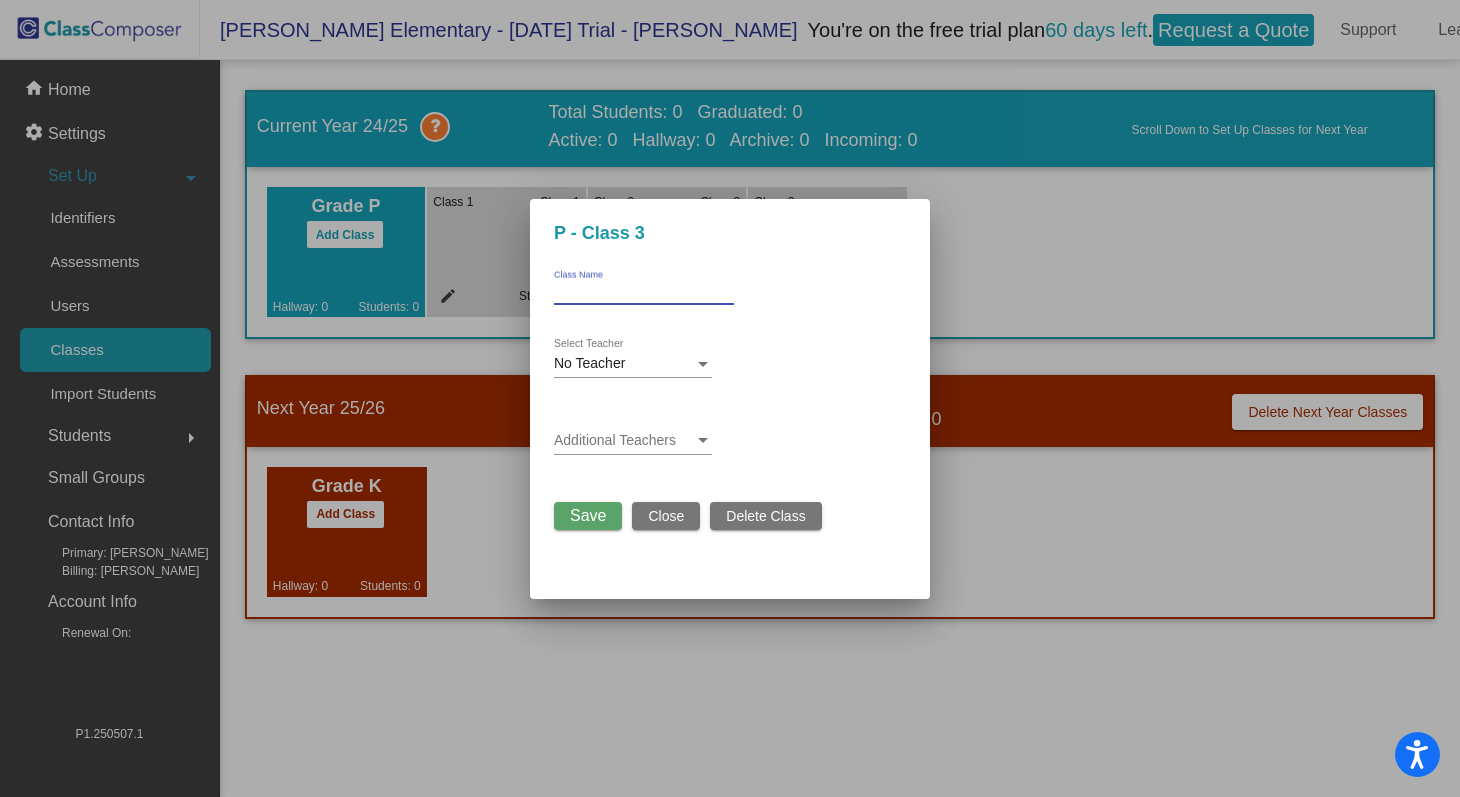 click on "Class Name" at bounding box center [644, 292] 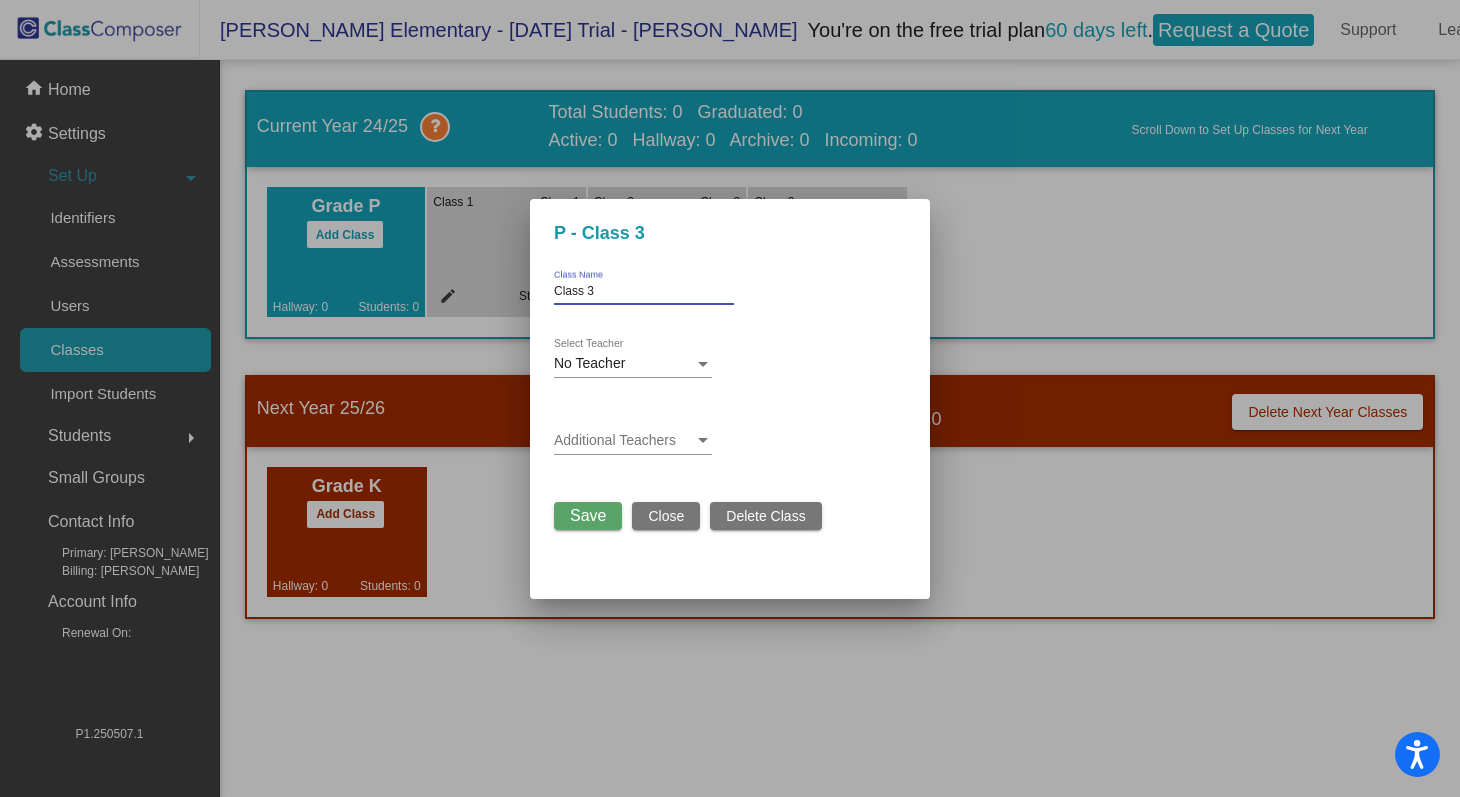 type on "Class 3" 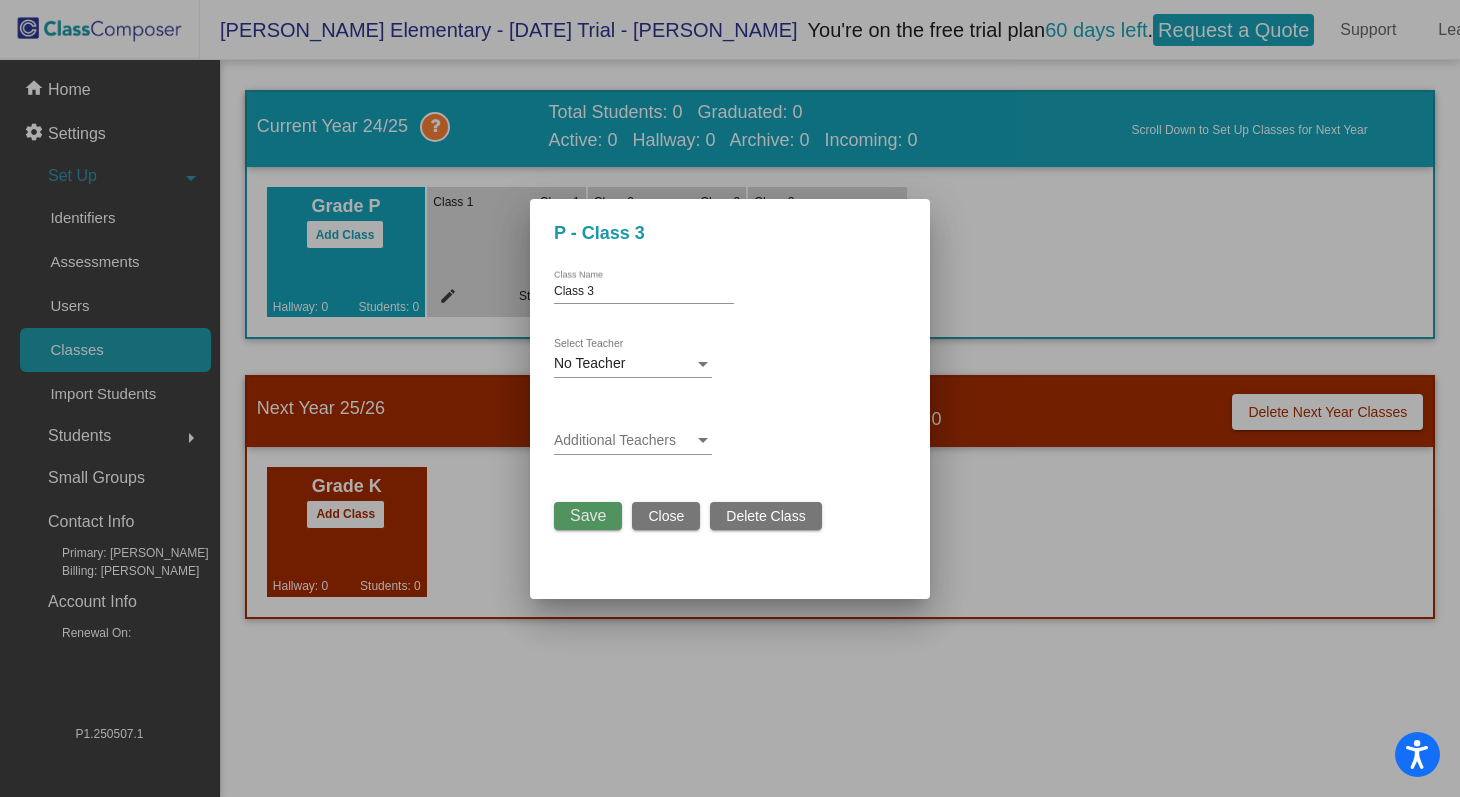 click on "Save" at bounding box center (588, 515) 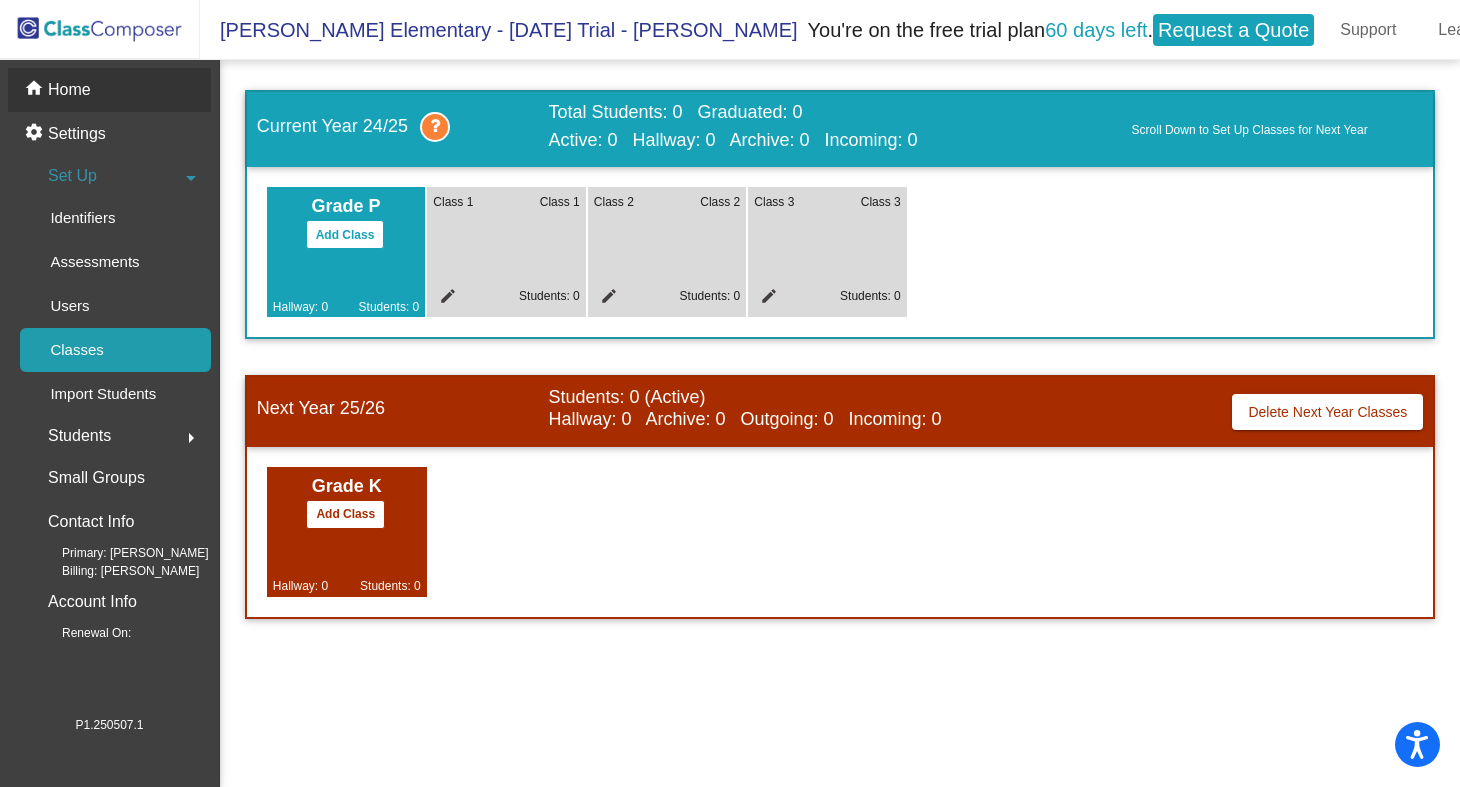 click on "home Home" 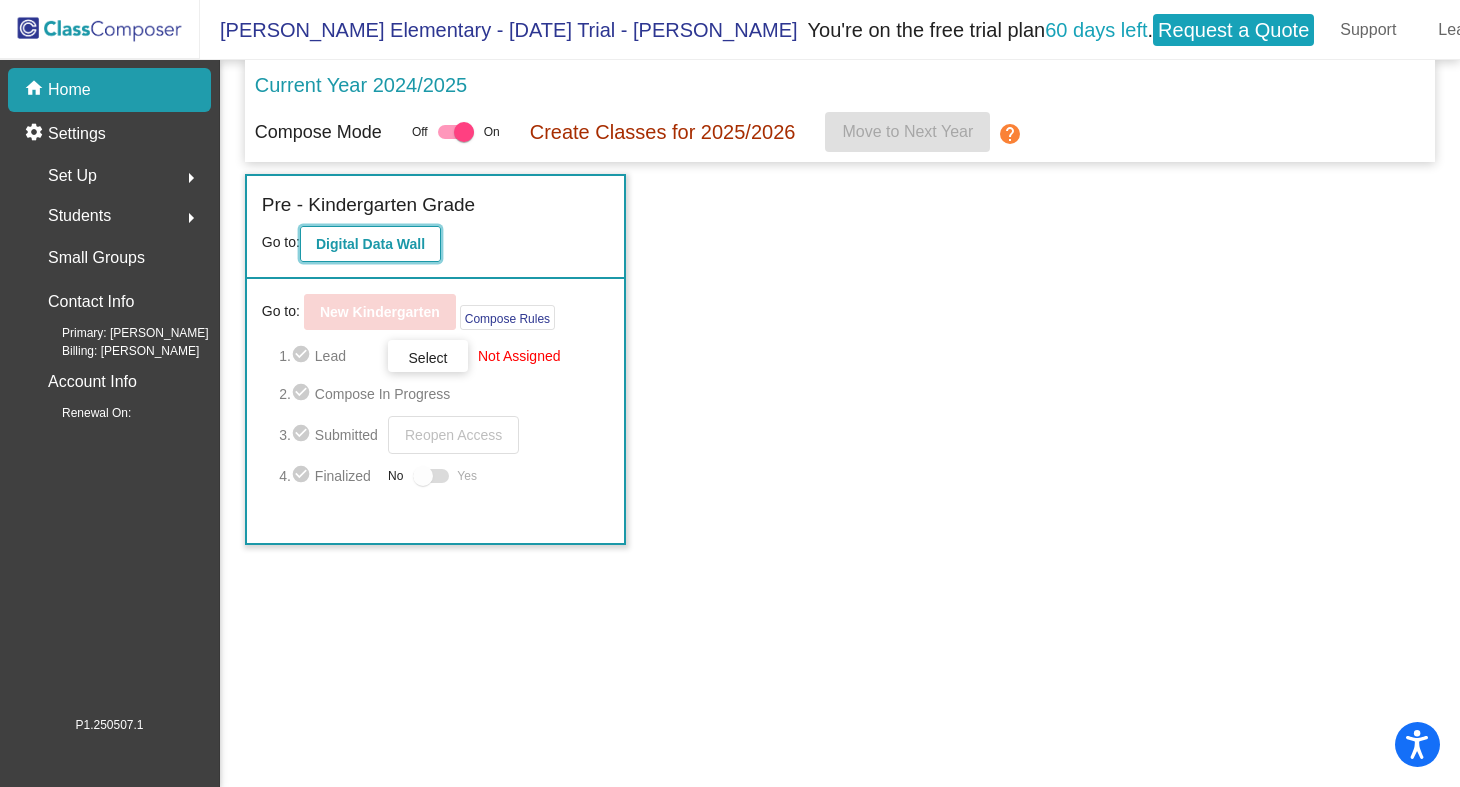 click on "Digital Data Wall" 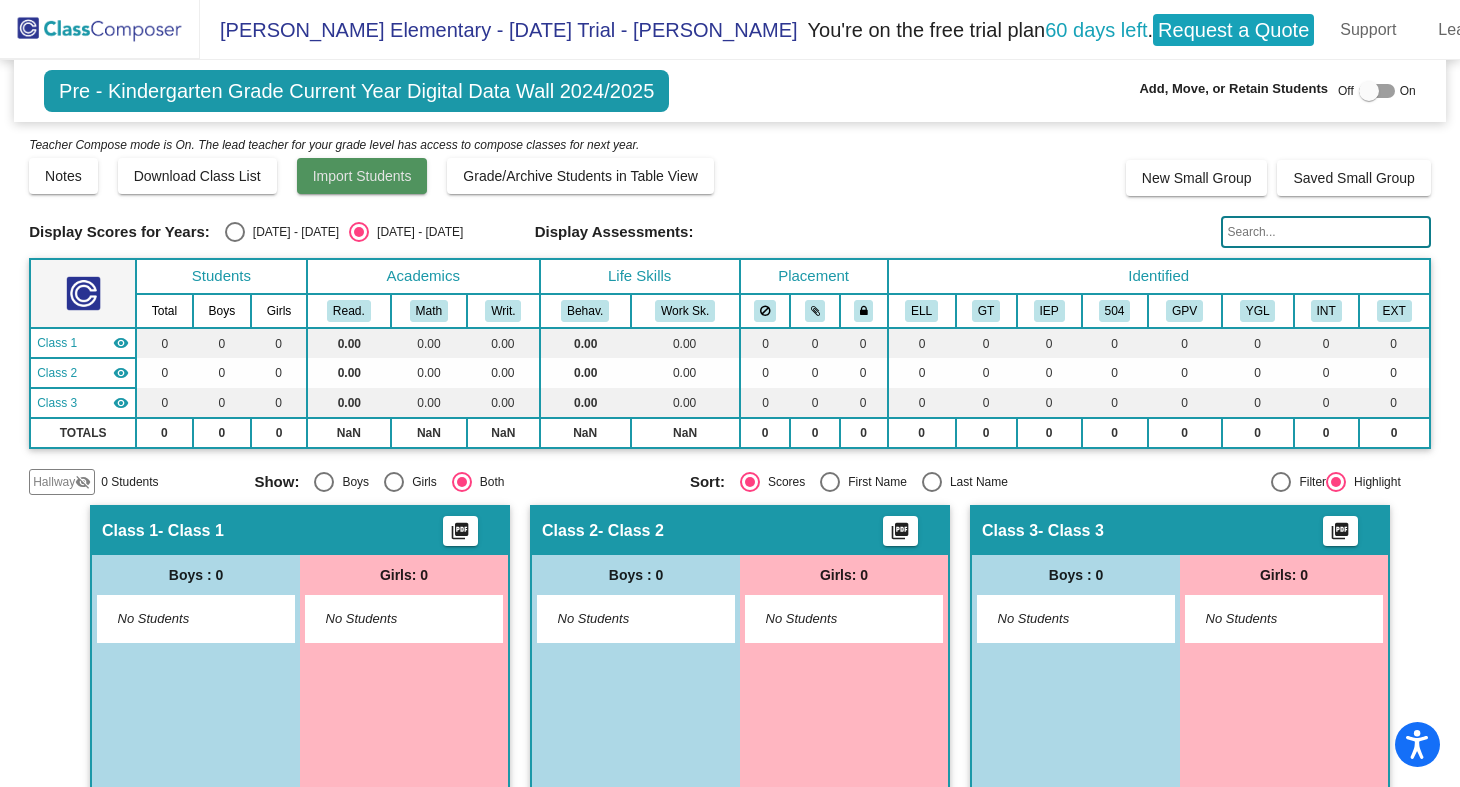 click on "Import Students" 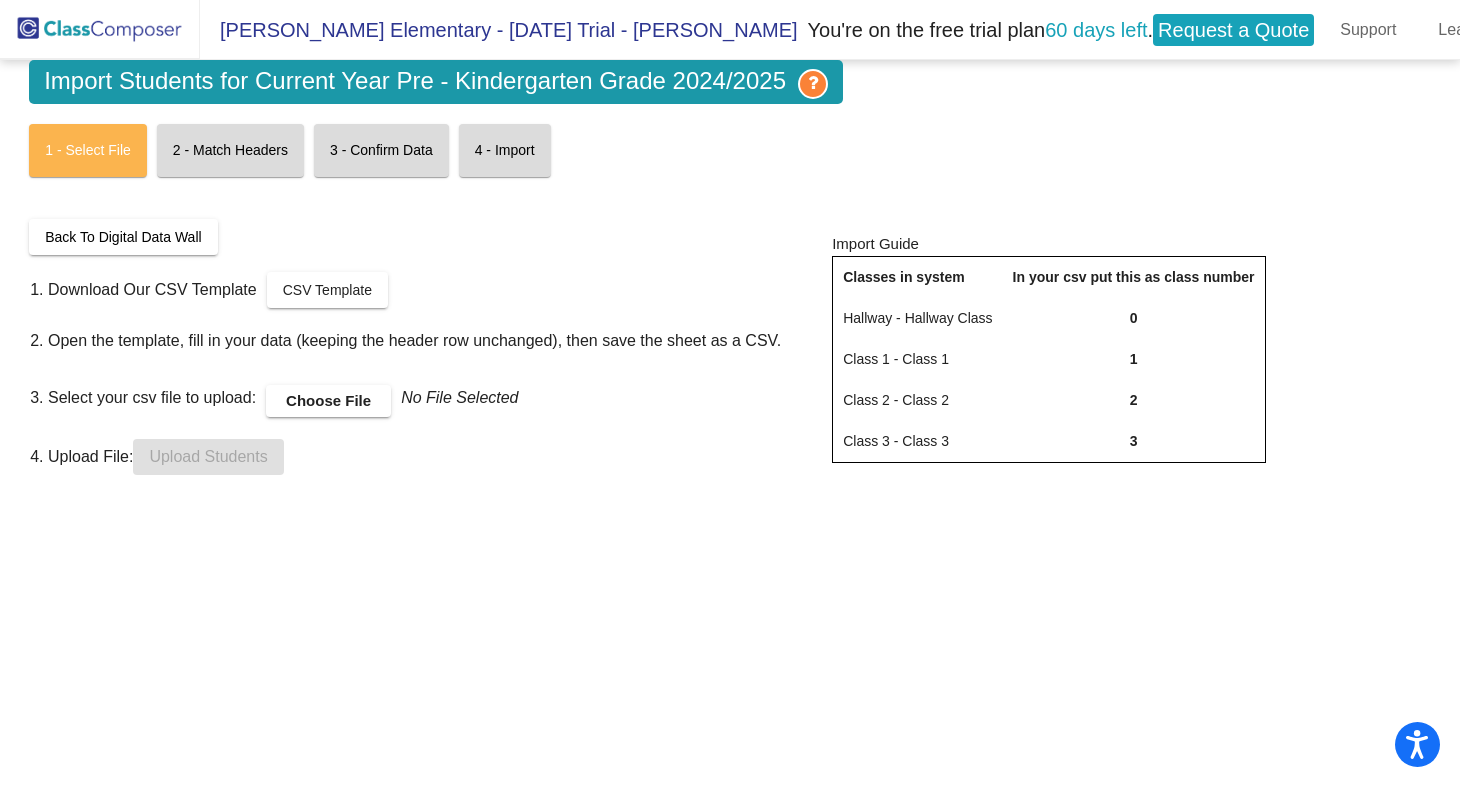 click on "Choose File" at bounding box center [328, 401] 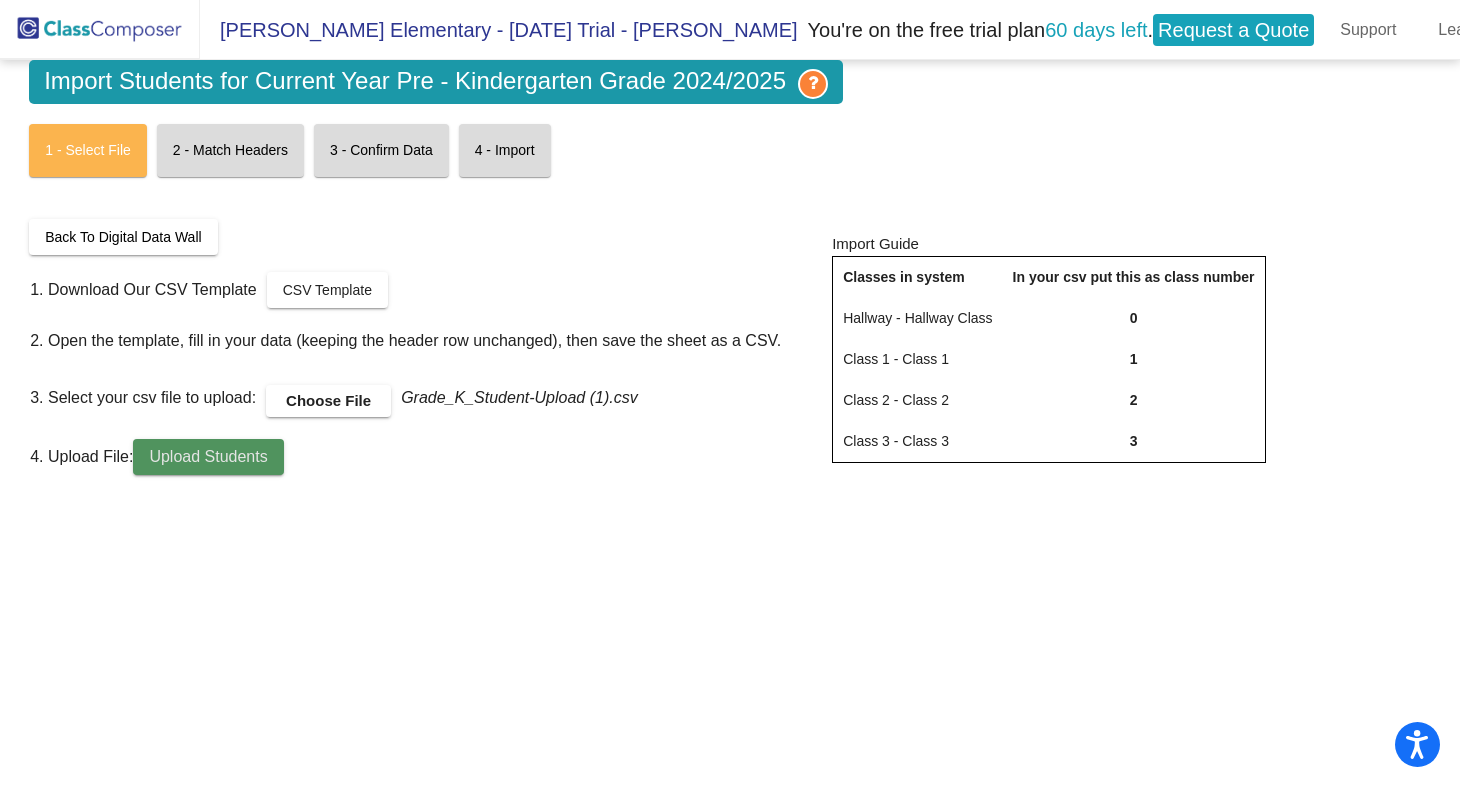 click on "Upload Students" at bounding box center (208, 456) 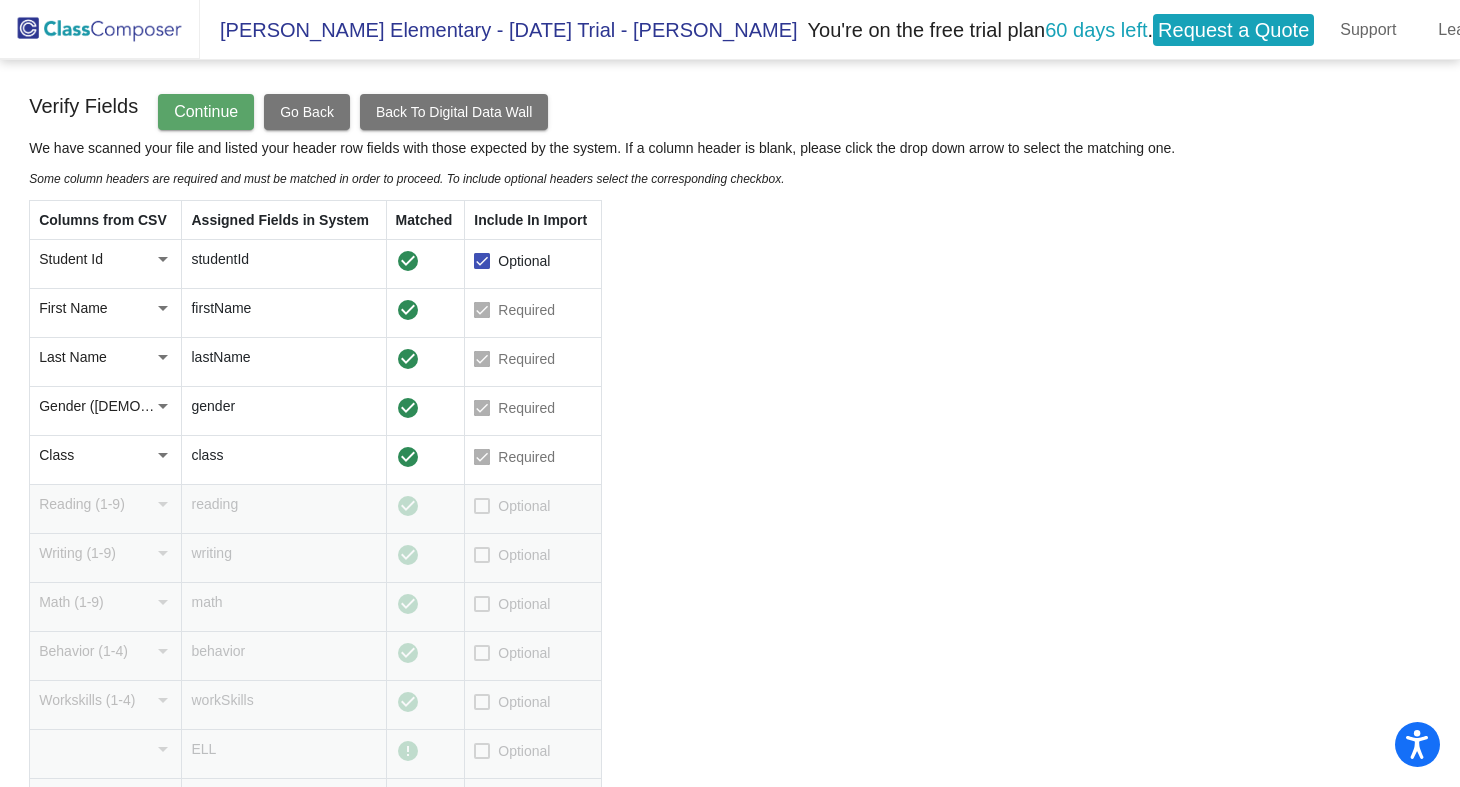 scroll, scrollTop: 201, scrollLeft: 0, axis: vertical 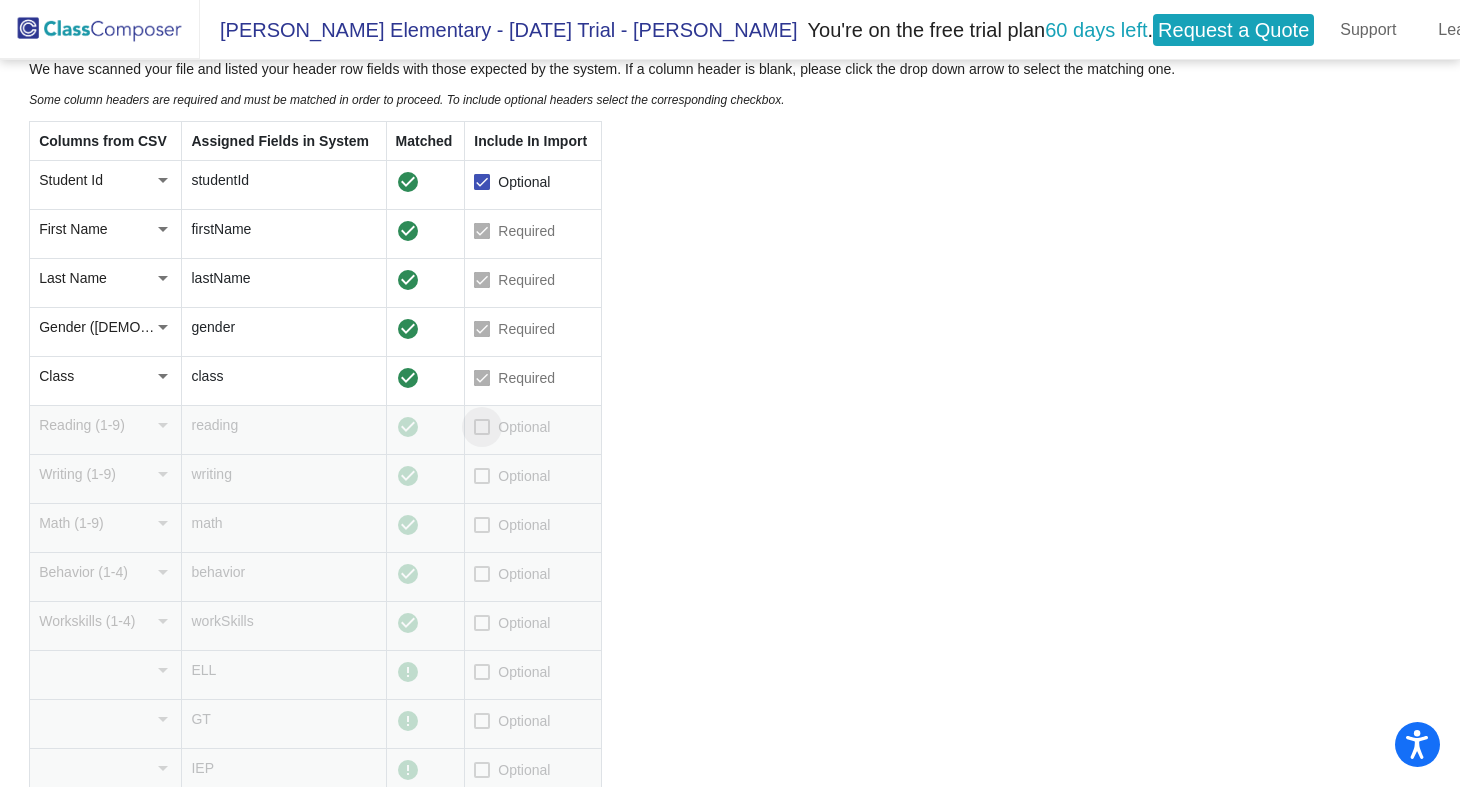 click at bounding box center (482, 427) 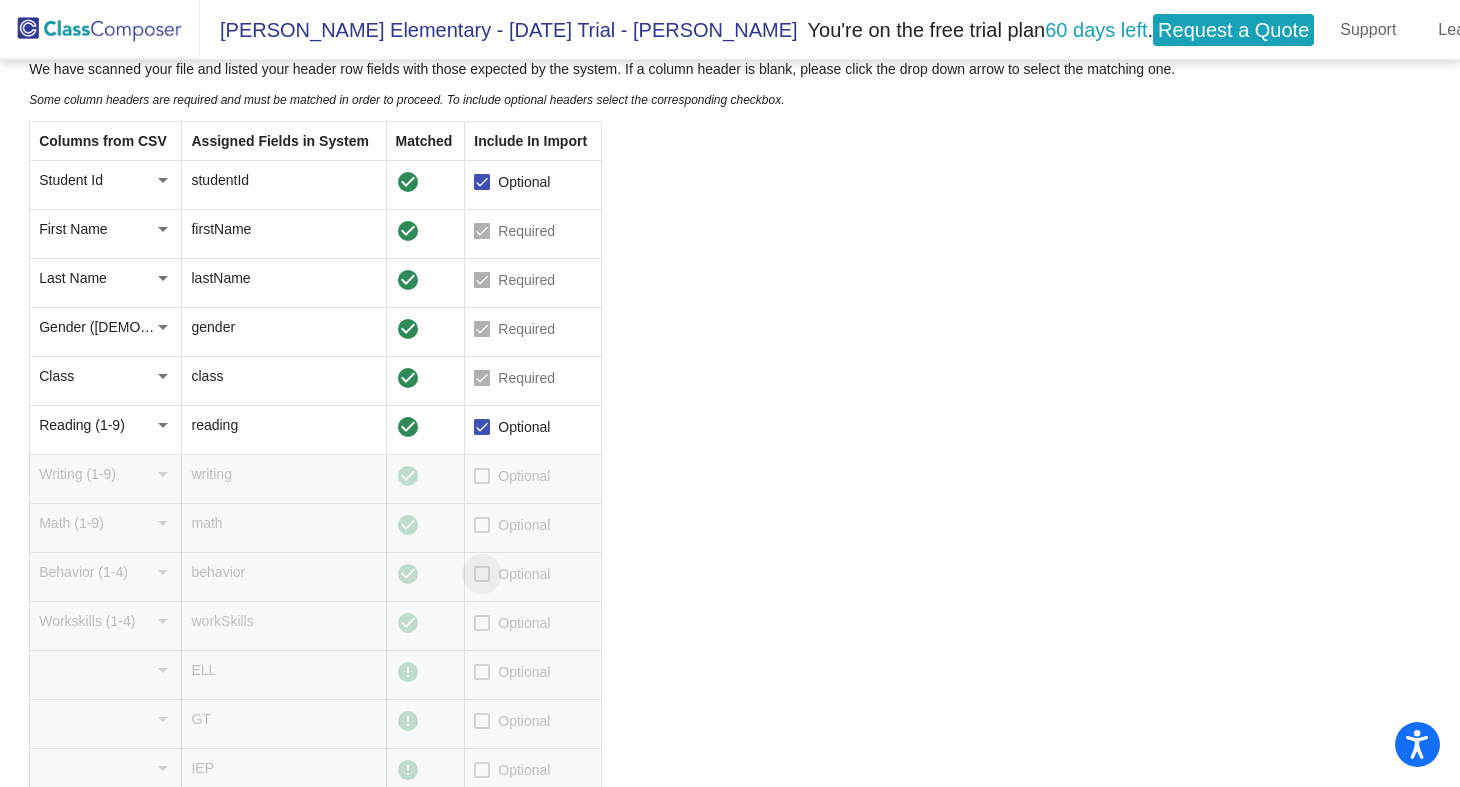 click at bounding box center (482, 574) 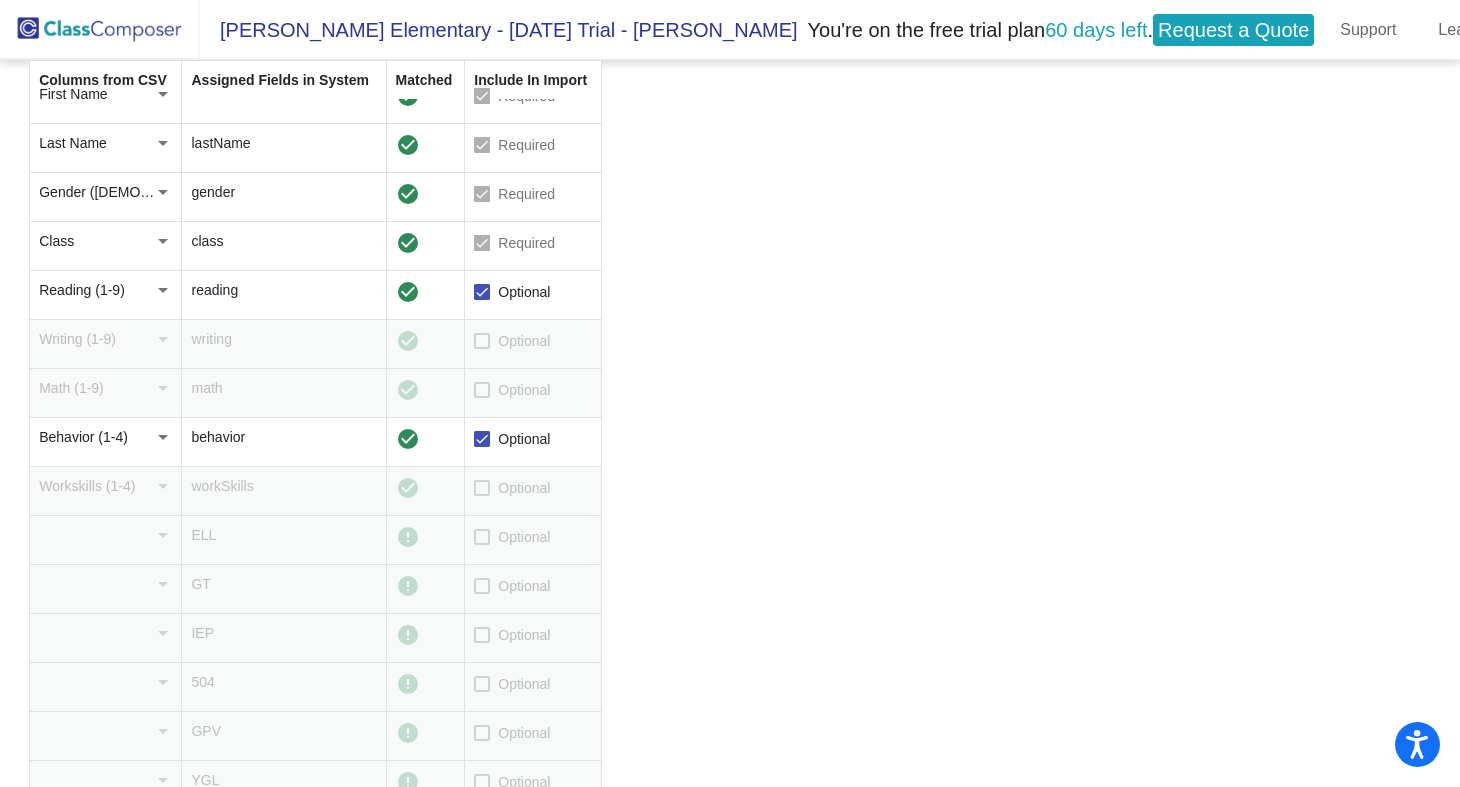 scroll, scrollTop: 459, scrollLeft: 0, axis: vertical 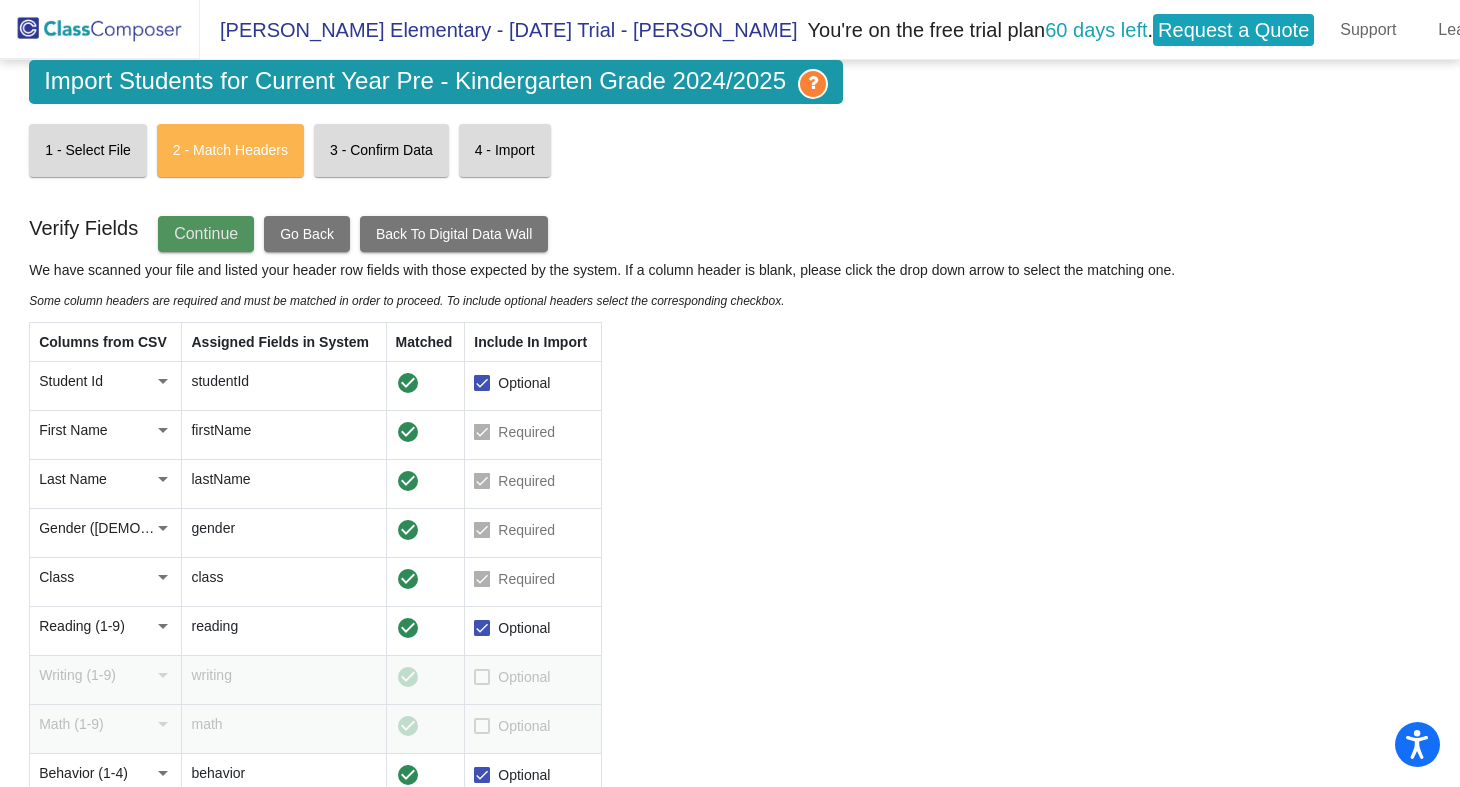 click on "Continue" 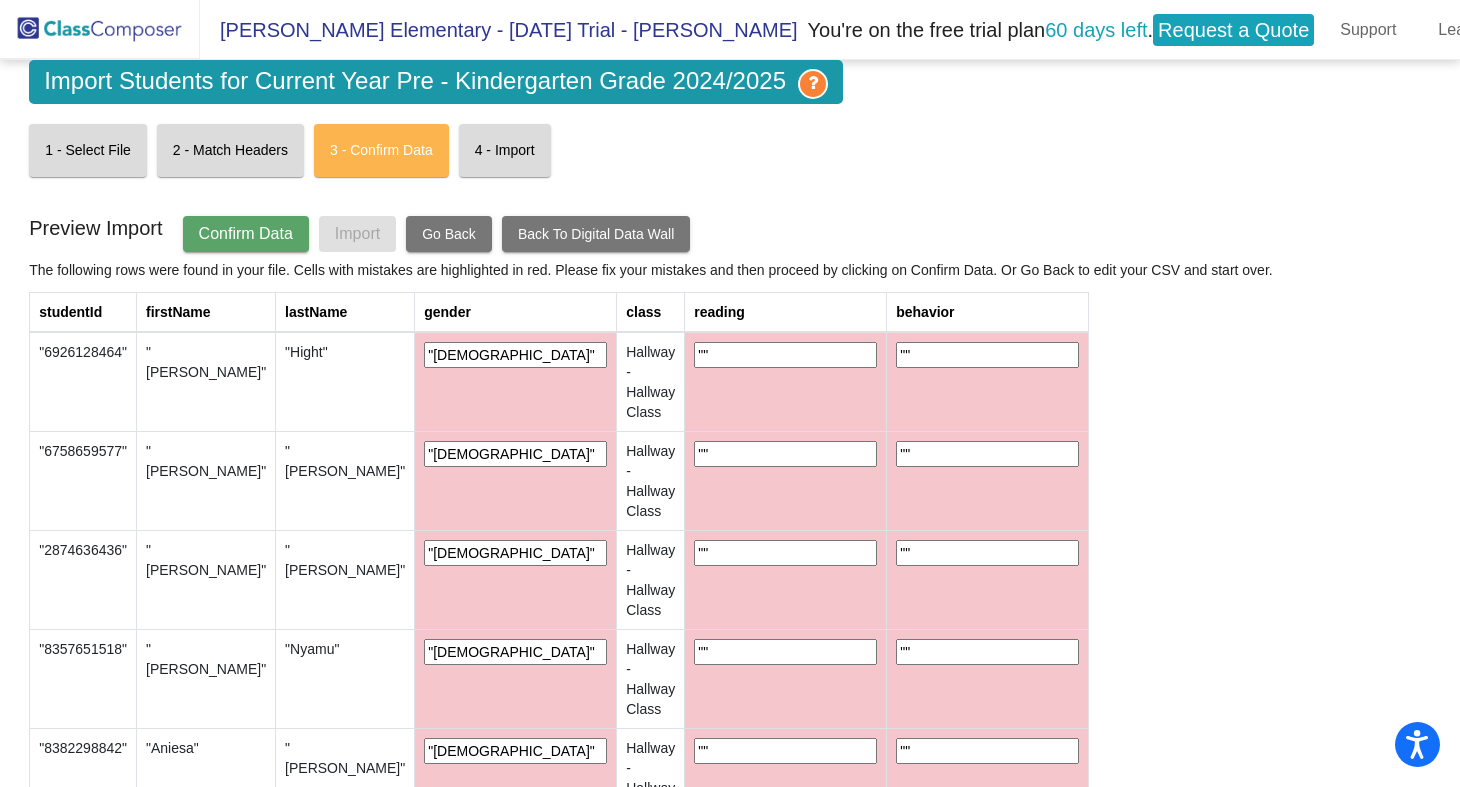 scroll, scrollTop: 0, scrollLeft: 0, axis: both 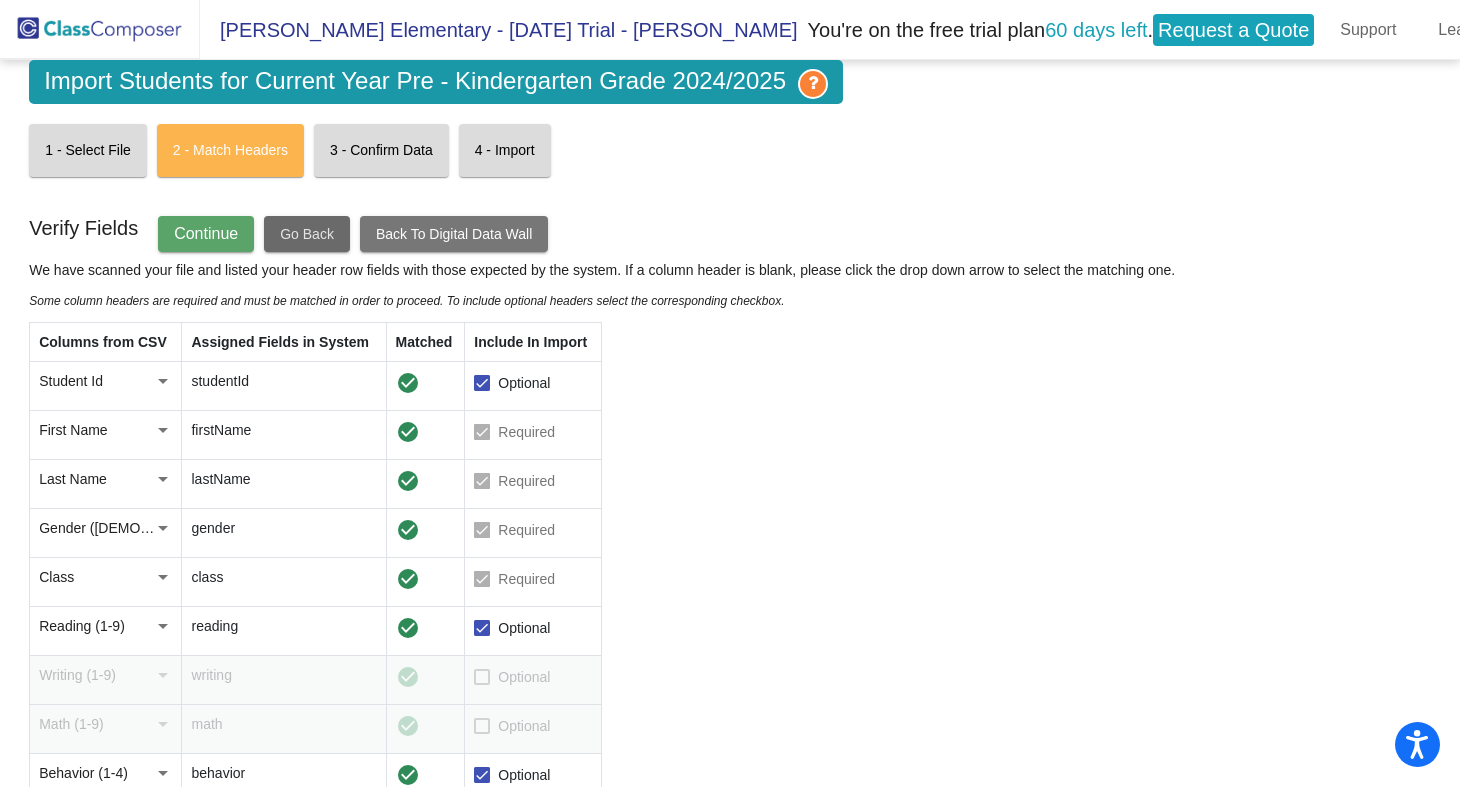 click on "Go Back" 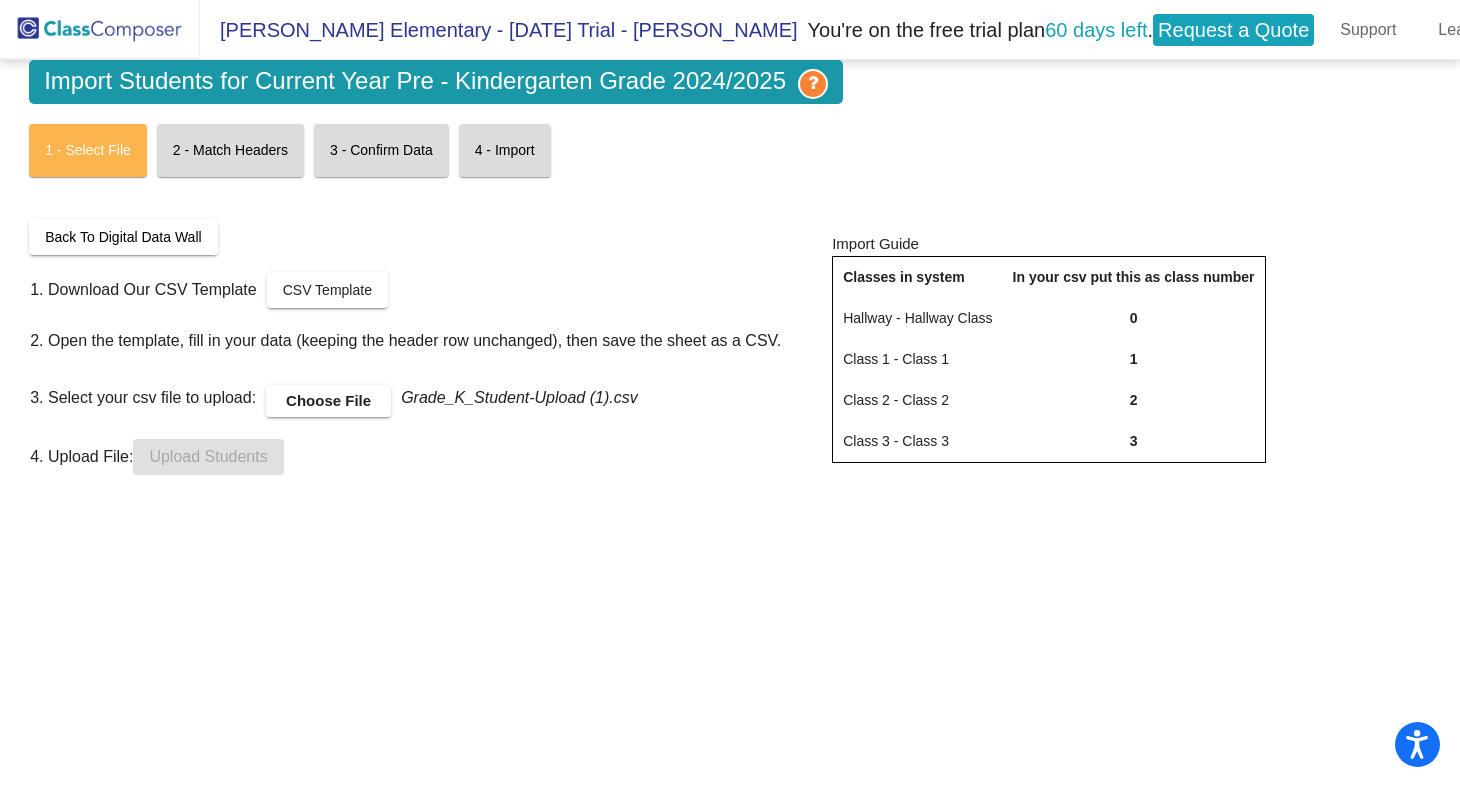 click on "Choose File" at bounding box center [328, 401] 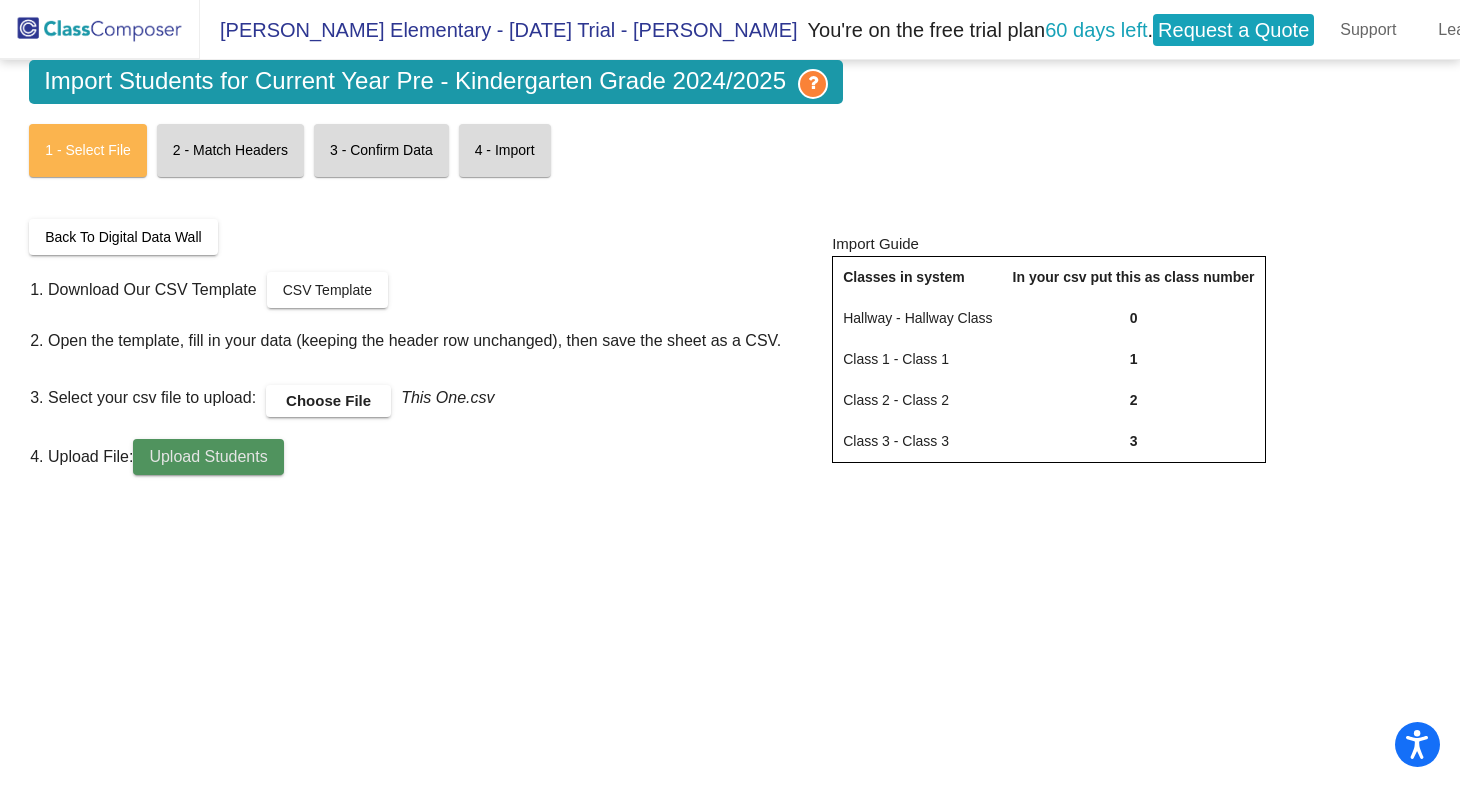 click on "Upload Students" at bounding box center (208, 456) 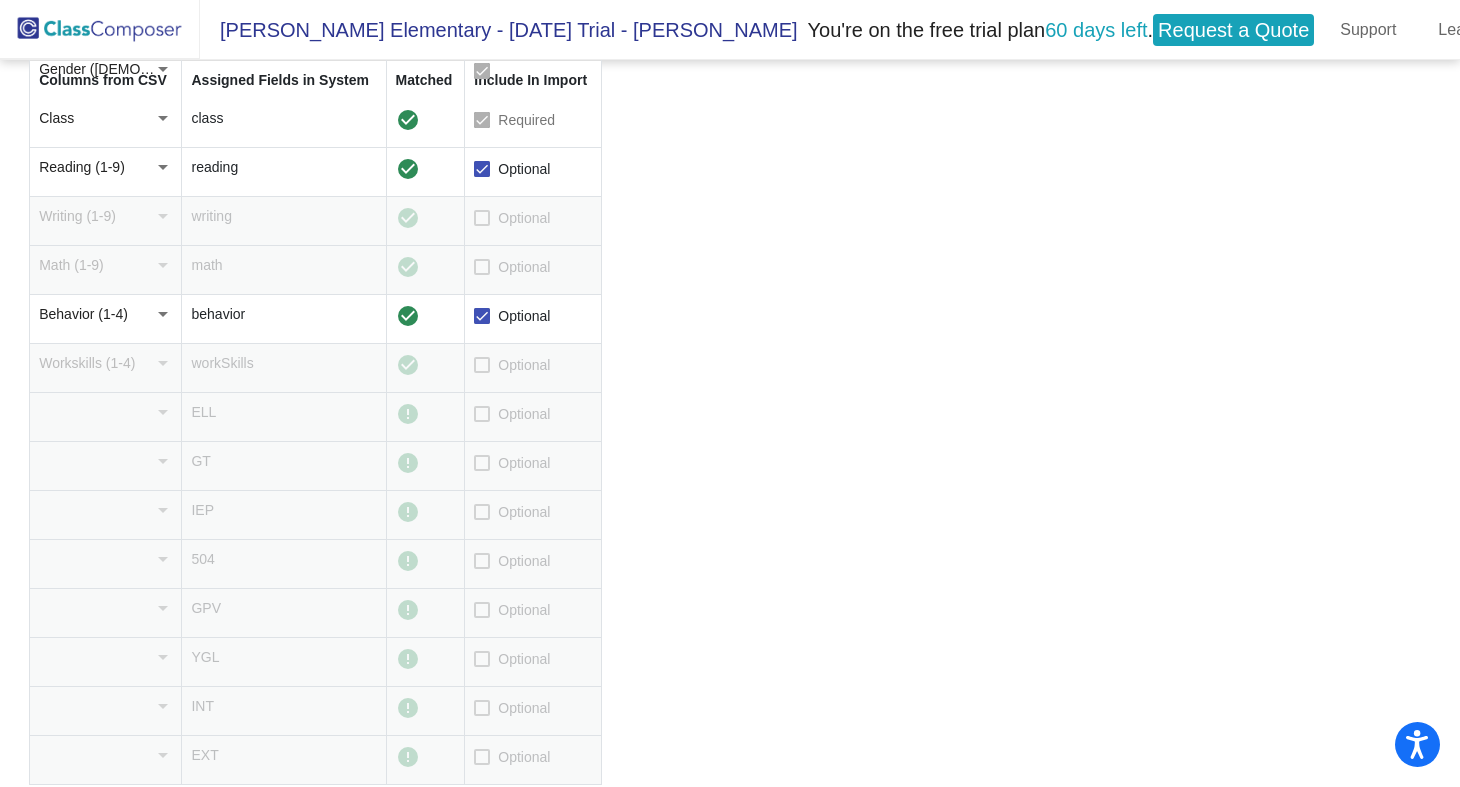 scroll, scrollTop: 0, scrollLeft: 0, axis: both 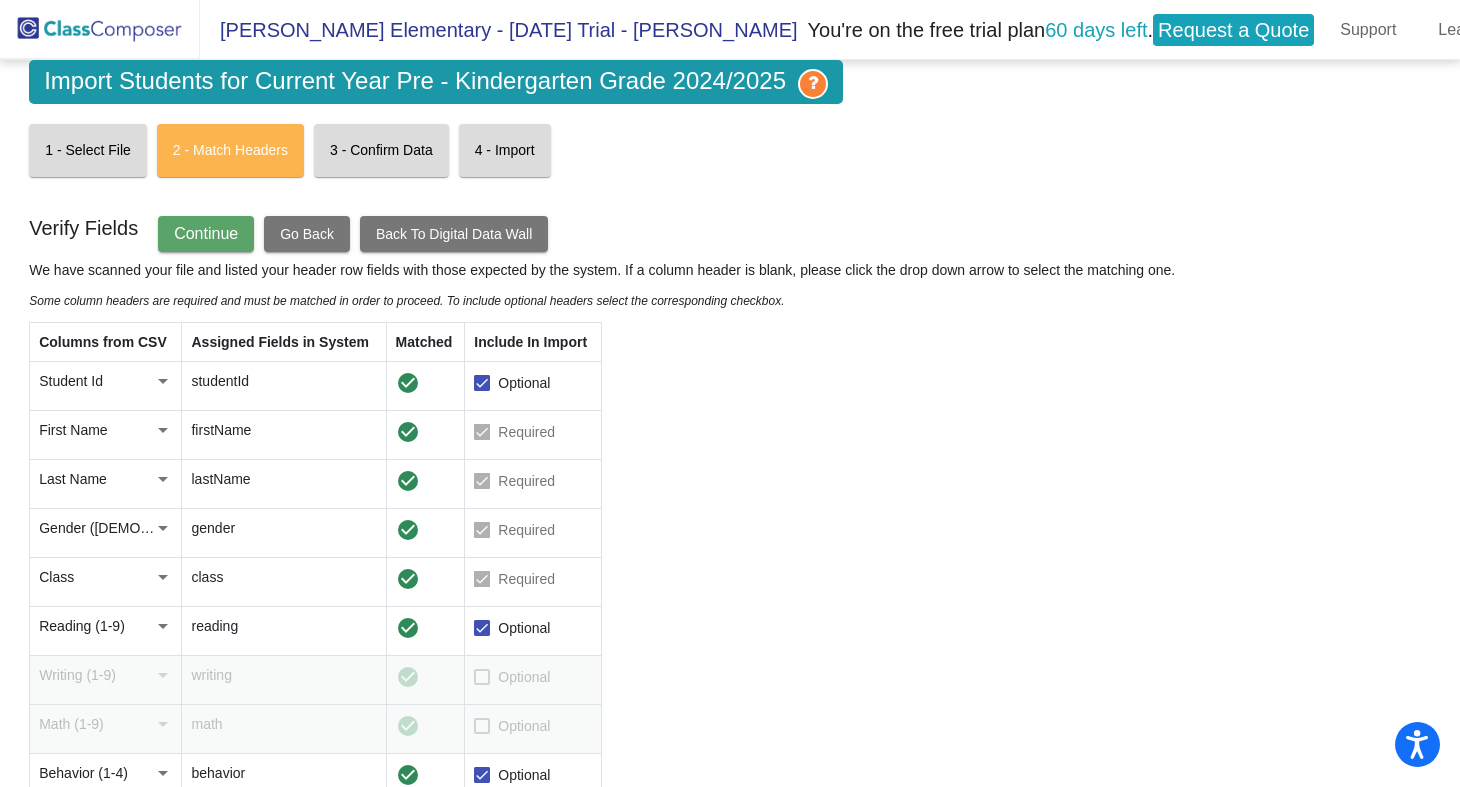 click on "Continue" 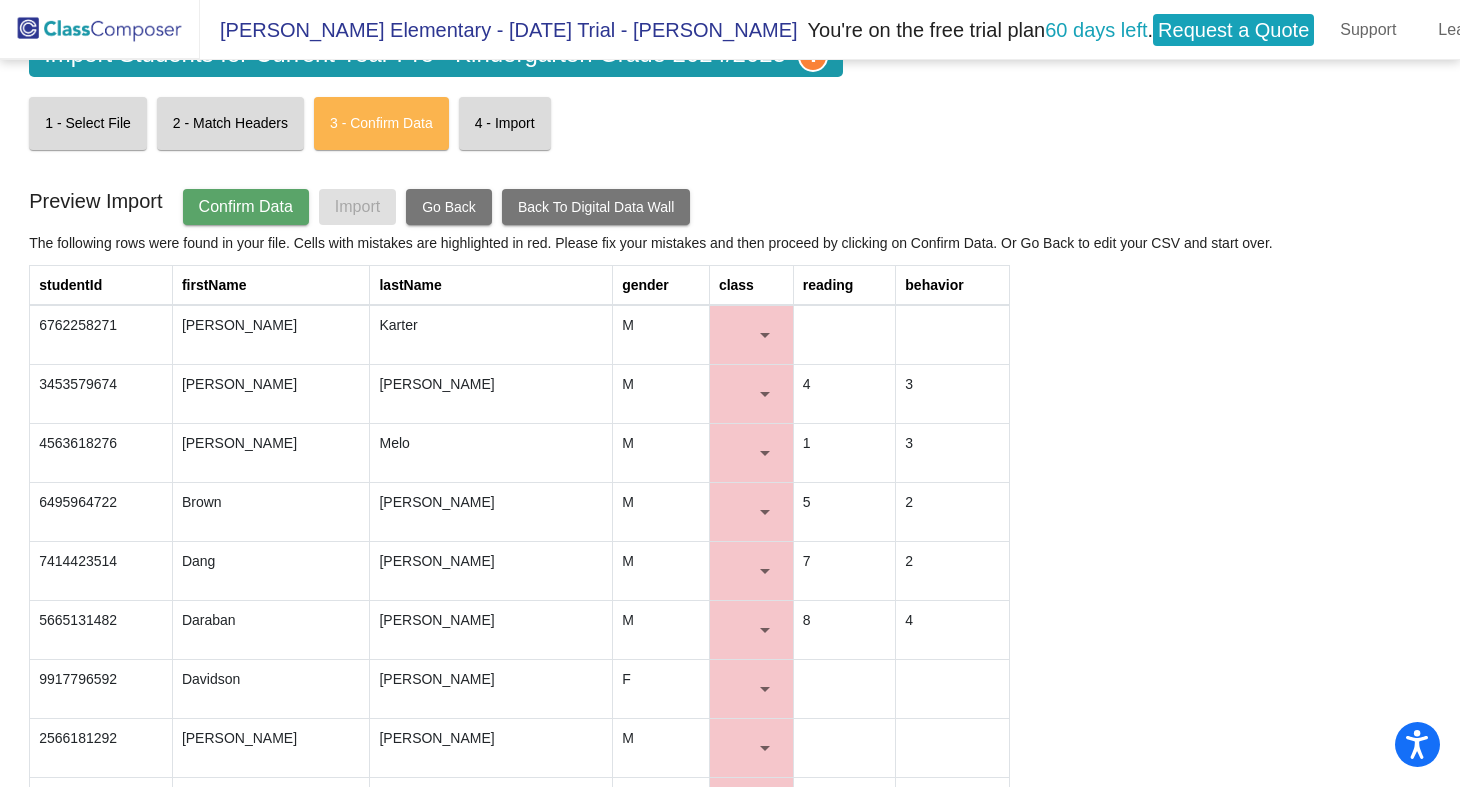 scroll, scrollTop: 0, scrollLeft: 0, axis: both 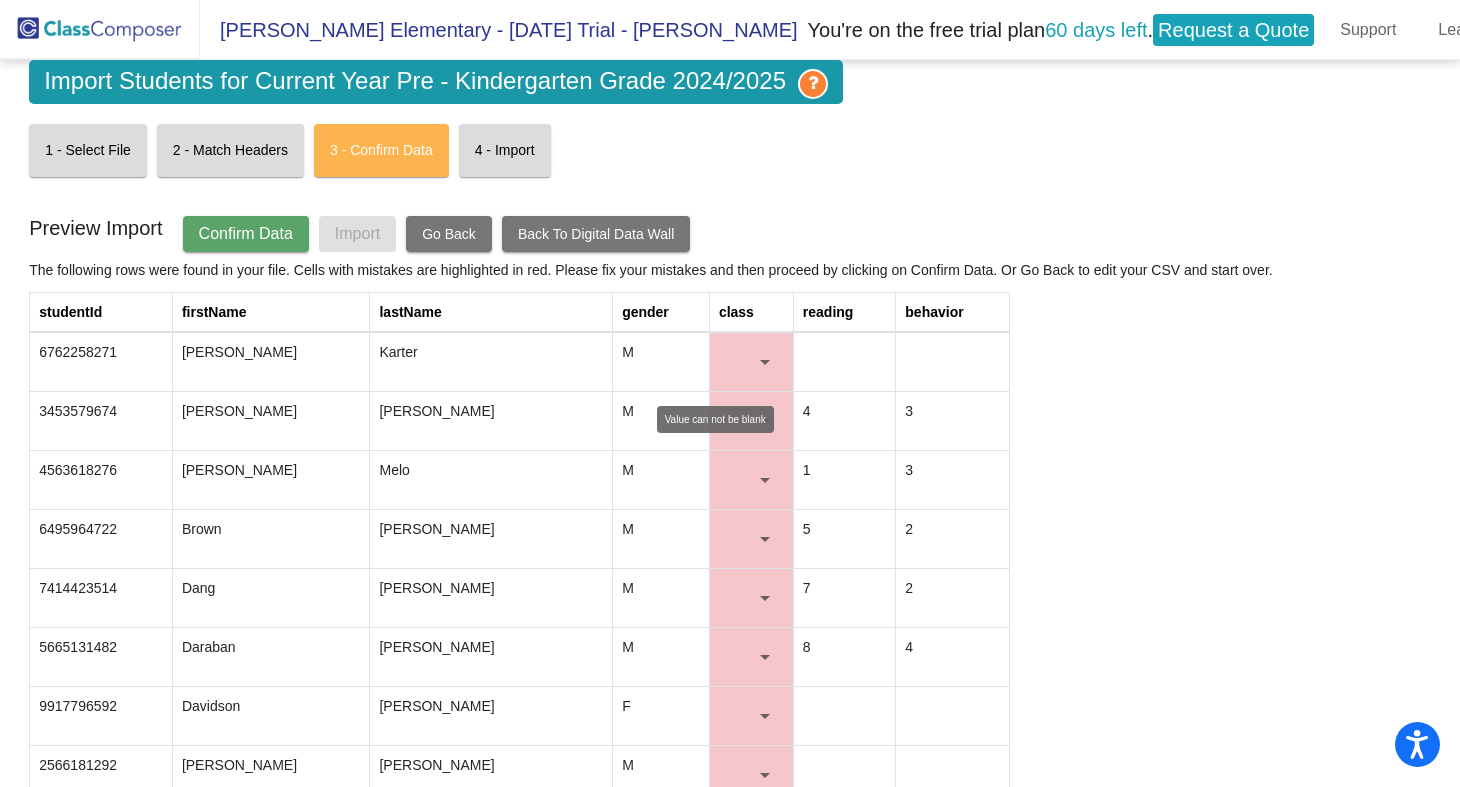 click at bounding box center [751, 362] 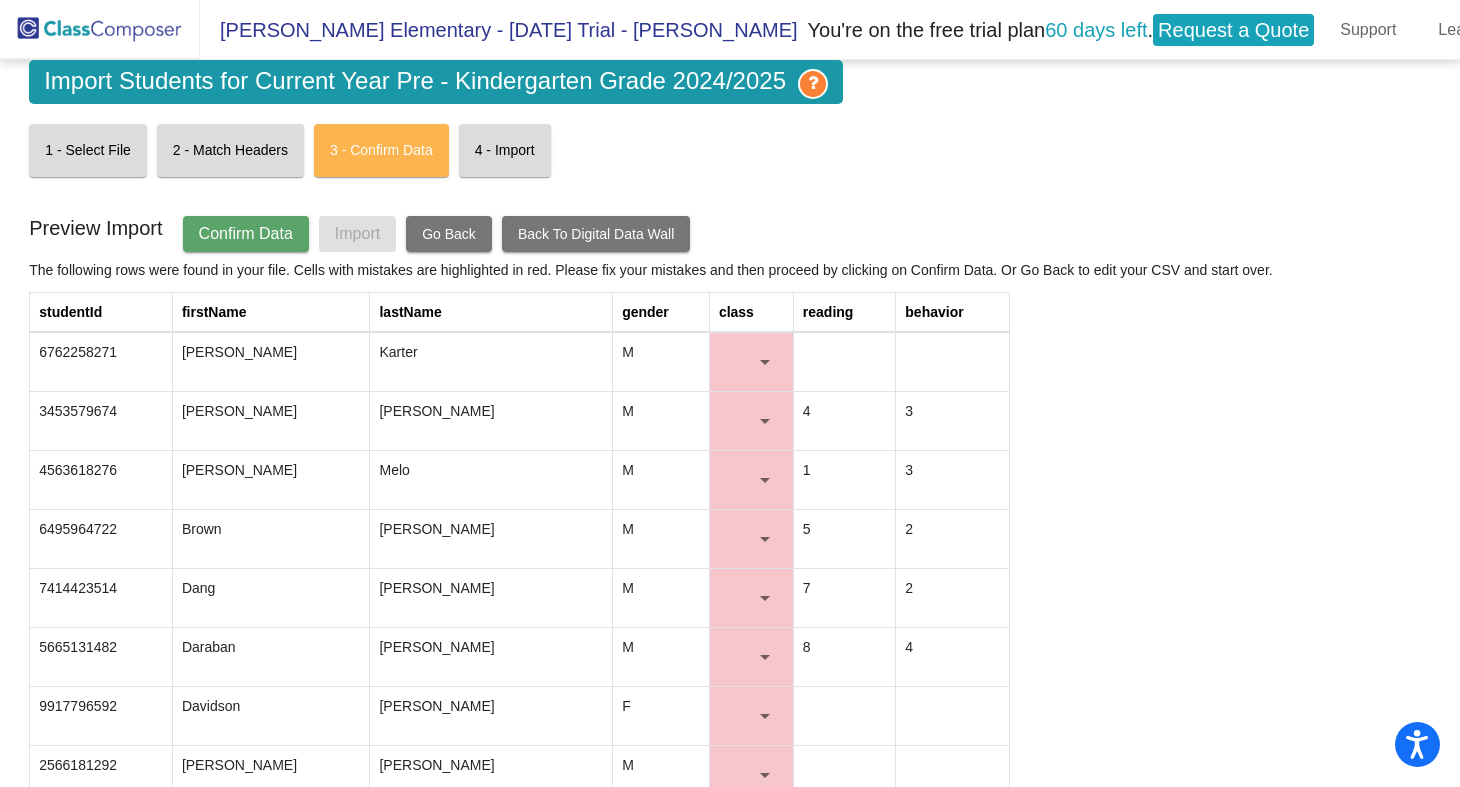 click at bounding box center (765, 362) 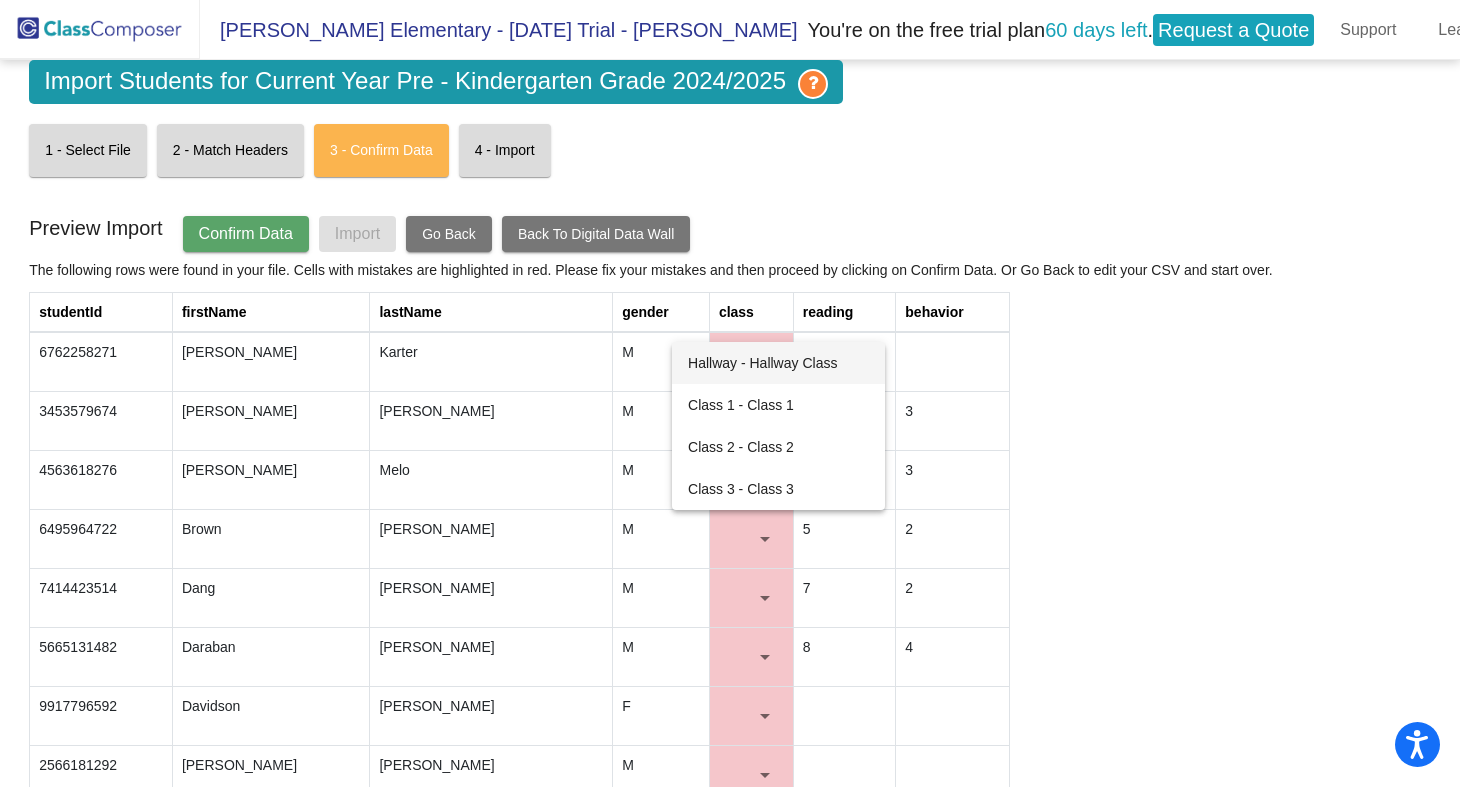 click at bounding box center [730, 393] 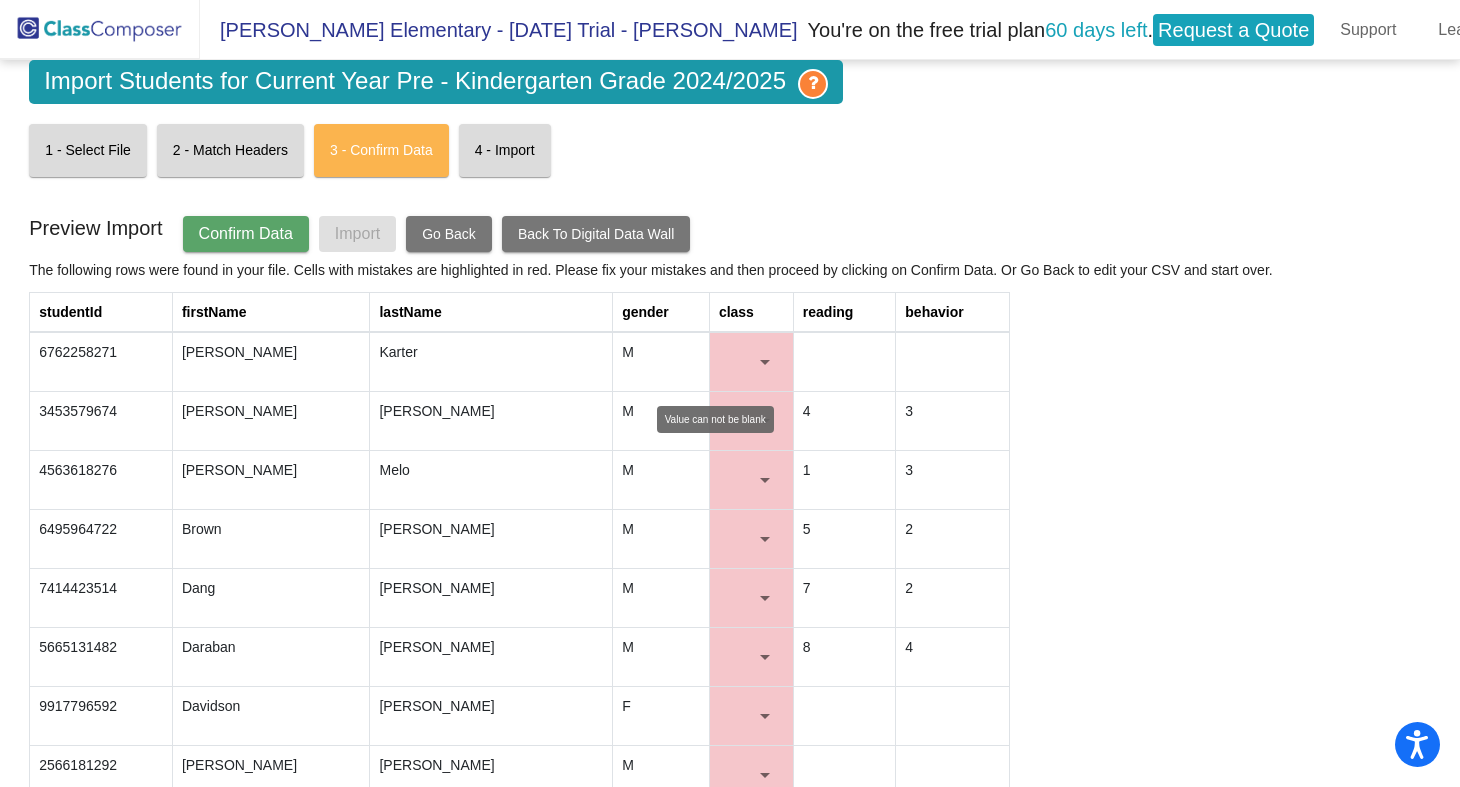 click at bounding box center (765, 362) 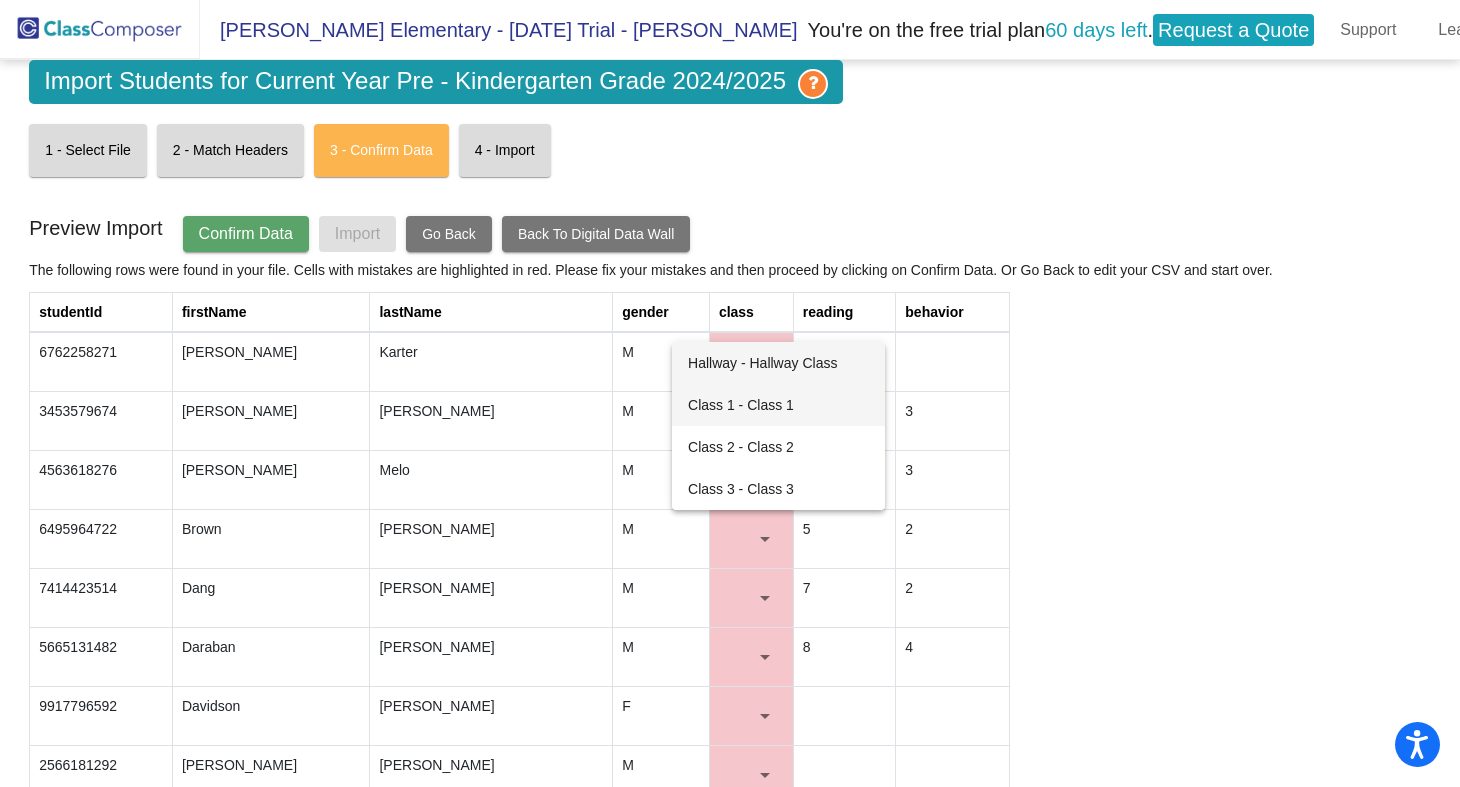click on "Class 1 - Class 1" at bounding box center [778, 405] 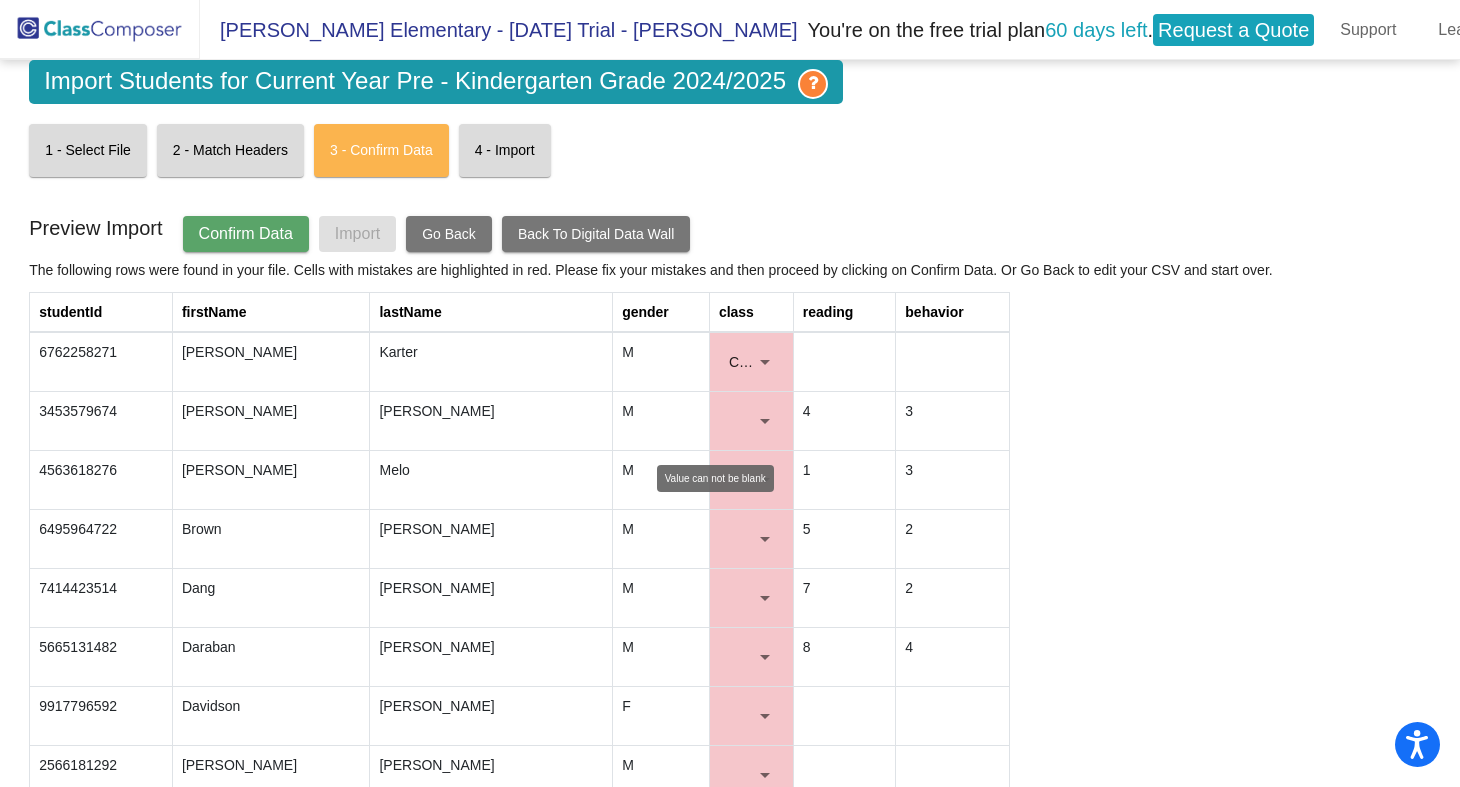 click at bounding box center [751, 421] 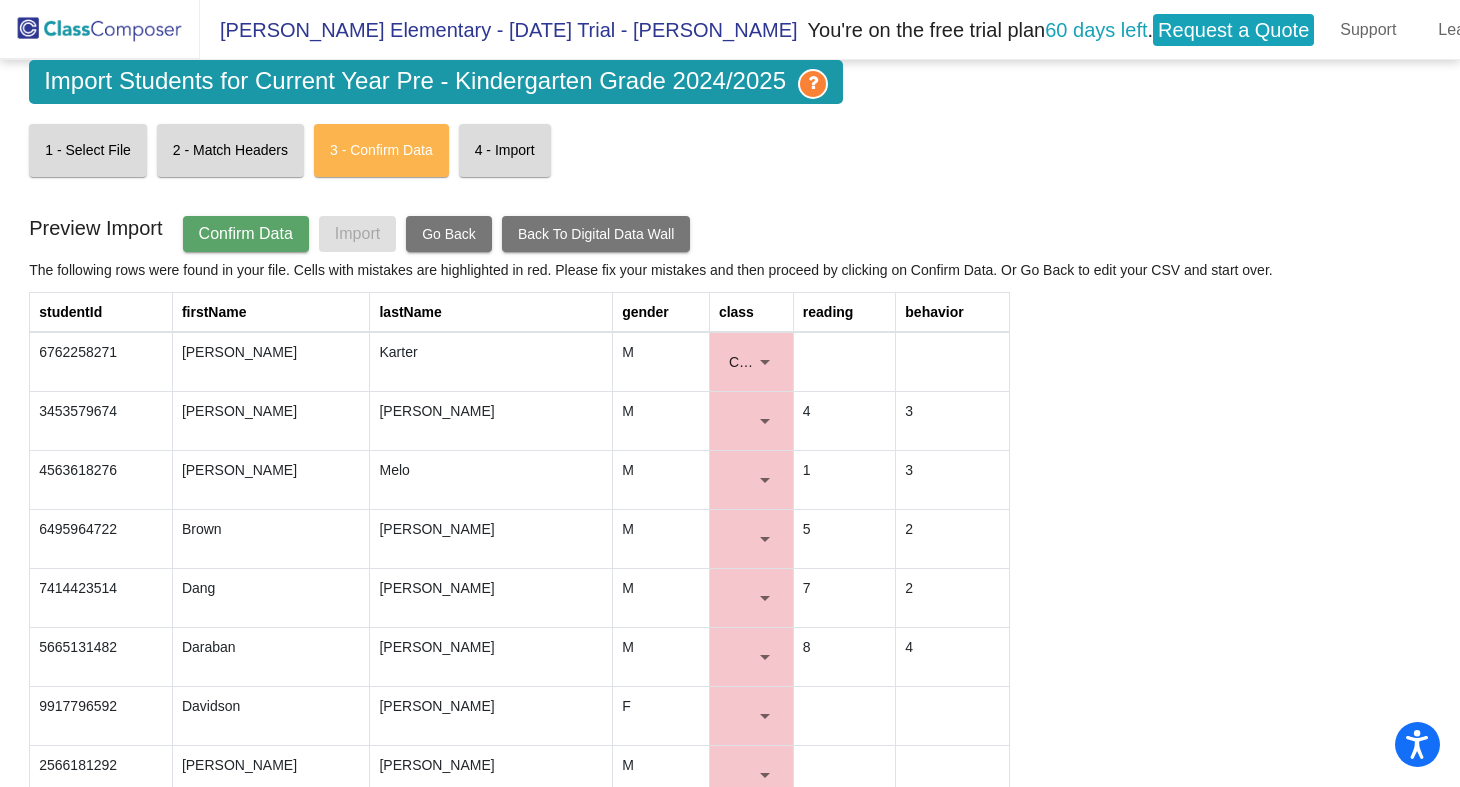 click at bounding box center [765, 421] 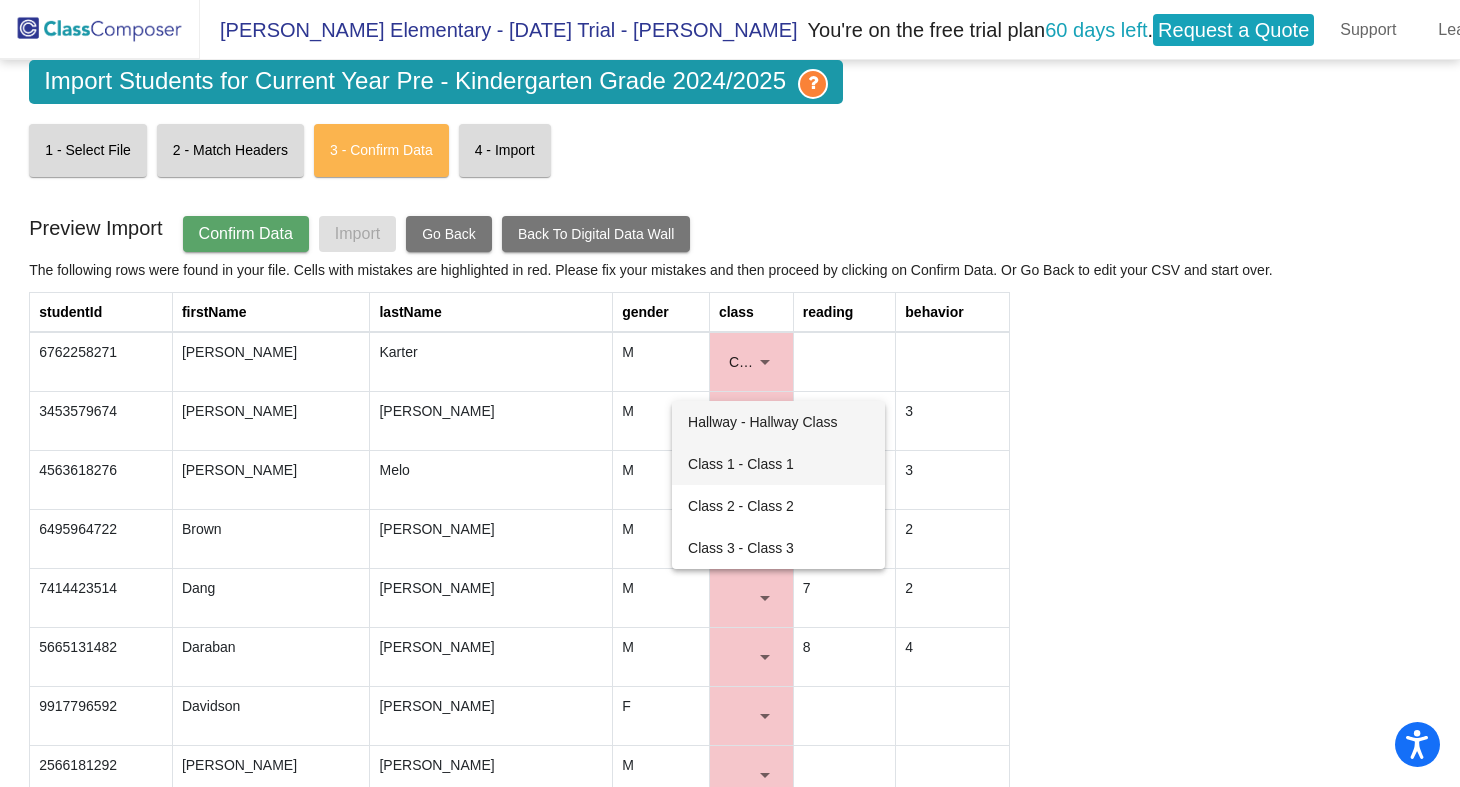 click on "Class 1 - Class 1" at bounding box center [778, 464] 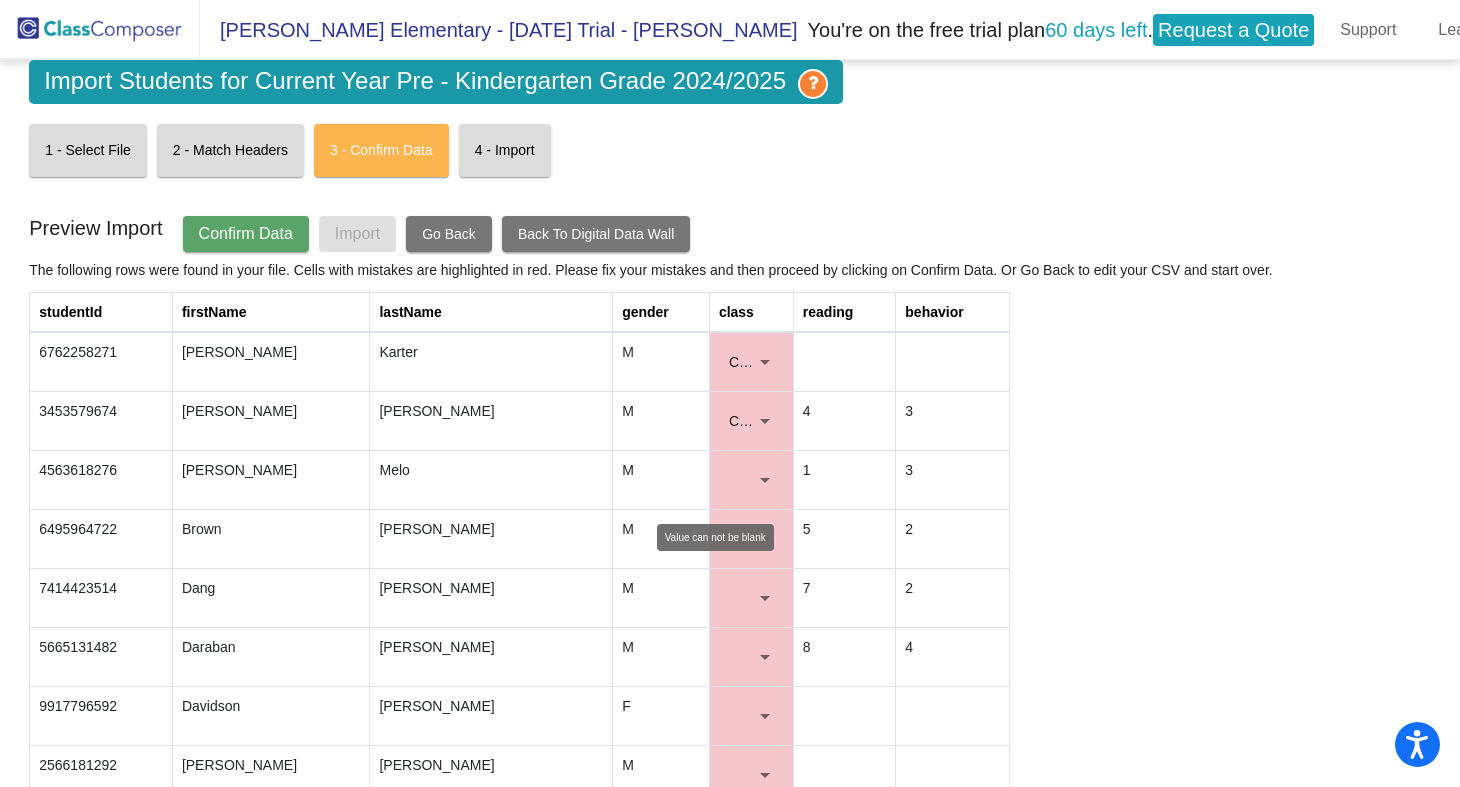 click at bounding box center [765, 480] 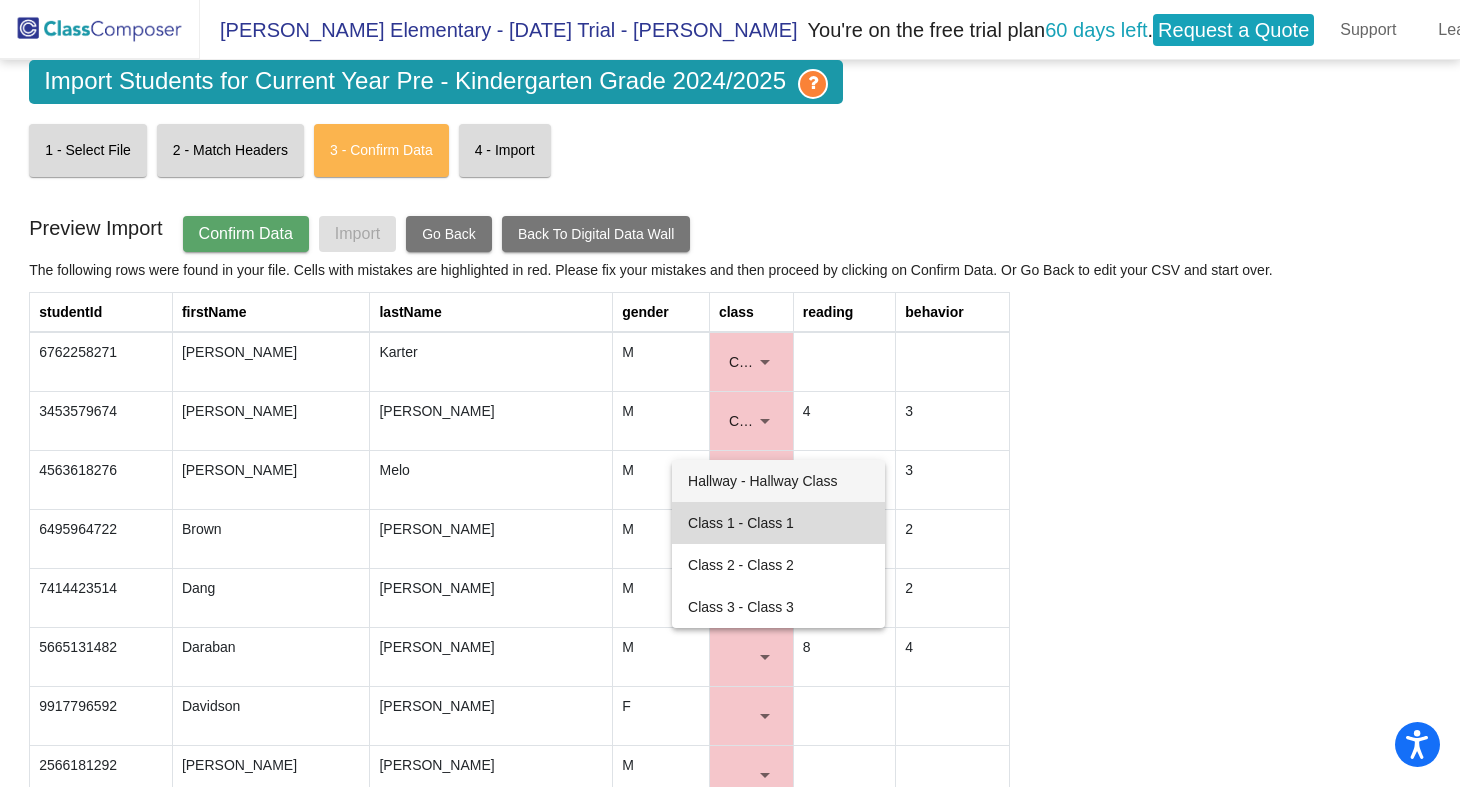 click on "Class 1 - Class 1" at bounding box center (778, 523) 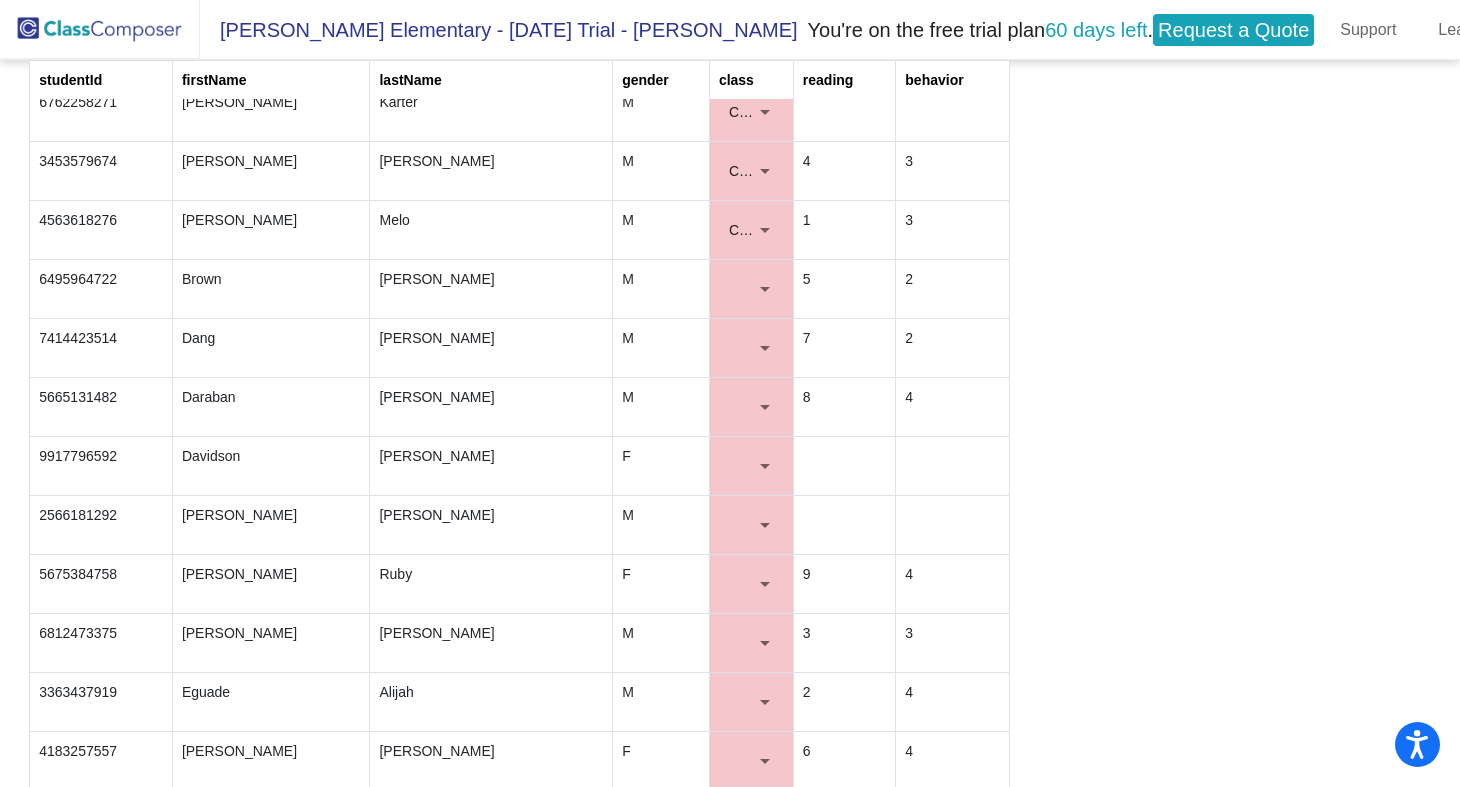 scroll, scrollTop: 0, scrollLeft: 0, axis: both 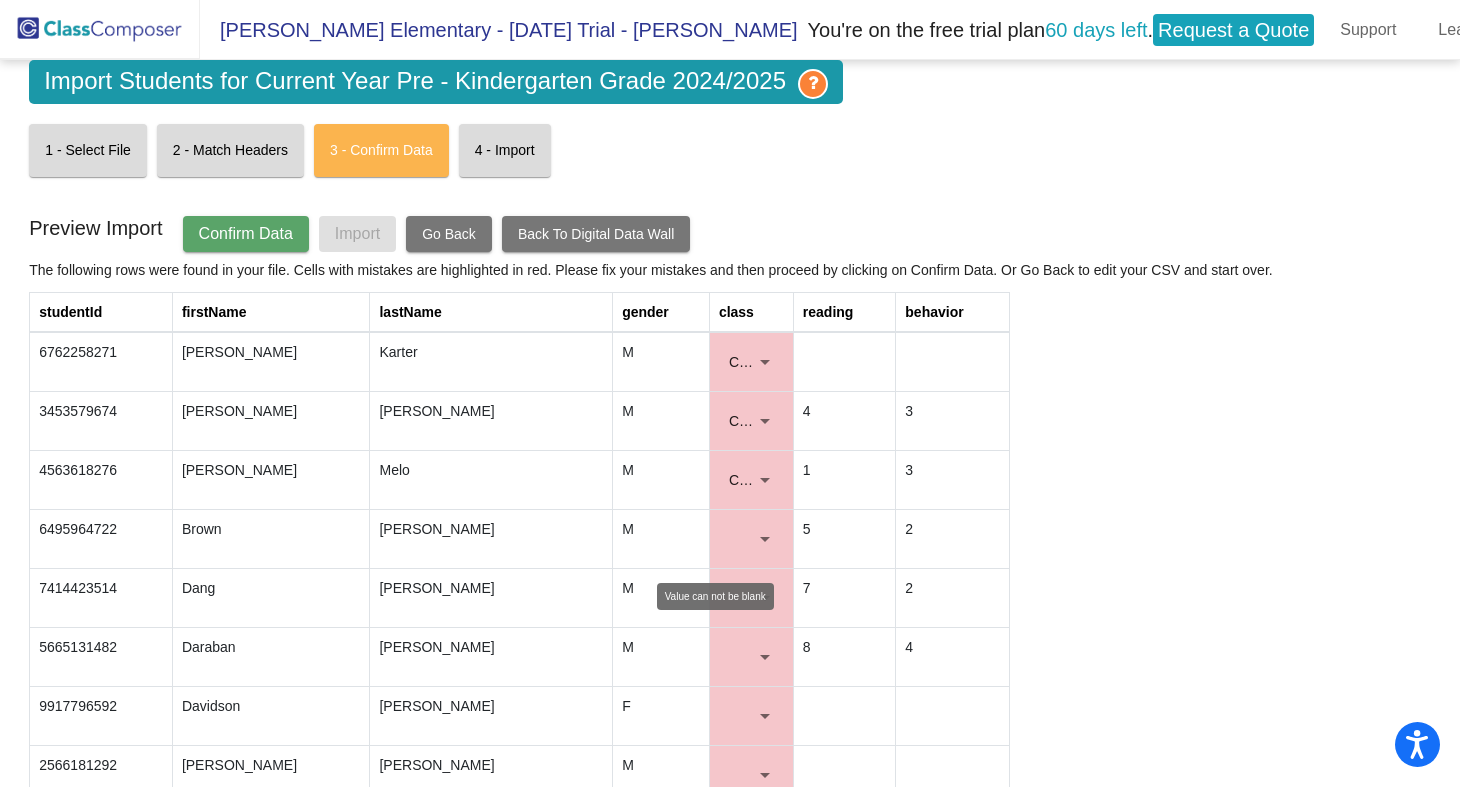click at bounding box center [765, 539] 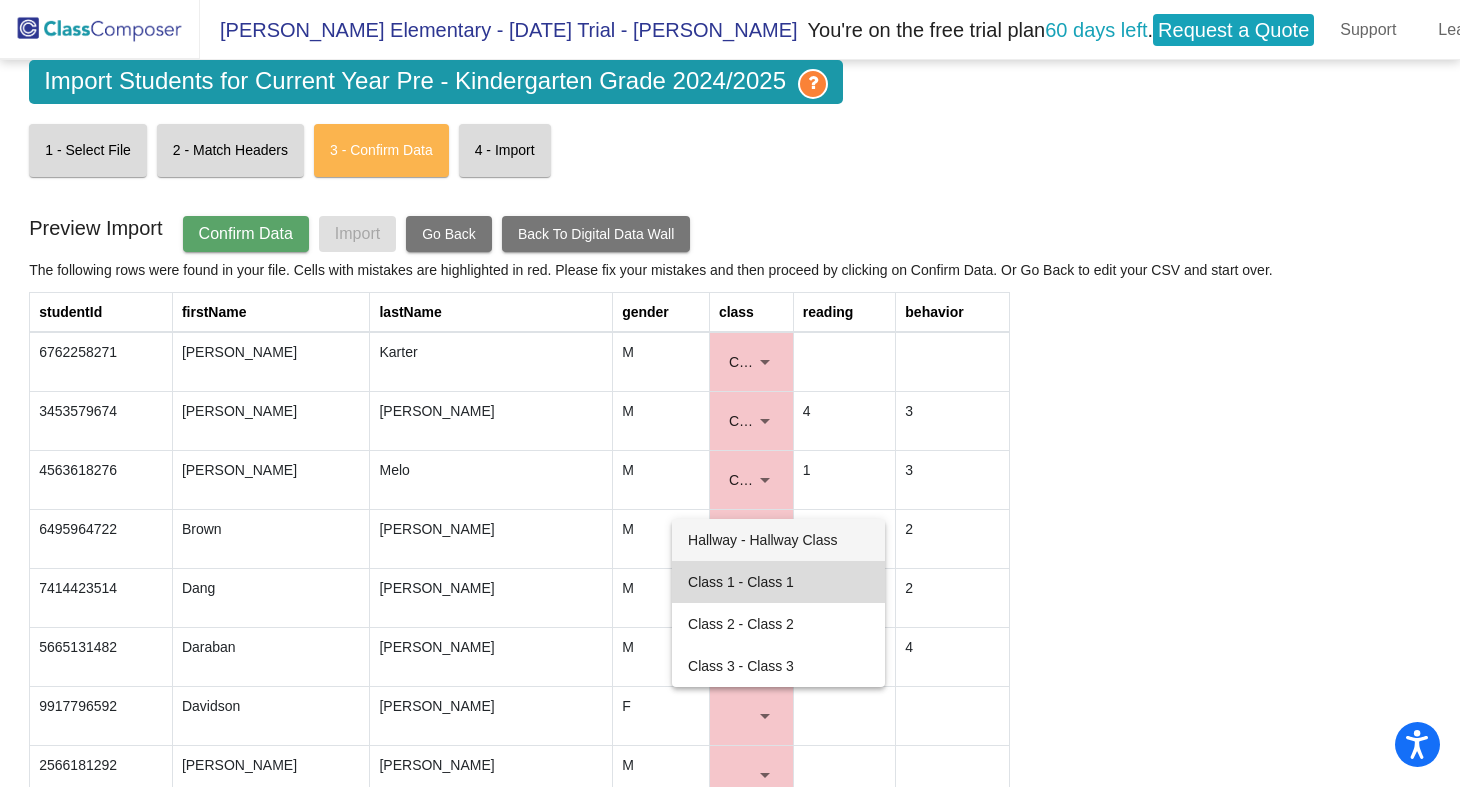 click on "Class 1 - Class 1" at bounding box center (778, 582) 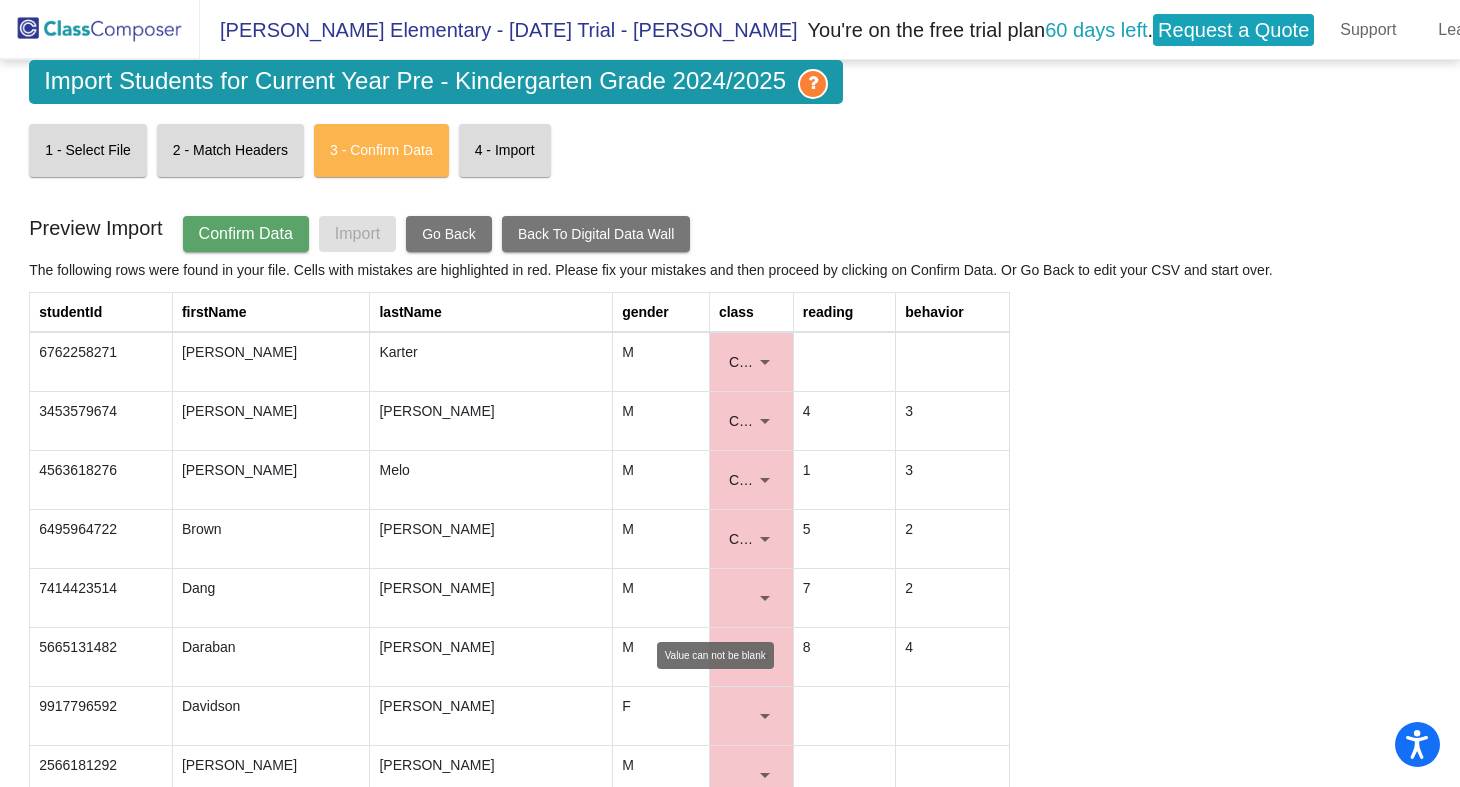 click at bounding box center (765, 598) 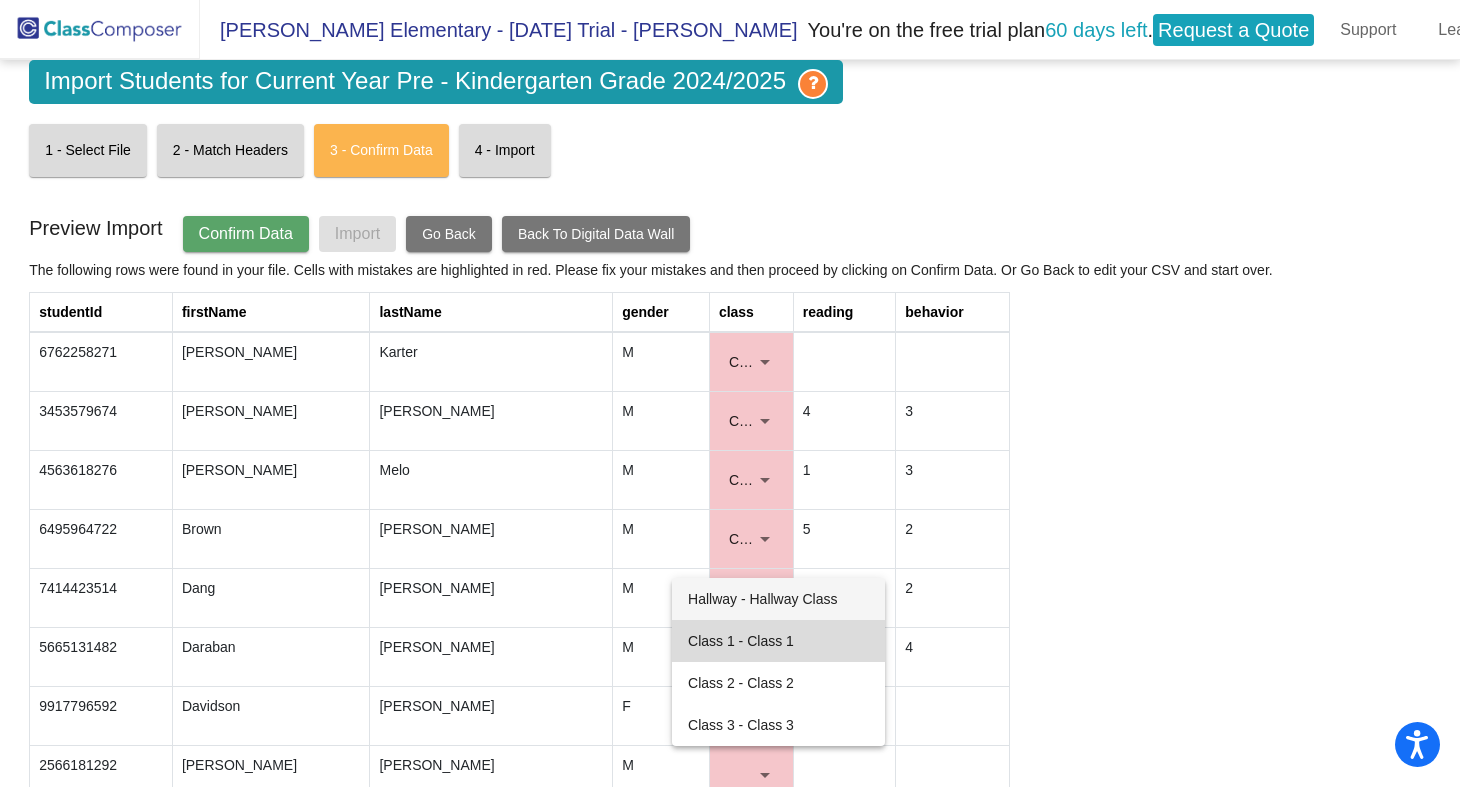 click on "Class 1 - Class 1" at bounding box center [778, 641] 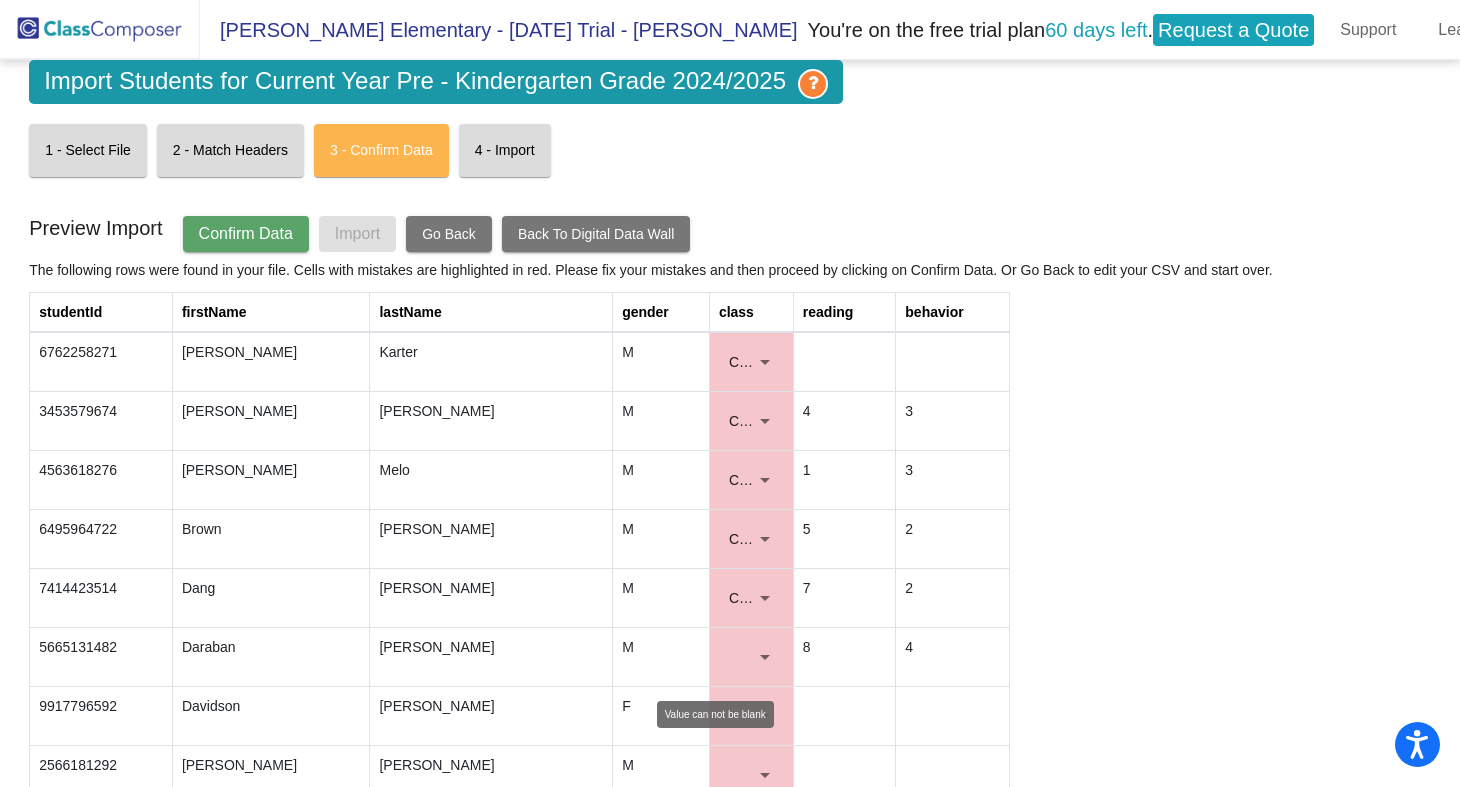 click at bounding box center (751, 657) 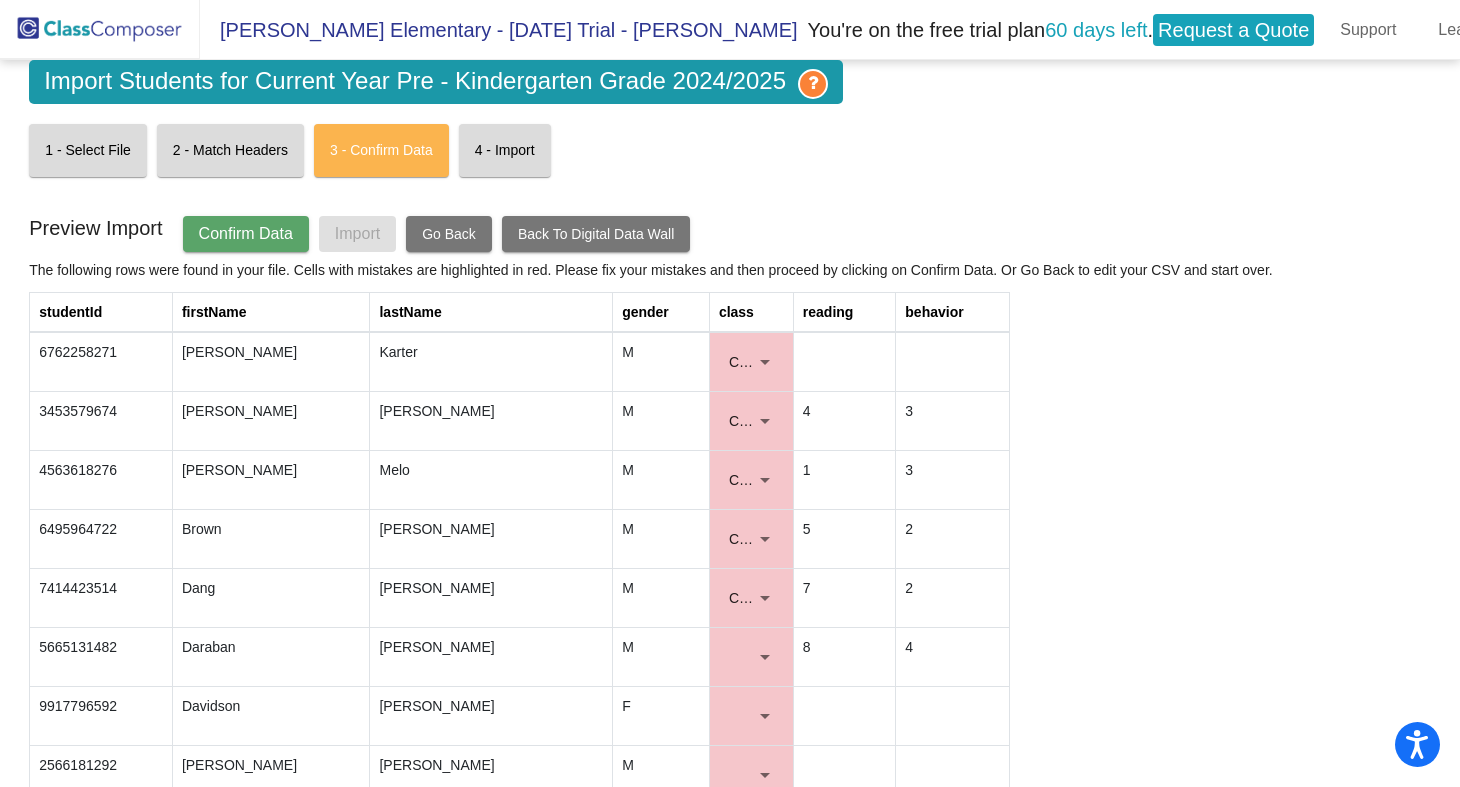 click at bounding box center [765, 657] 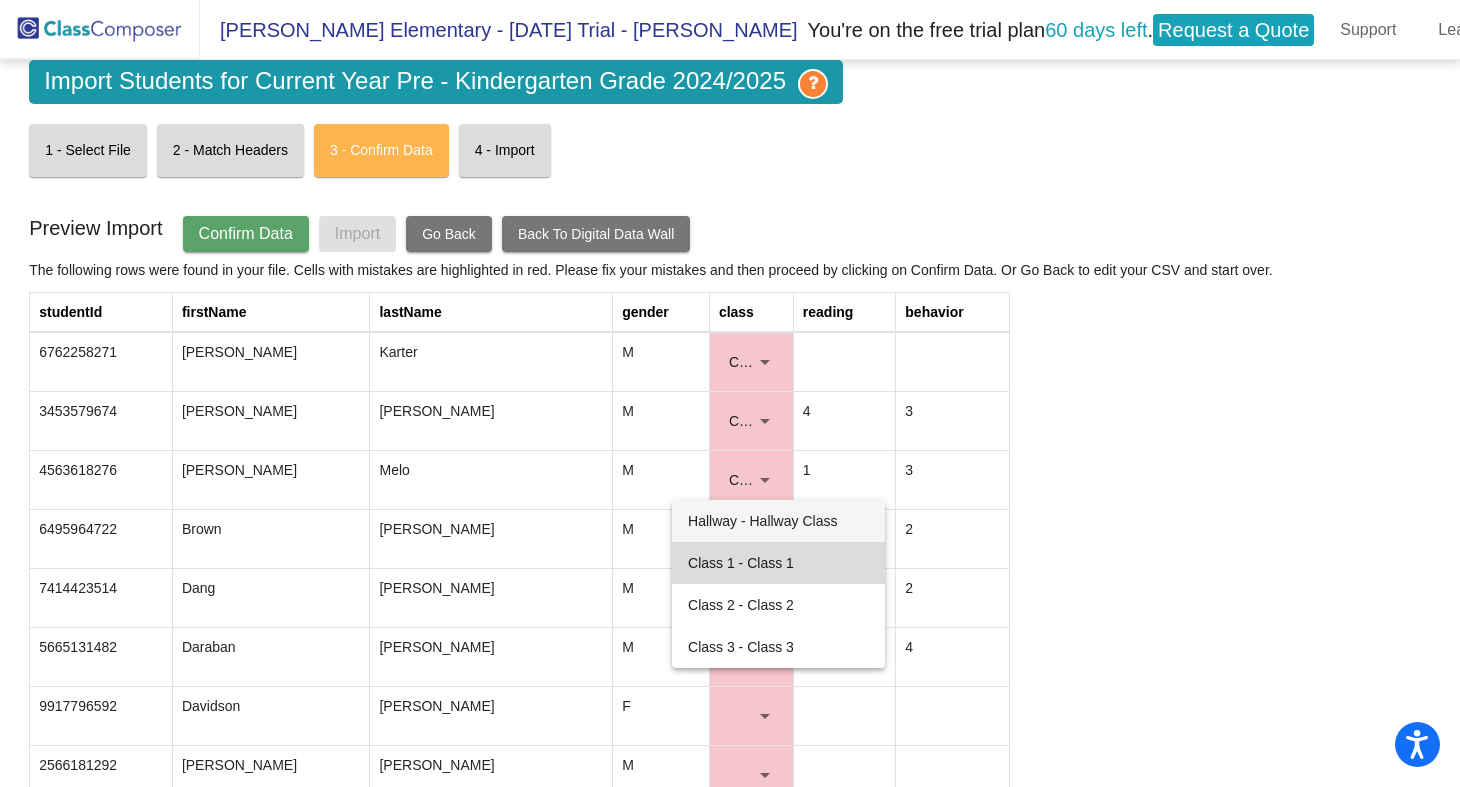click on "Class 1 - Class 1" at bounding box center (778, 563) 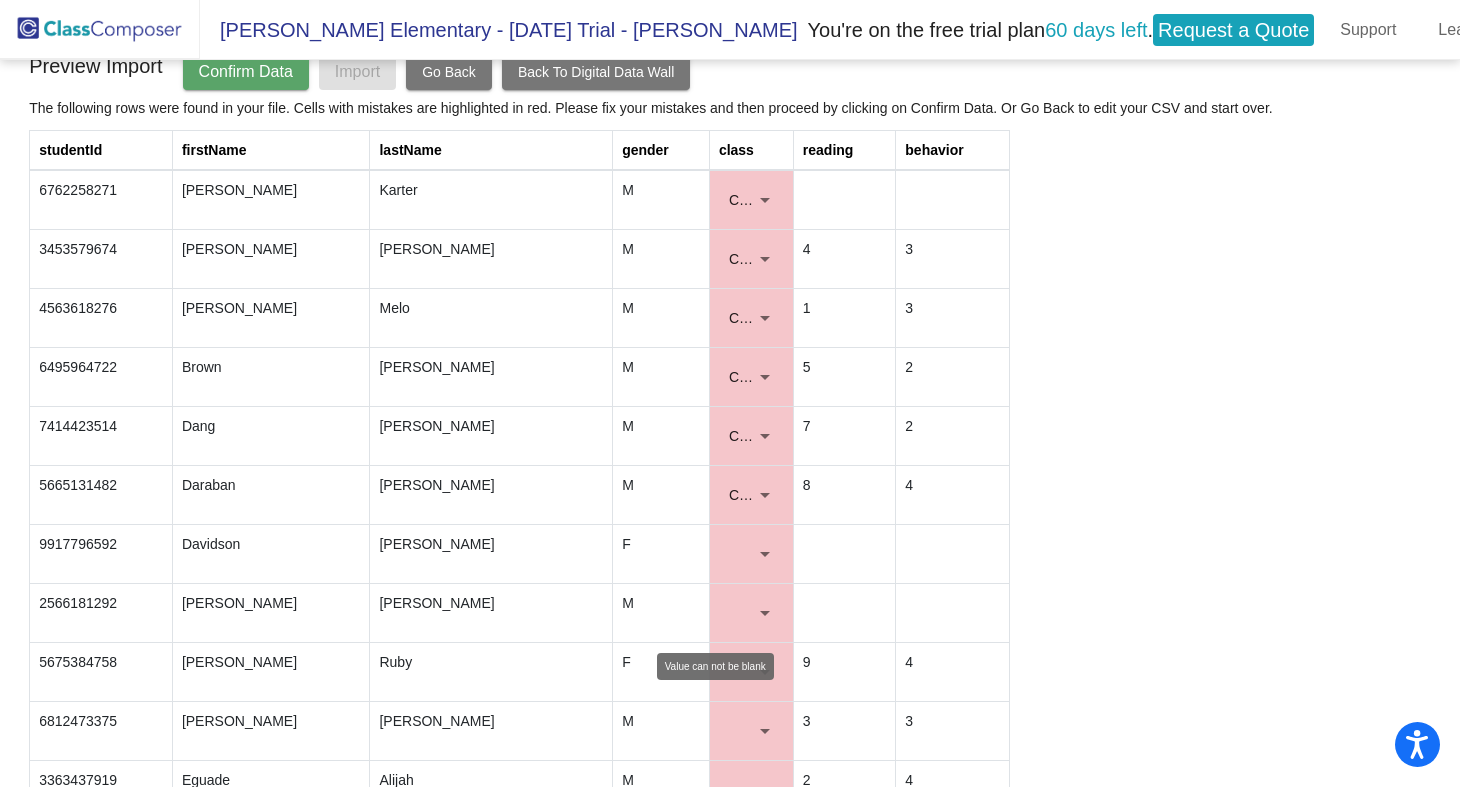 scroll, scrollTop: 170, scrollLeft: 0, axis: vertical 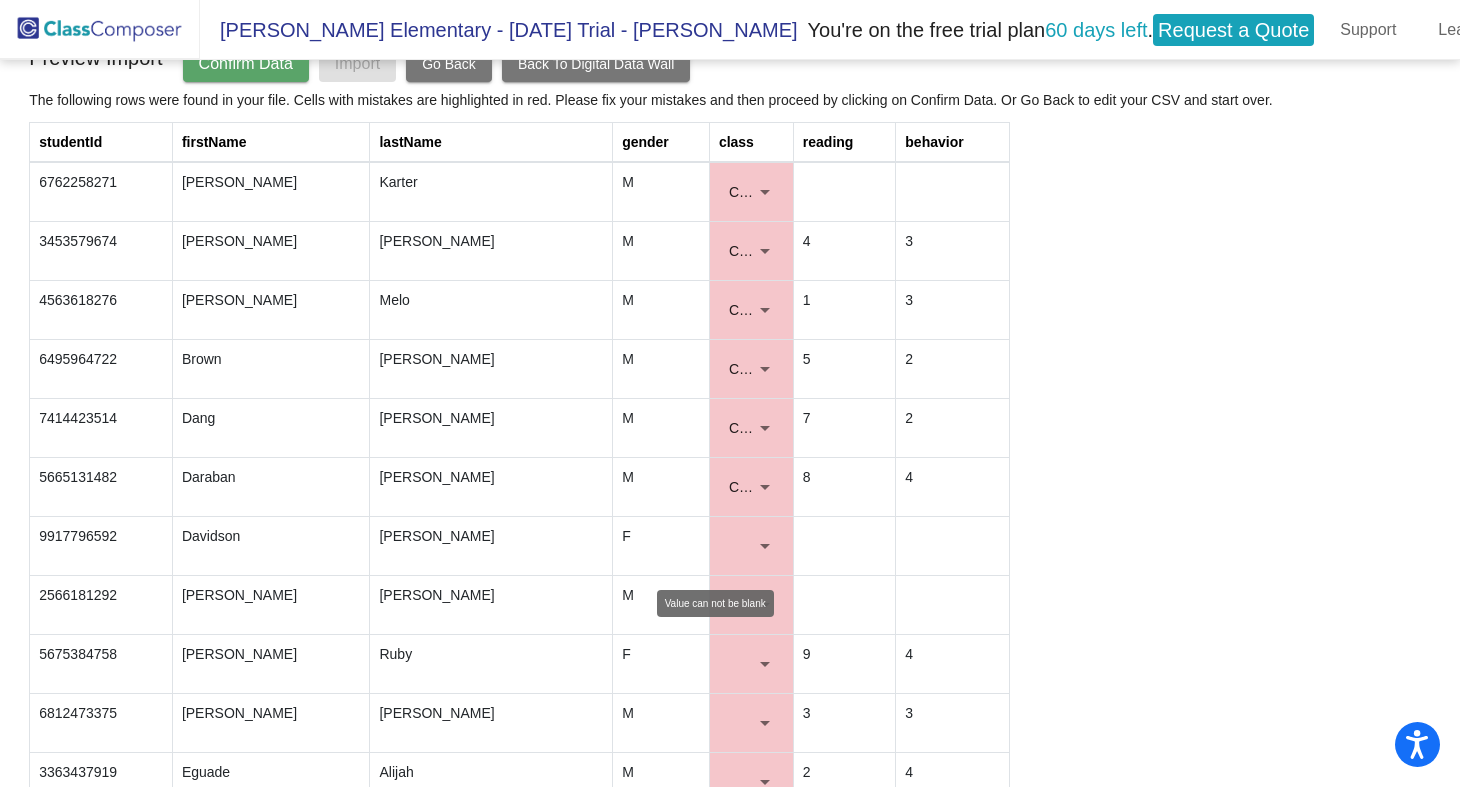 click at bounding box center (765, 546) 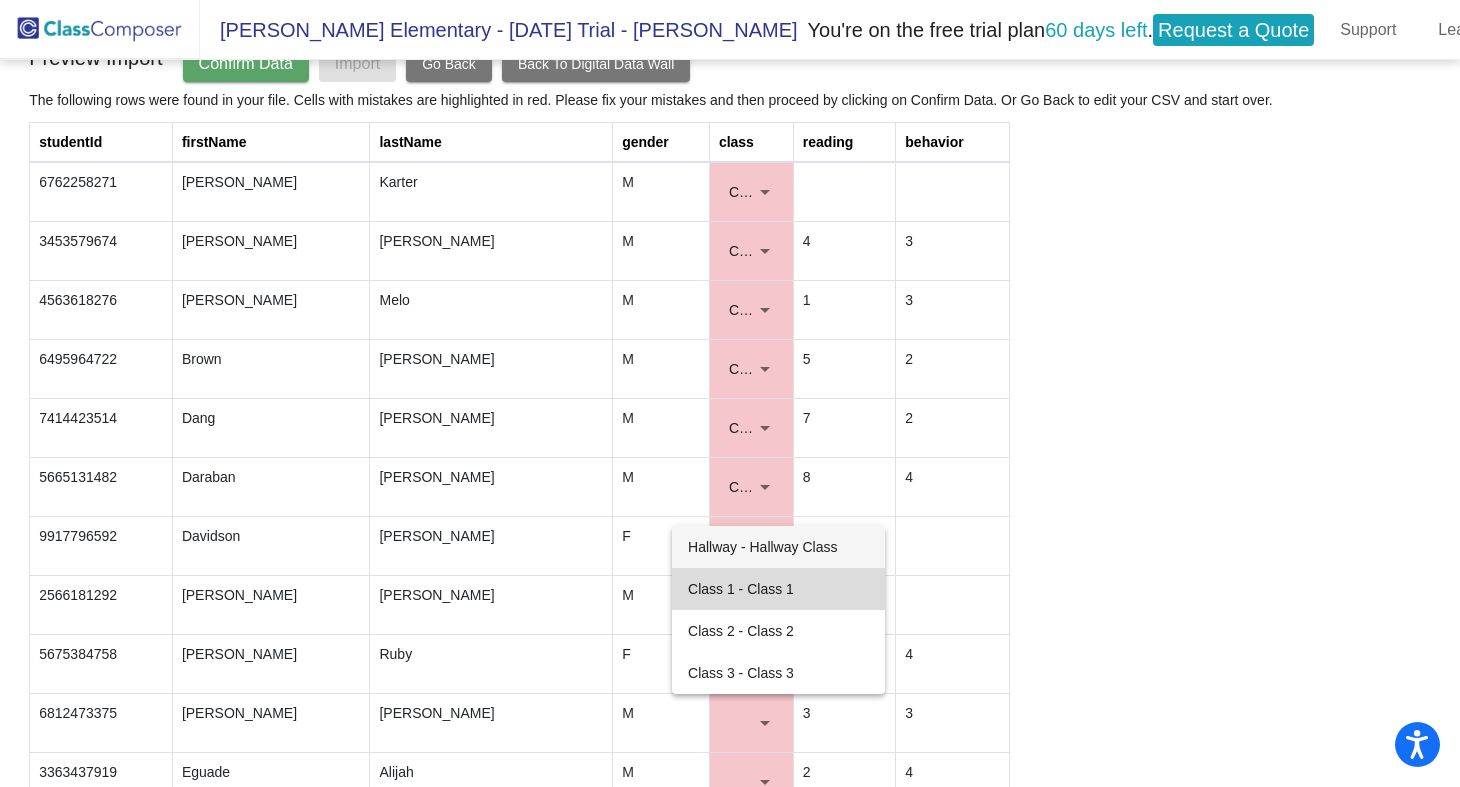 click on "Class 1 - Class 1" at bounding box center [778, 589] 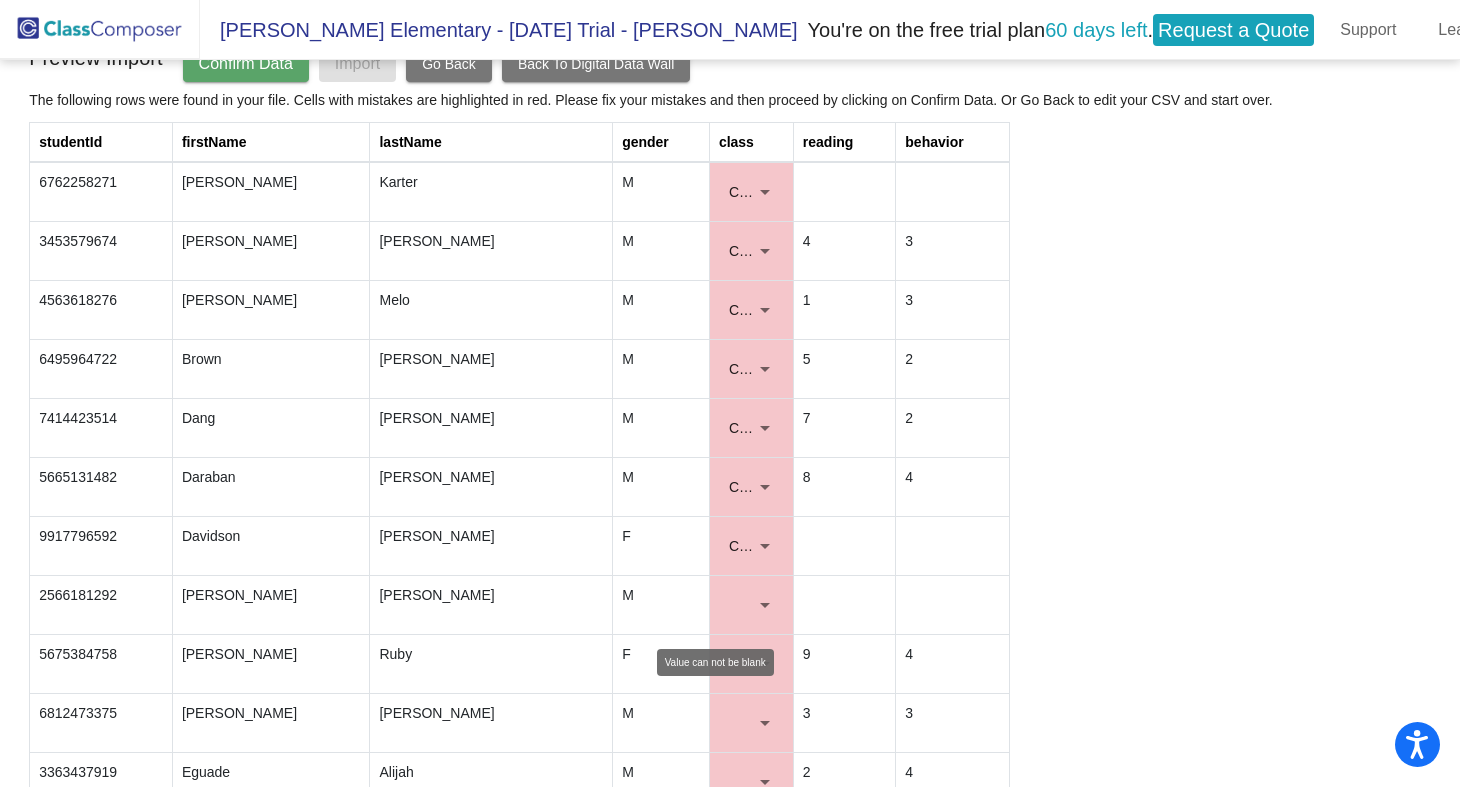 click at bounding box center [765, 605] 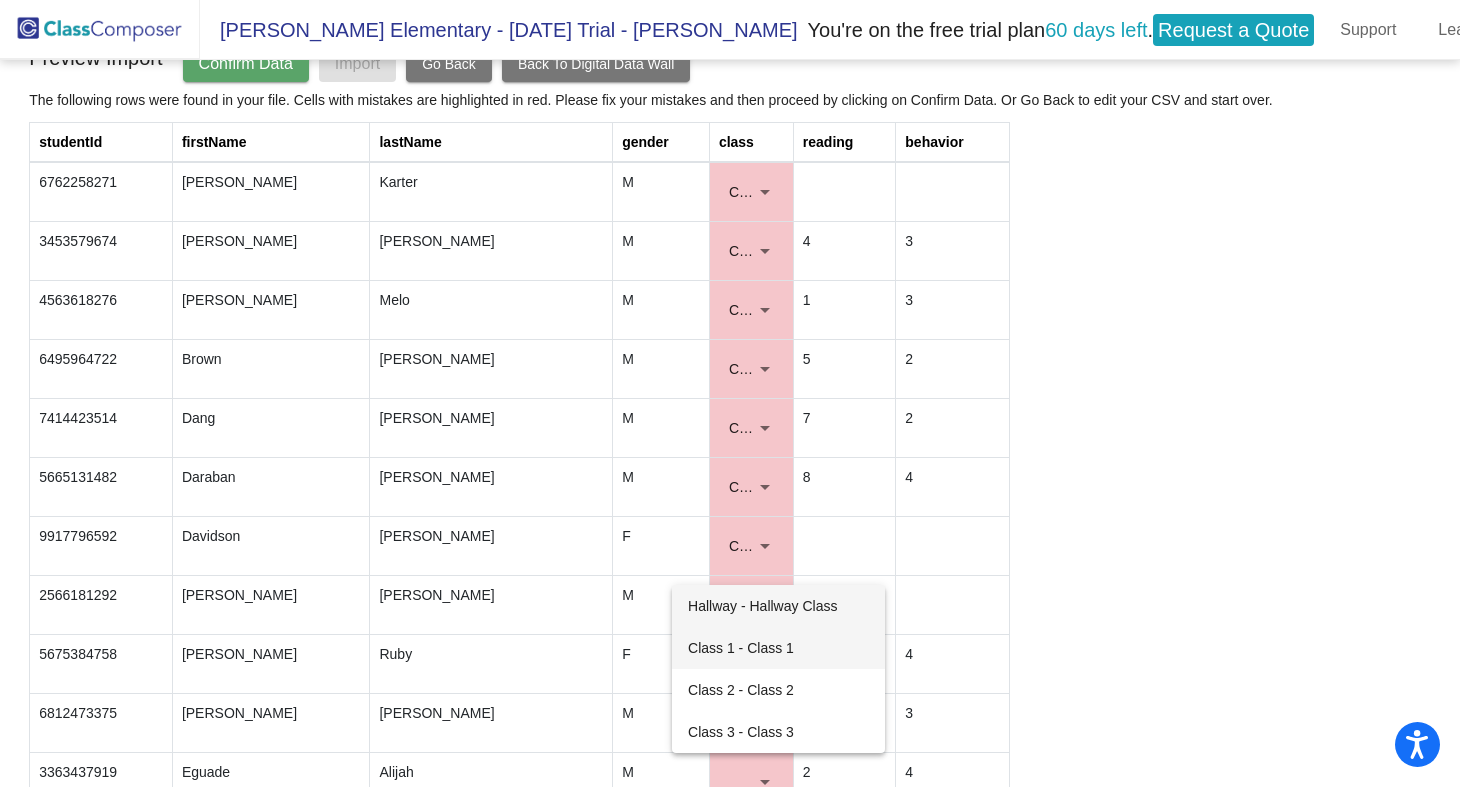 click on "Class 1 - Class 1" at bounding box center (778, 648) 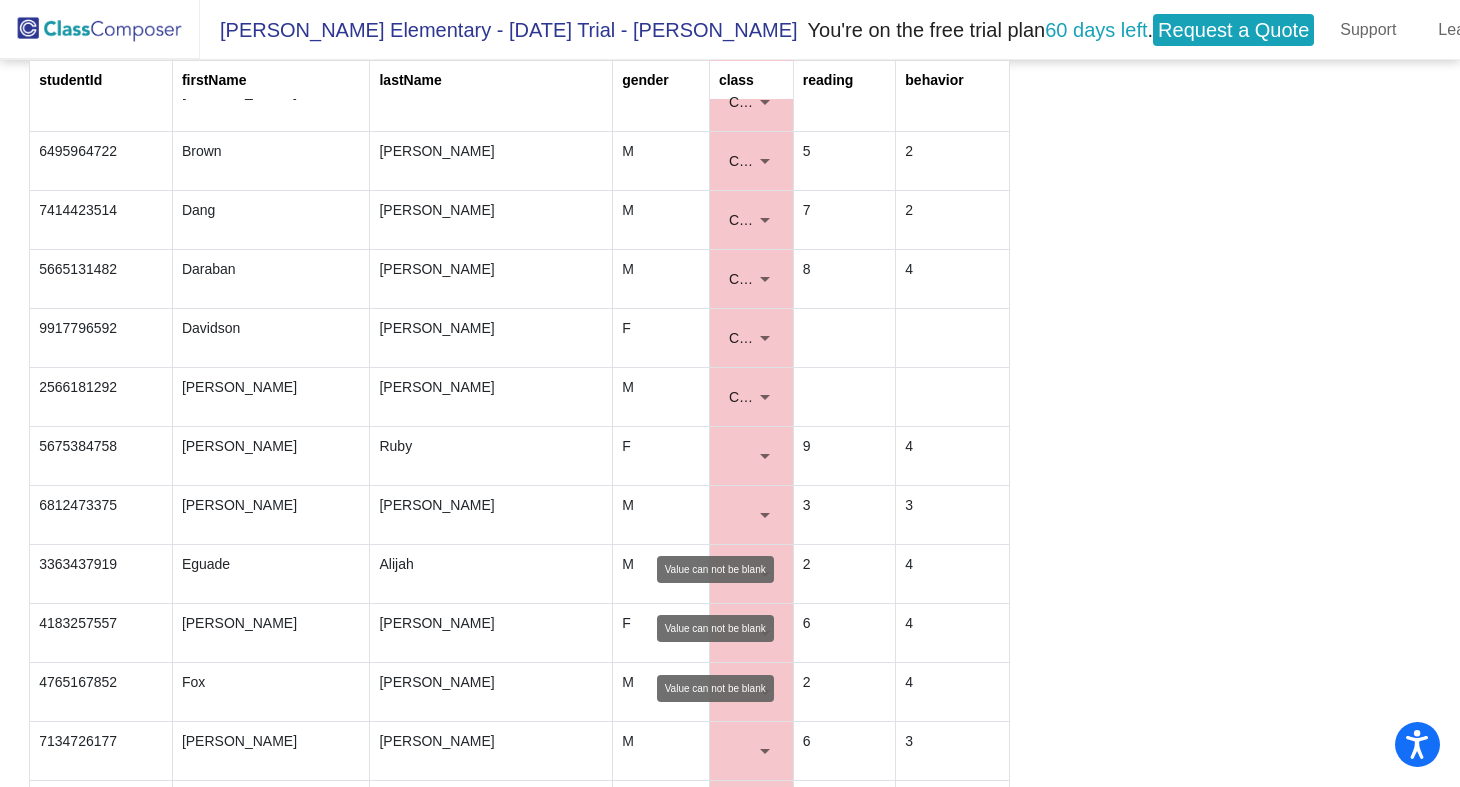 scroll, scrollTop: 424, scrollLeft: 0, axis: vertical 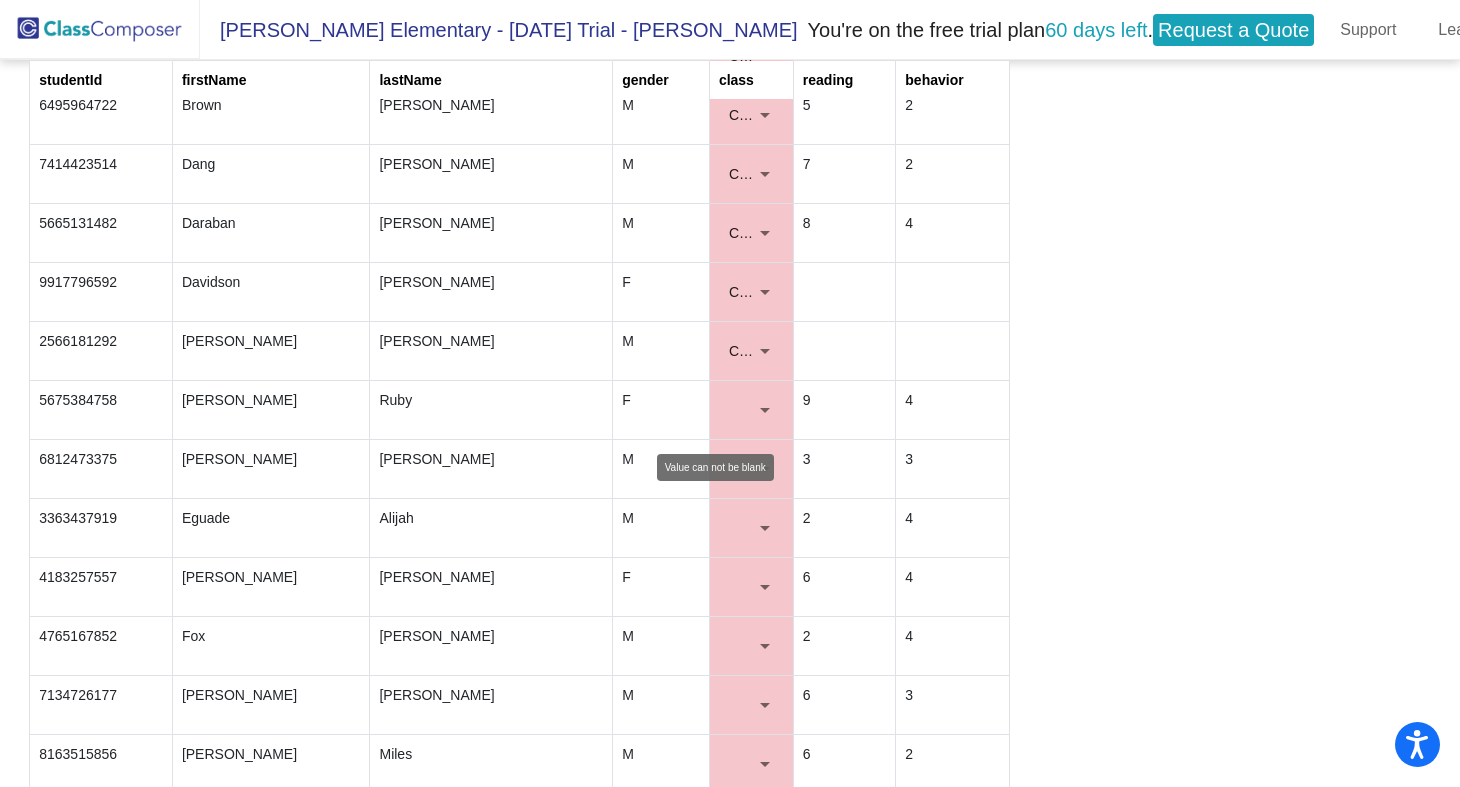 click at bounding box center (765, 410) 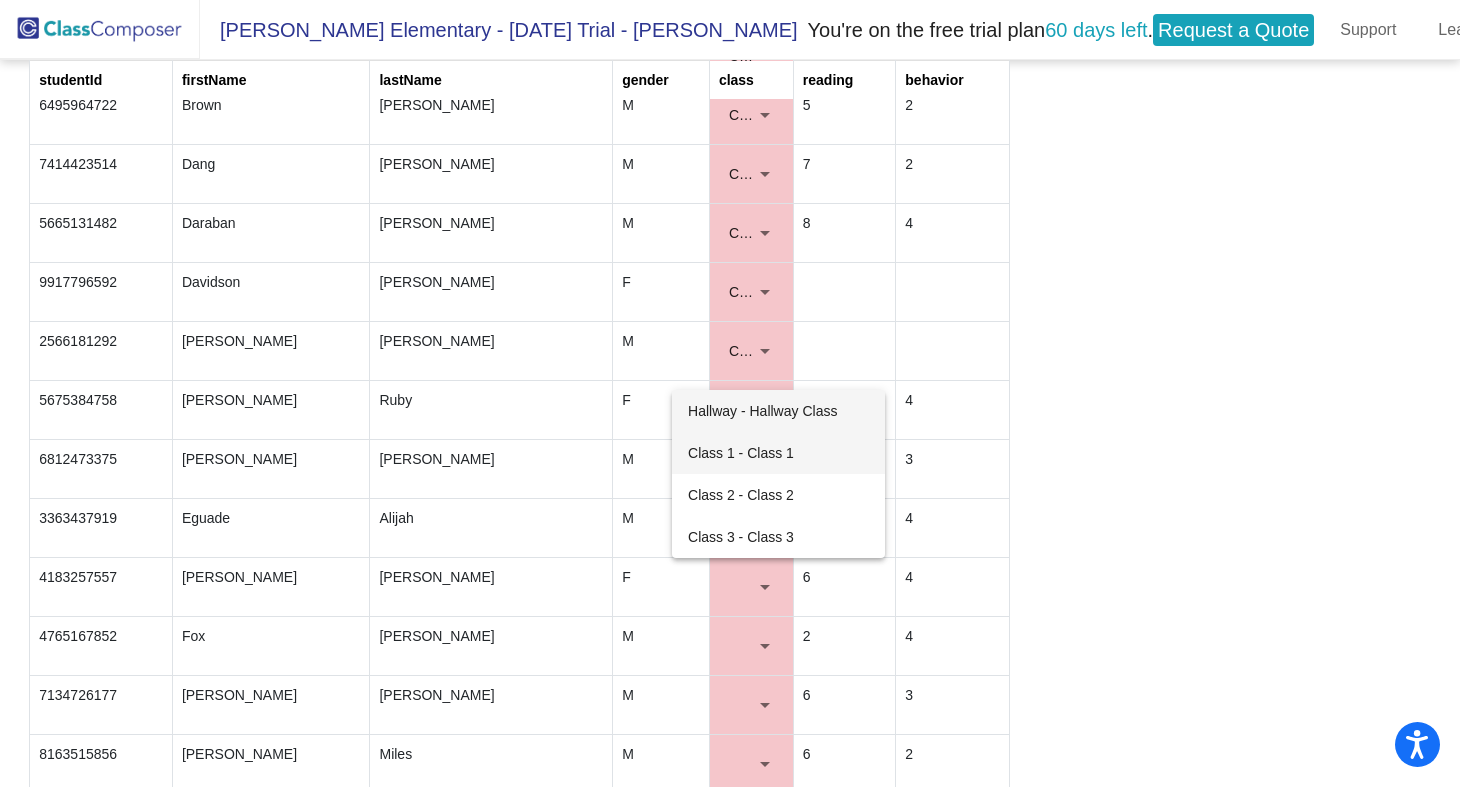 click on "Class 1 - Class 1" at bounding box center [778, 453] 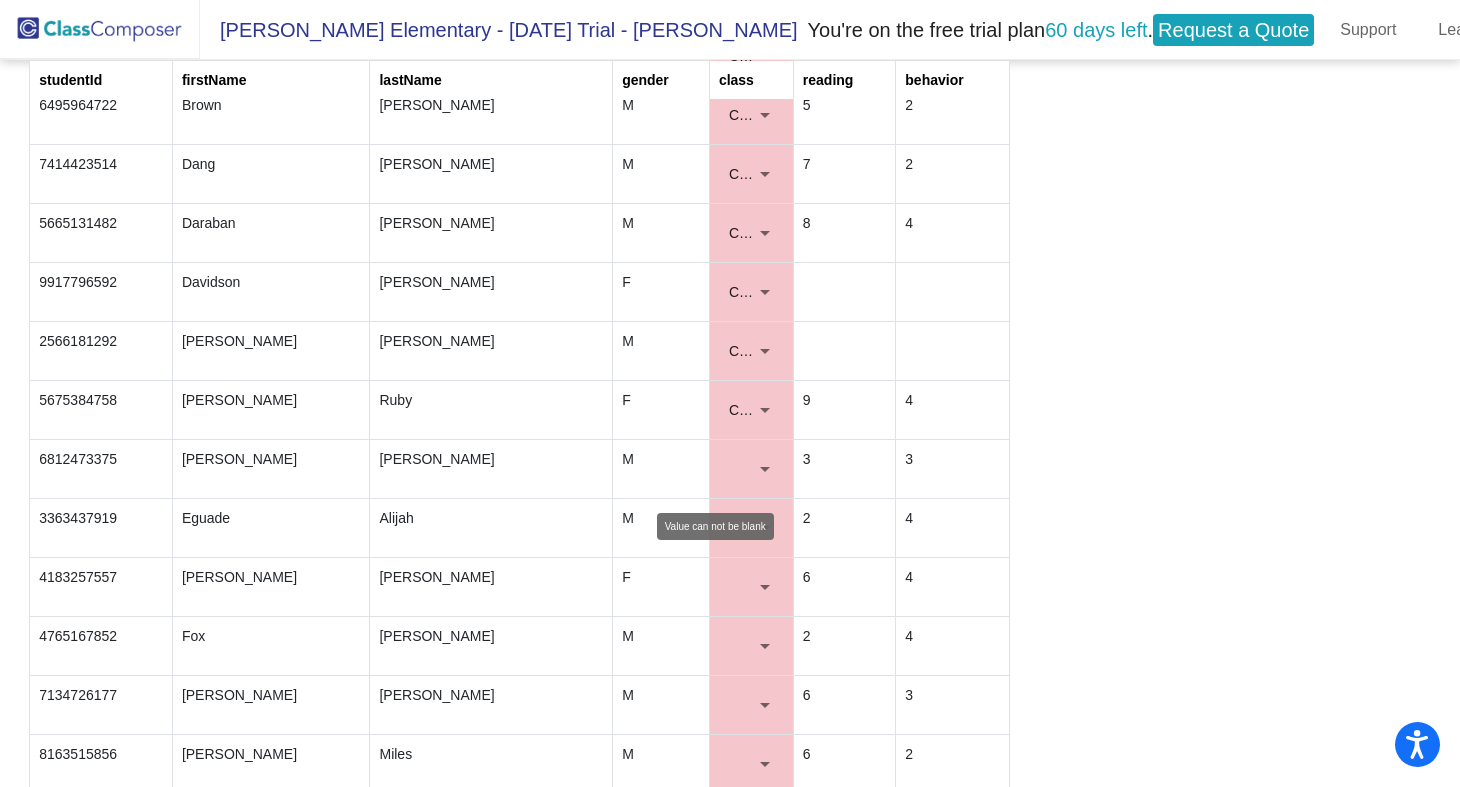 click at bounding box center [765, 469] 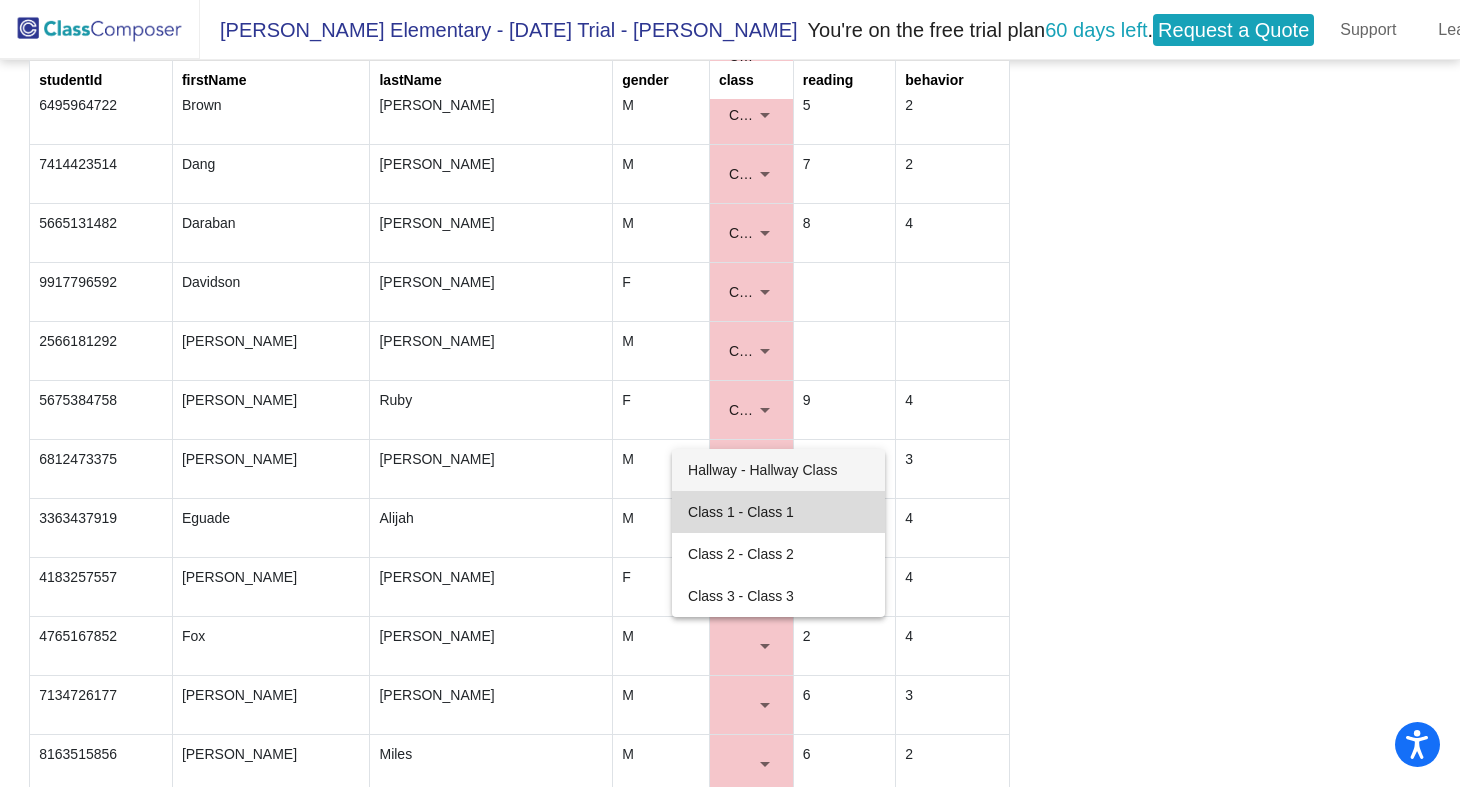 click on "Class 1 - Class 1" at bounding box center (778, 512) 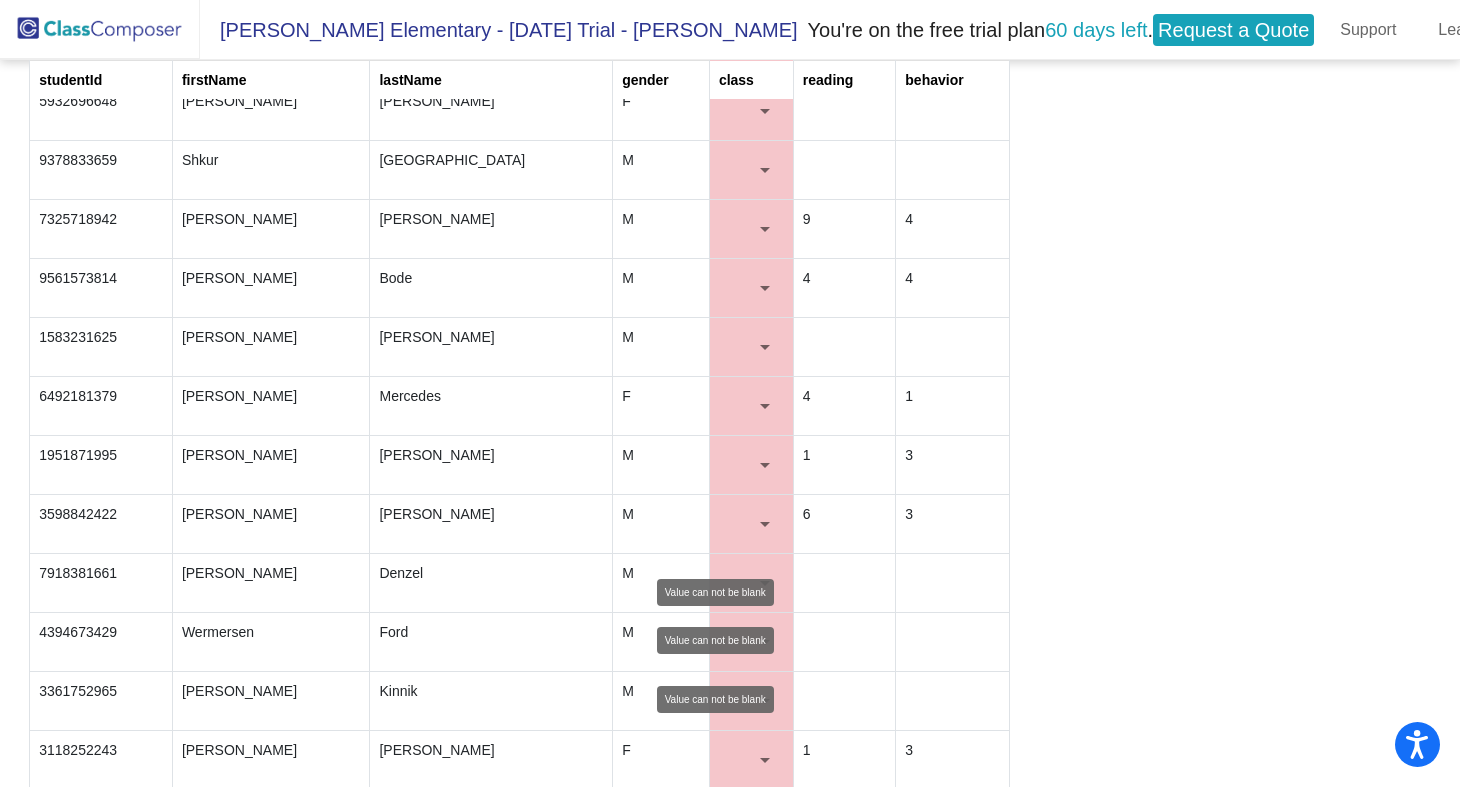 scroll, scrollTop: 2911, scrollLeft: 0, axis: vertical 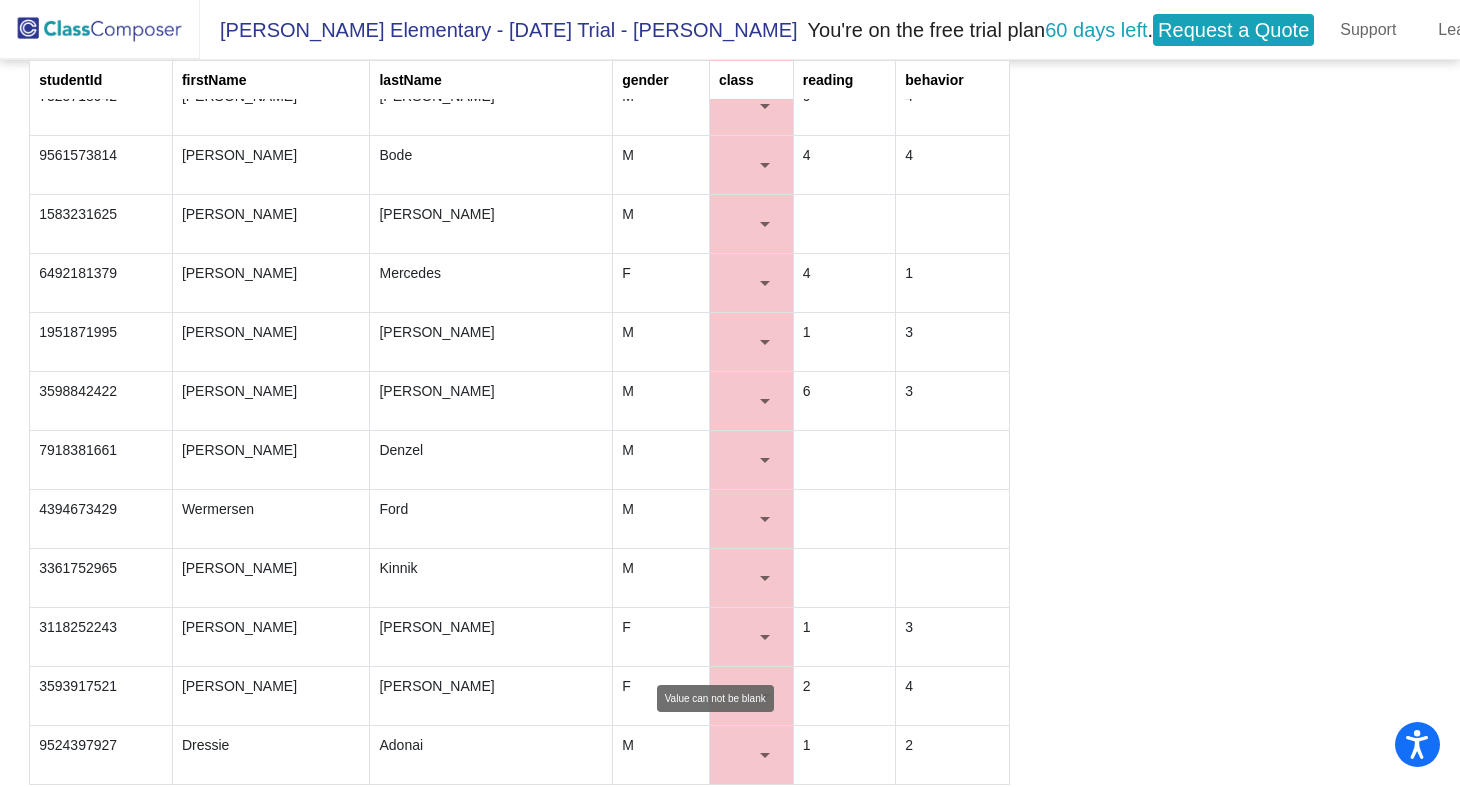 click at bounding box center (742, 755) 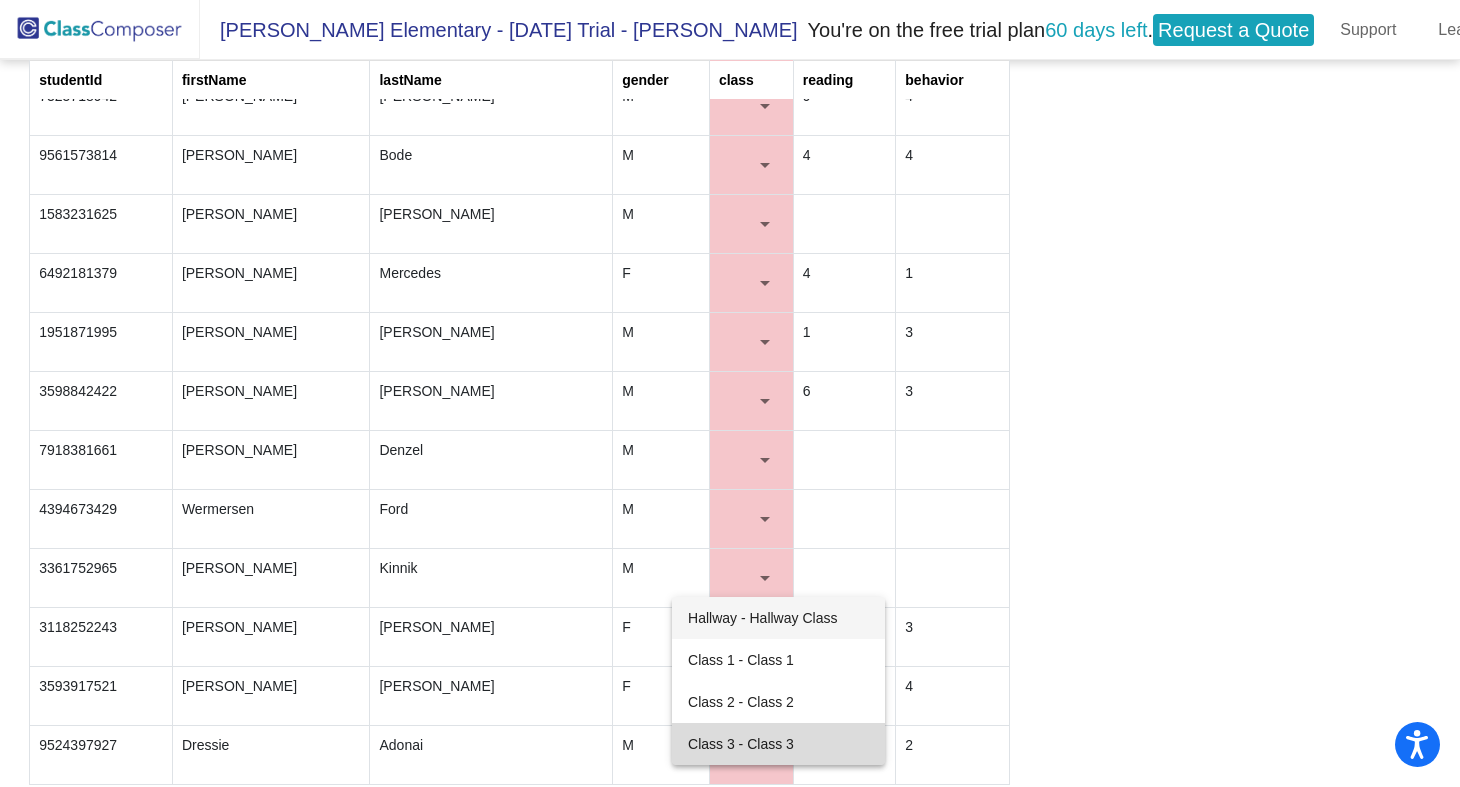 click on "Class 3 - Class 3" at bounding box center [778, 744] 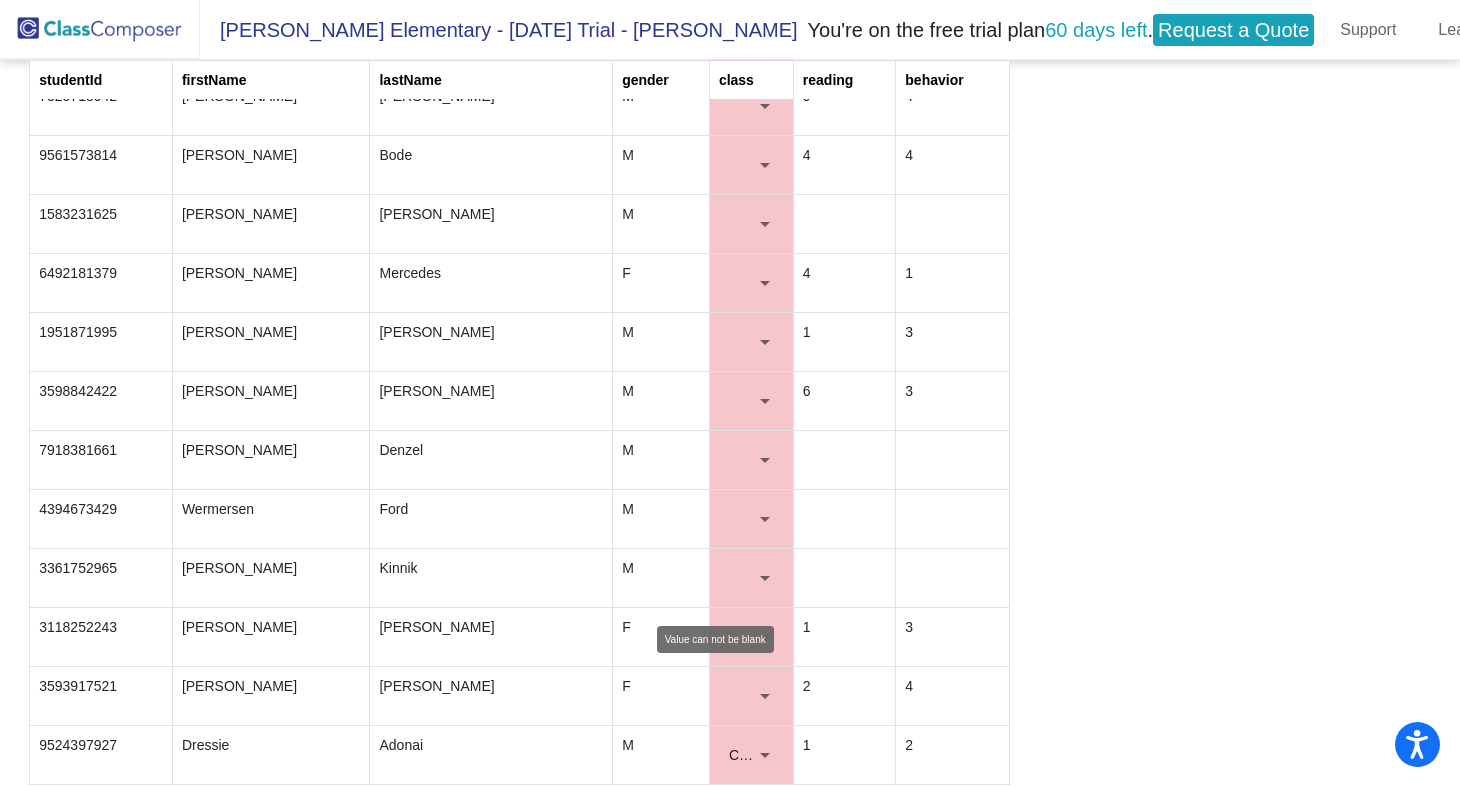 click at bounding box center [742, 696] 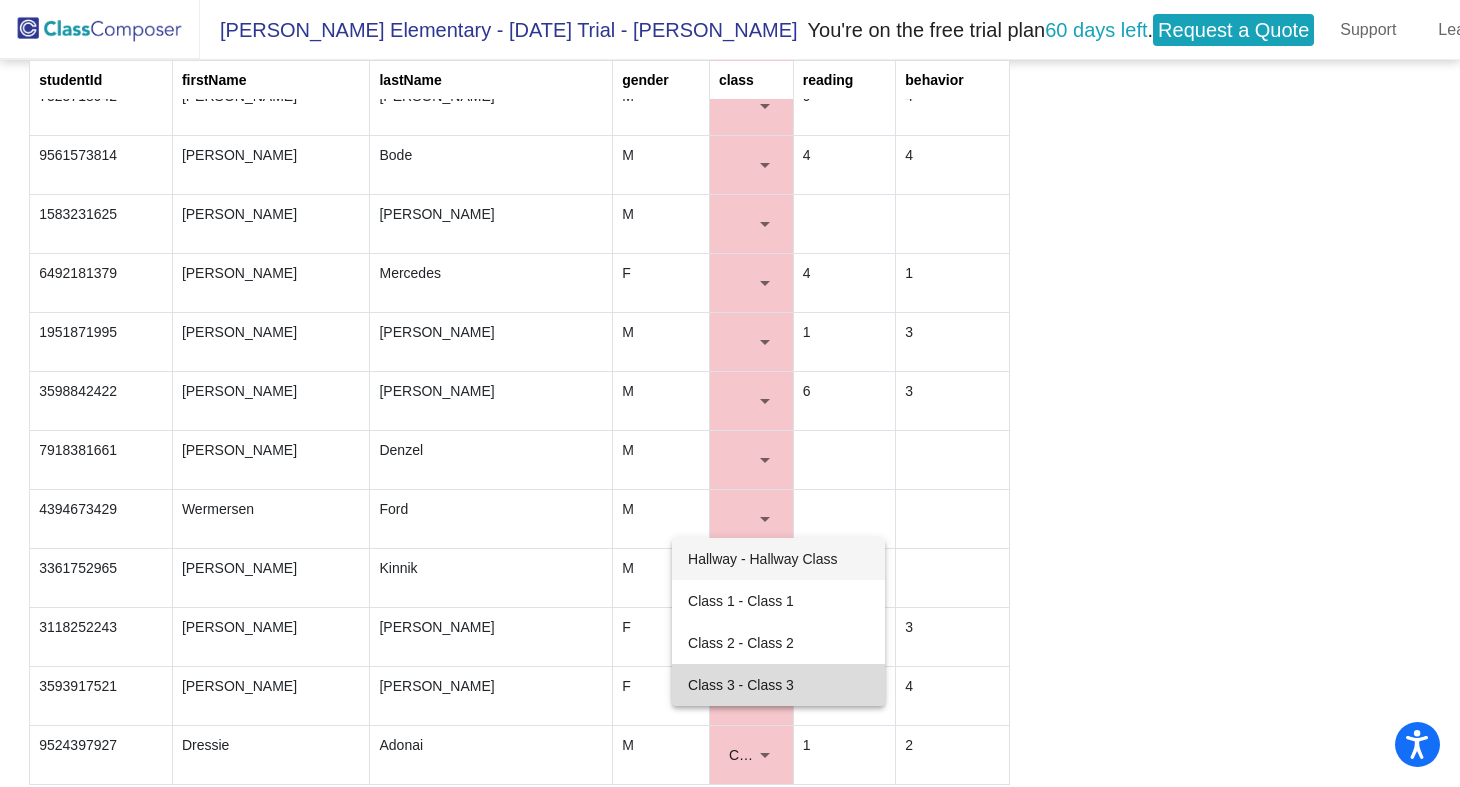 click on "Class 3 - Class 3" at bounding box center (778, 685) 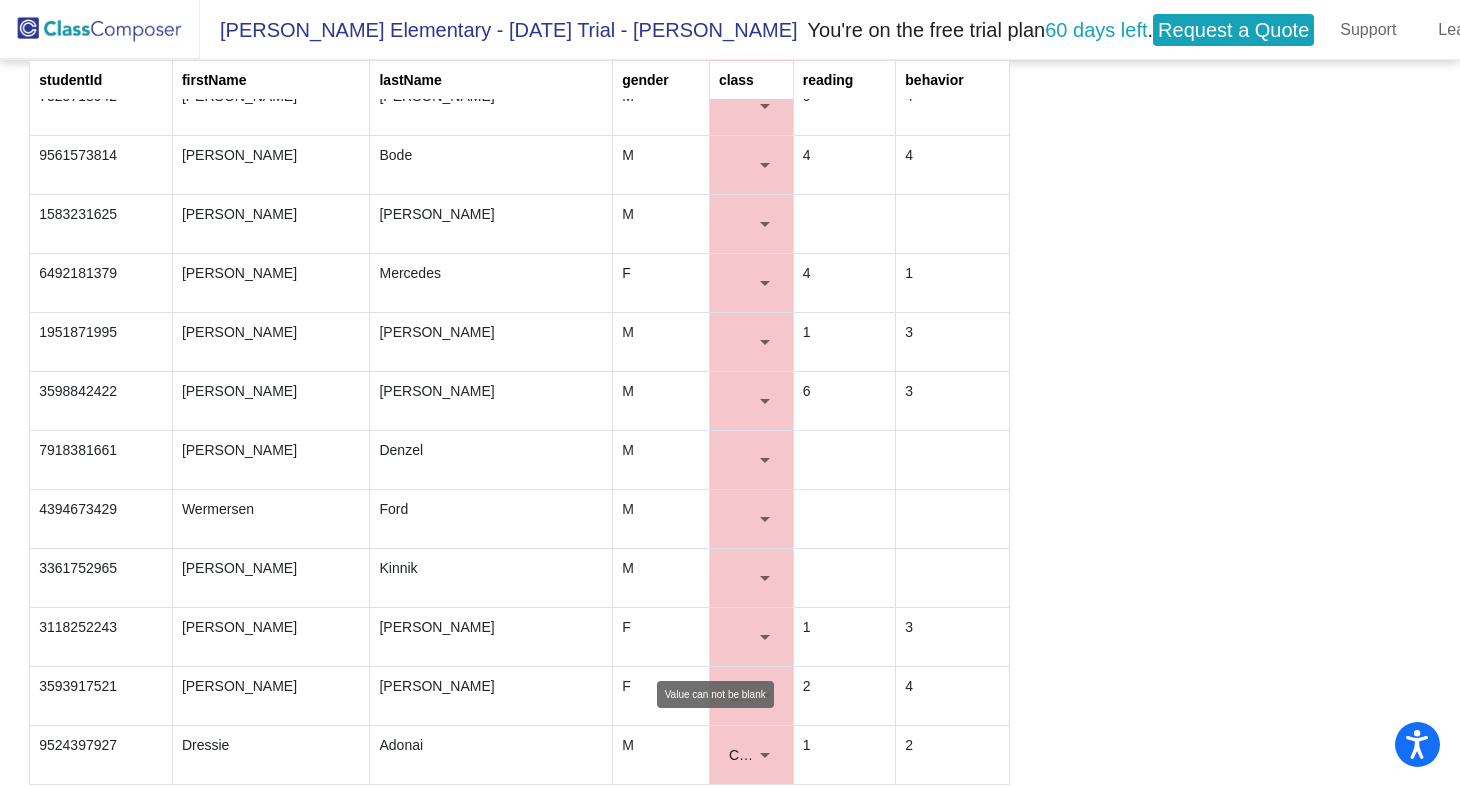 click at bounding box center [742, 637] 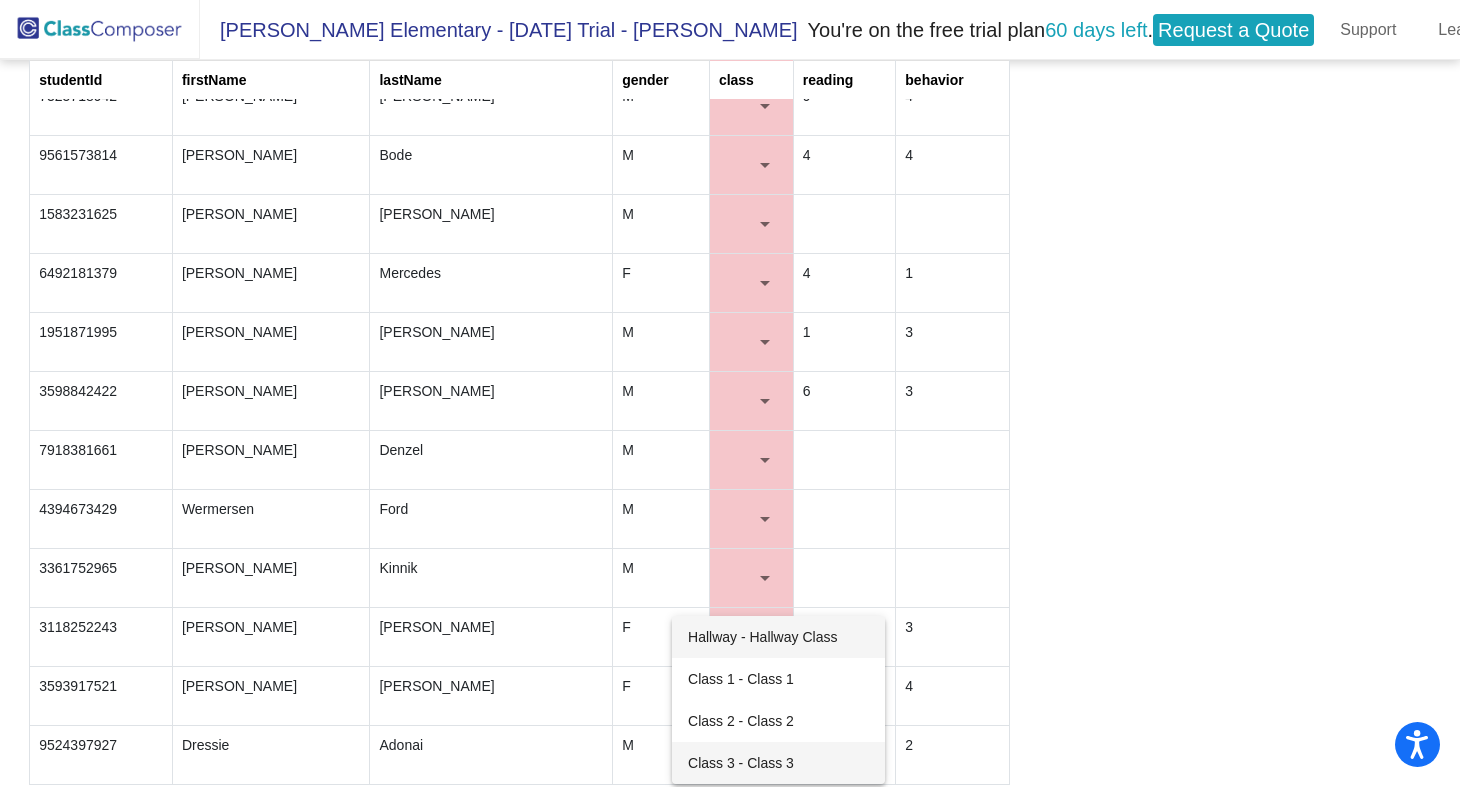 click on "Class 3 - Class 3" at bounding box center (778, 763) 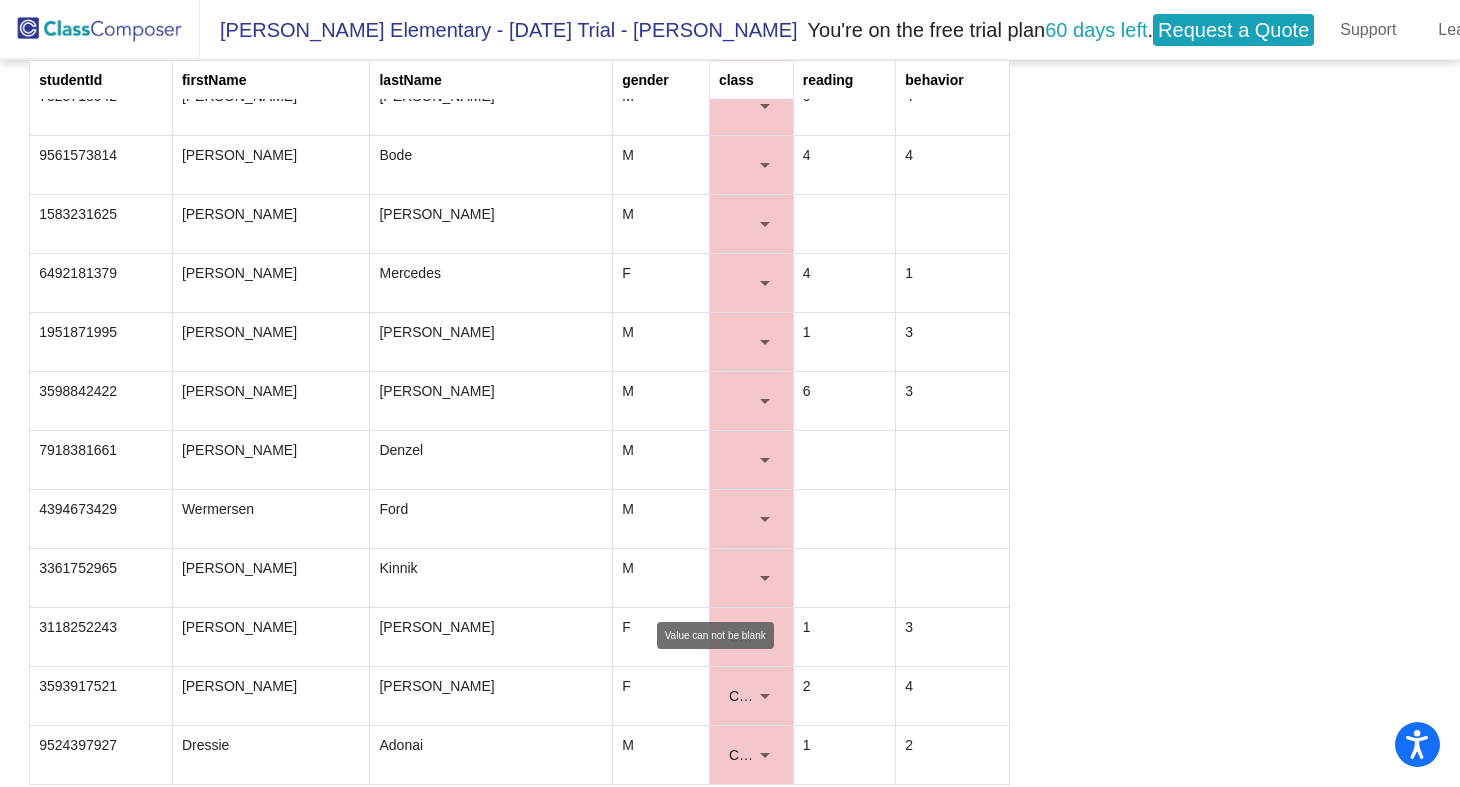 click at bounding box center (751, 578) 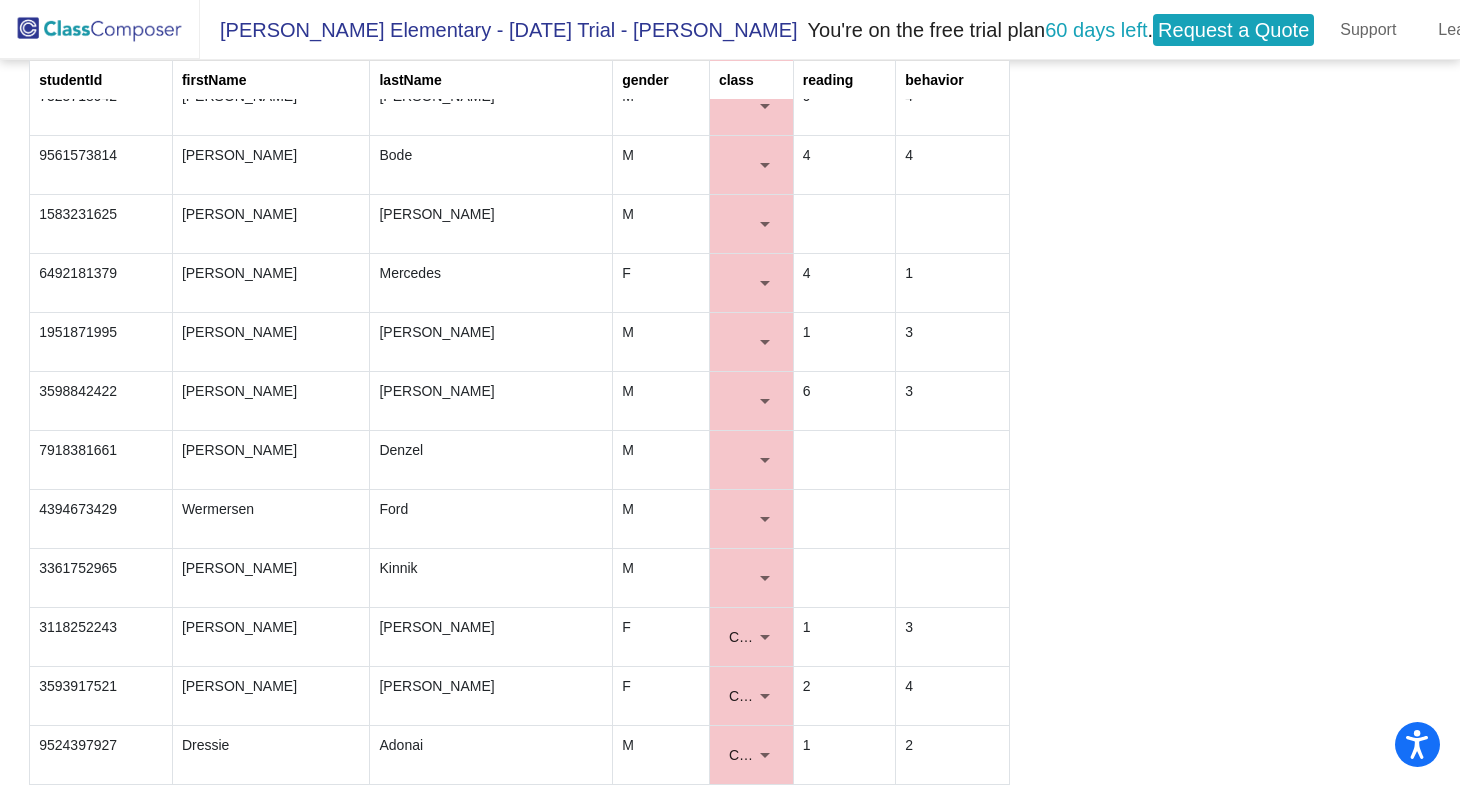 click at bounding box center (765, 578) 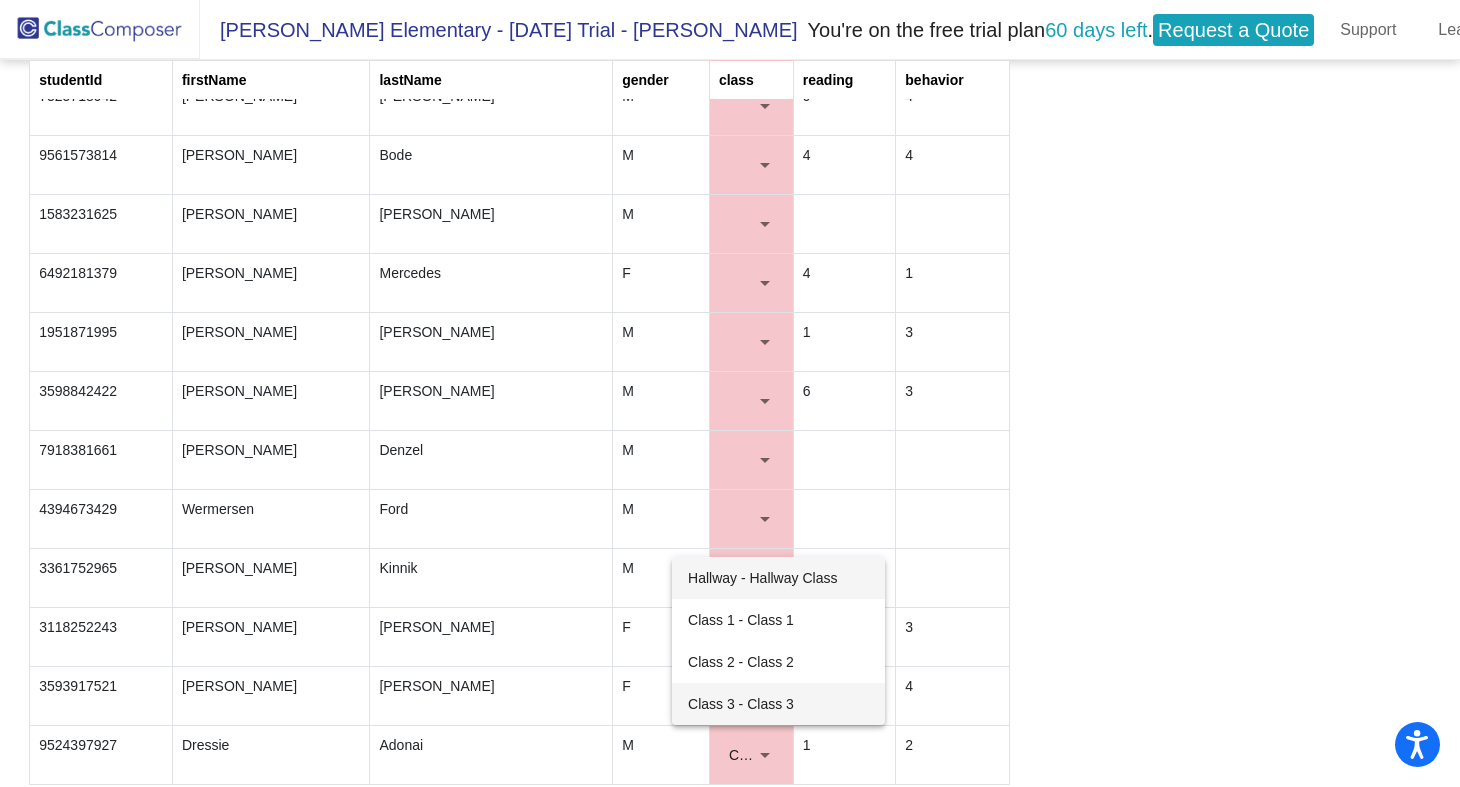 click on "Class 3 - Class 3" at bounding box center [778, 704] 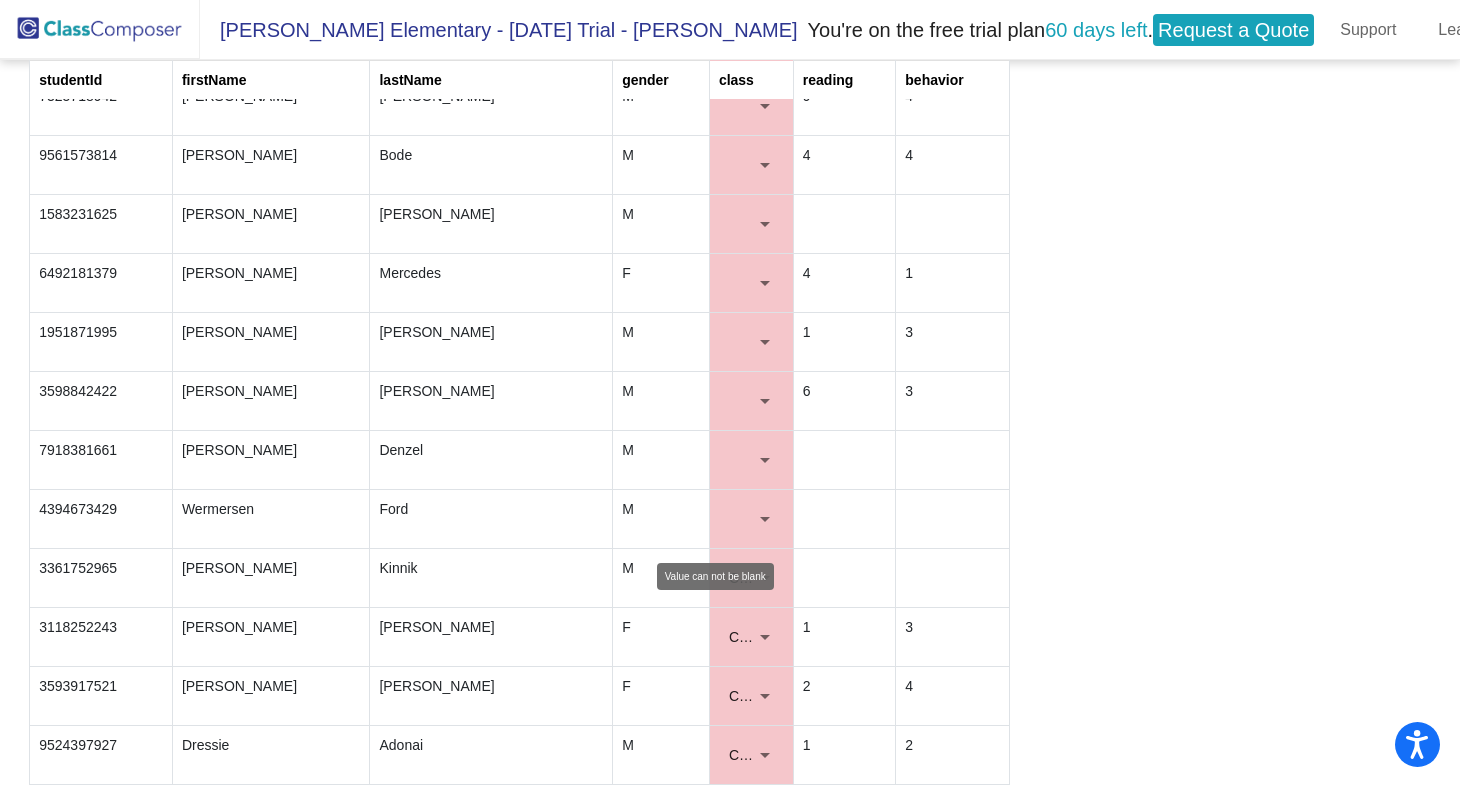 click at bounding box center (765, 519) 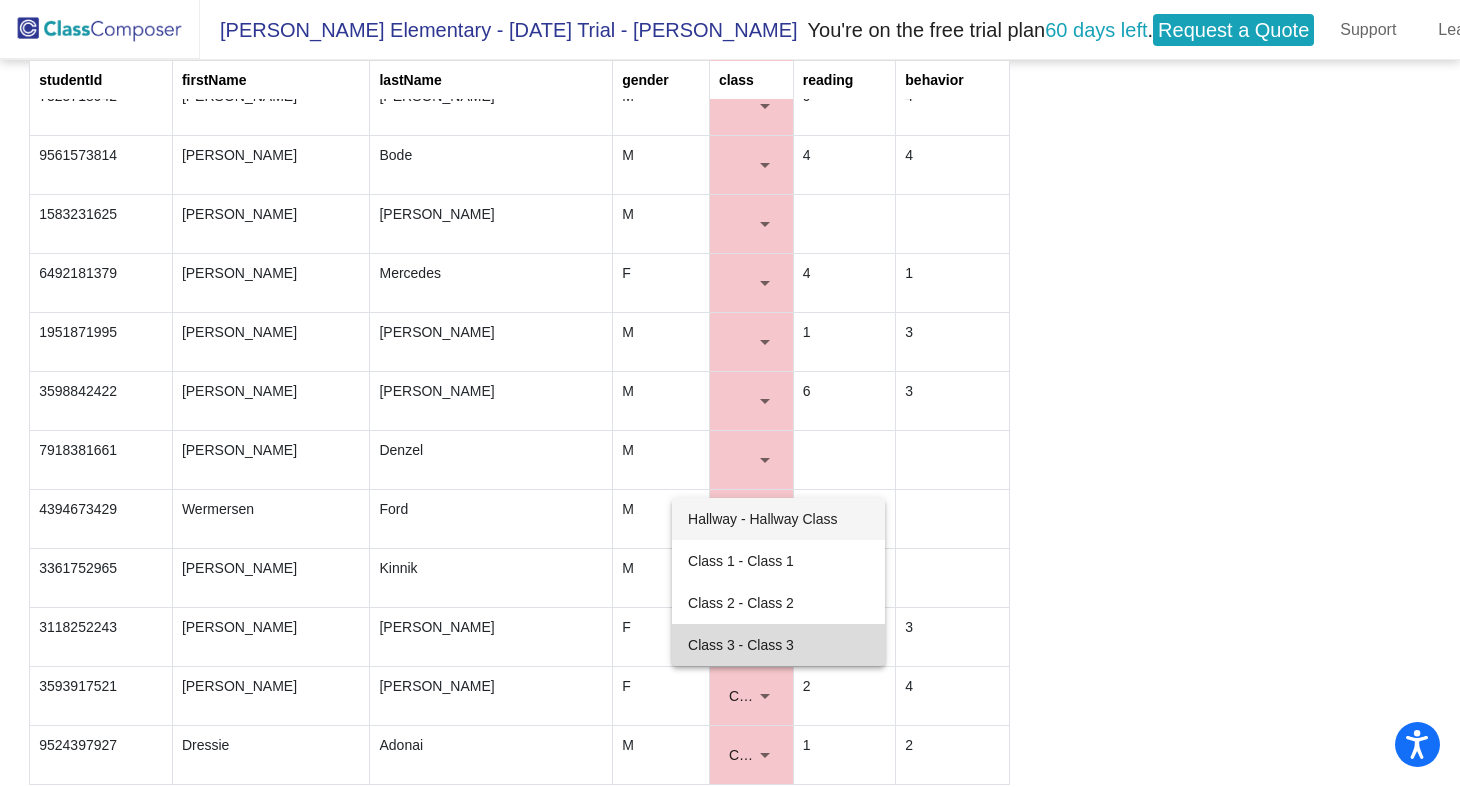 click on "Class 3 - Class 3" at bounding box center [778, 645] 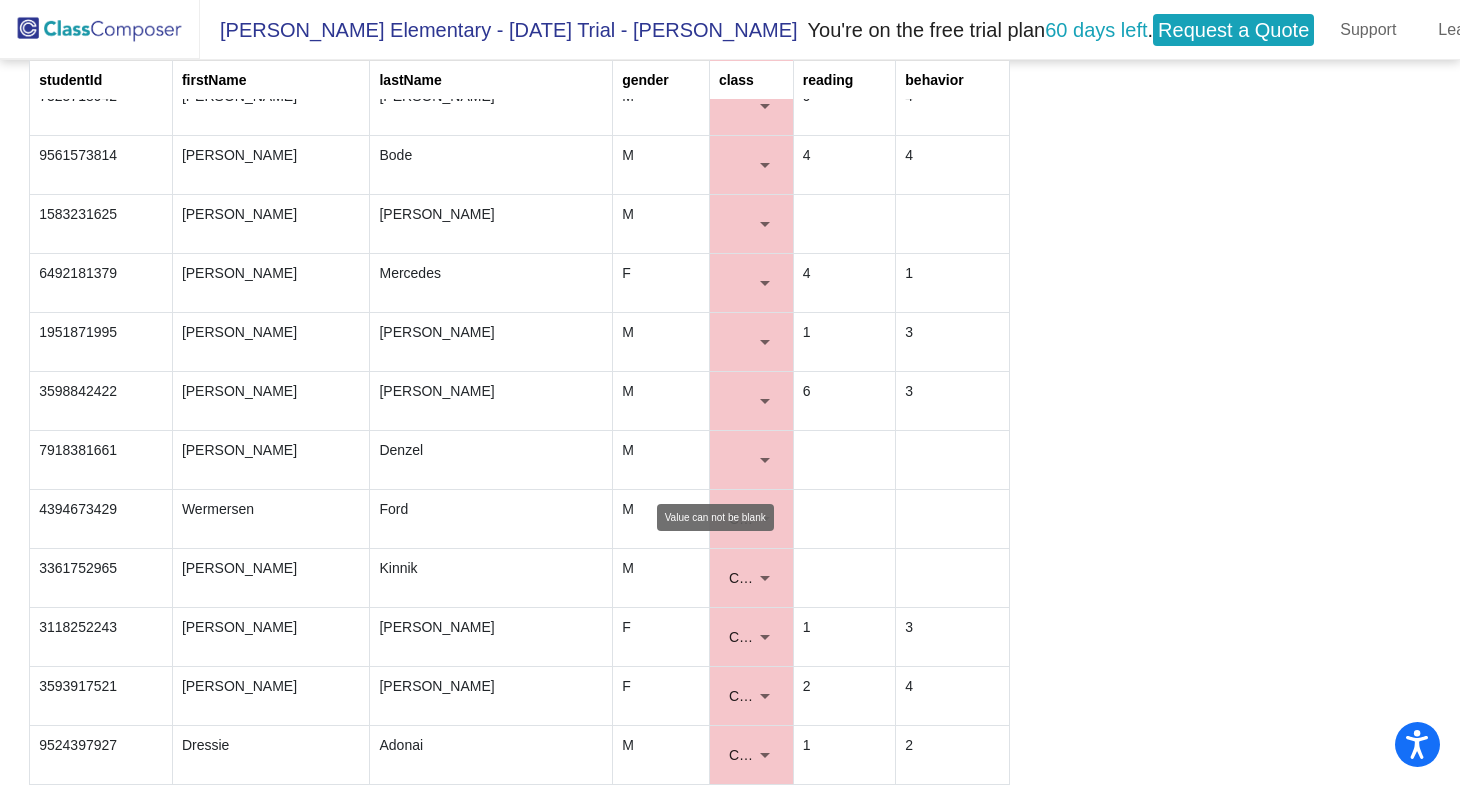 click at bounding box center (765, 460) 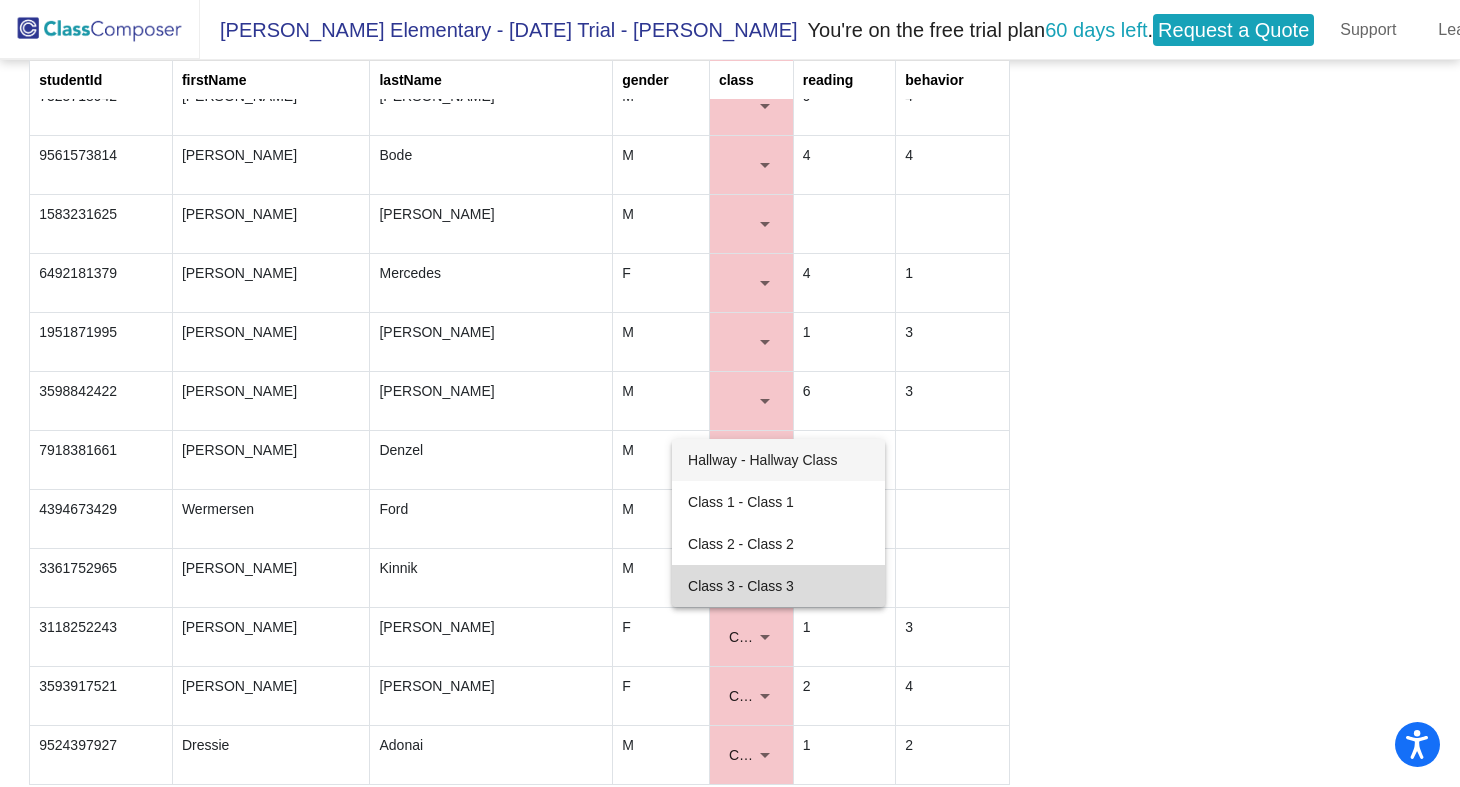 click on "Class 3 - Class 3" at bounding box center [778, 586] 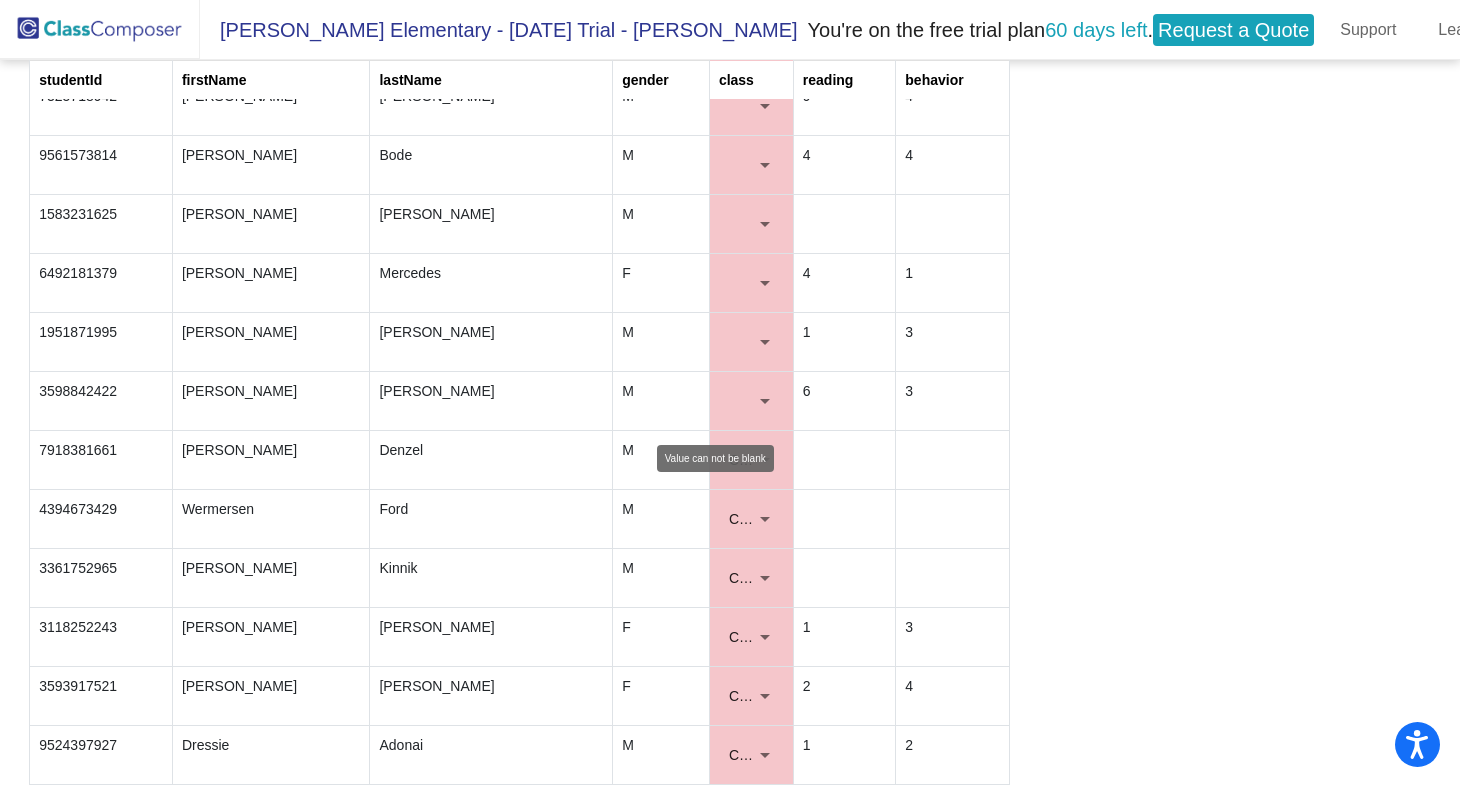 click at bounding box center [765, 401] 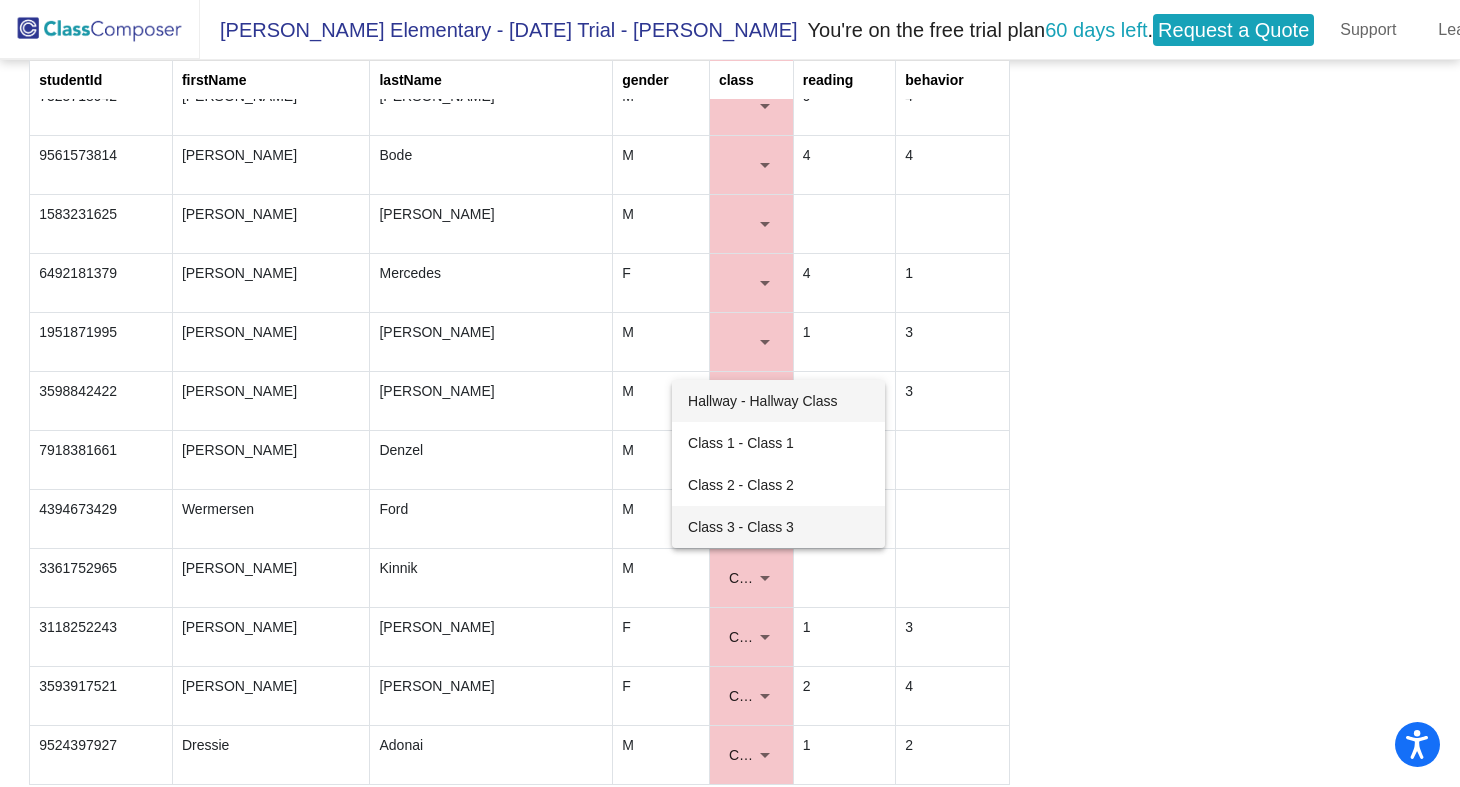 click on "Class 3 - Class 3" at bounding box center [778, 527] 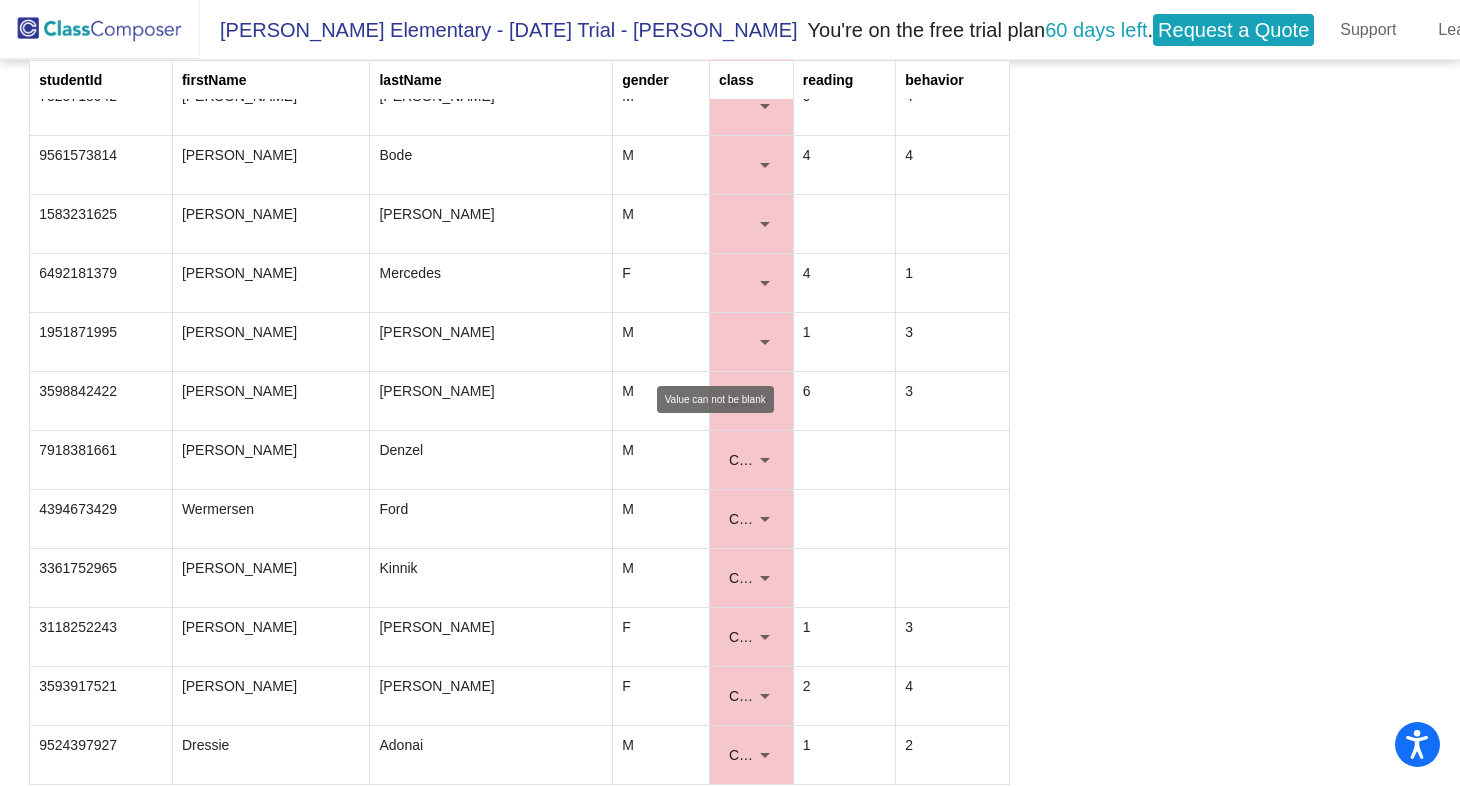 click at bounding box center [751, 342] 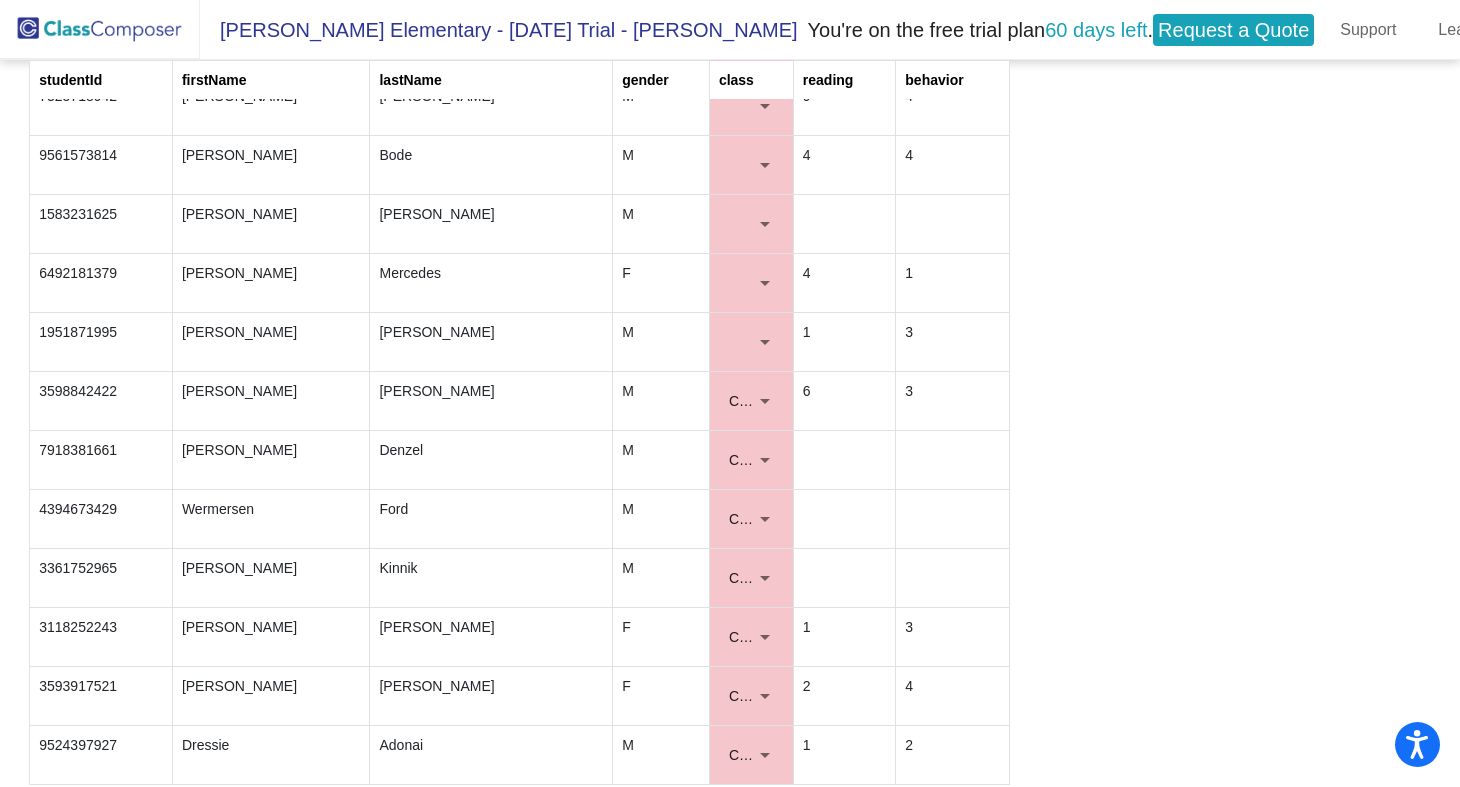 click at bounding box center [765, 342] 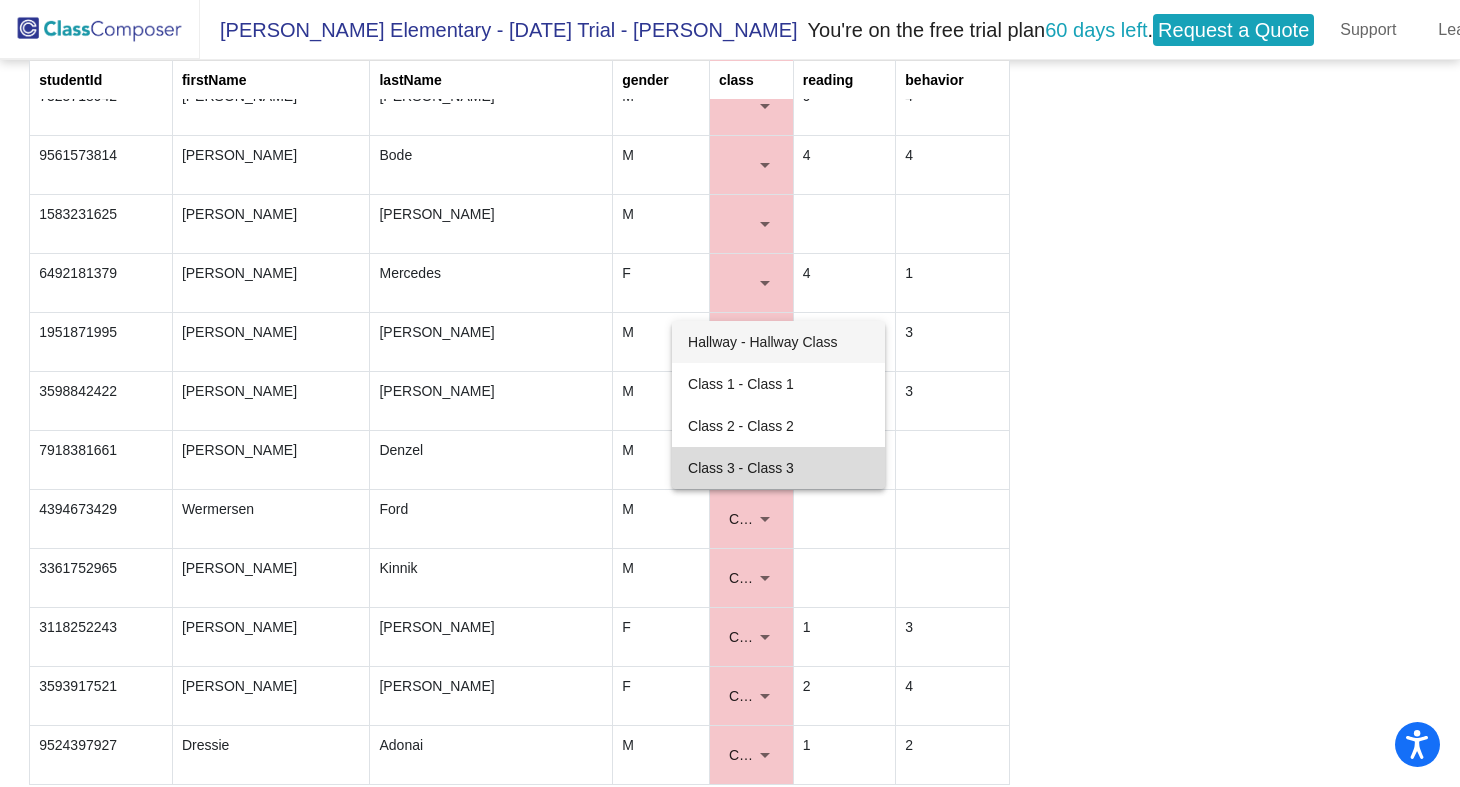 click on "Class 3 - Class 3" at bounding box center [778, 468] 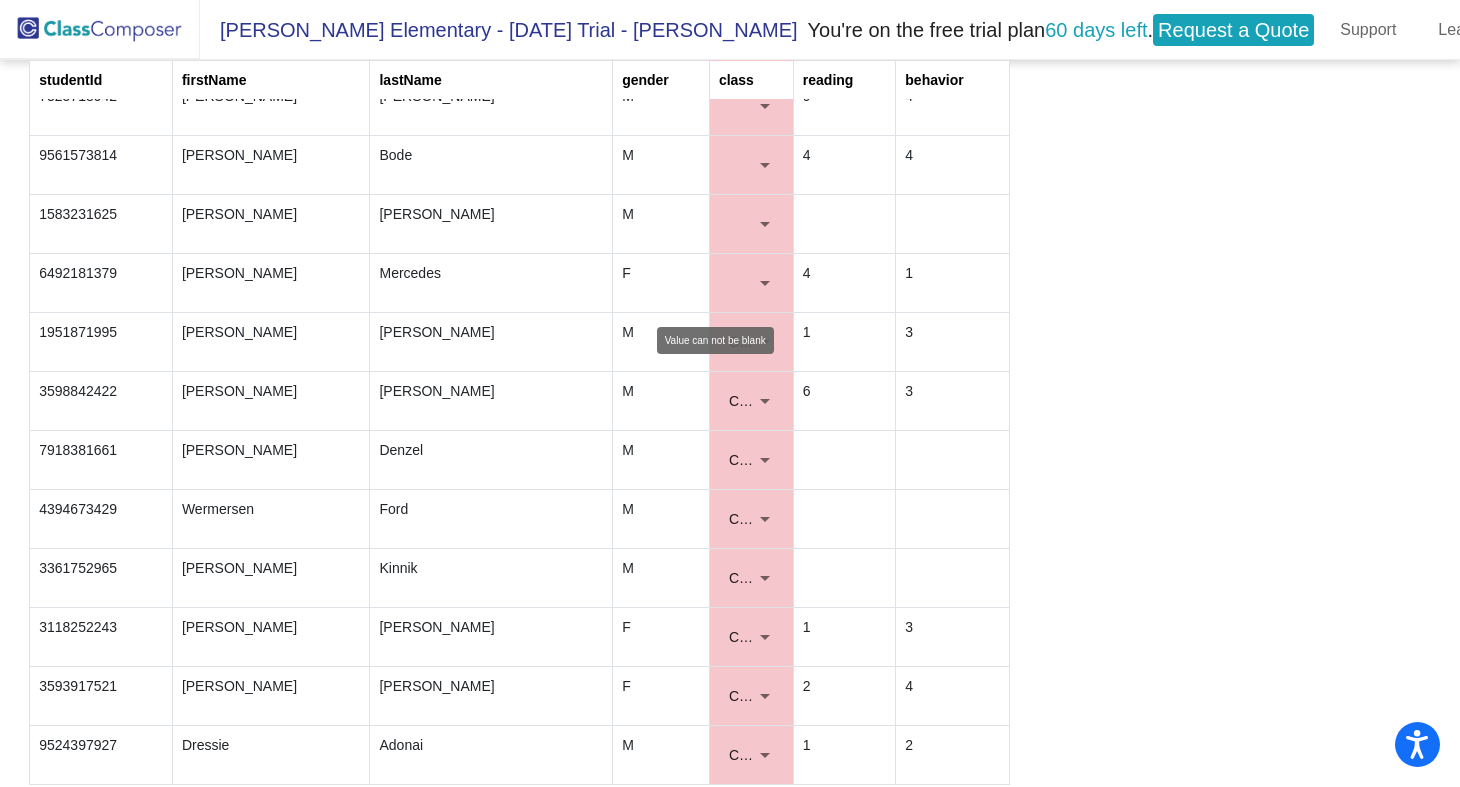 click at bounding box center [765, 283] 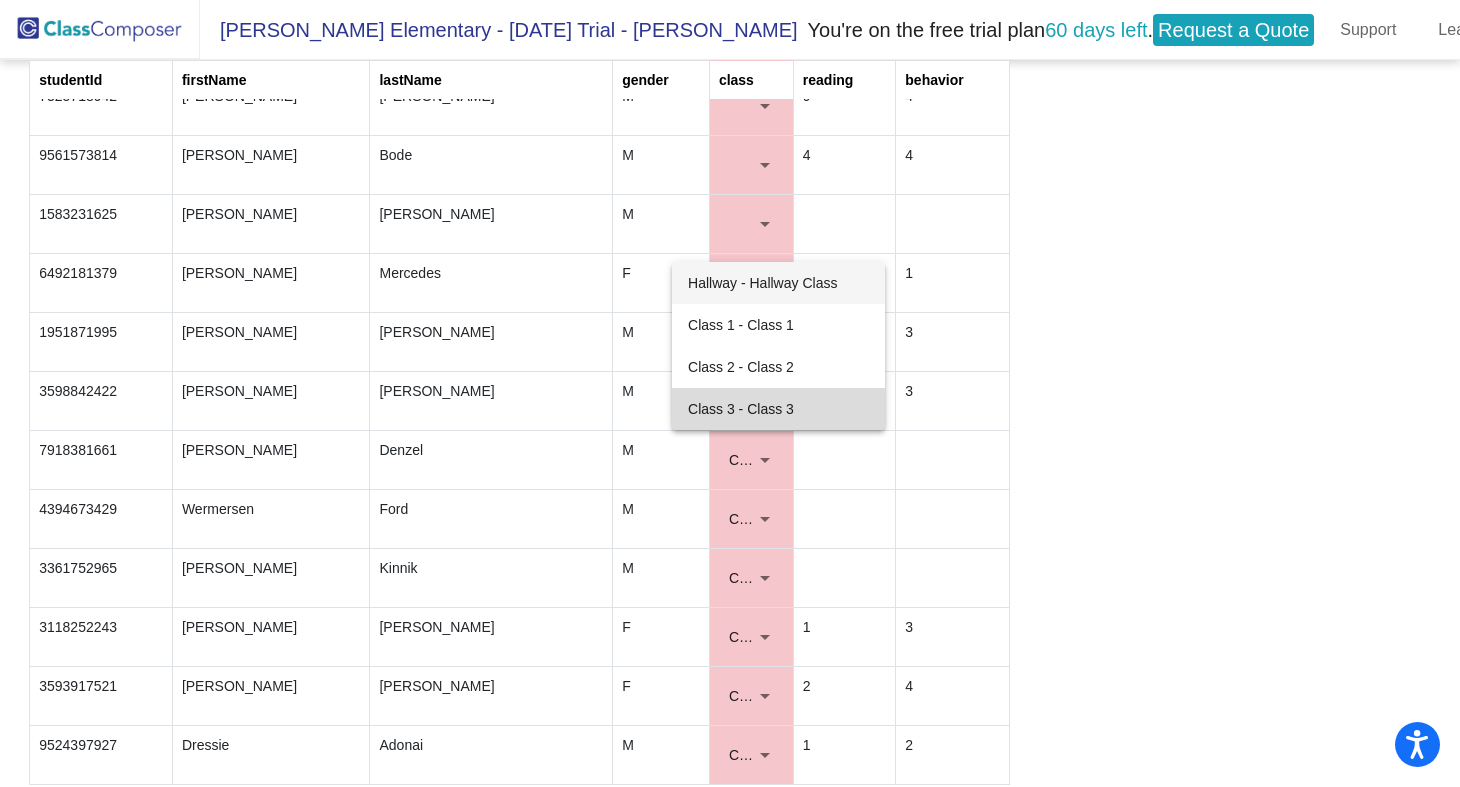 click on "Class 3 - Class 3" at bounding box center (778, 409) 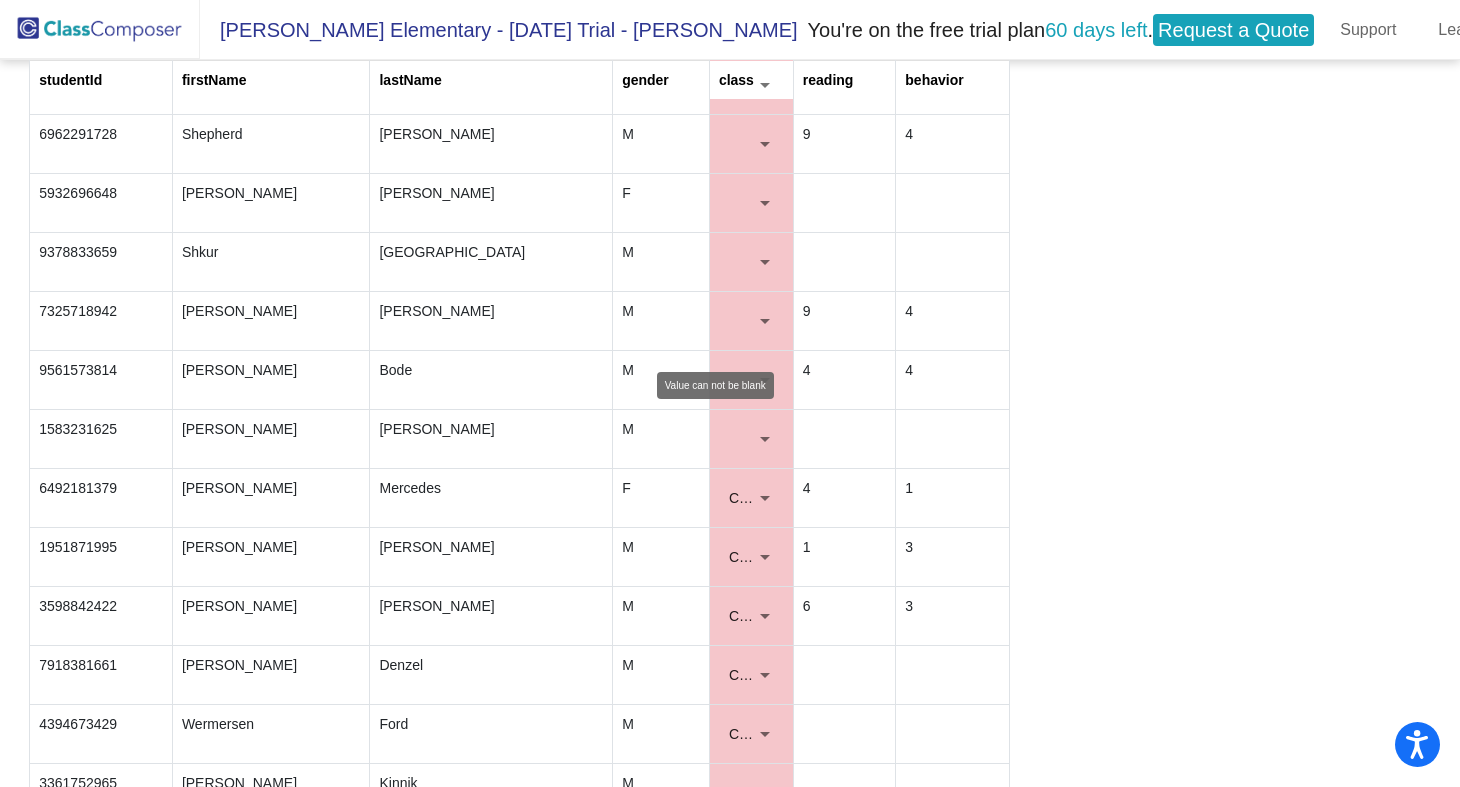 scroll, scrollTop: 2689, scrollLeft: 0, axis: vertical 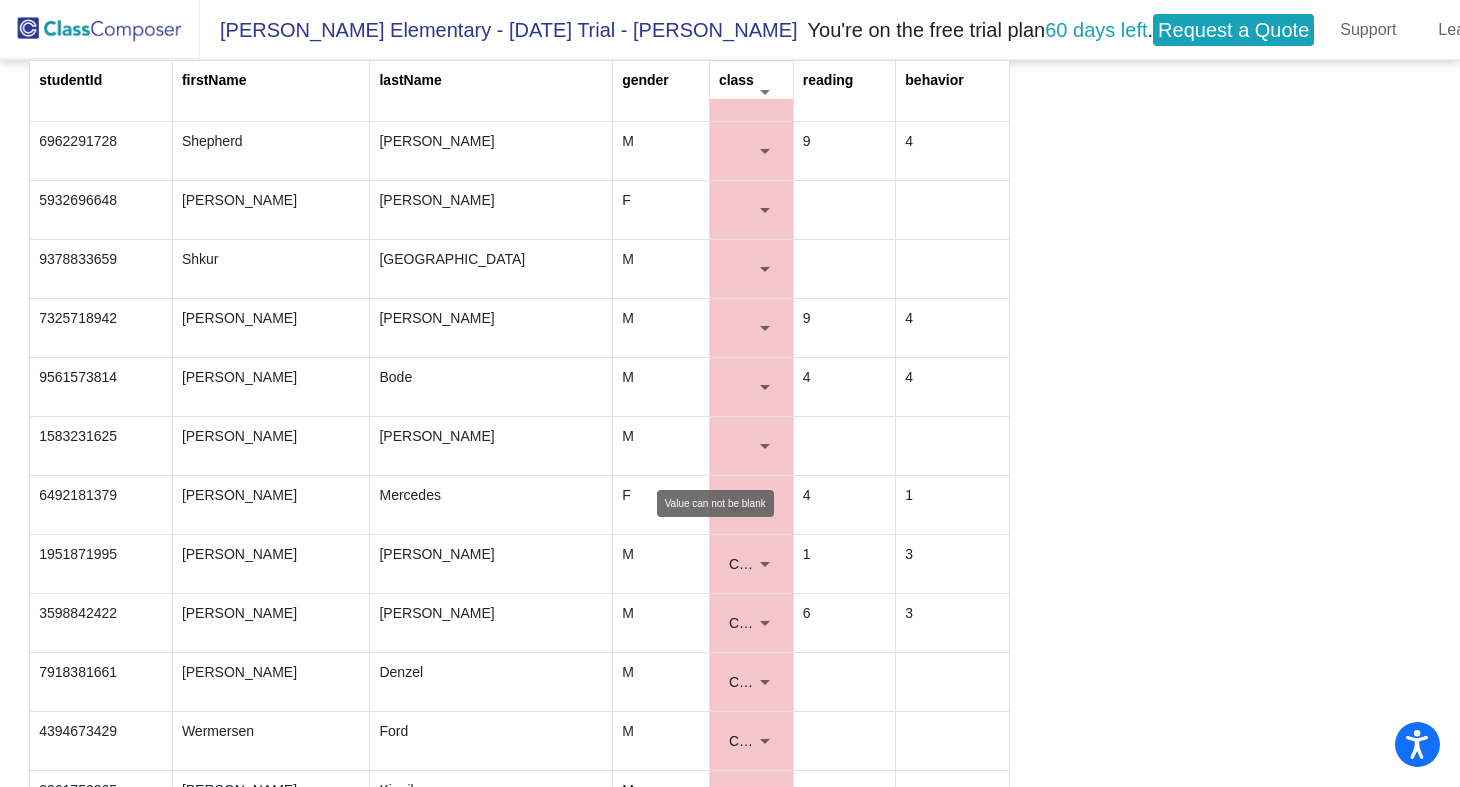 click at bounding box center [765, 446] 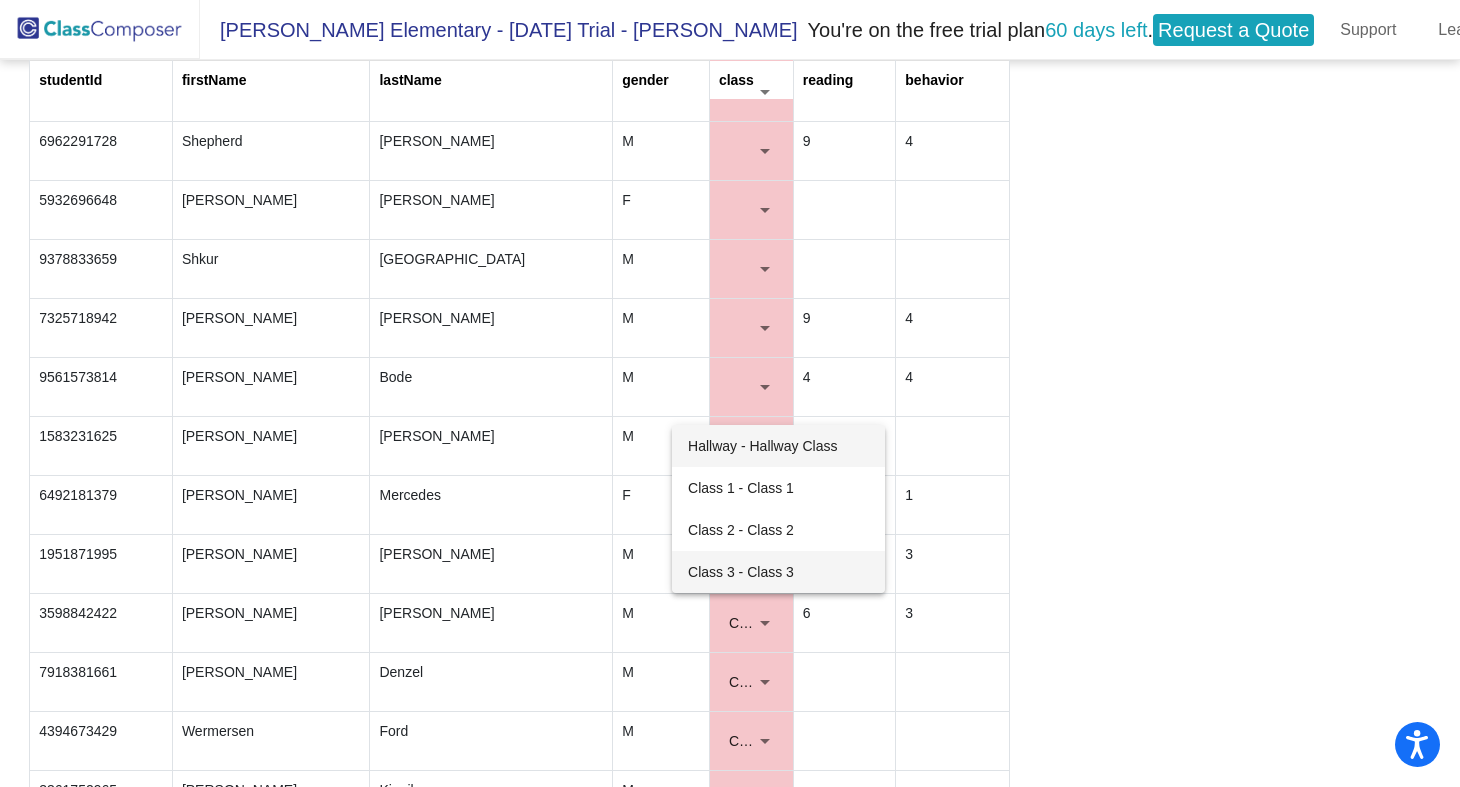 click on "Class 3 - Class 3" at bounding box center [778, 572] 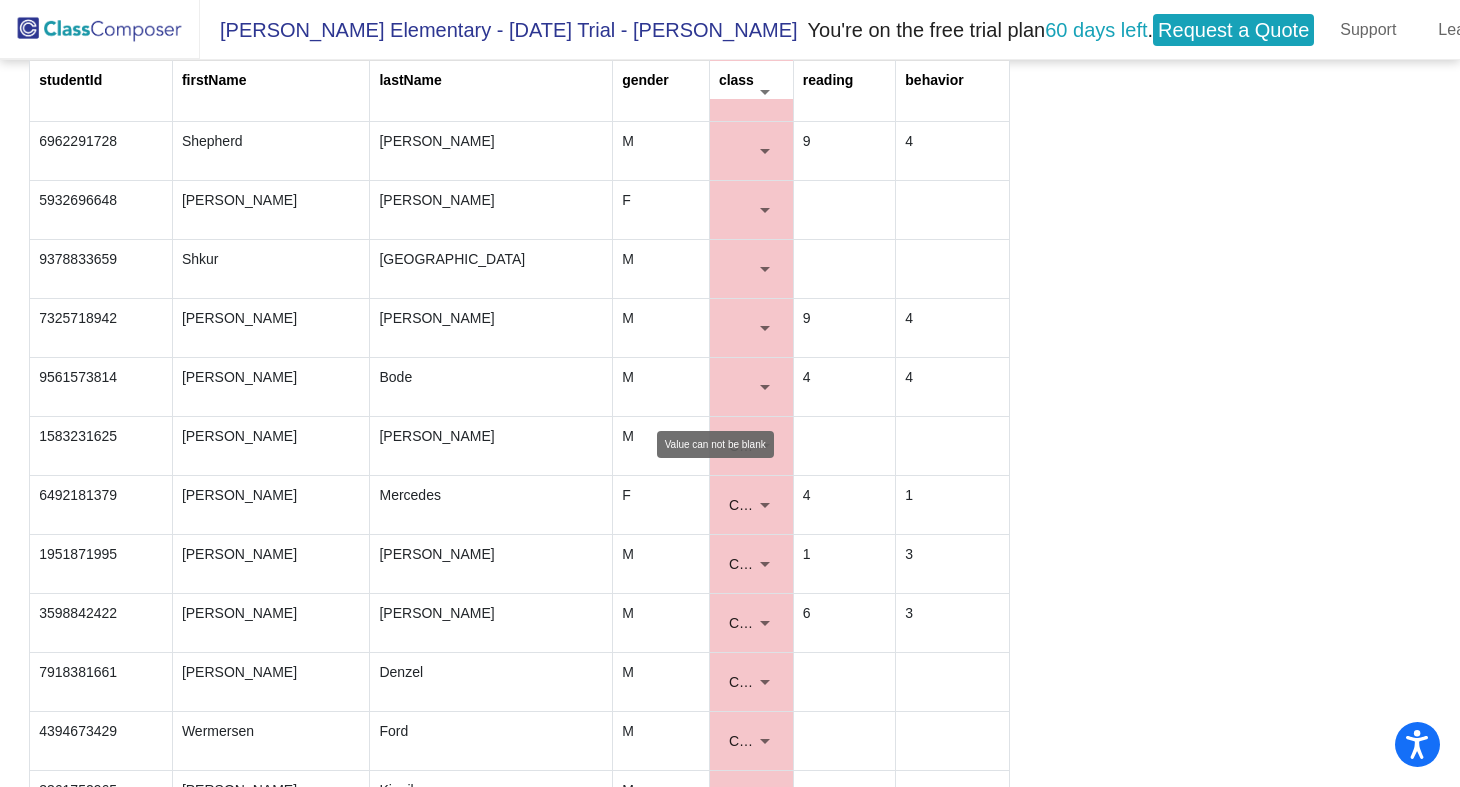 click at bounding box center [765, 387] 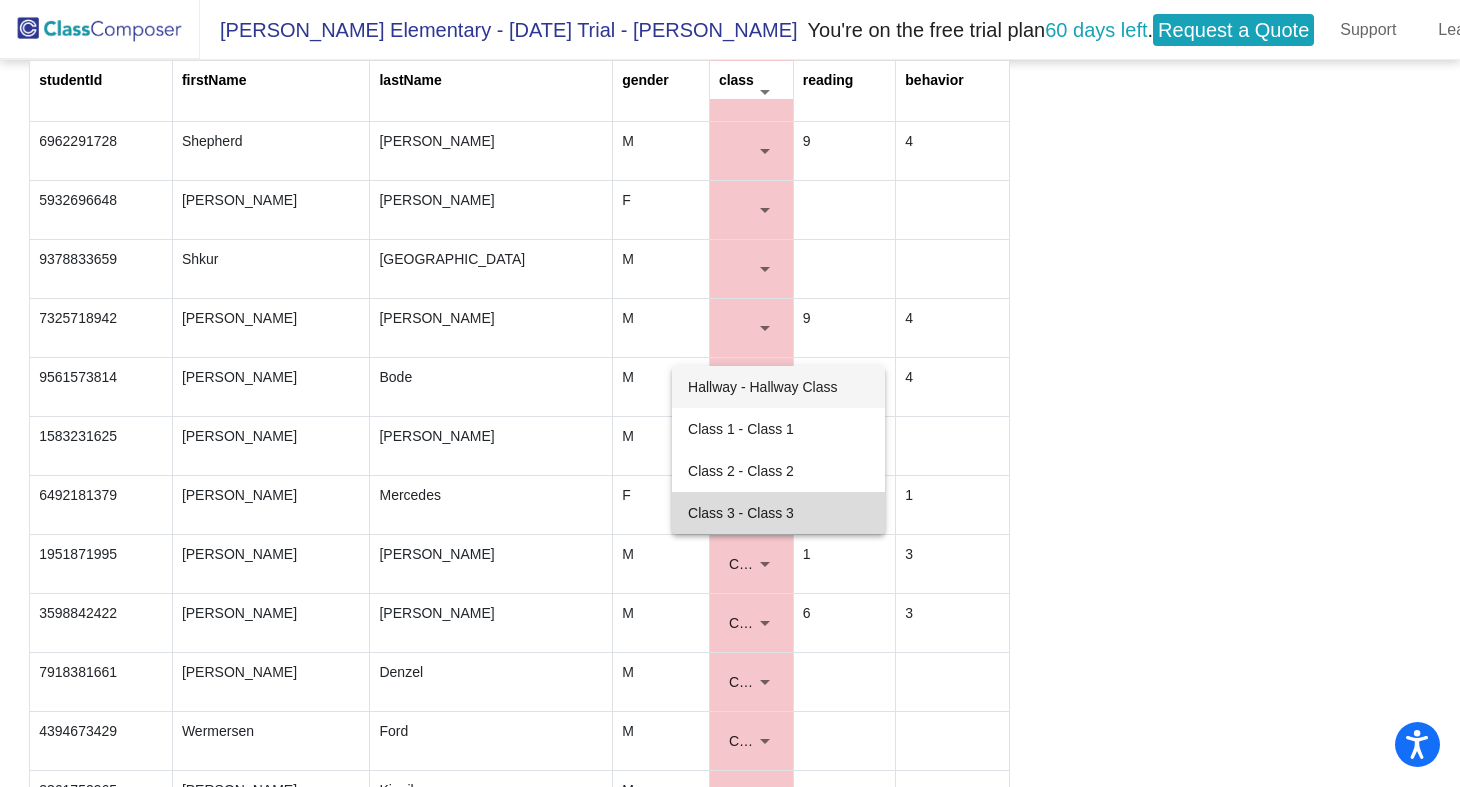 click on "Class 3 - Class 3" at bounding box center [778, 513] 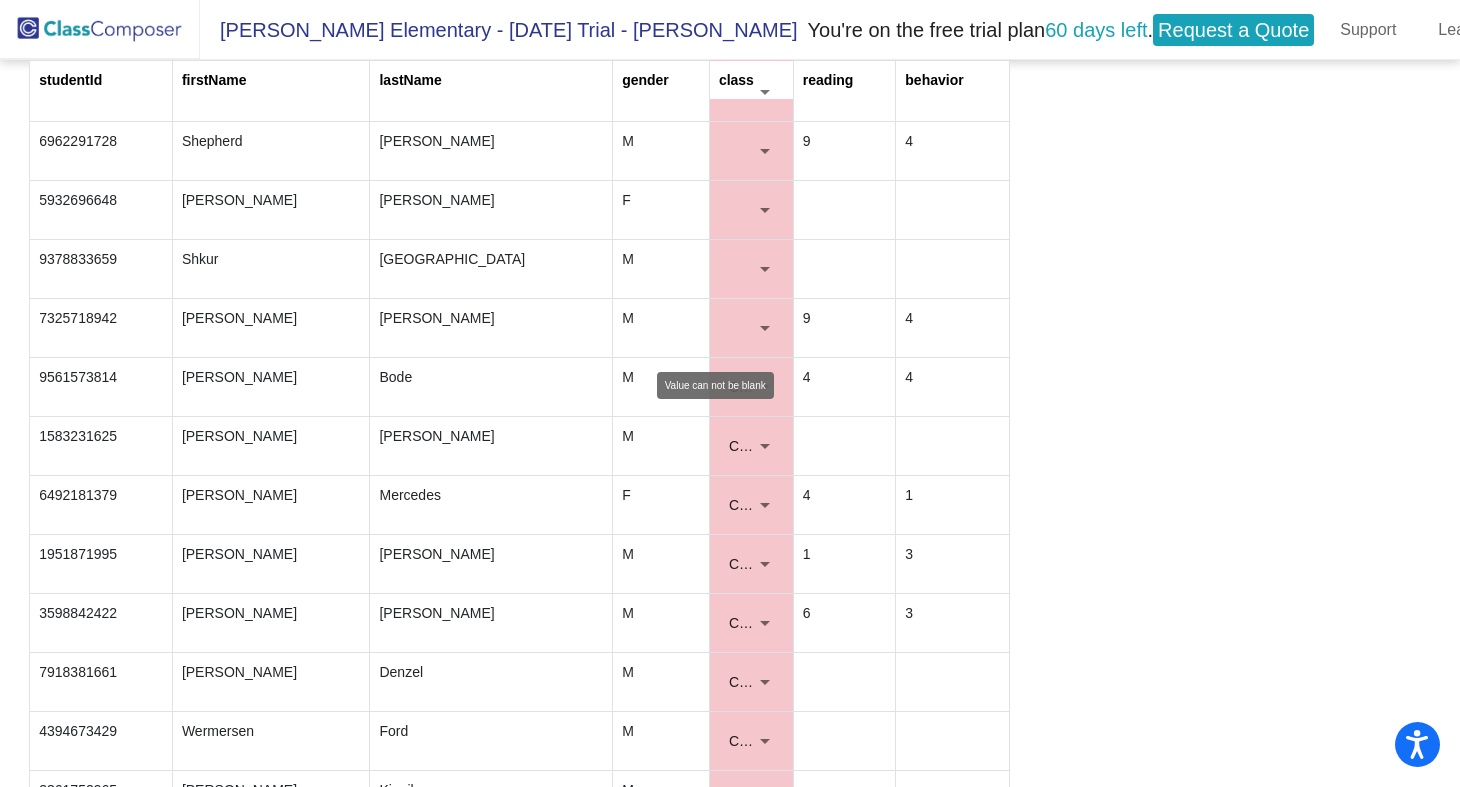 click at bounding box center [751, 328] 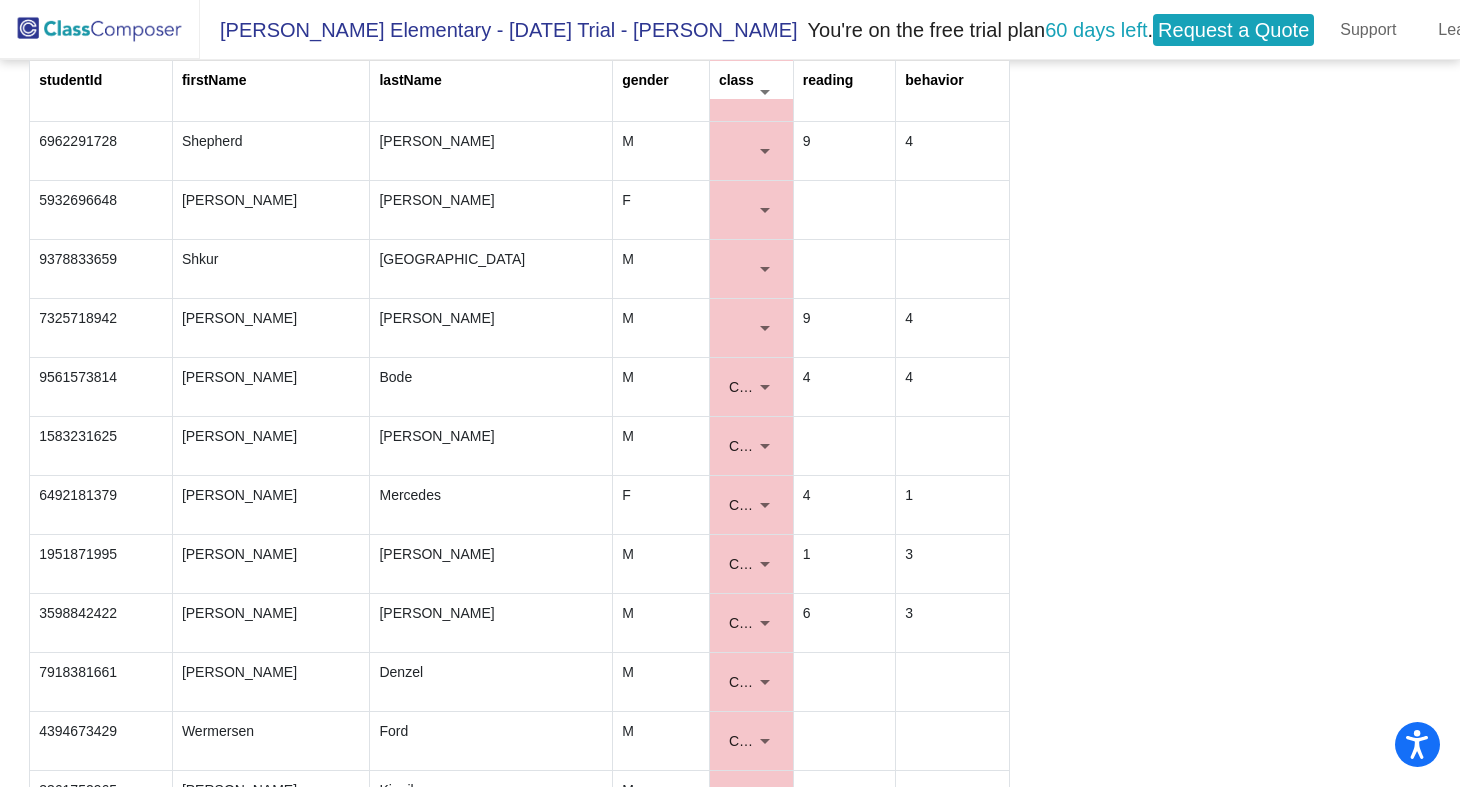 click at bounding box center (765, 328) 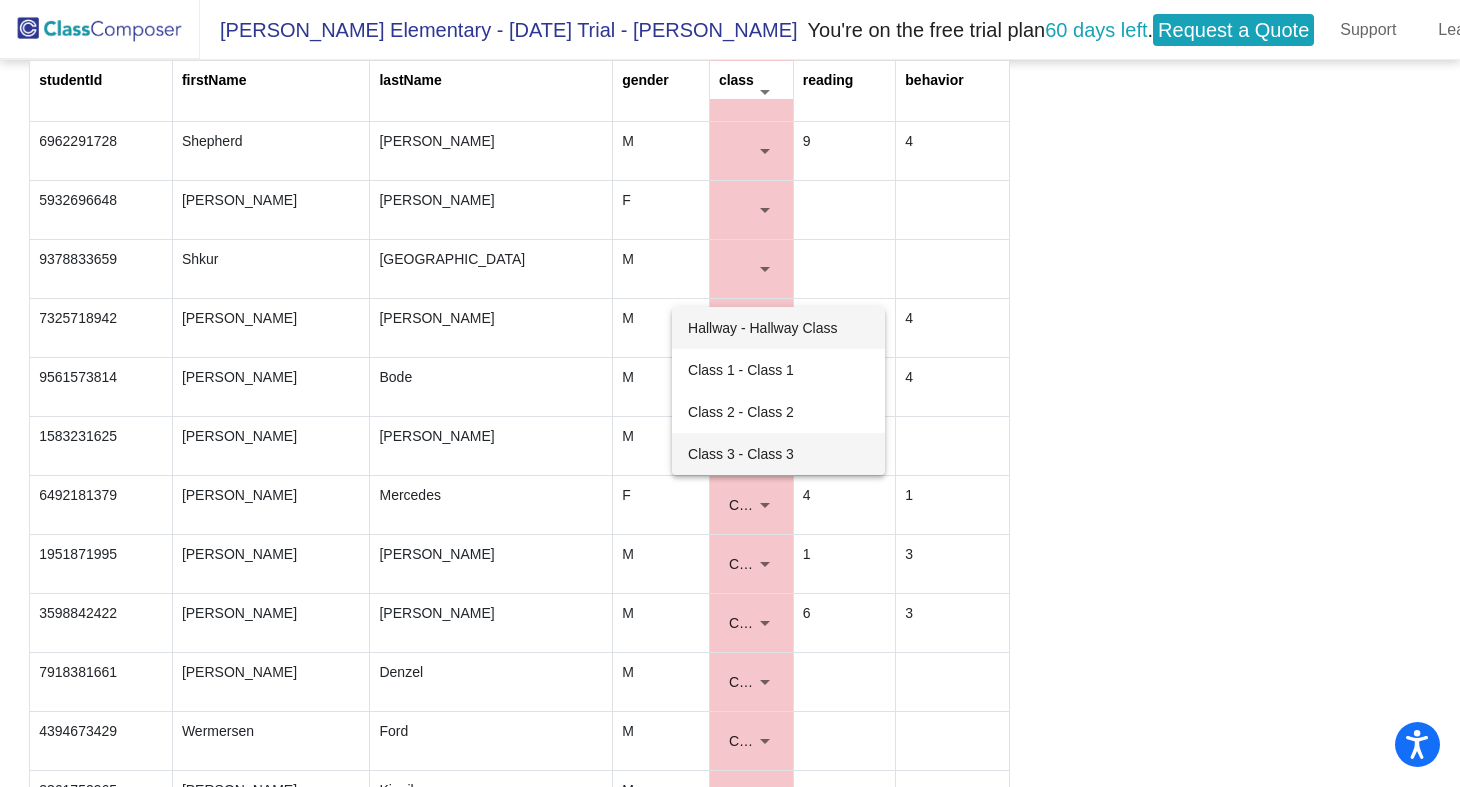 click on "Class 3 - Class 3" at bounding box center [778, 454] 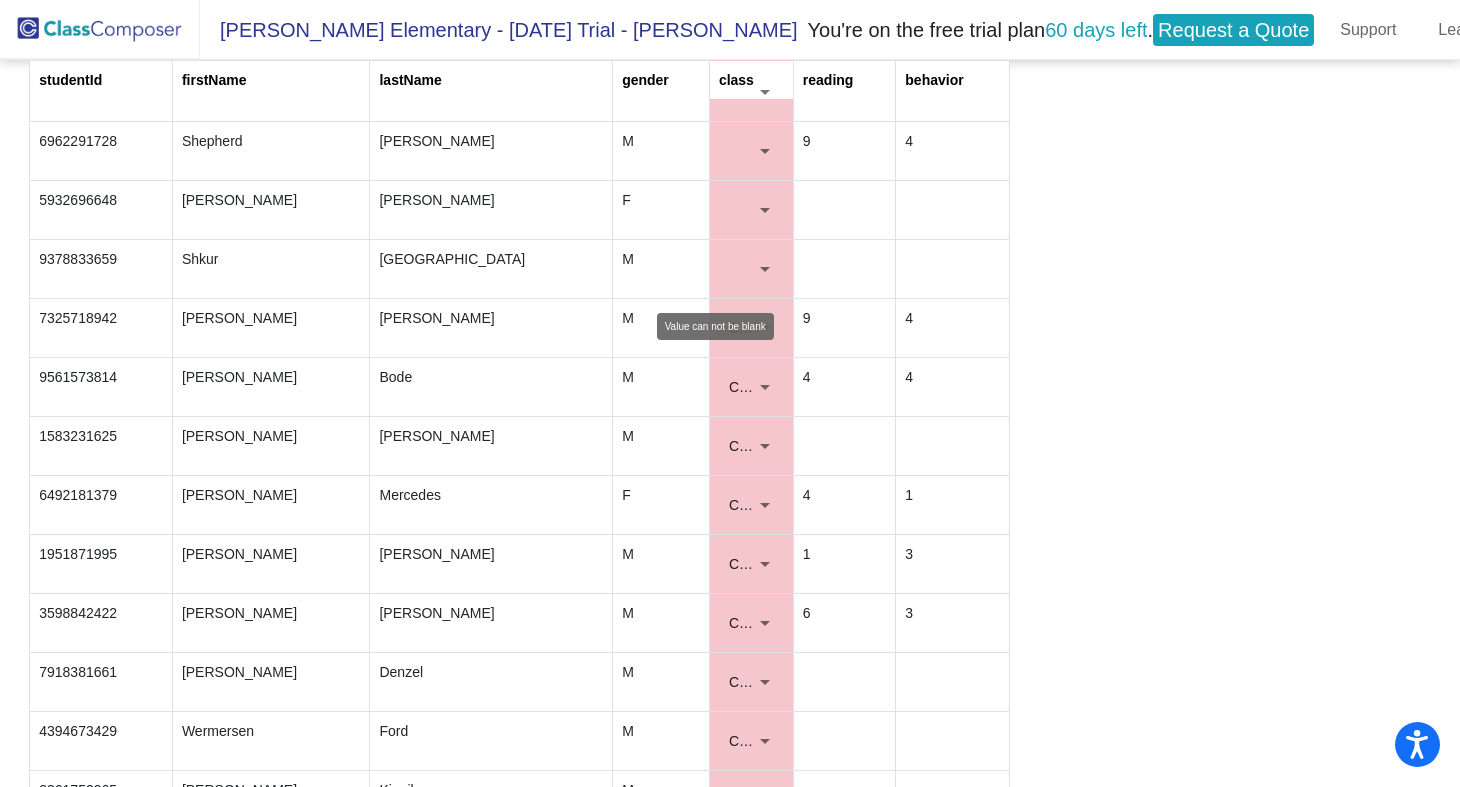 click at bounding box center [742, 269] 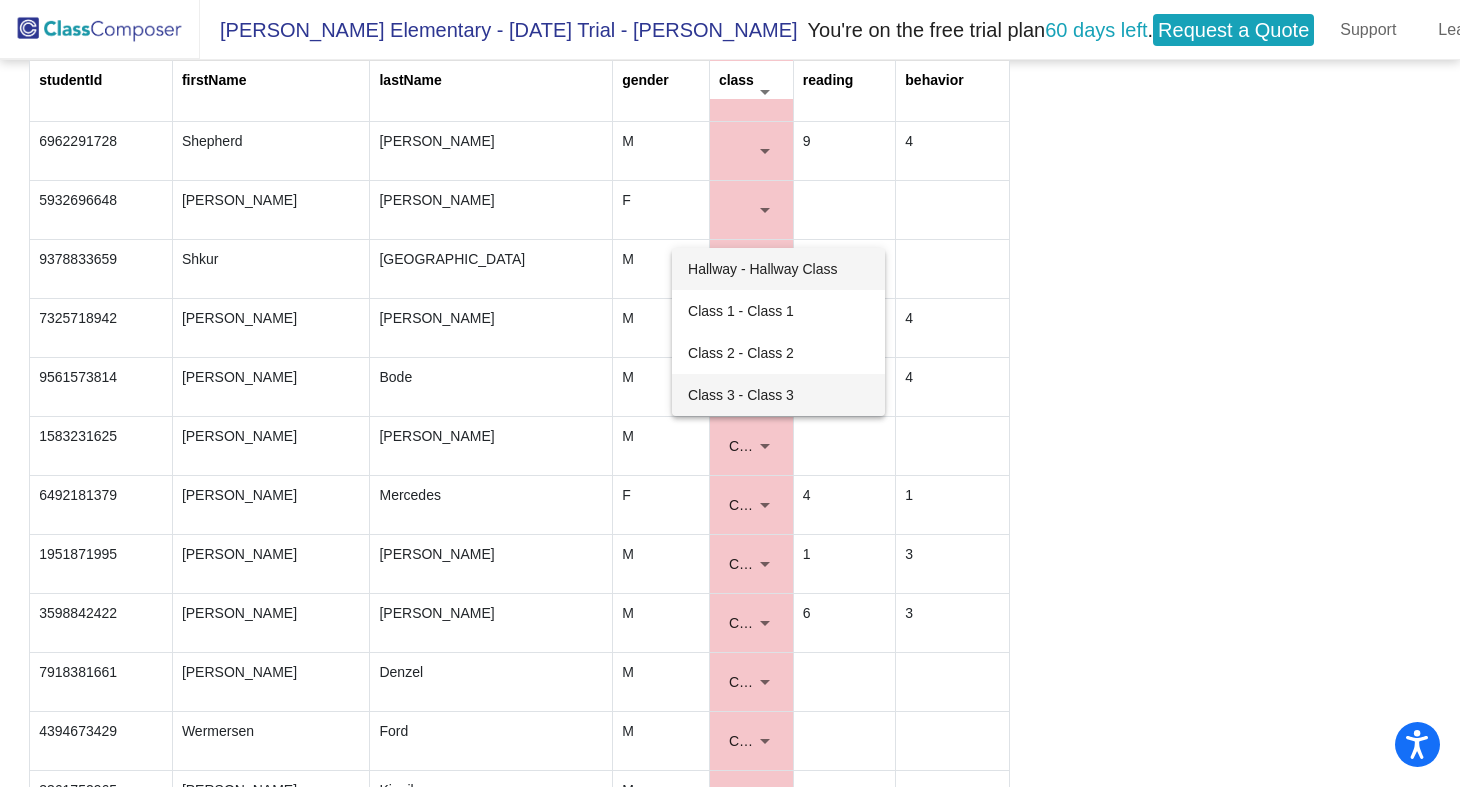 click on "Class 3 - Class 3" at bounding box center (778, 395) 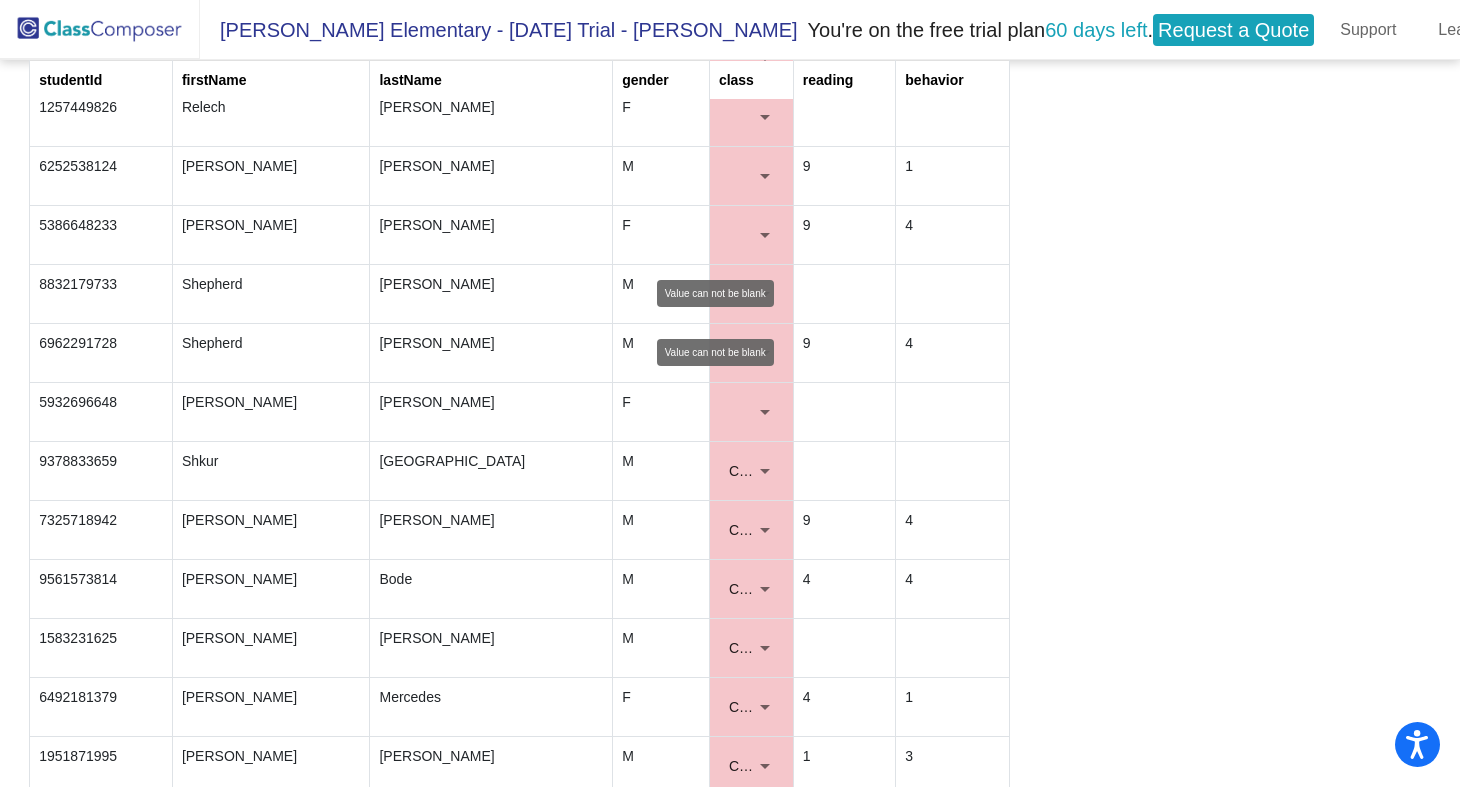 scroll, scrollTop: 2486, scrollLeft: 0, axis: vertical 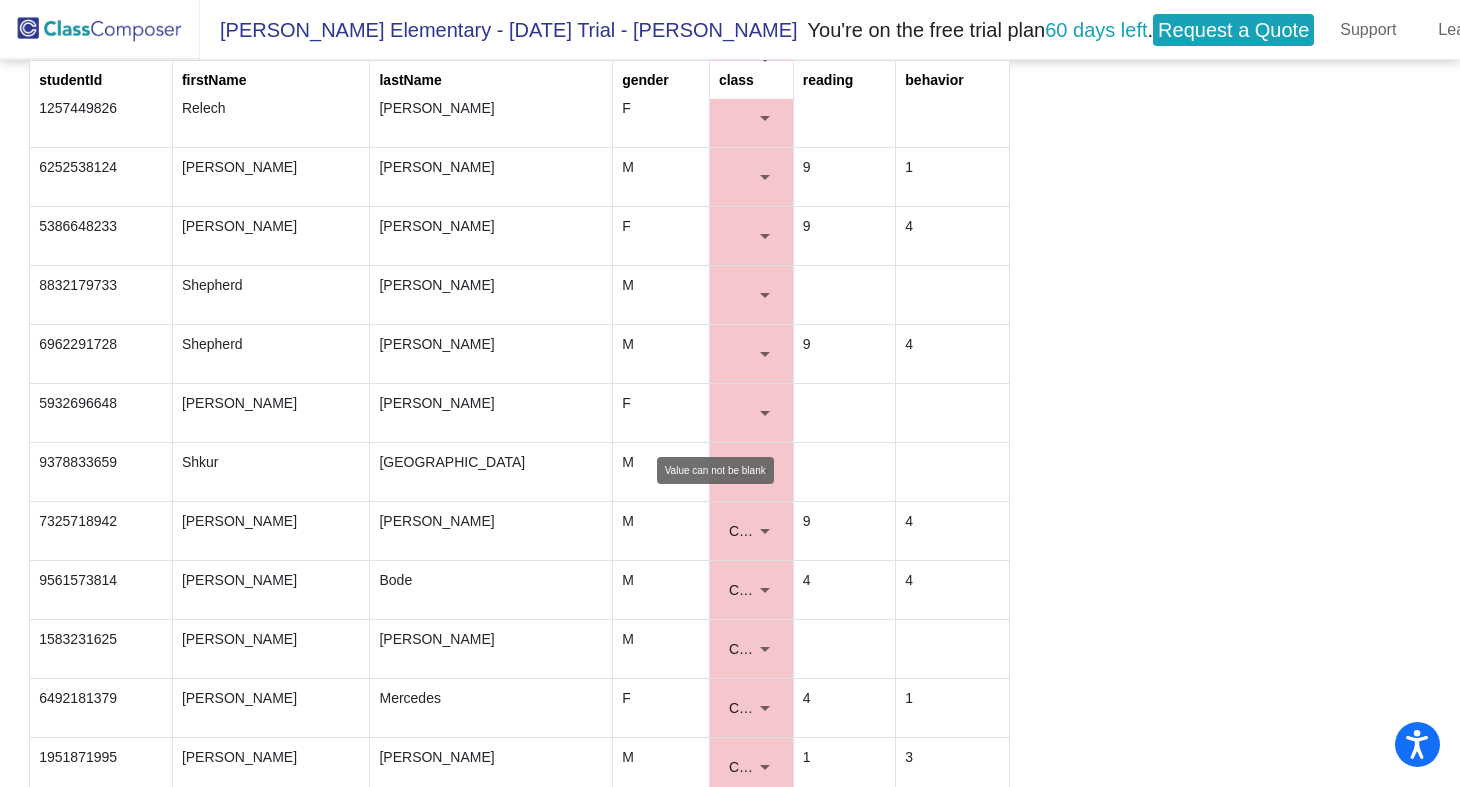 click at bounding box center [751, 413] 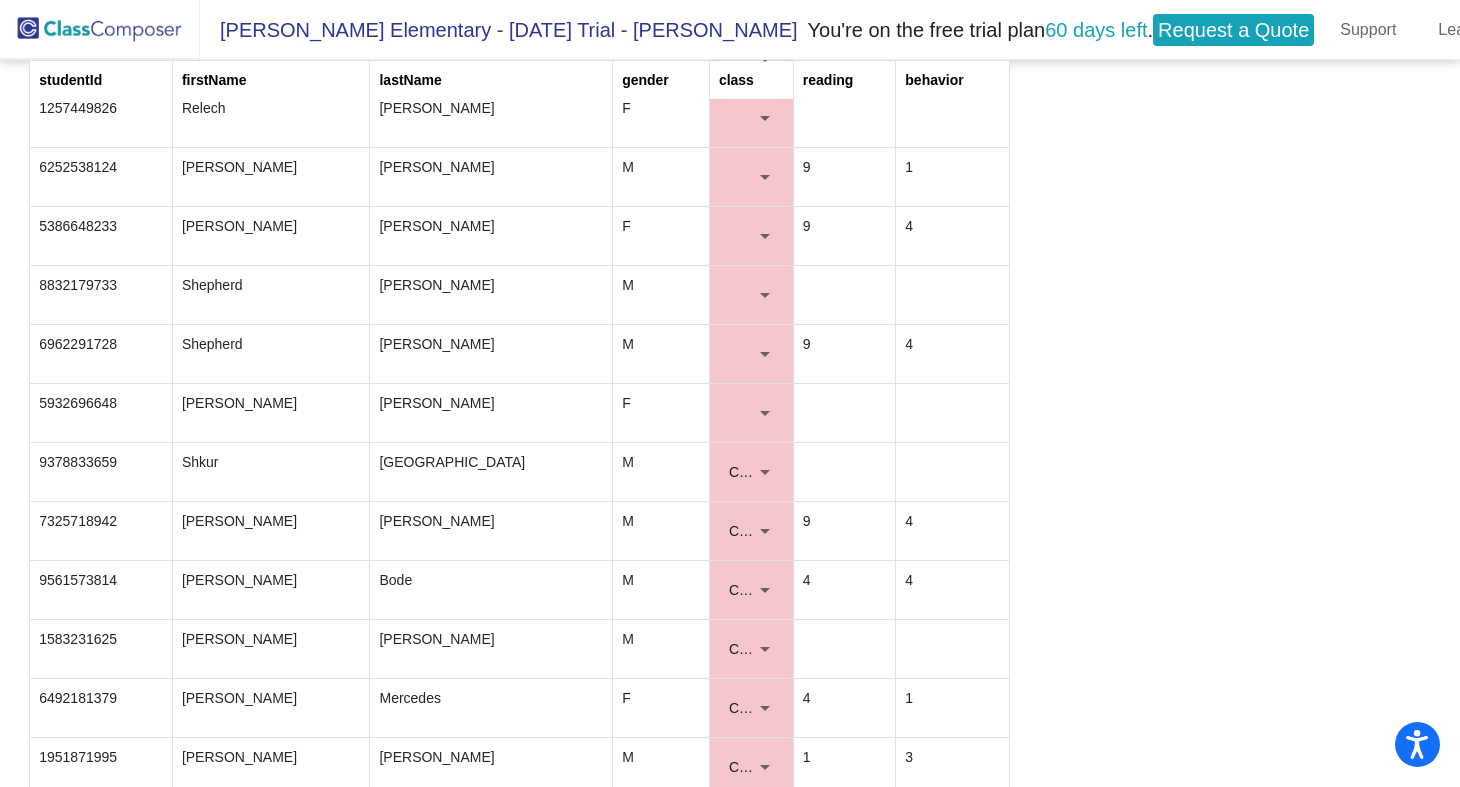 click at bounding box center (765, 413) 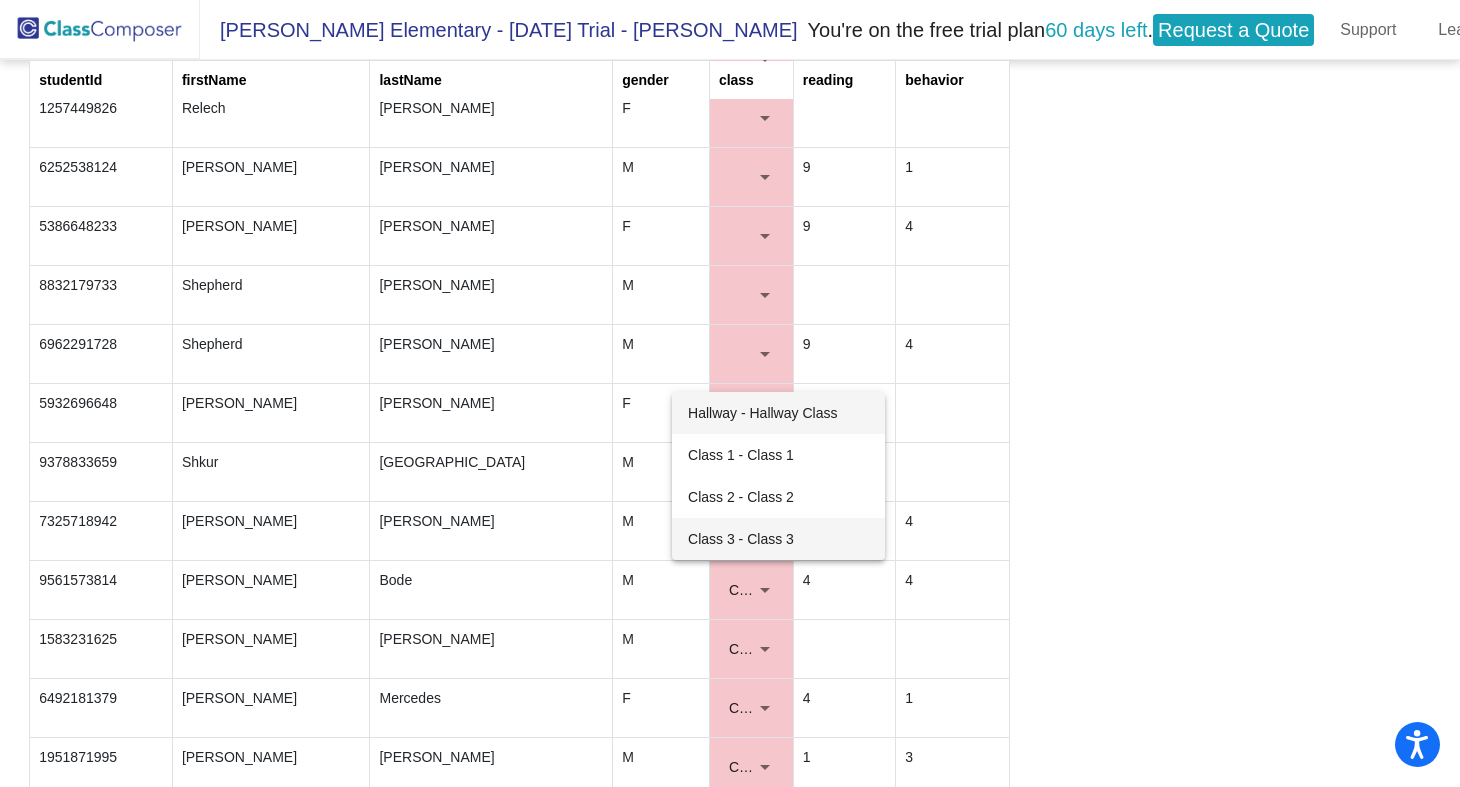 click on "Class 3 - Class 3" at bounding box center (778, 539) 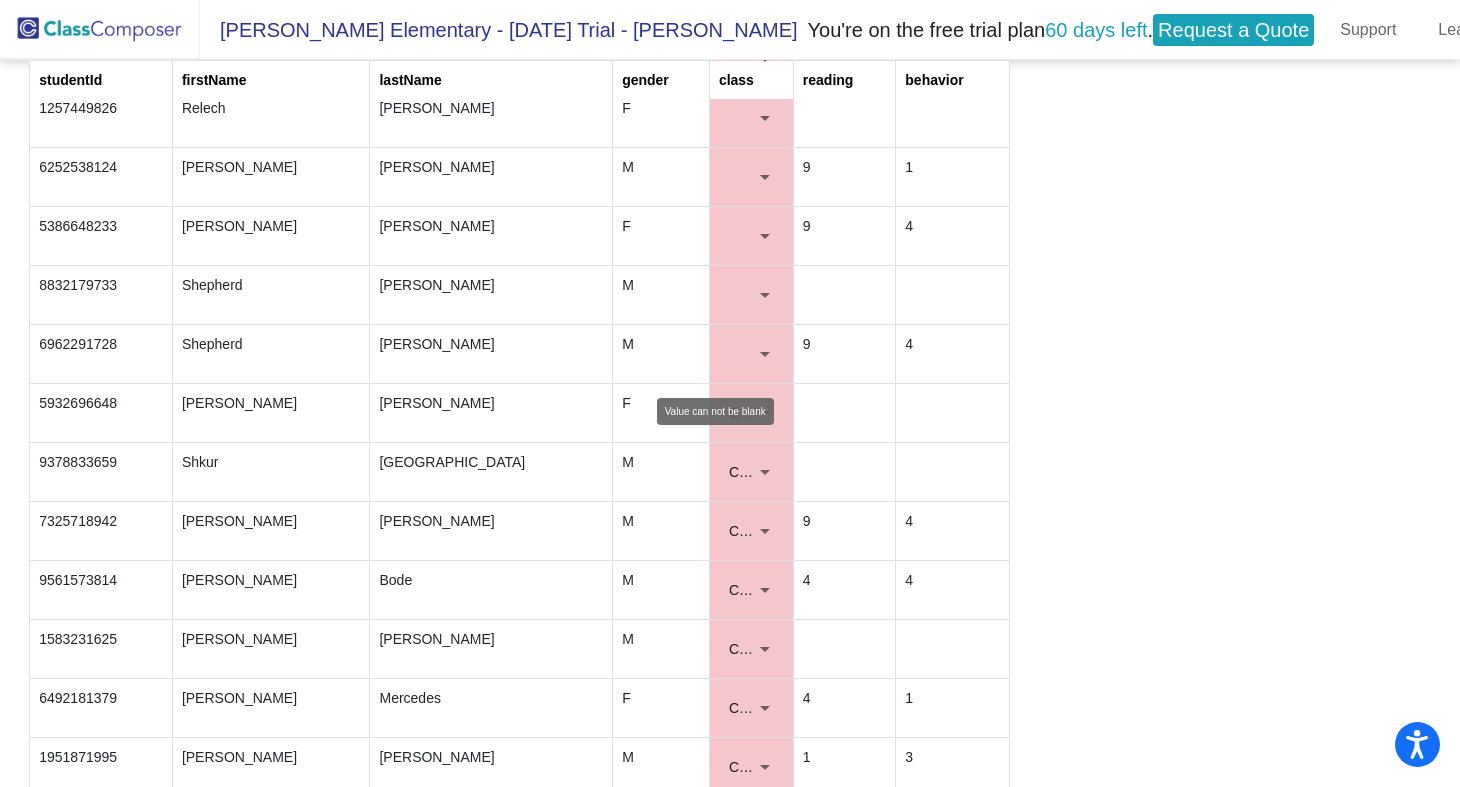 click at bounding box center (742, 354) 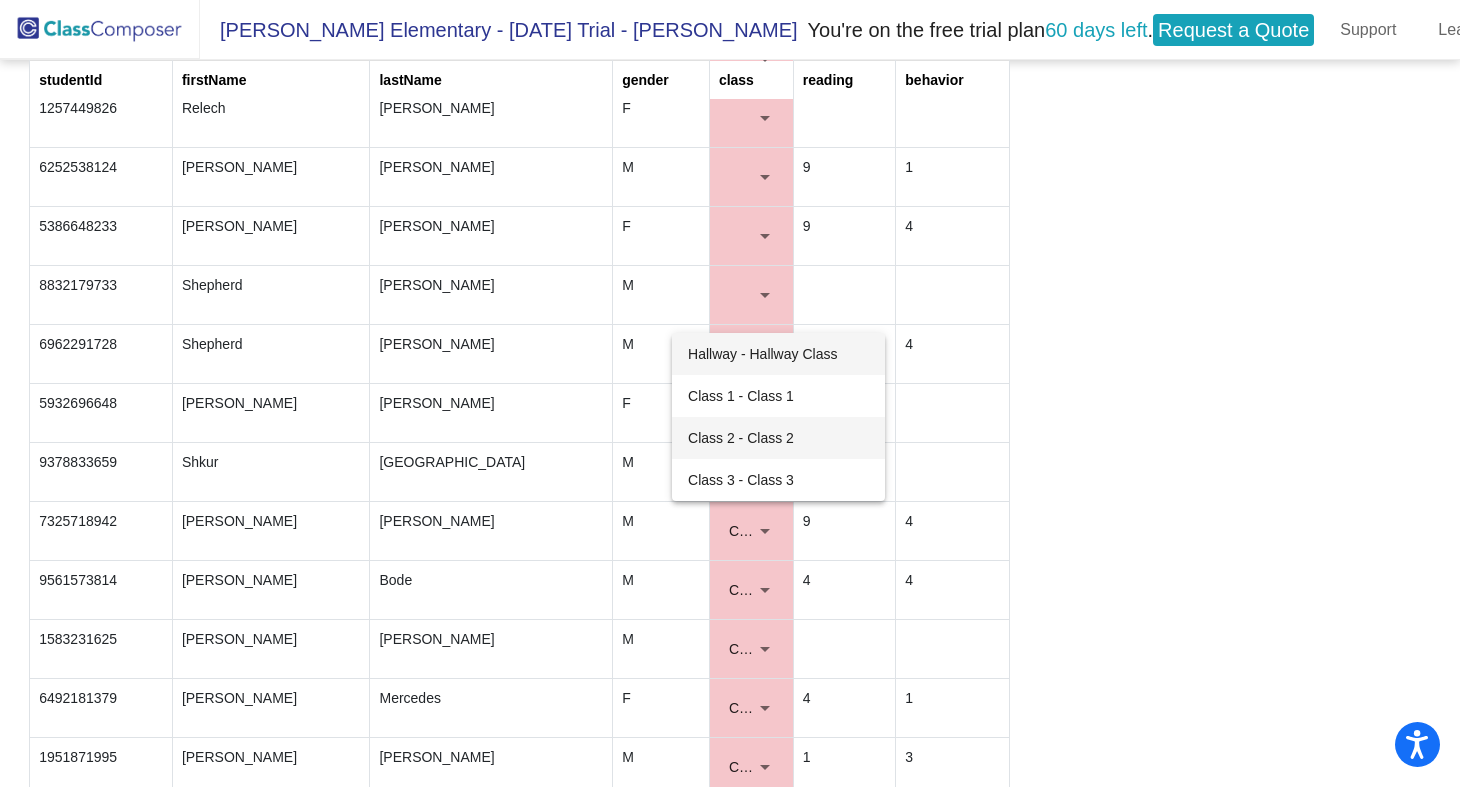 click on "Class 2 - Class 2" at bounding box center [778, 438] 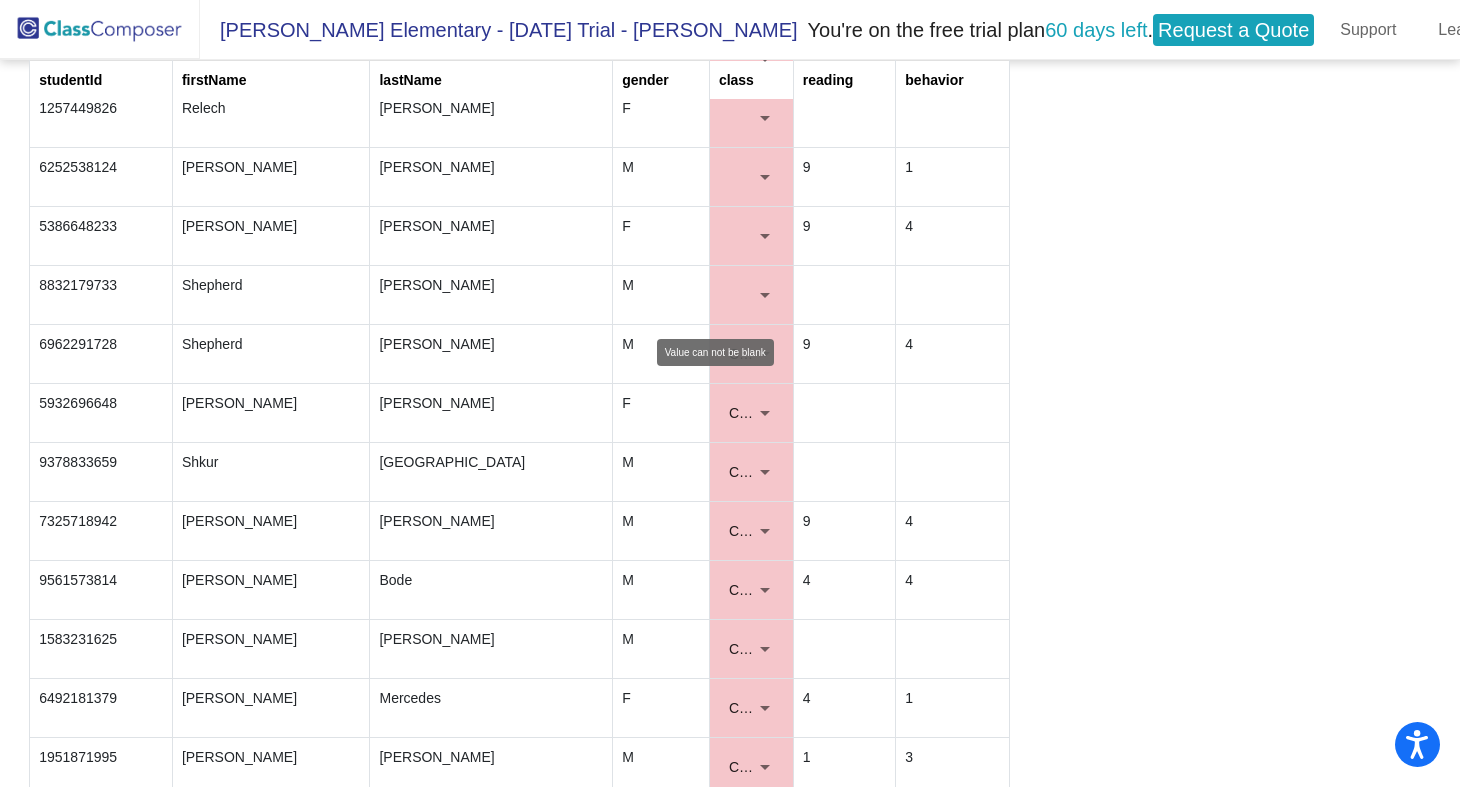 click at bounding box center (765, 295) 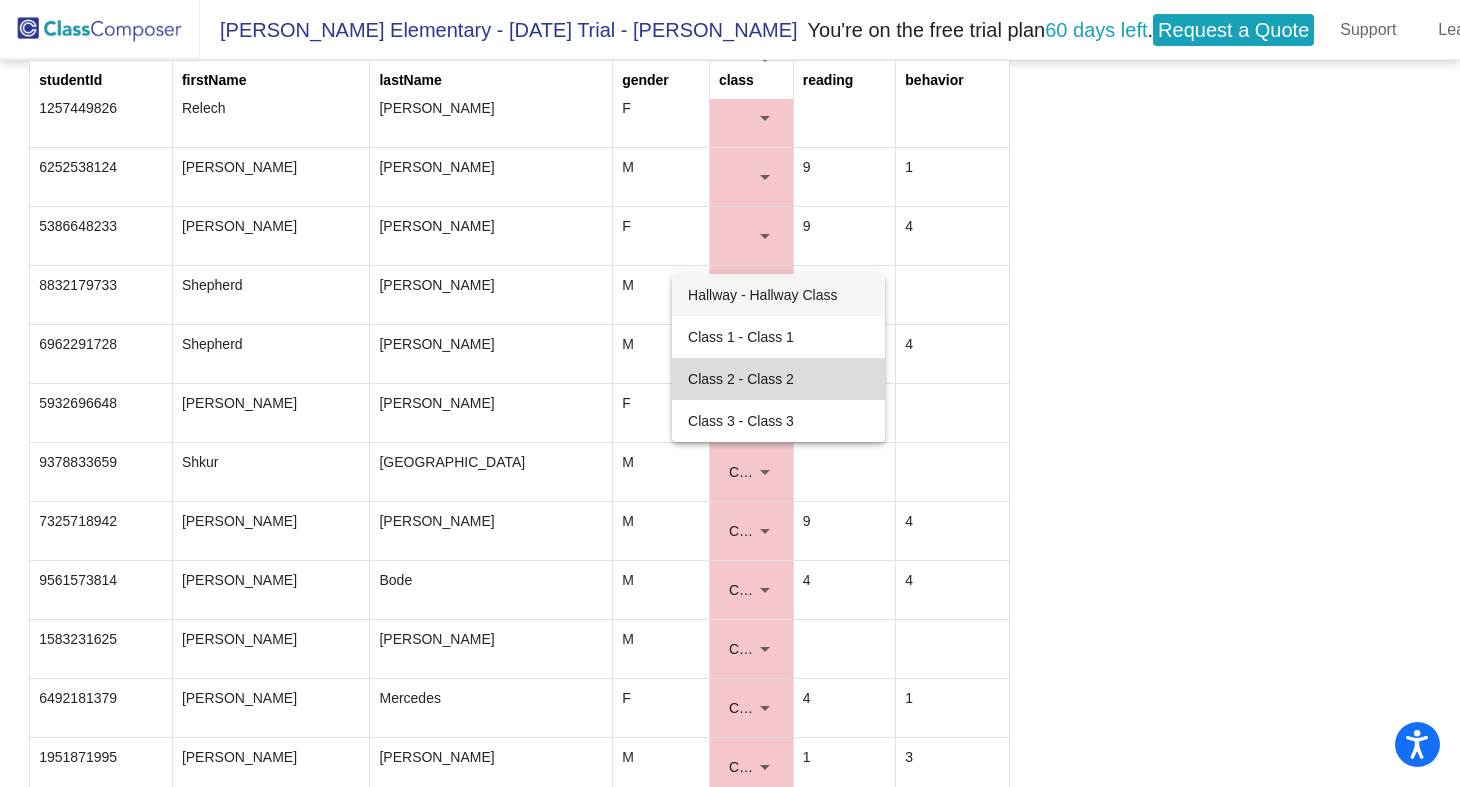 click on "Class 2 - Class 2" at bounding box center [778, 379] 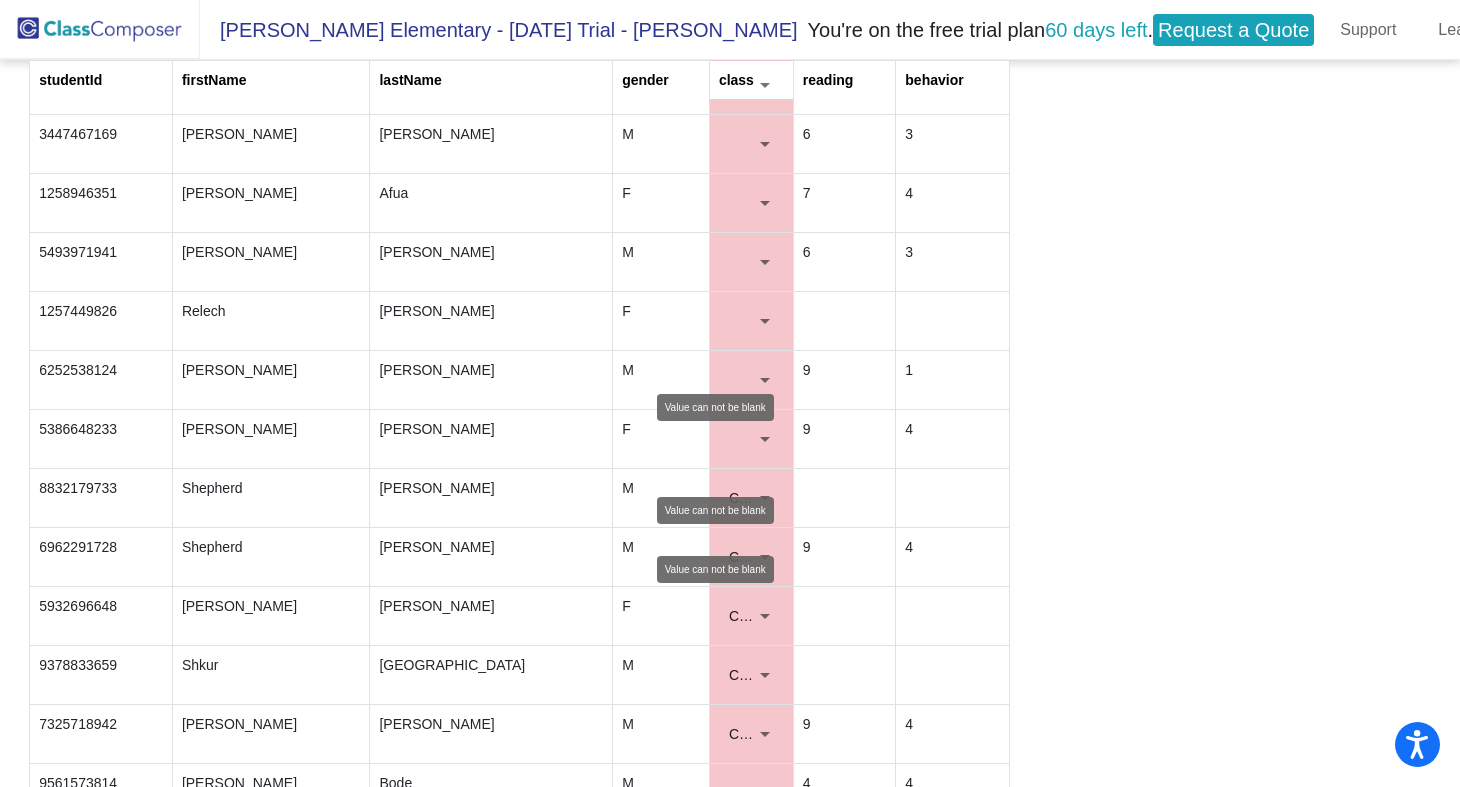 scroll, scrollTop: 2267, scrollLeft: 0, axis: vertical 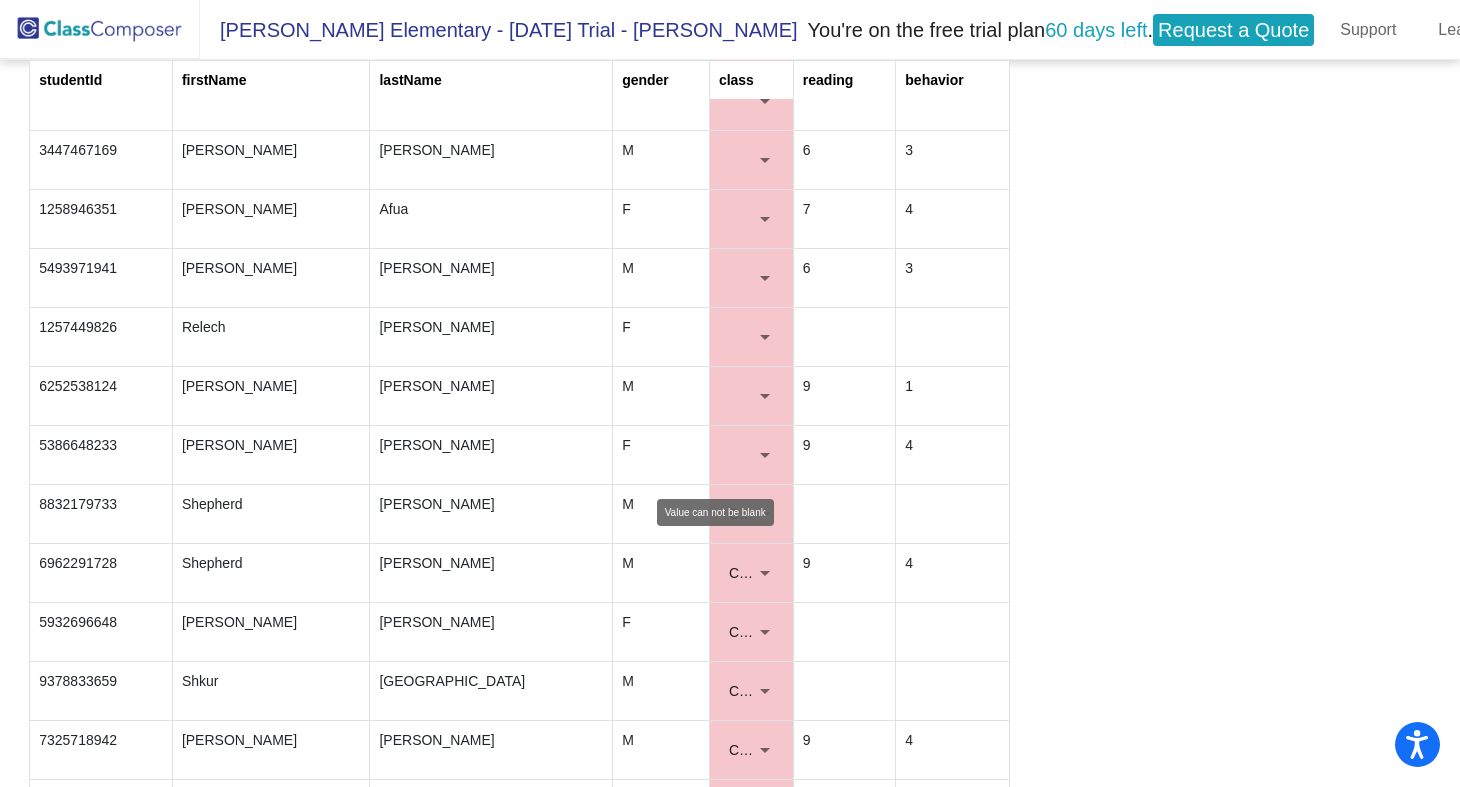 click at bounding box center [742, 455] 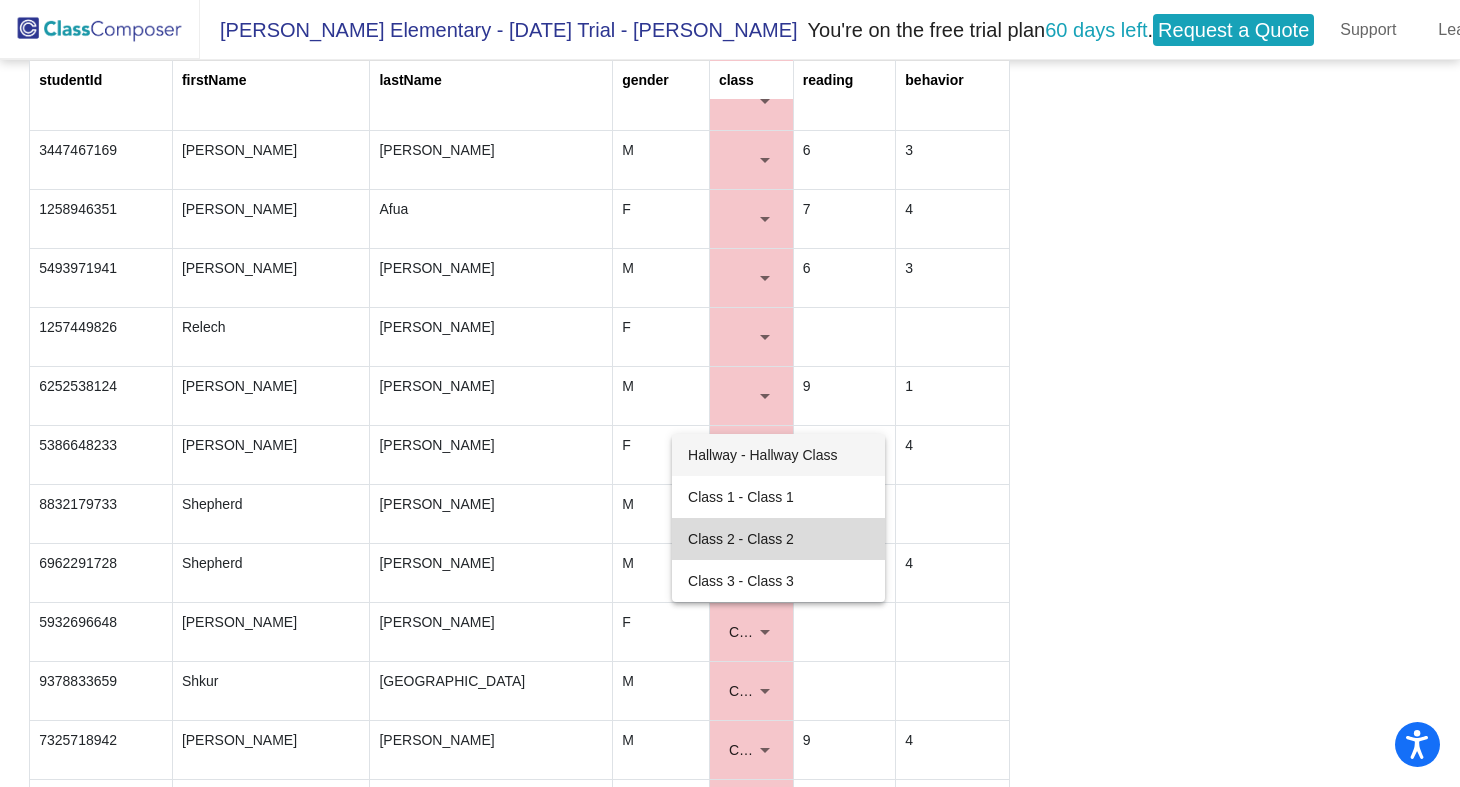click on "Class 2 - Class 2" at bounding box center (778, 539) 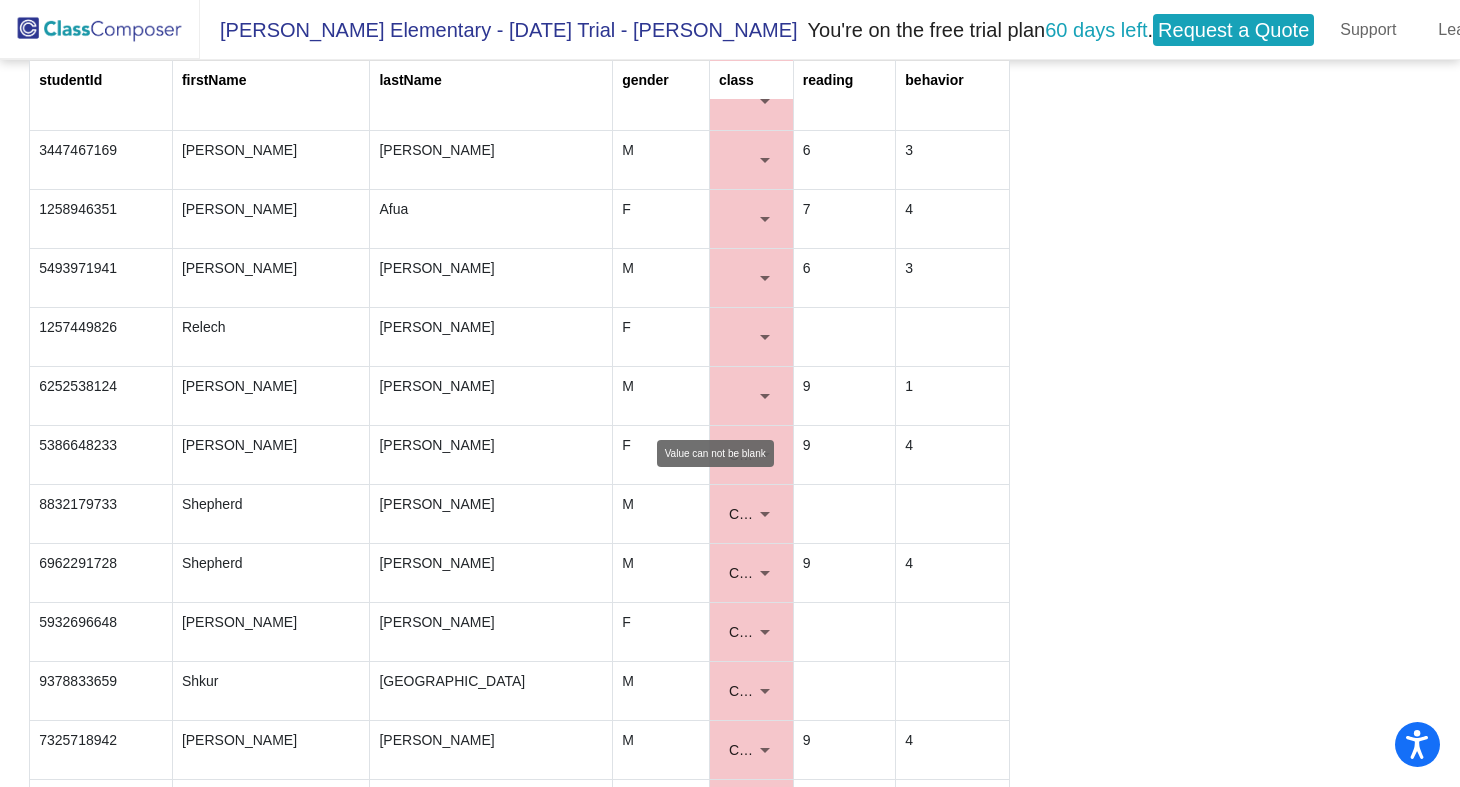 click at bounding box center [765, 396] 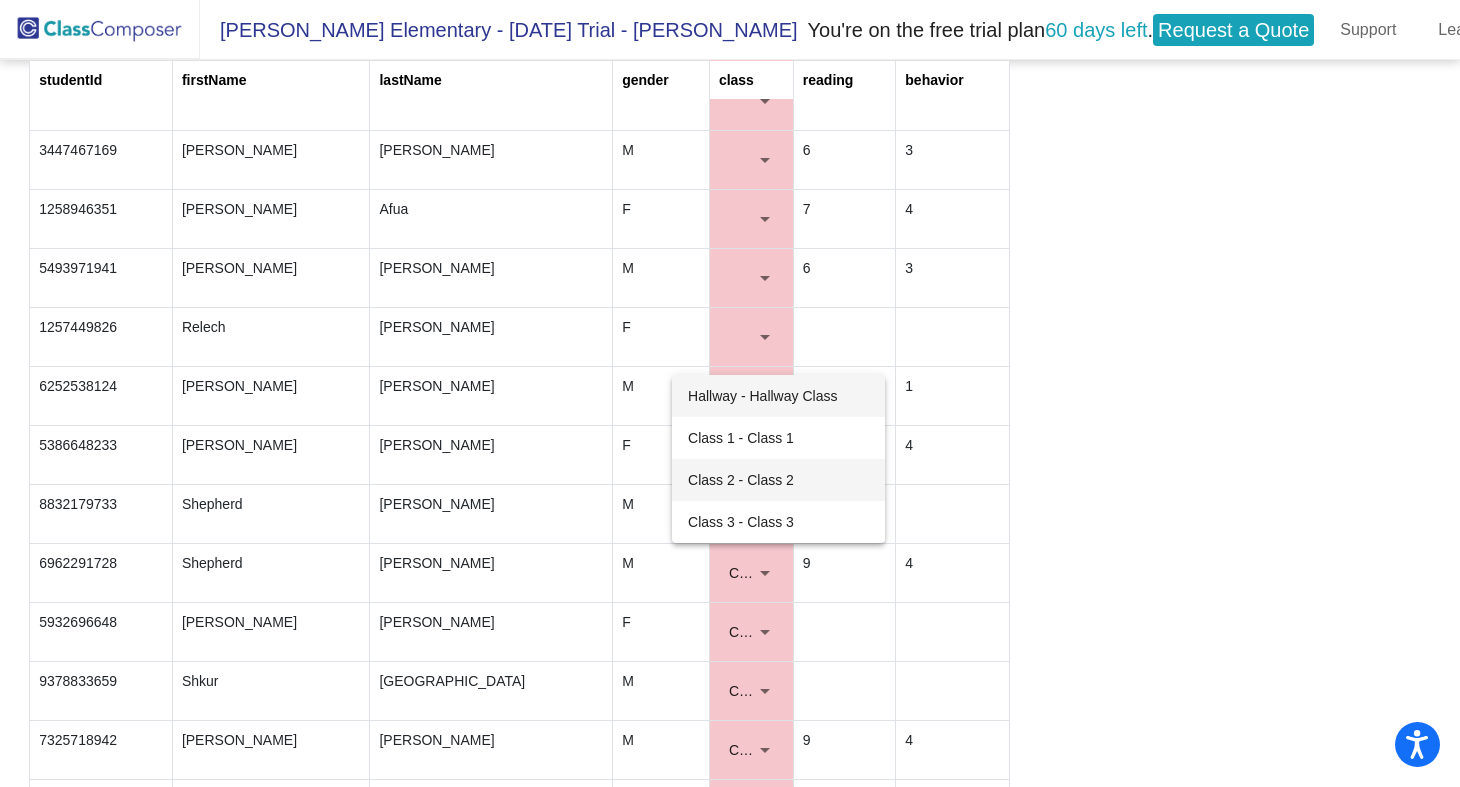 click on "Class 2 - Class 2" at bounding box center (778, 480) 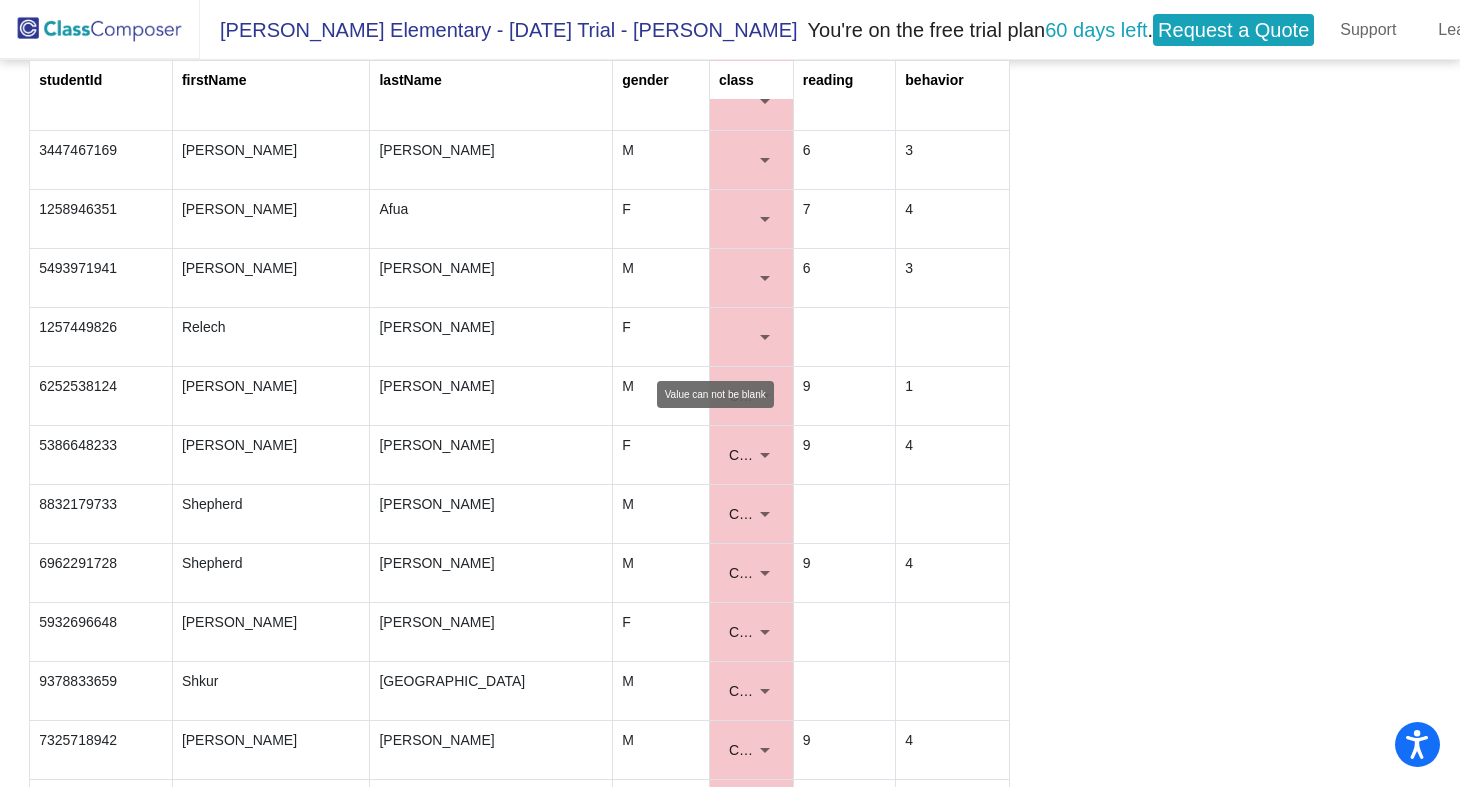 click at bounding box center [765, 337] 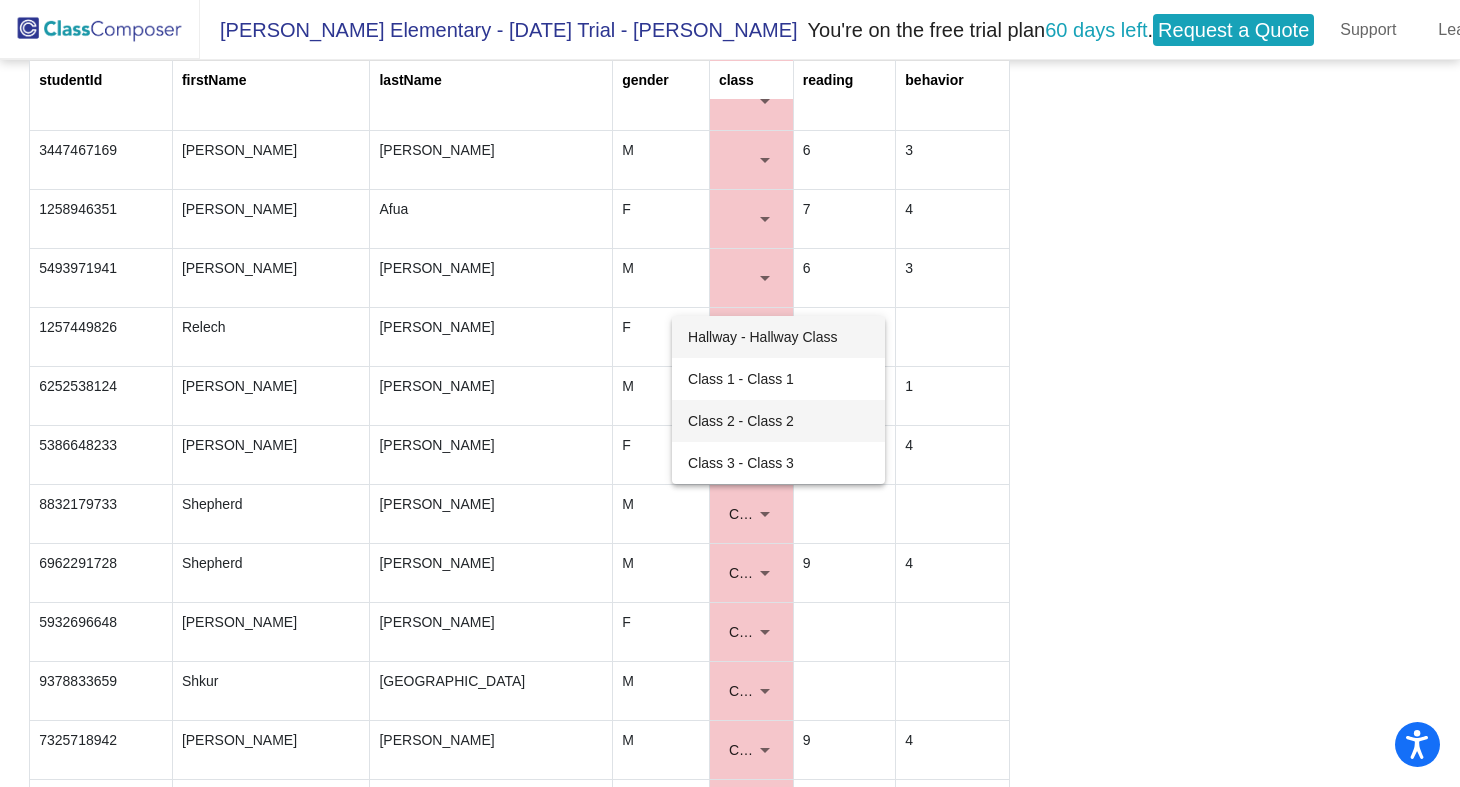 click on "Class 2 - Class 2" at bounding box center [778, 421] 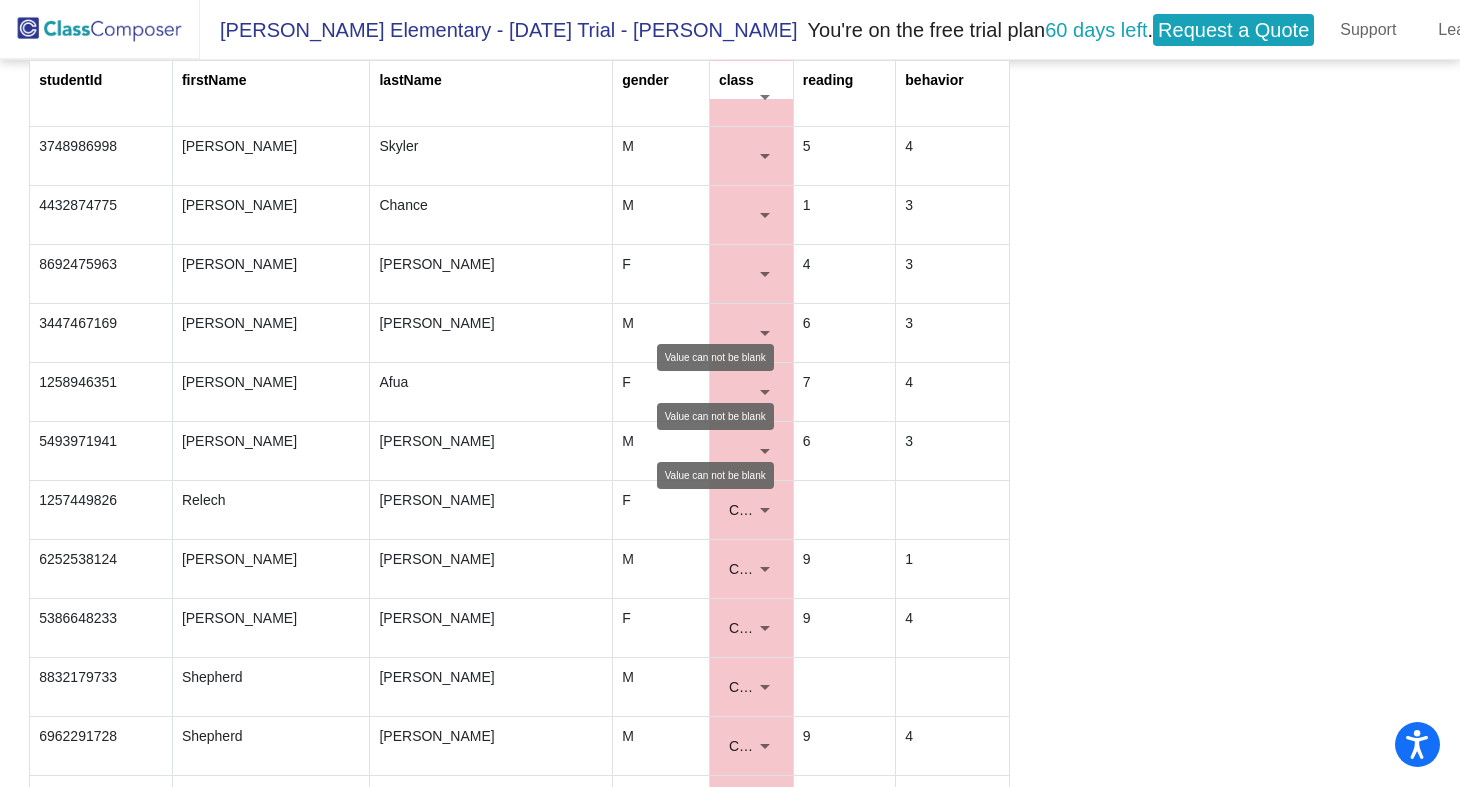 scroll, scrollTop: 2077, scrollLeft: 0, axis: vertical 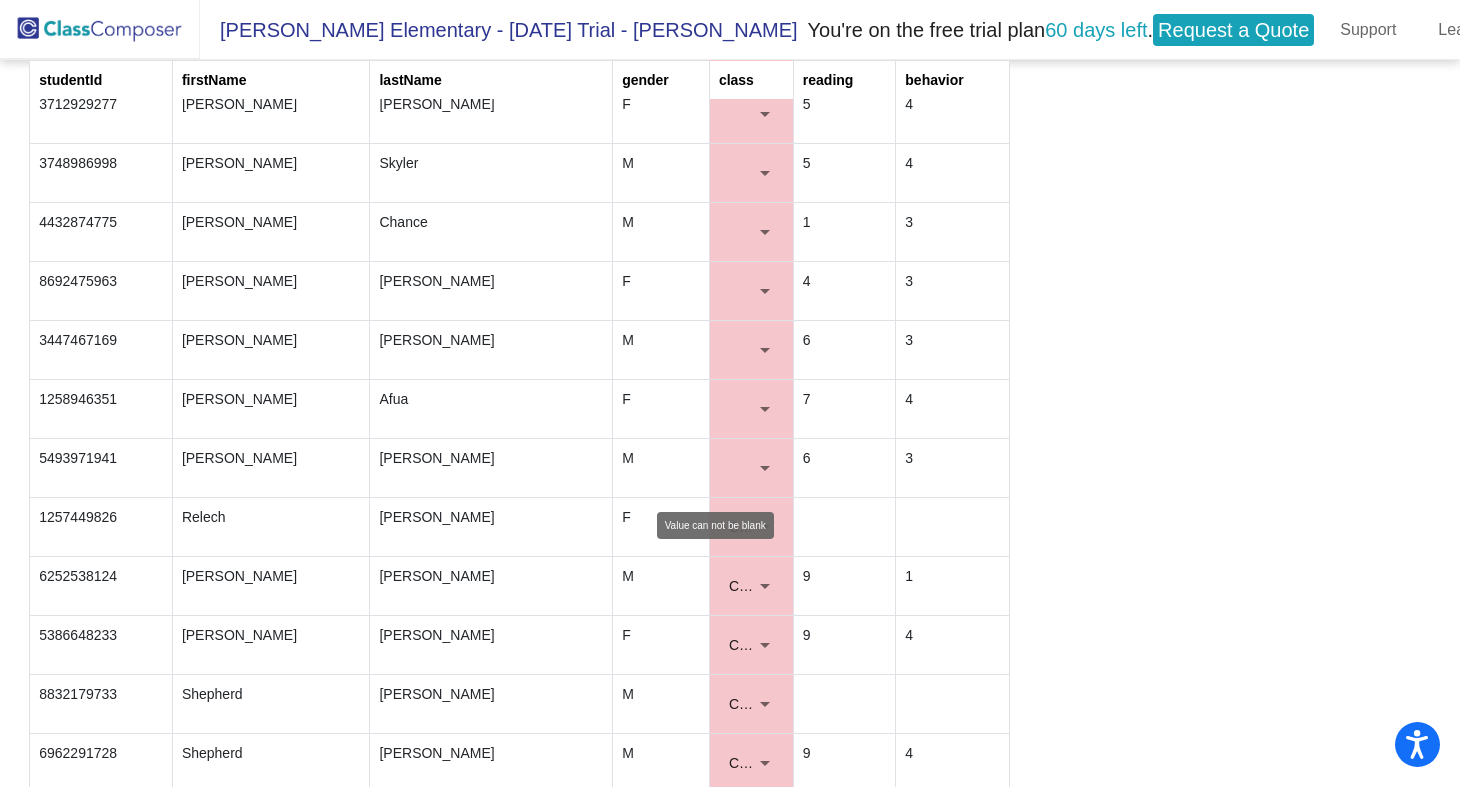 click at bounding box center (765, 468) 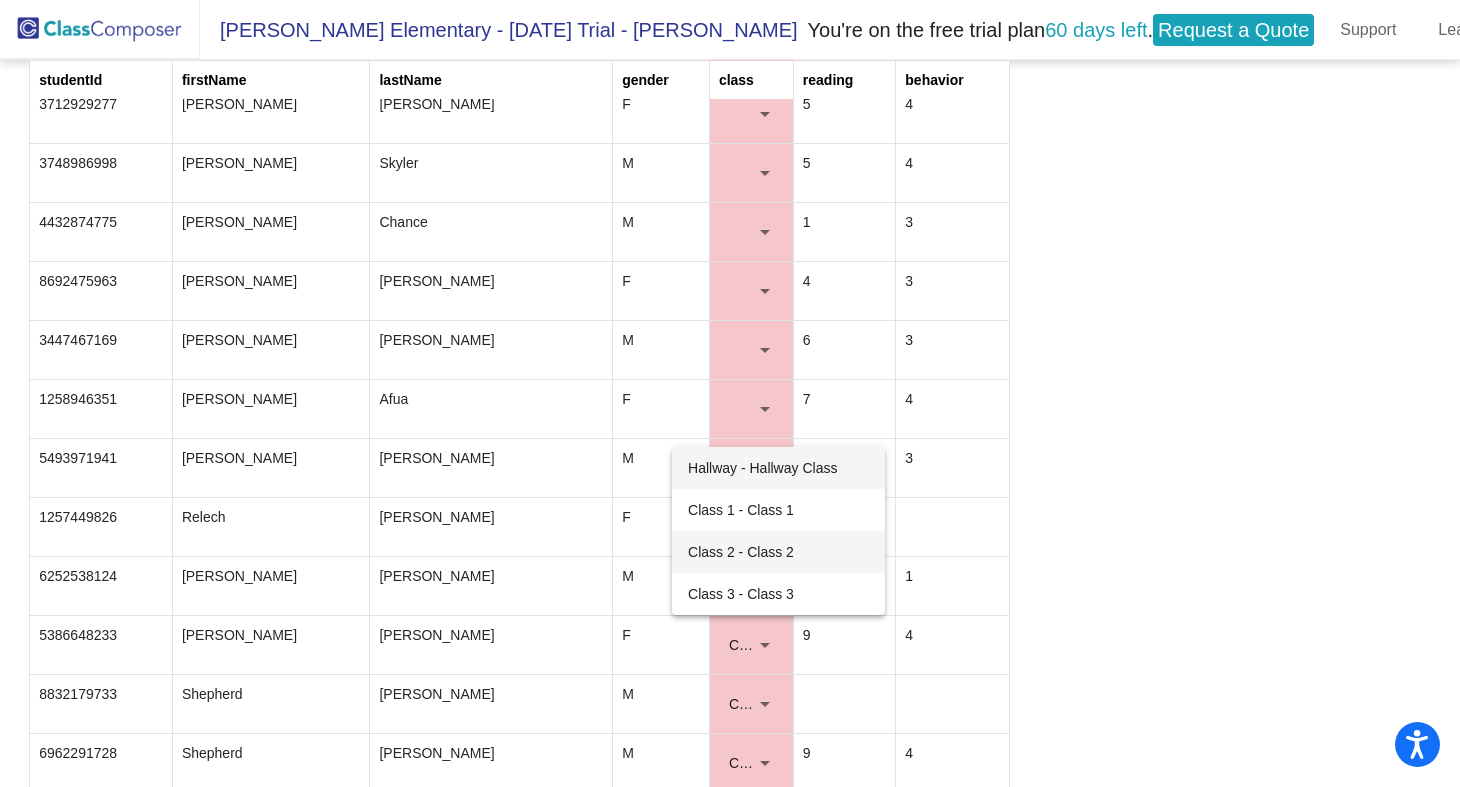 click on "Class 2 - Class 2" at bounding box center (778, 552) 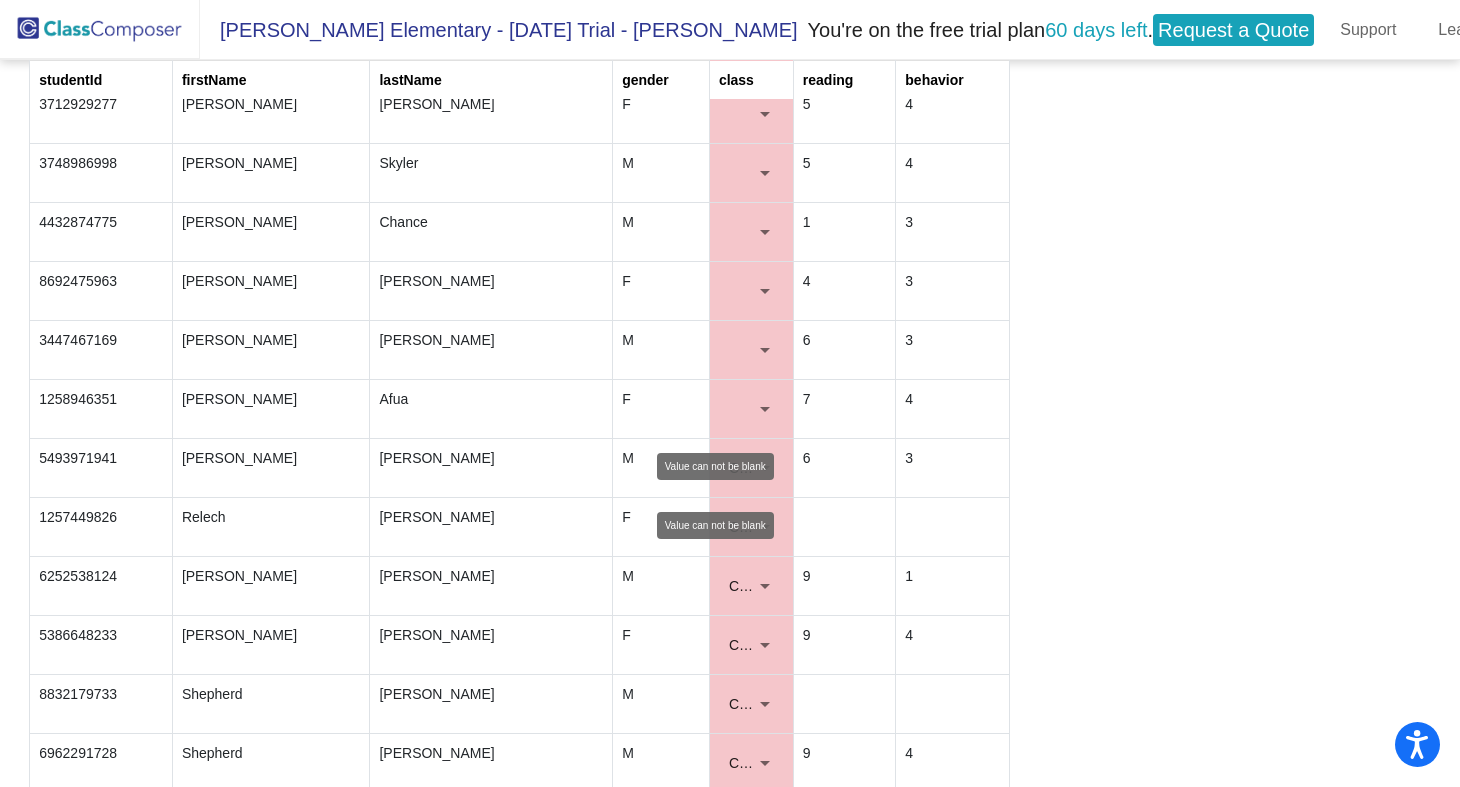 click at bounding box center [765, 409] 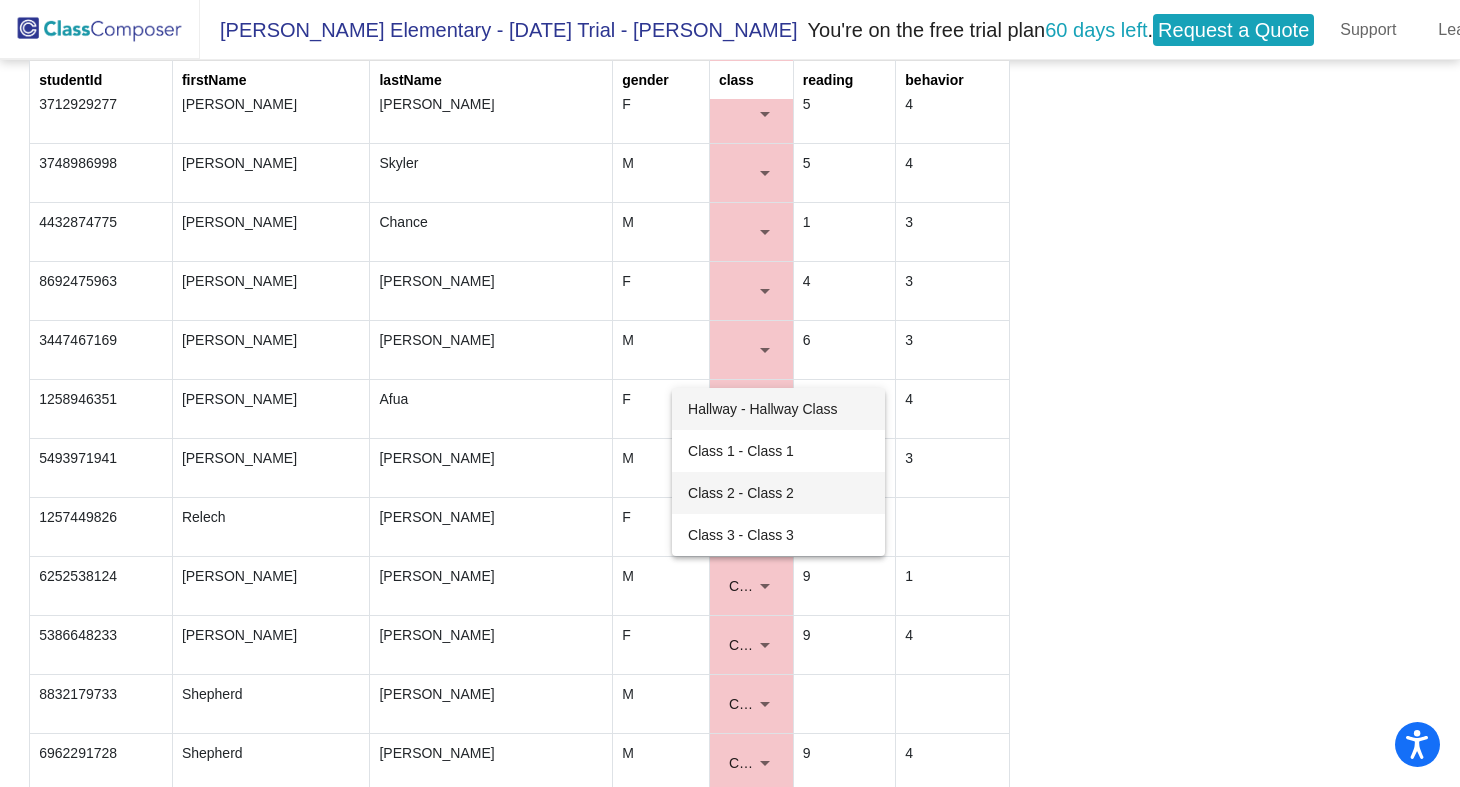 click on "Class 2 - Class 2" at bounding box center [778, 493] 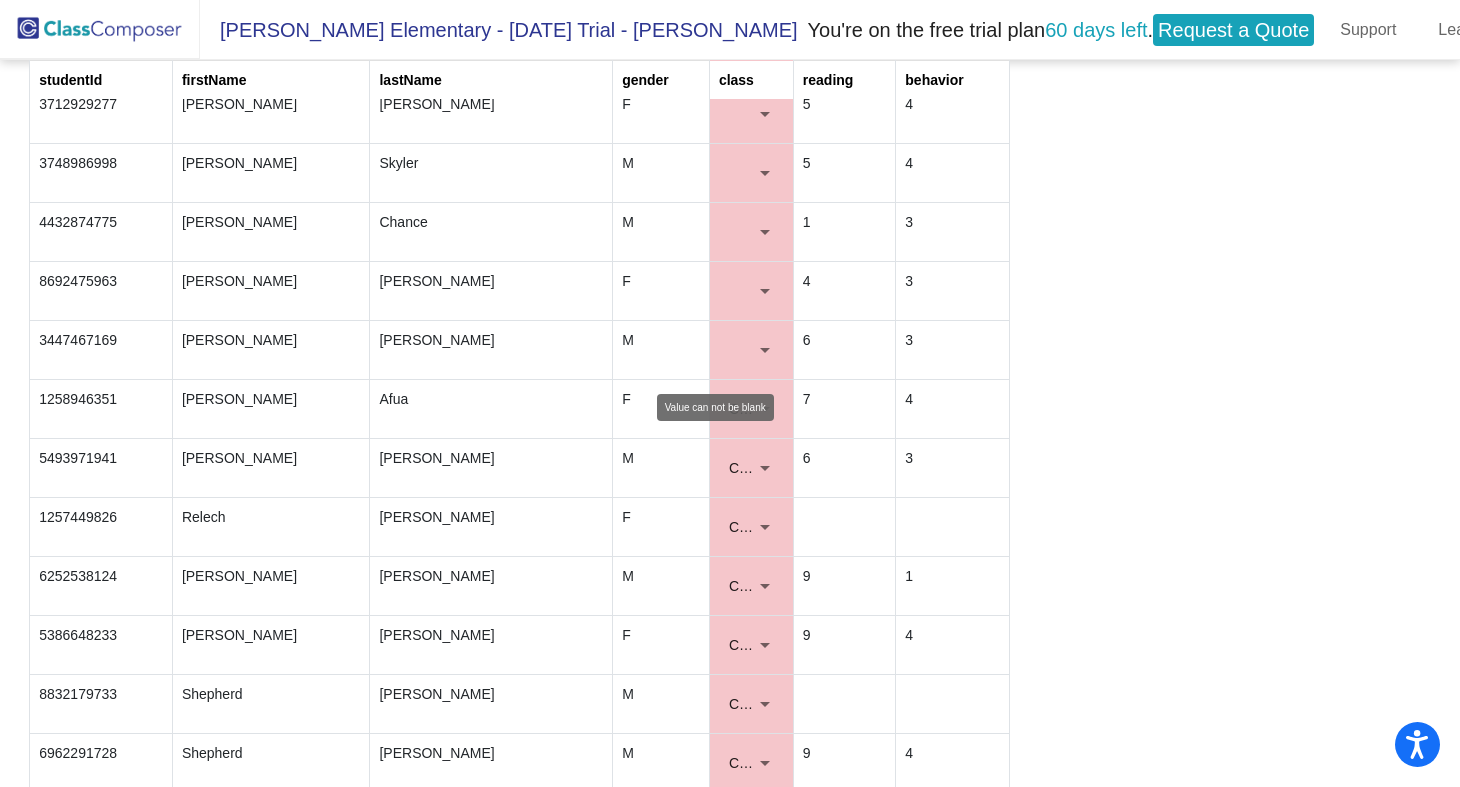 click at bounding box center (765, 350) 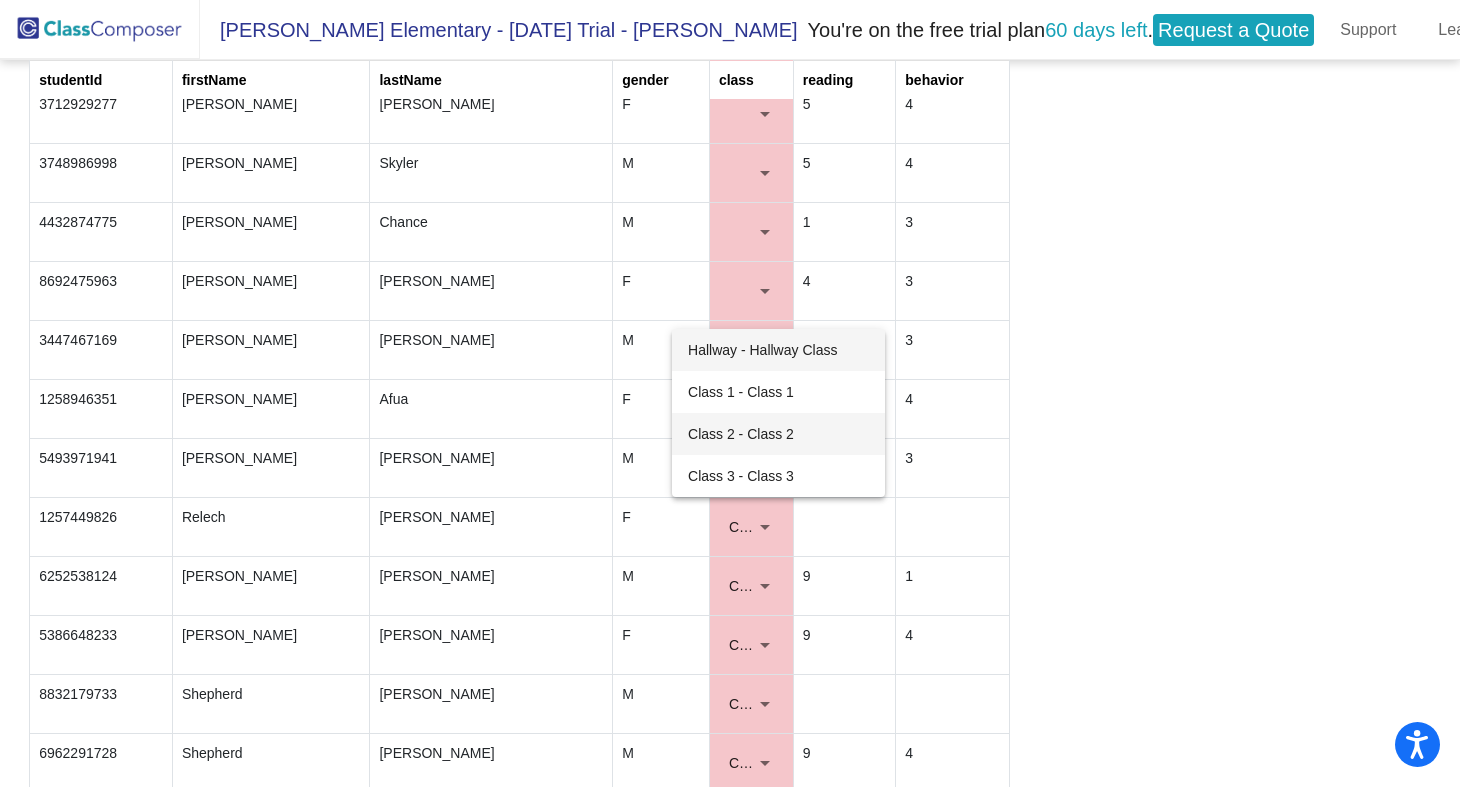 click on "Class 2 - Class 2" at bounding box center (778, 434) 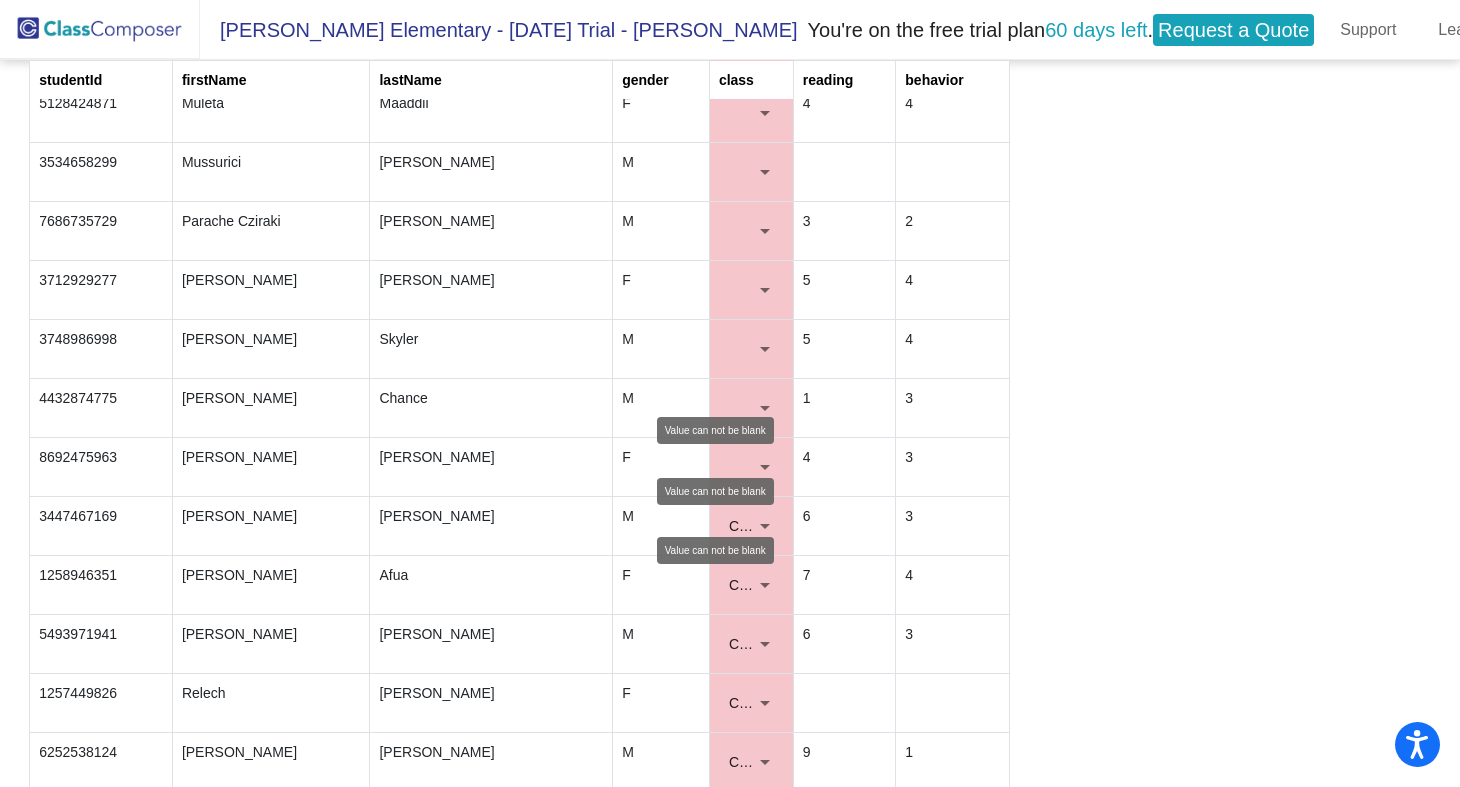 scroll, scrollTop: 1873, scrollLeft: 0, axis: vertical 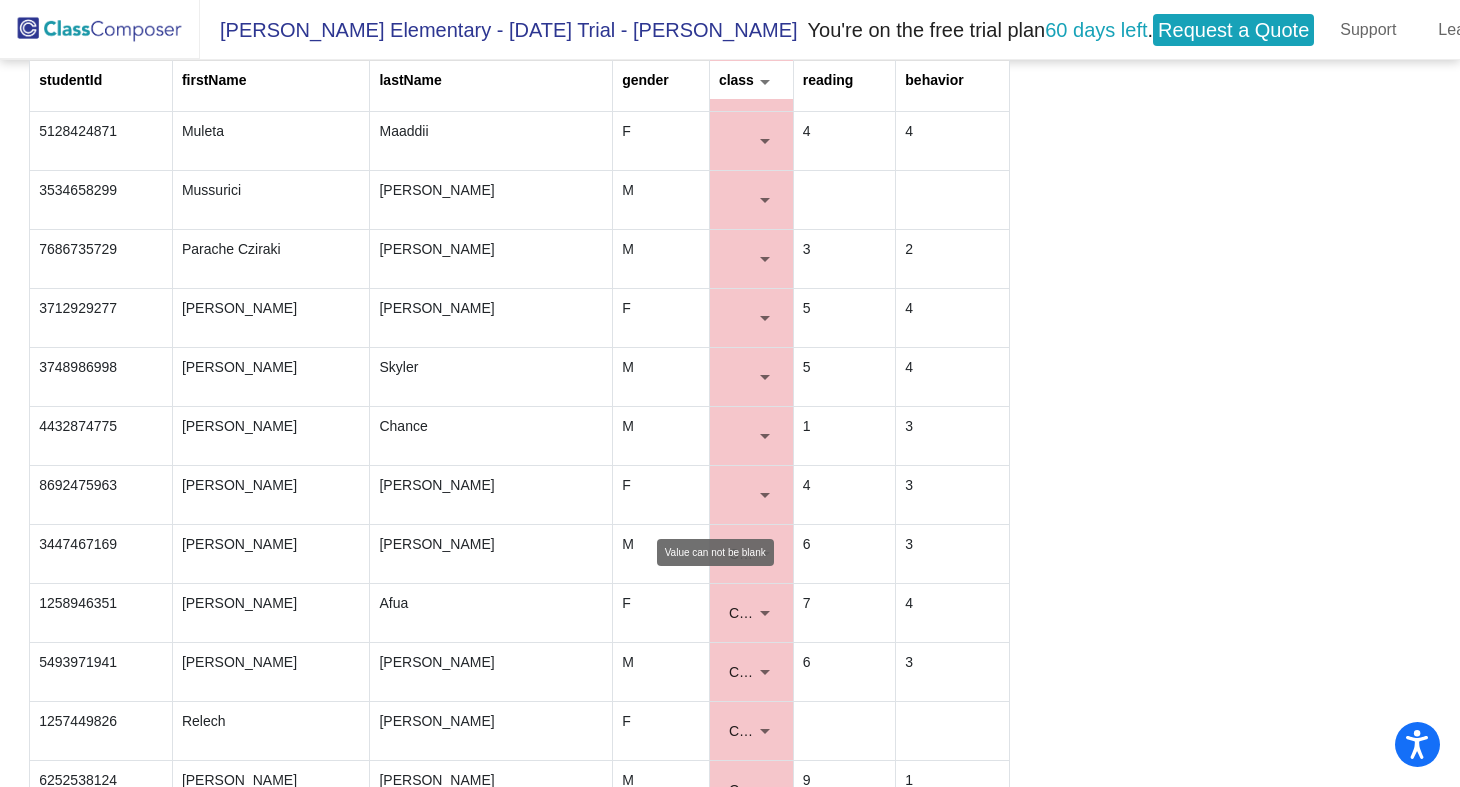 click at bounding box center (765, 495) 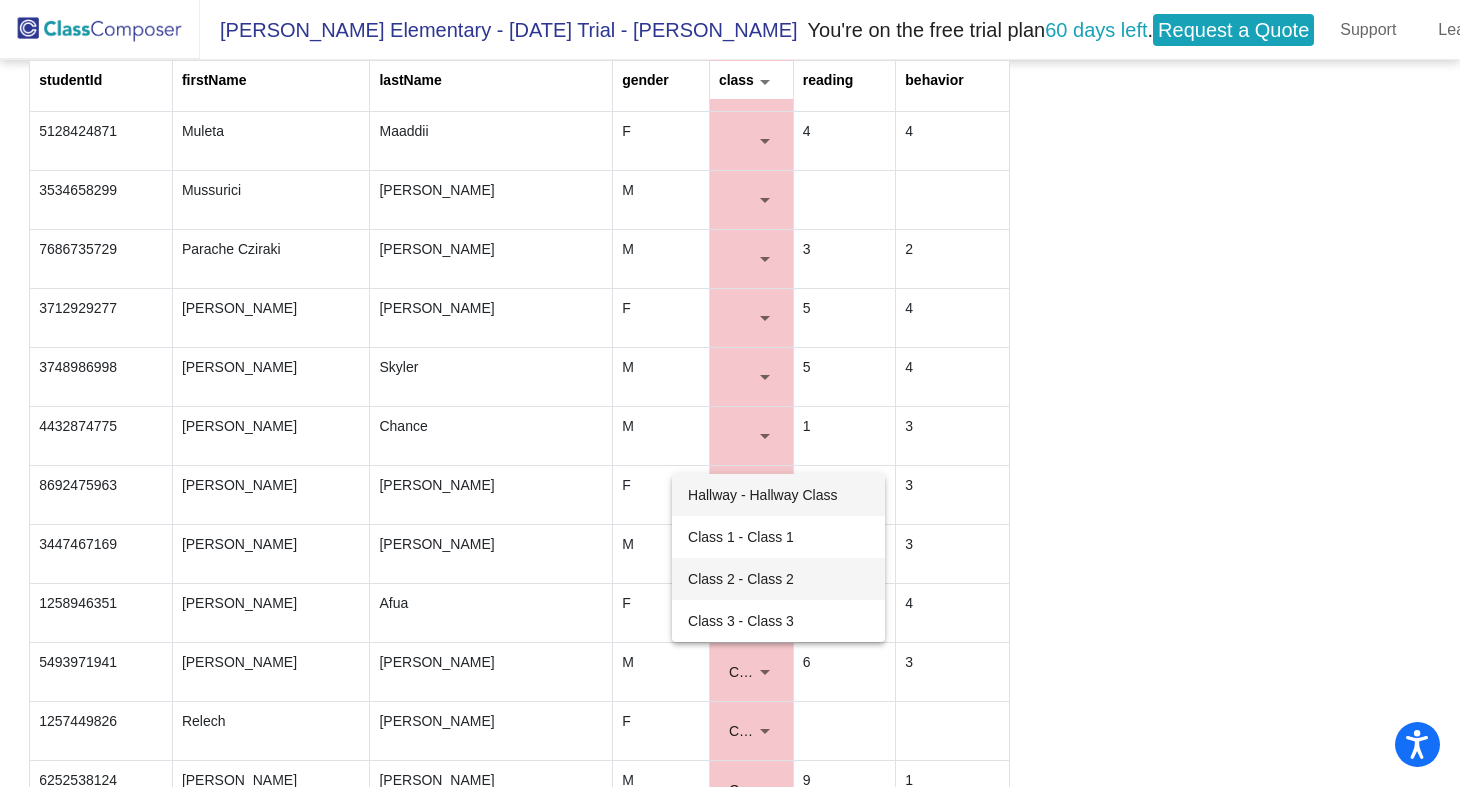 click on "Class 2 - Class 2" at bounding box center (778, 579) 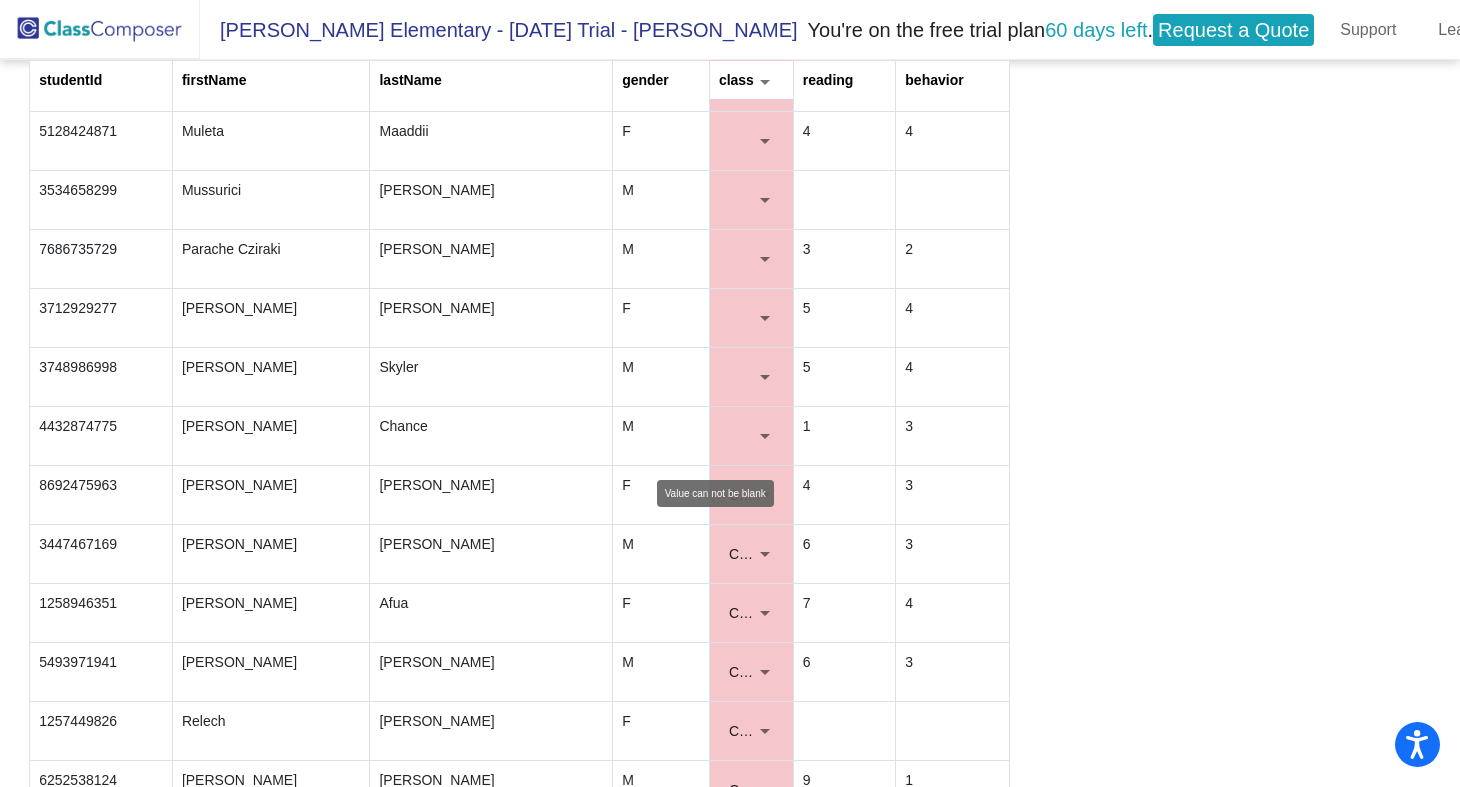 click at bounding box center [765, 436] 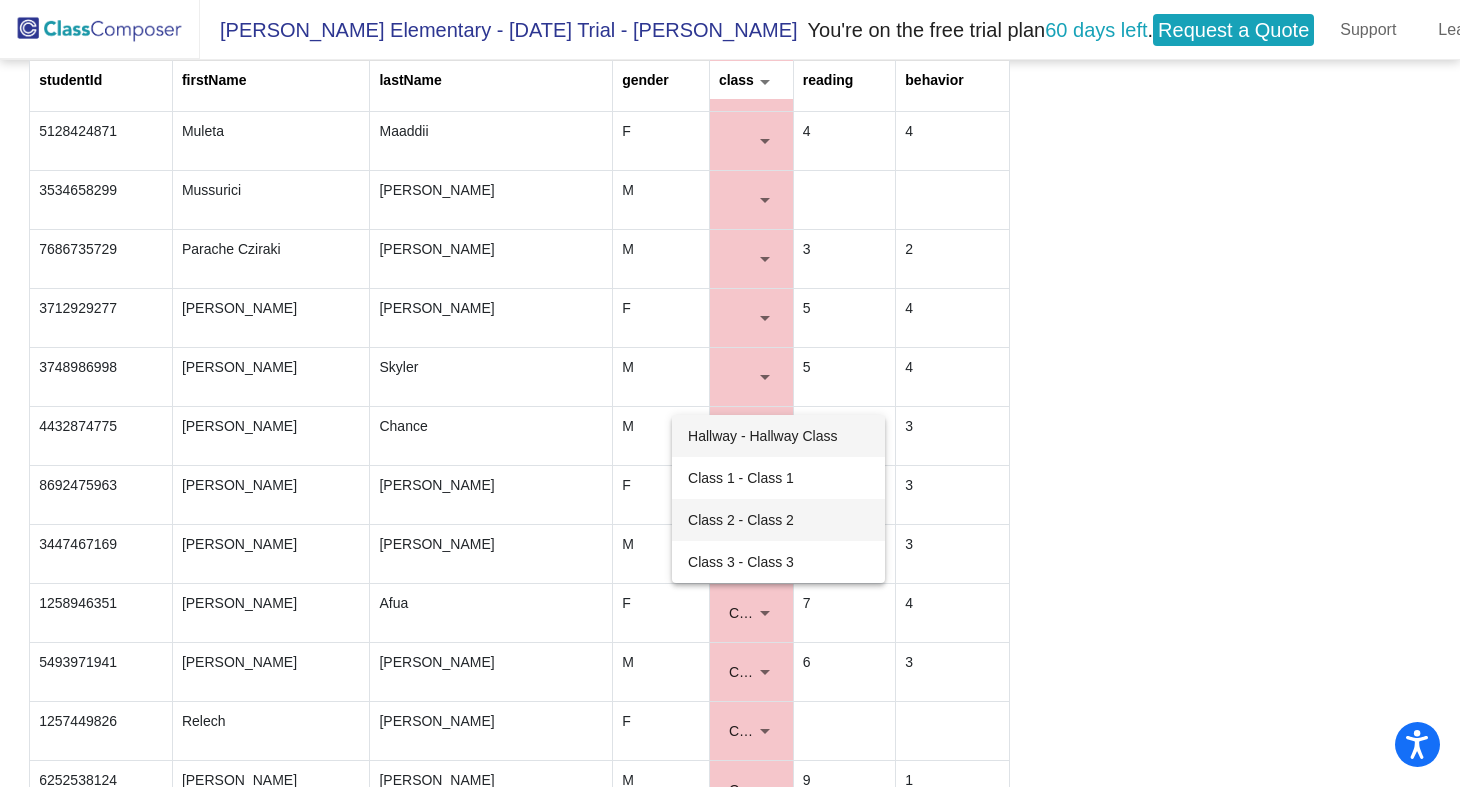 click on "Class 2 - Class 2" at bounding box center [778, 520] 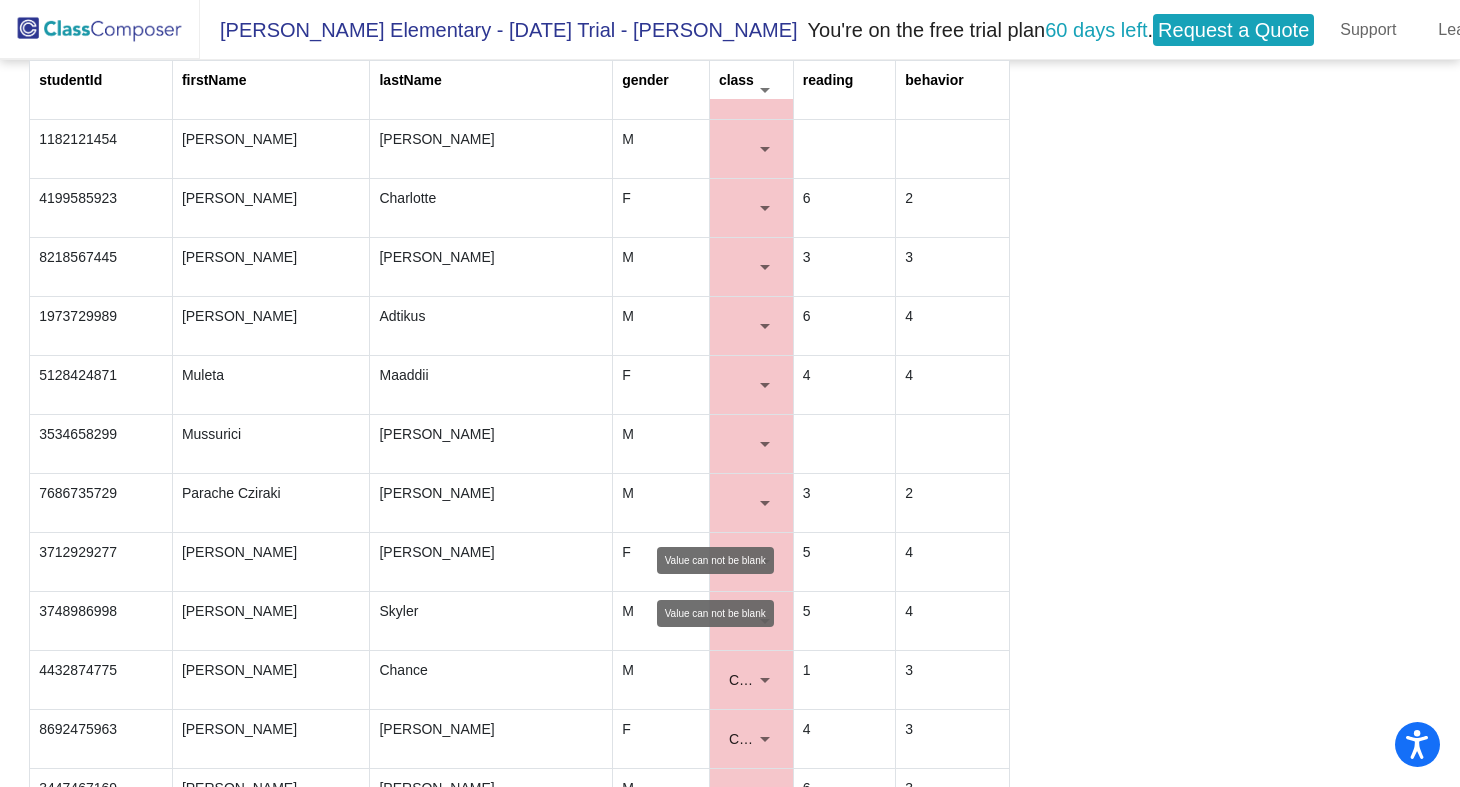 scroll, scrollTop: 1596, scrollLeft: 0, axis: vertical 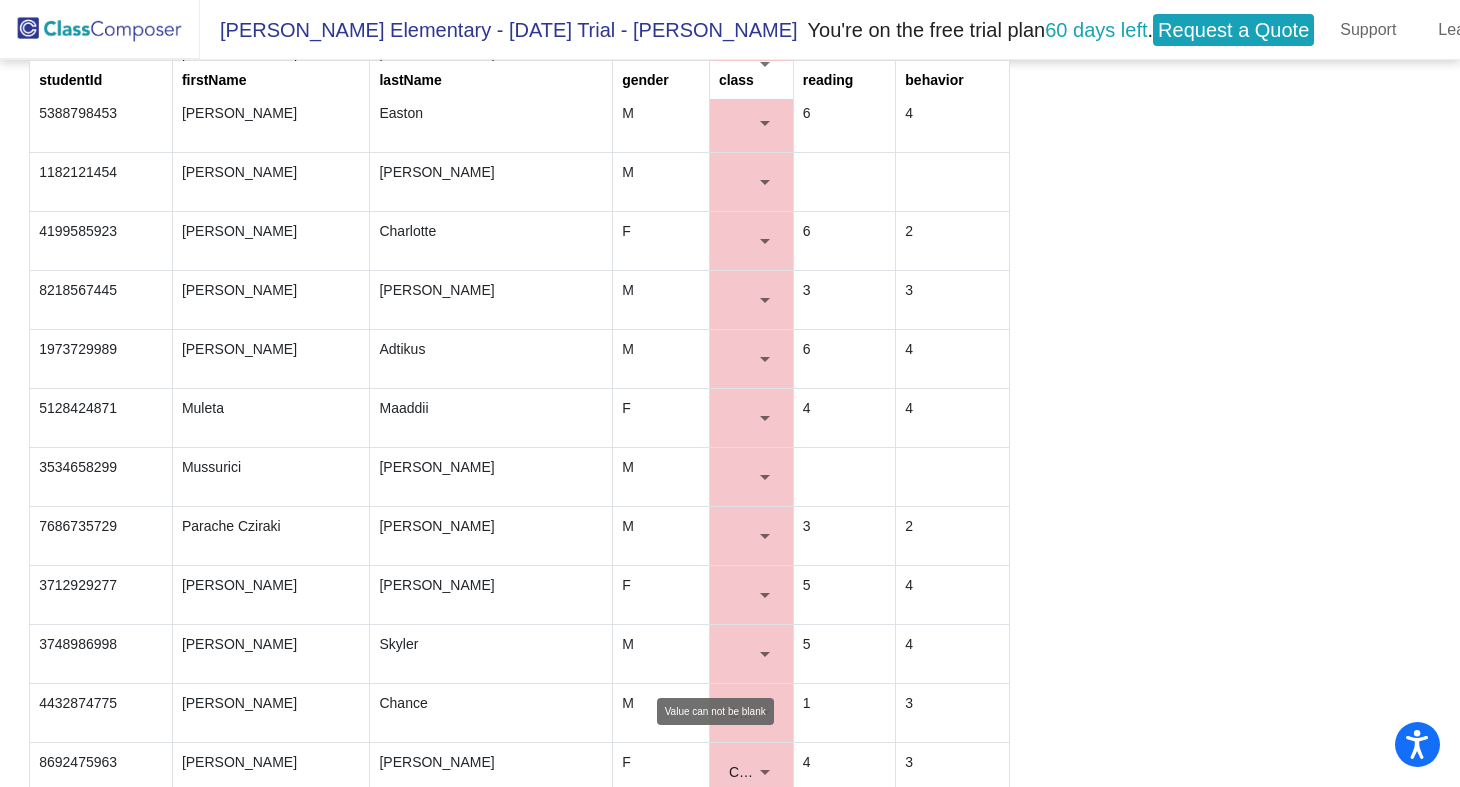 click at bounding box center (765, 654) 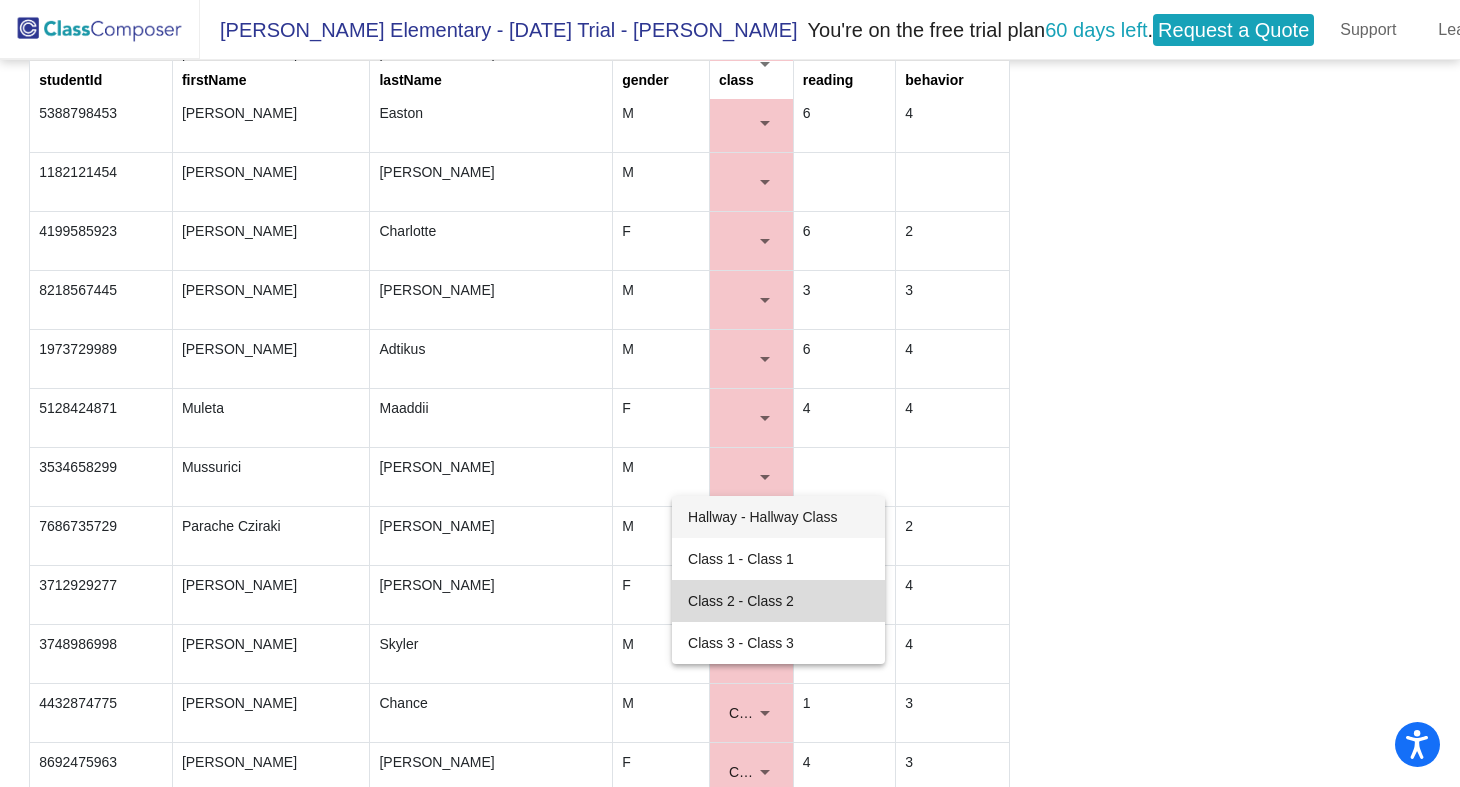 click on "Class 2 - Class 2" at bounding box center (778, 601) 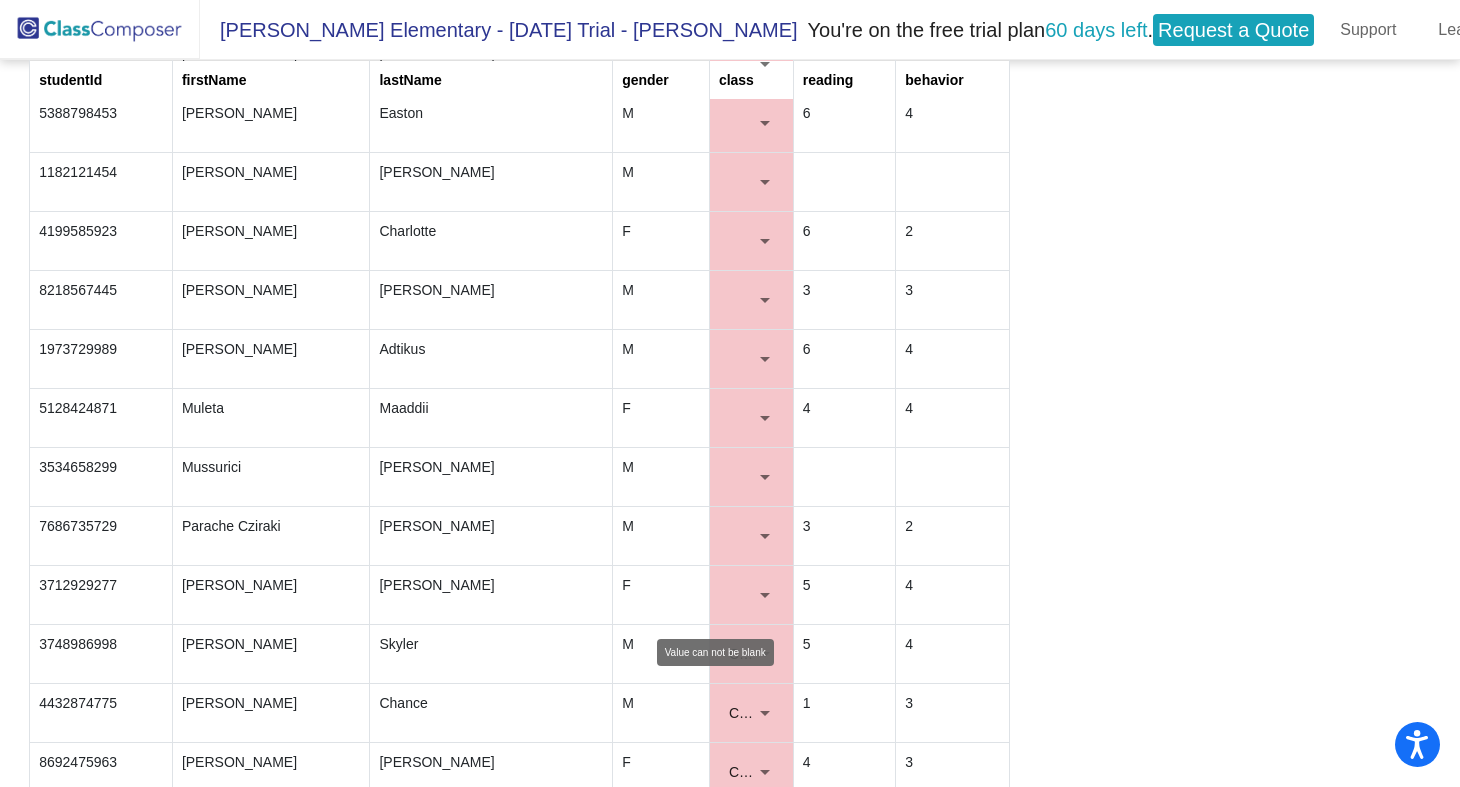 click at bounding box center [765, 595] 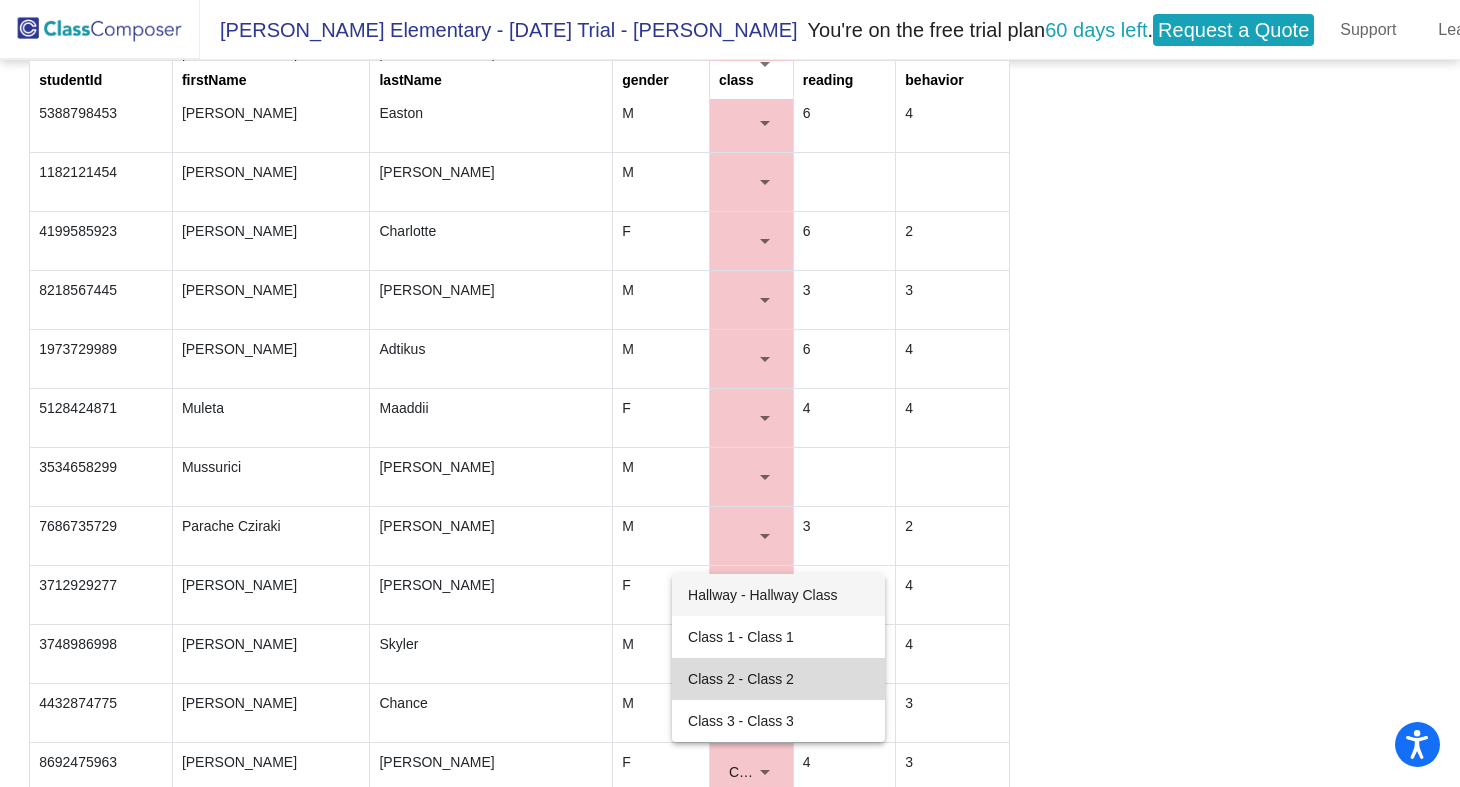 click on "Class 2 - Class 2" at bounding box center (778, 679) 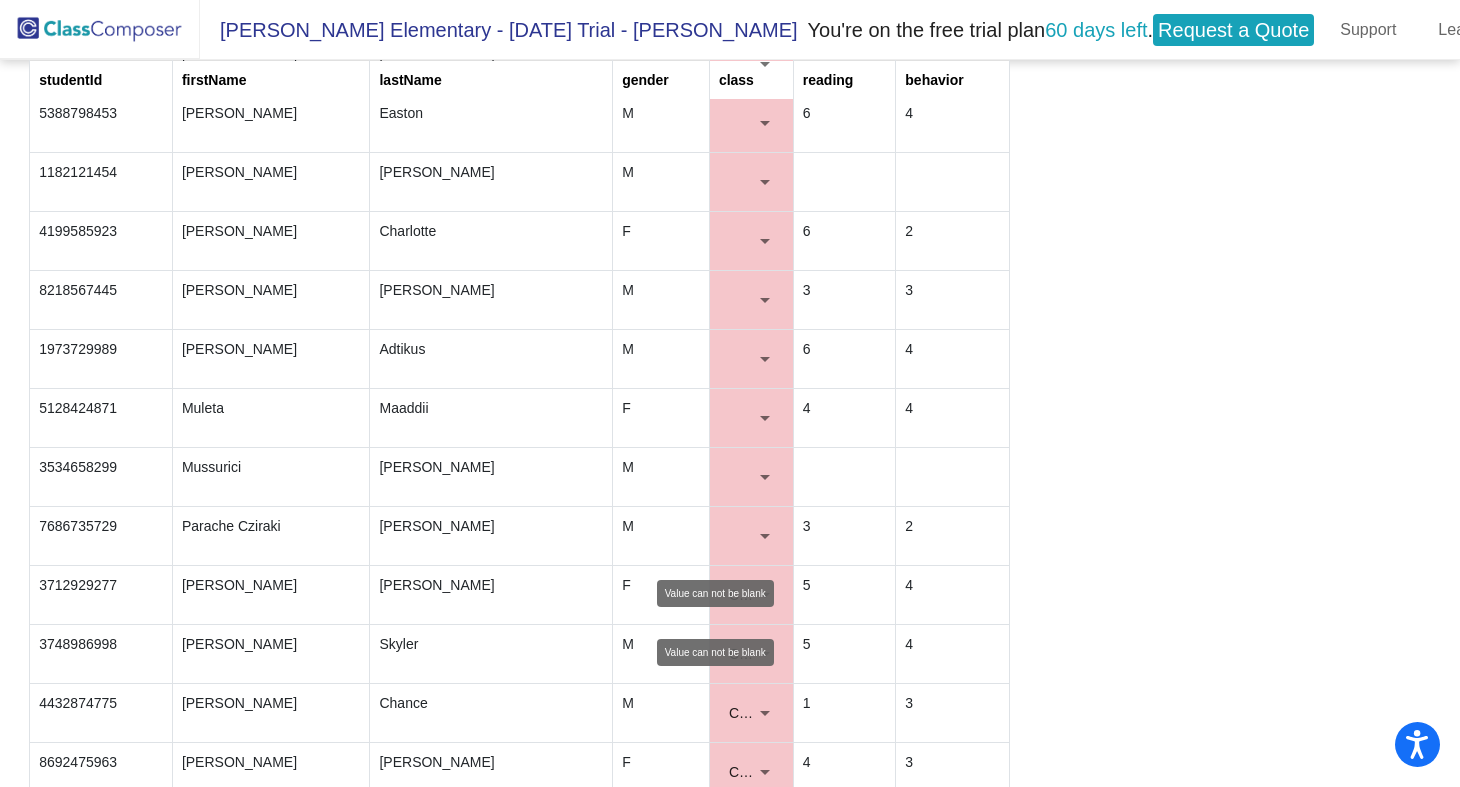 click at bounding box center (765, 536) 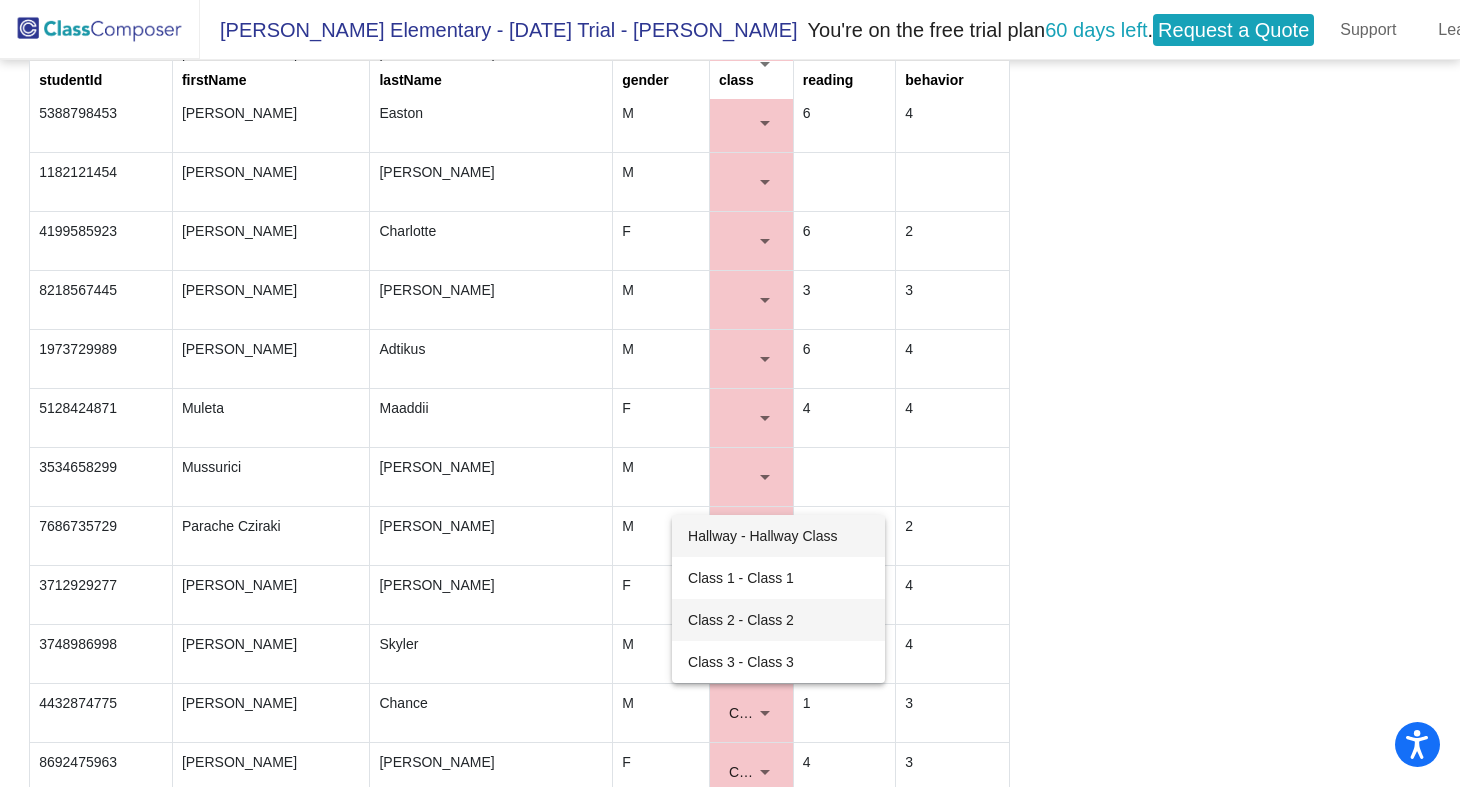 click on "Class 2 - Class 2" at bounding box center (778, 620) 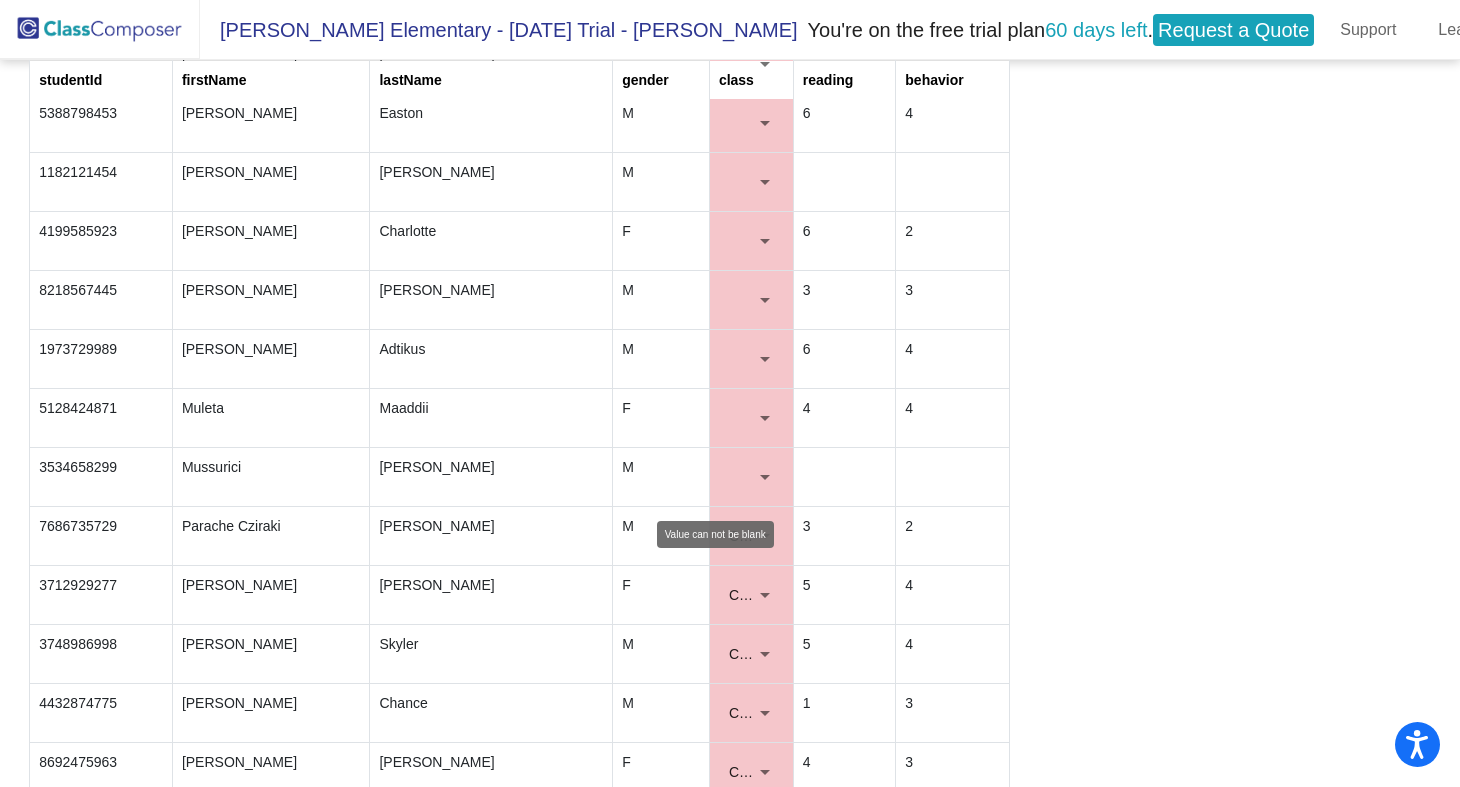 click at bounding box center (765, 477) 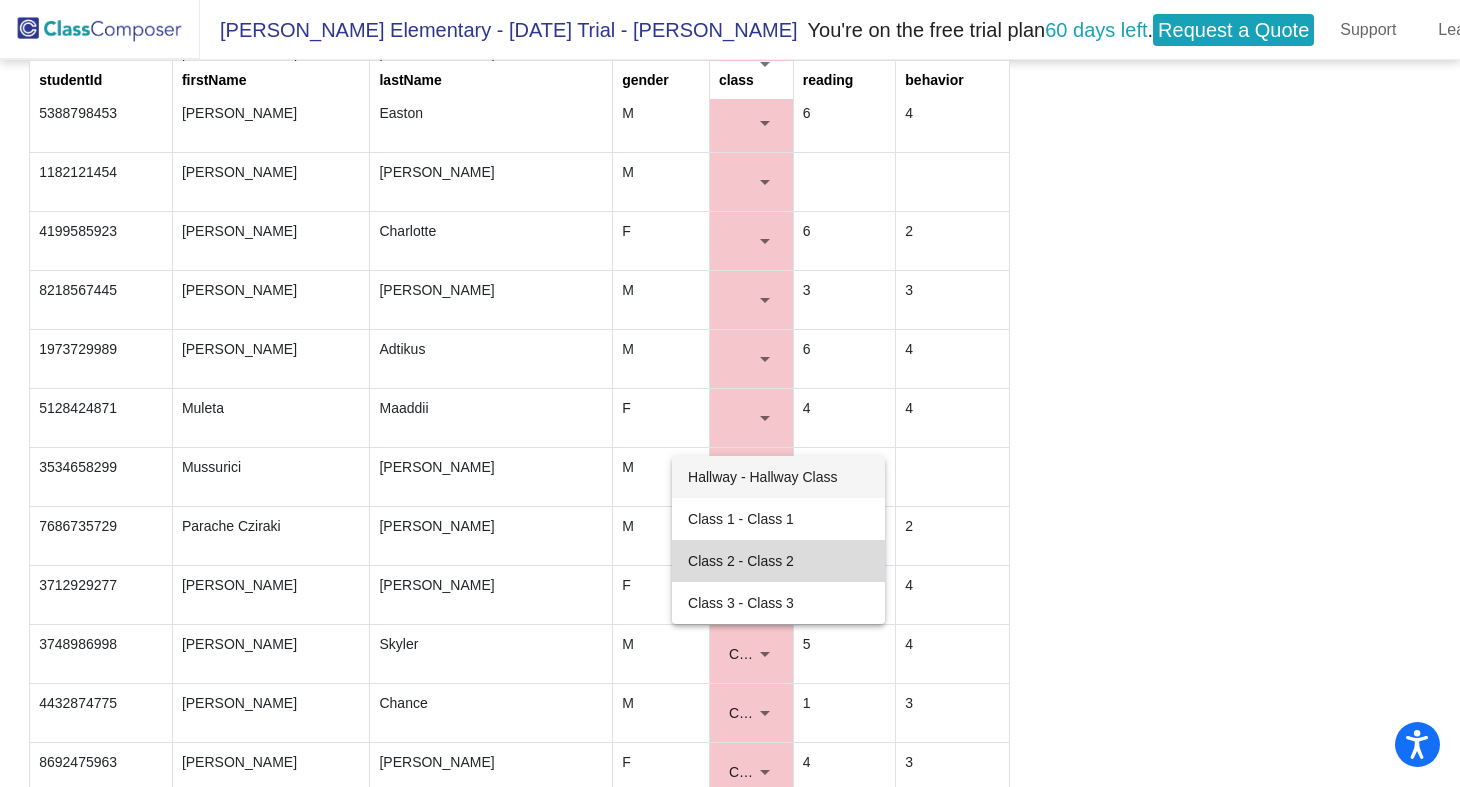 click on "Class 2 - Class 2" at bounding box center [778, 561] 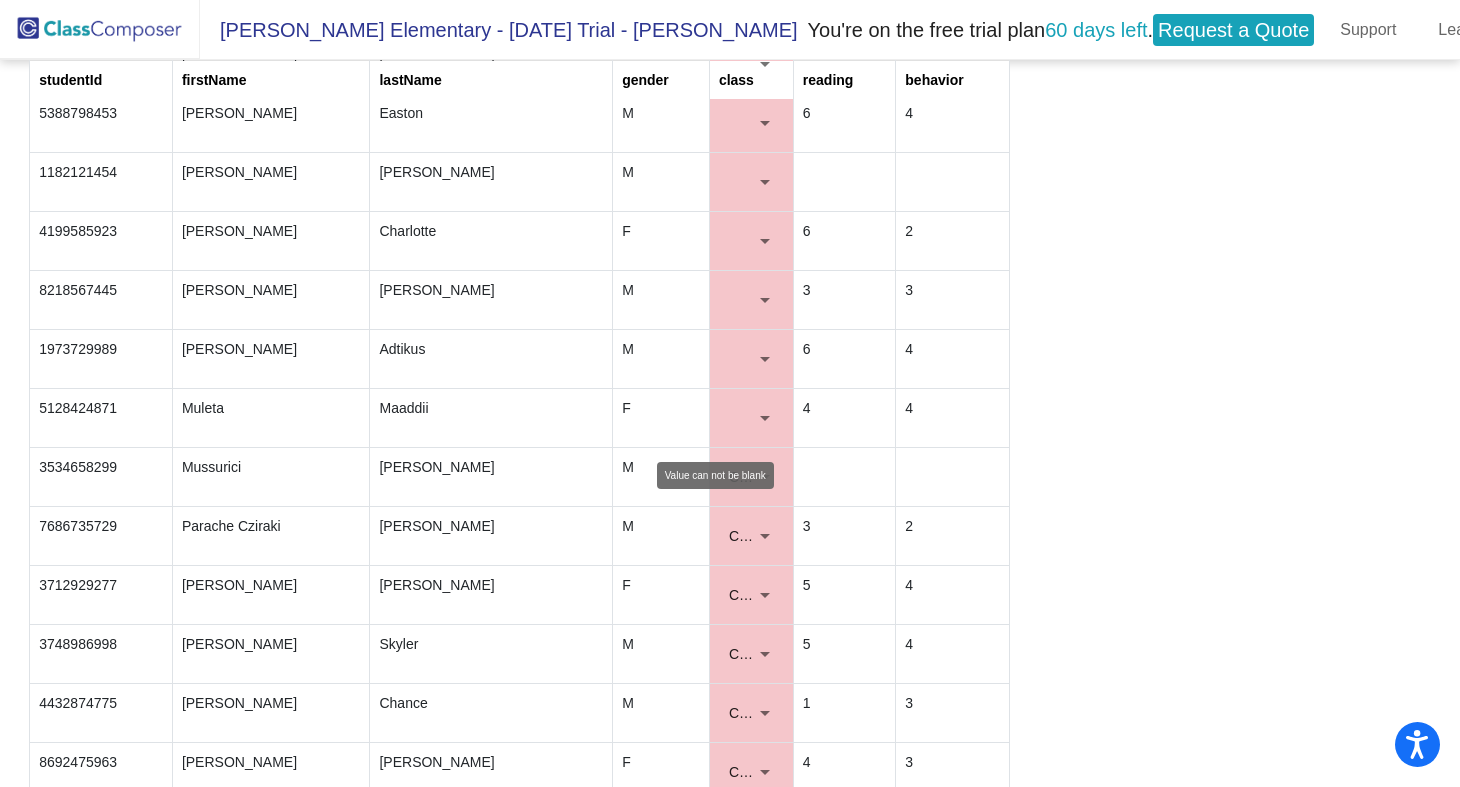click at bounding box center (765, 418) 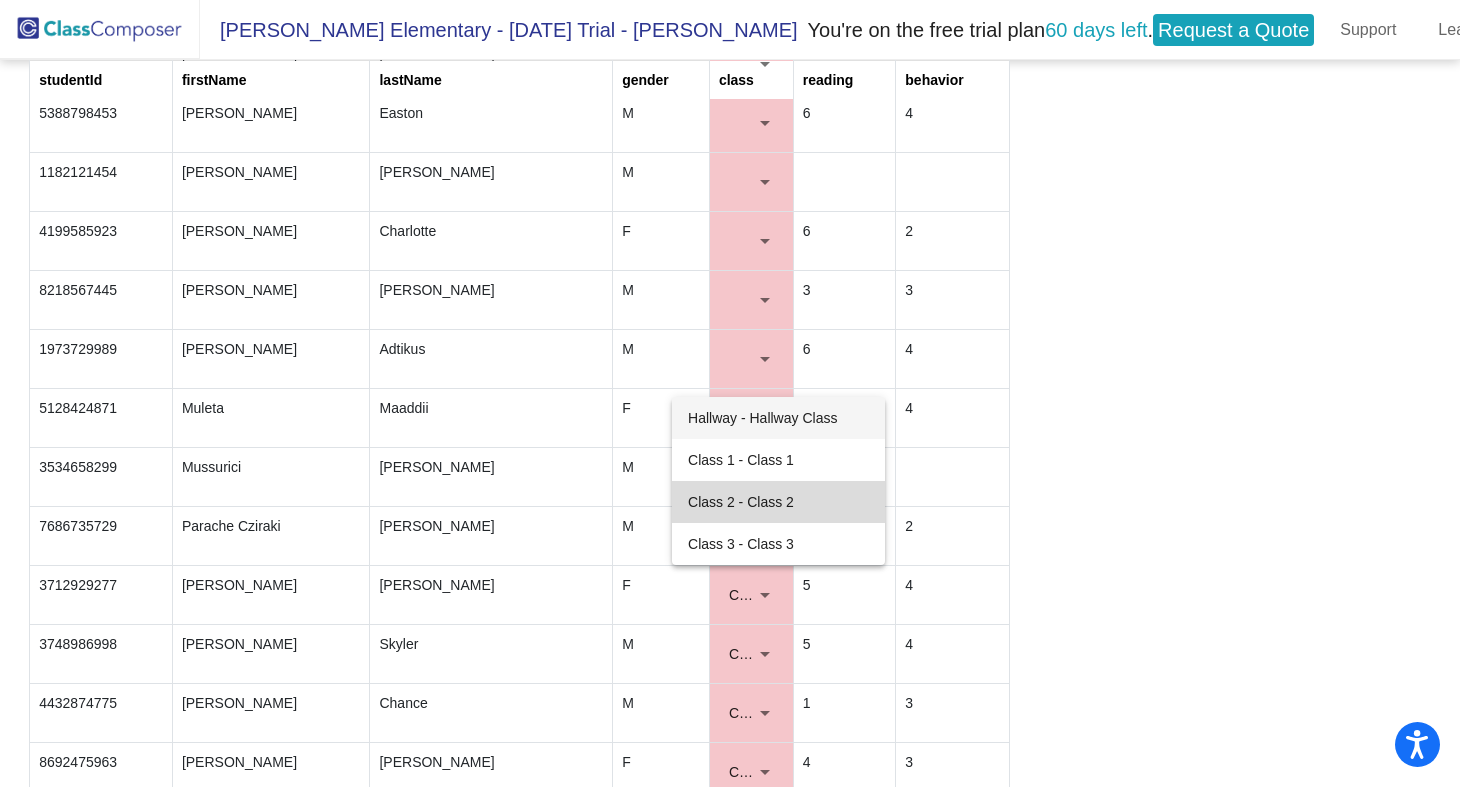 click on "Class 2 - Class 2" at bounding box center (778, 502) 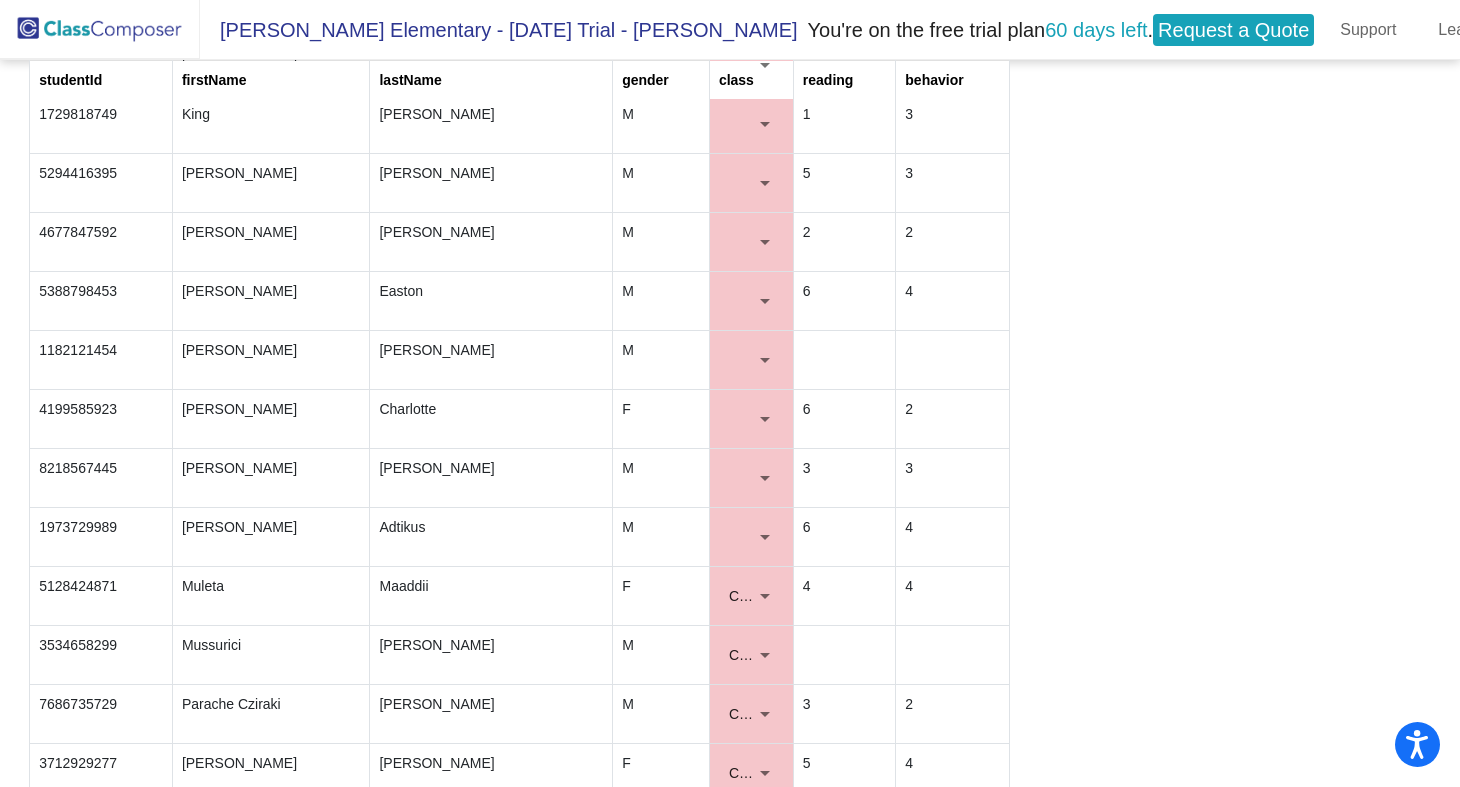 scroll, scrollTop: 1370, scrollLeft: 0, axis: vertical 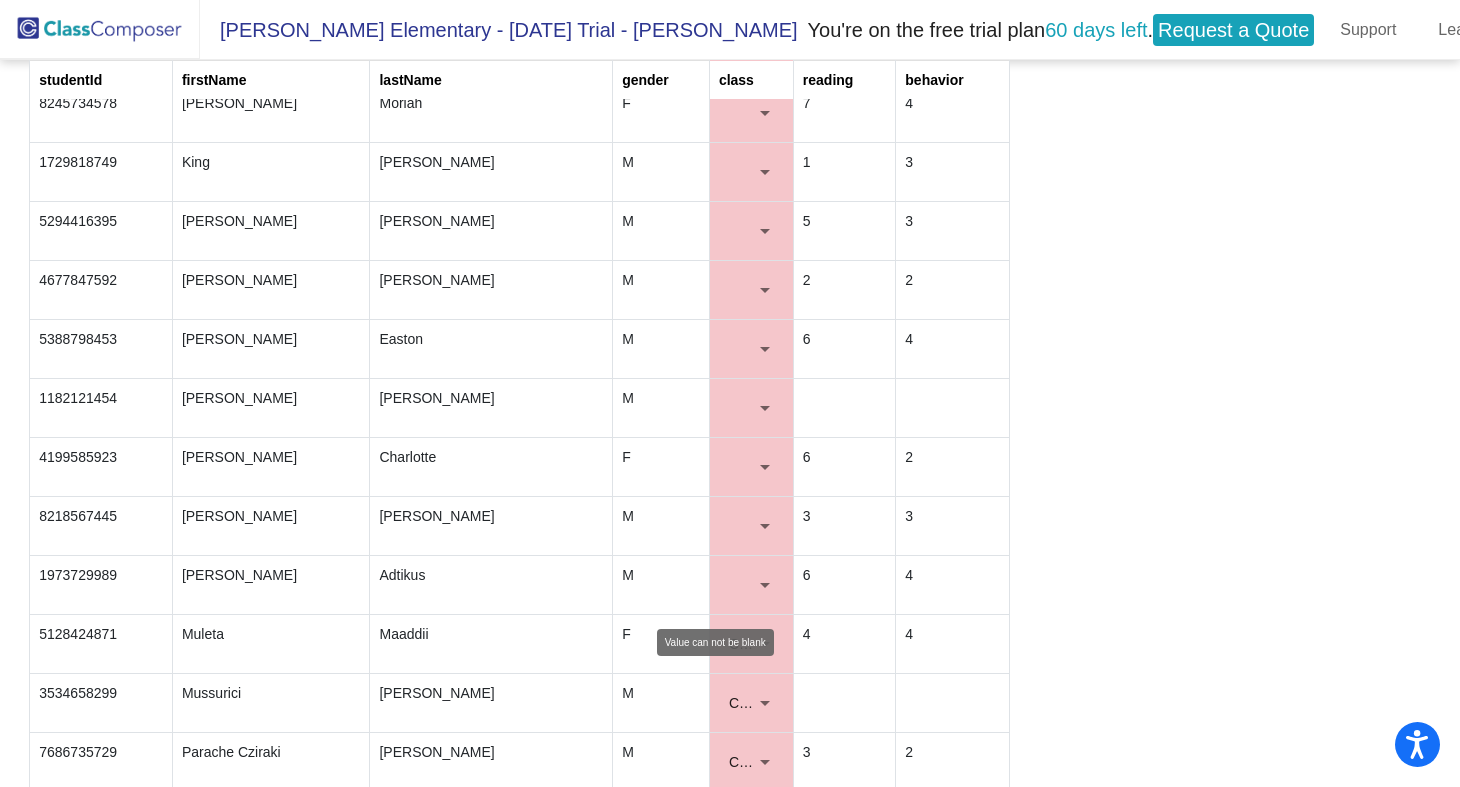 click at bounding box center (765, 585) 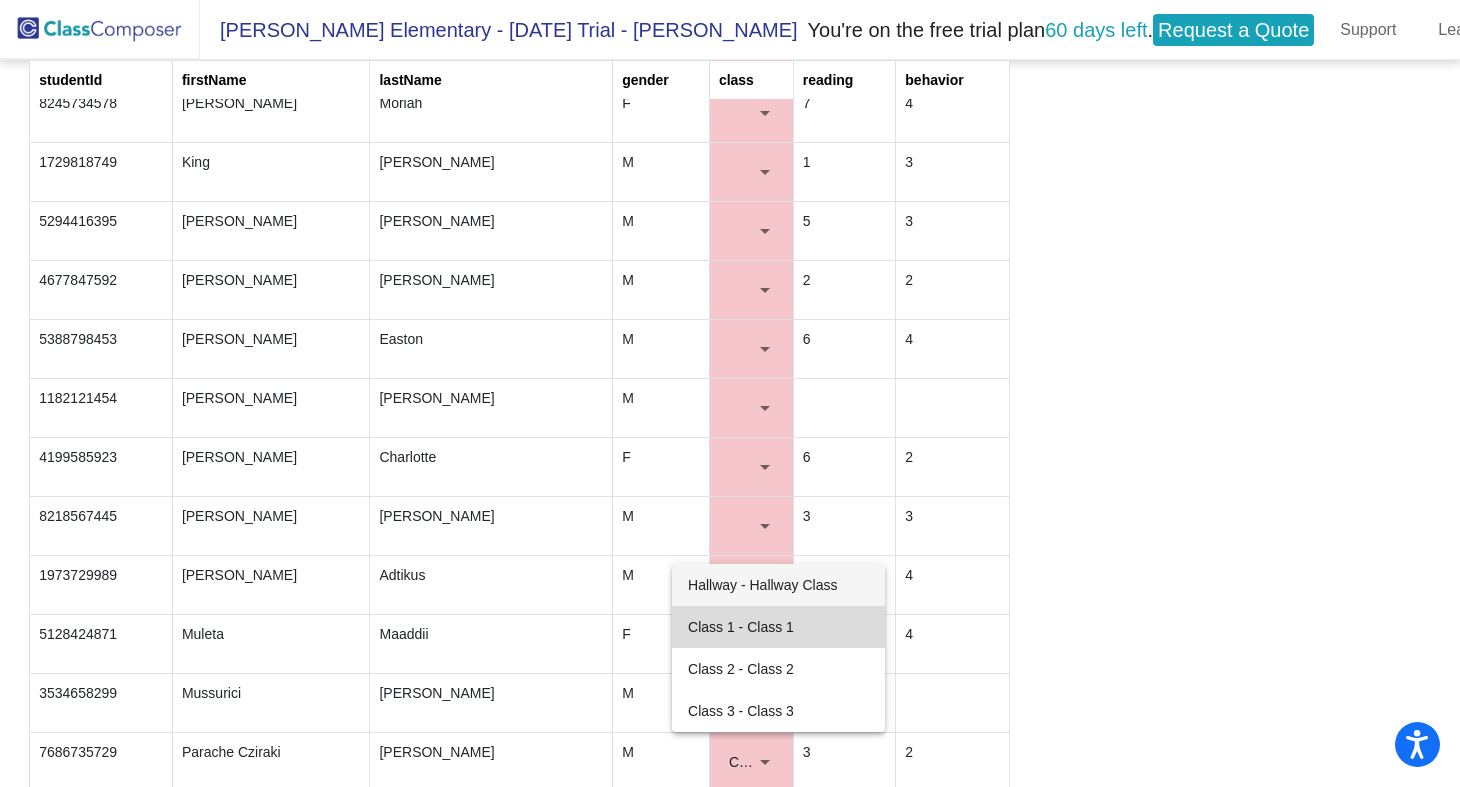 click on "Class 1 - Class 1" at bounding box center (778, 627) 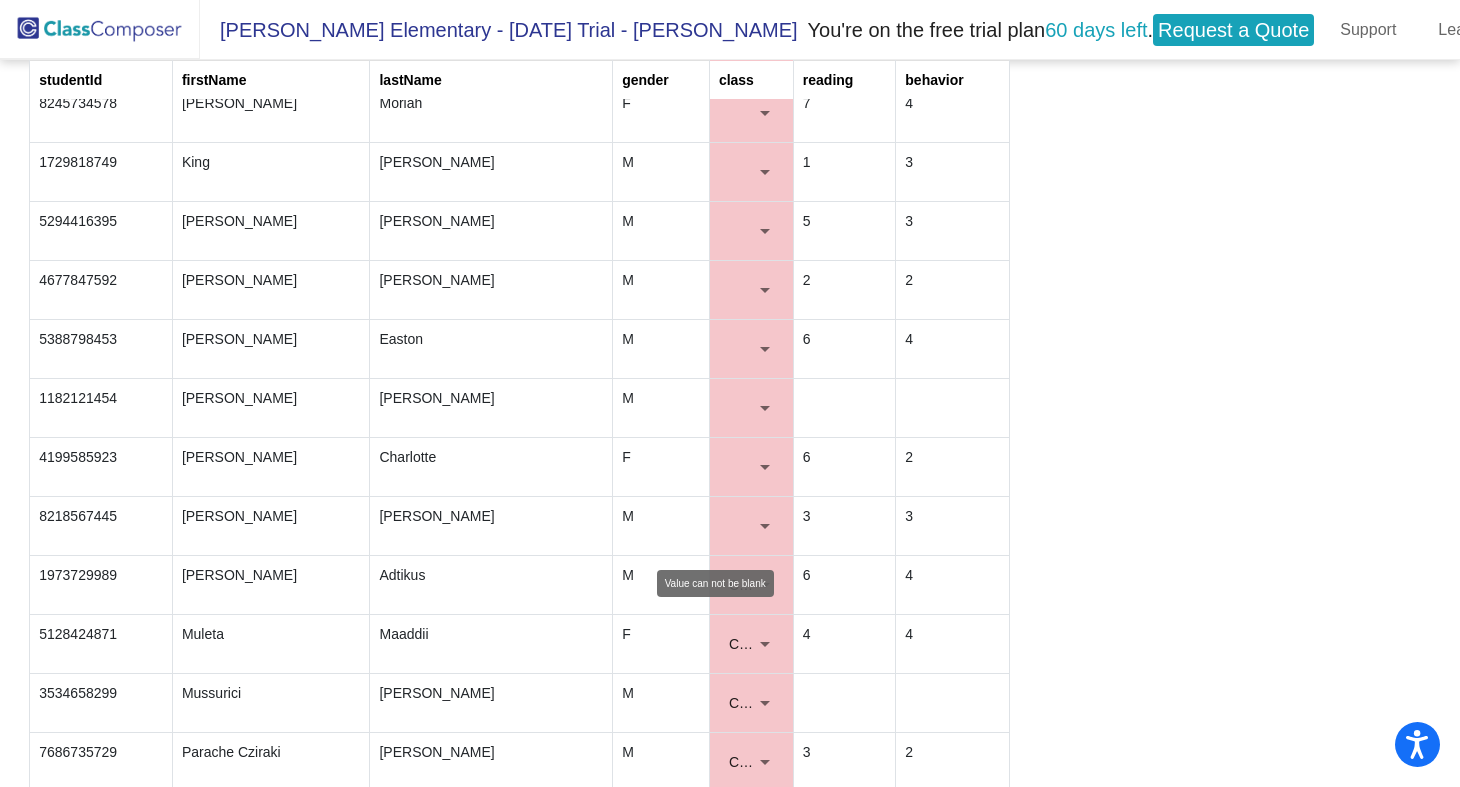 click at bounding box center (765, 526) 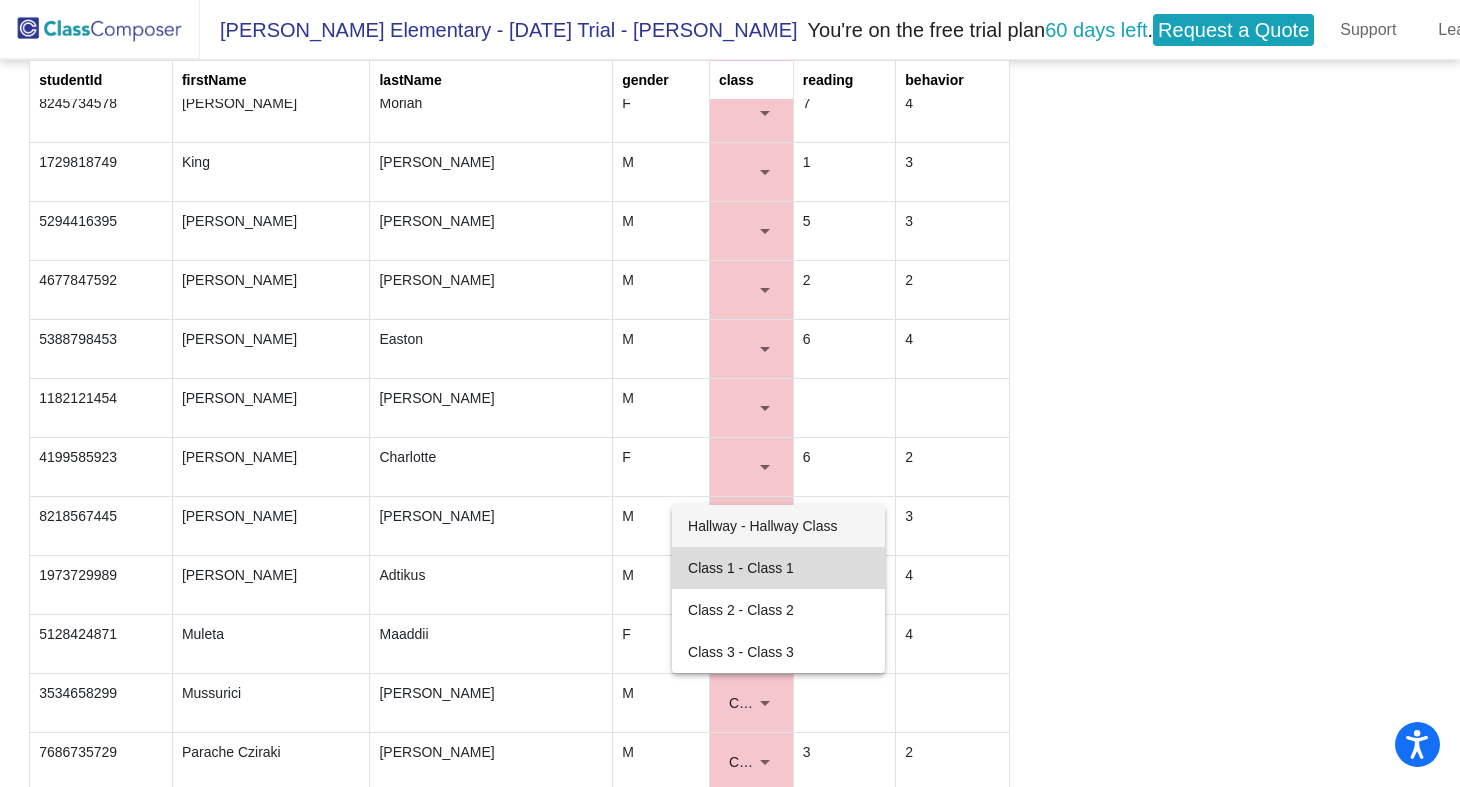click on "Class 1 - Class 1" at bounding box center [778, 568] 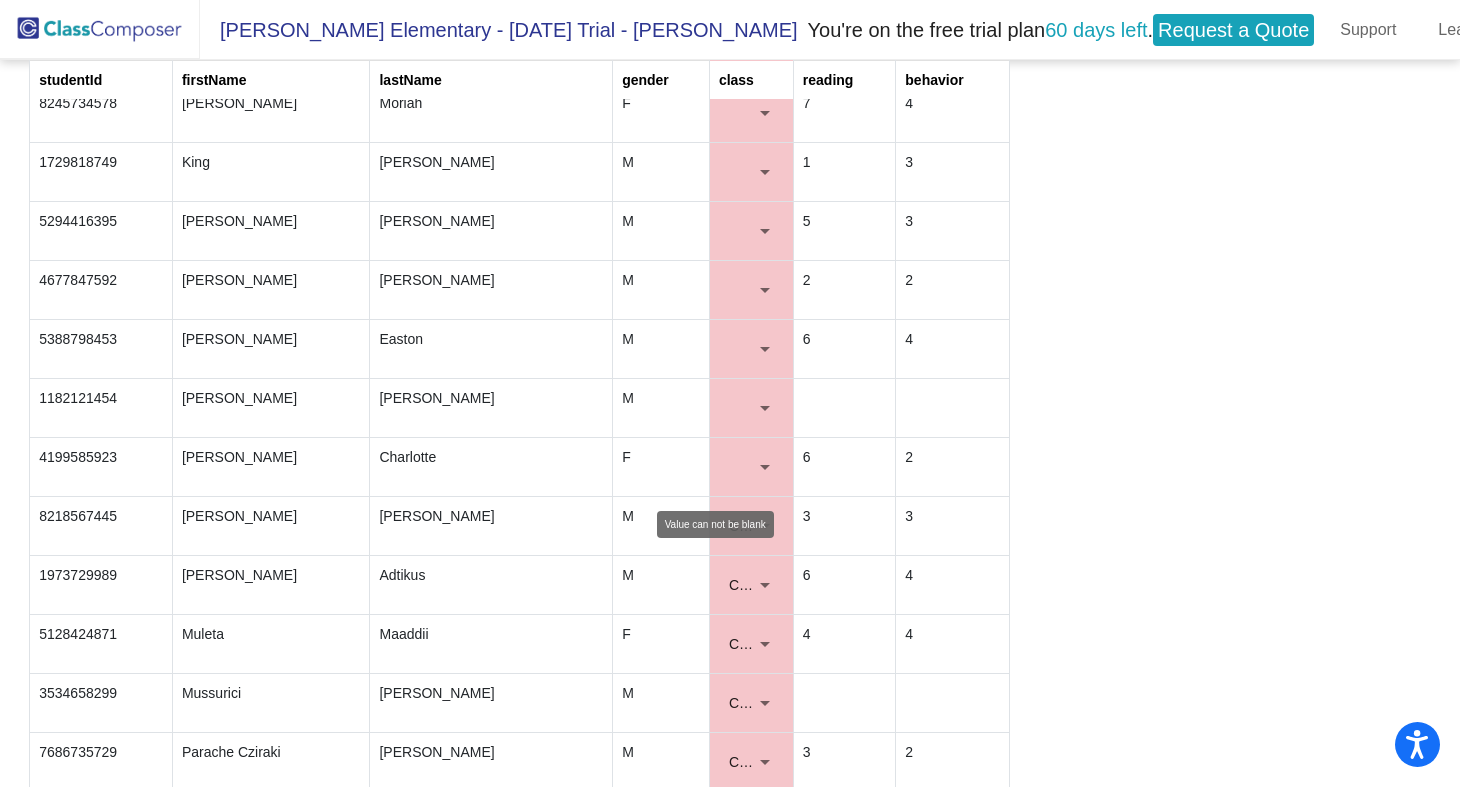 click at bounding box center [765, 467] 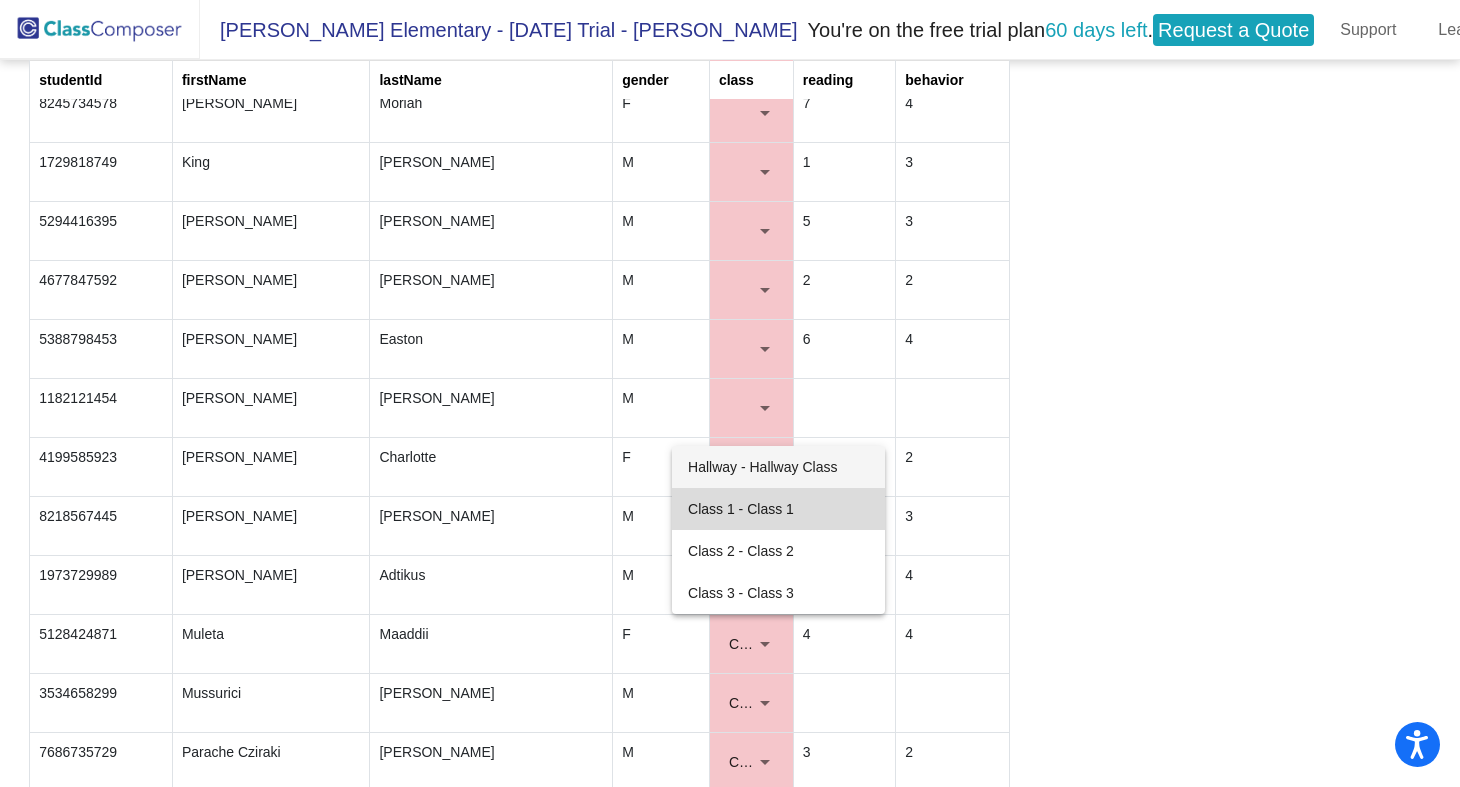 click on "Class 1 - Class 1" at bounding box center (778, 509) 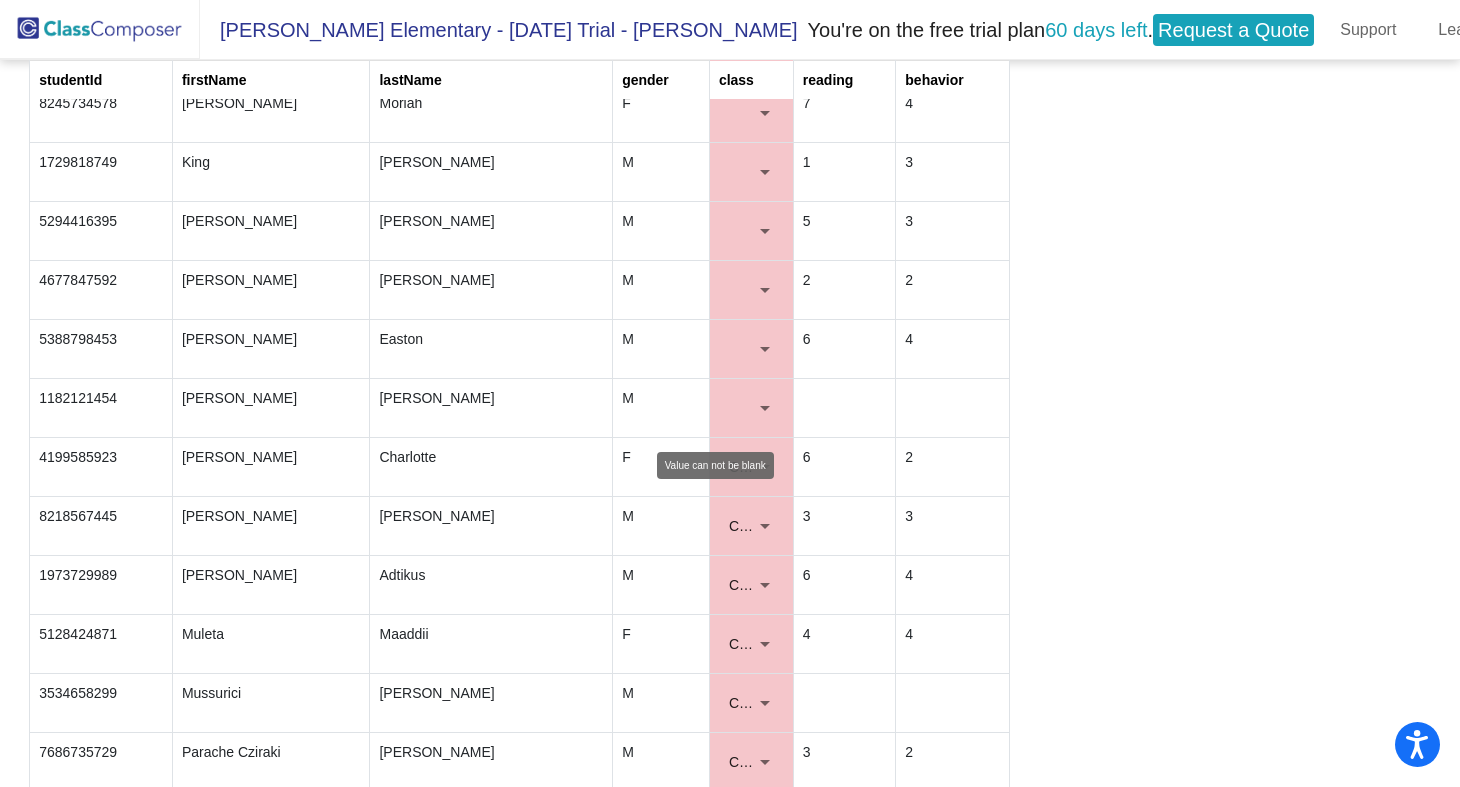 click at bounding box center (765, 408) 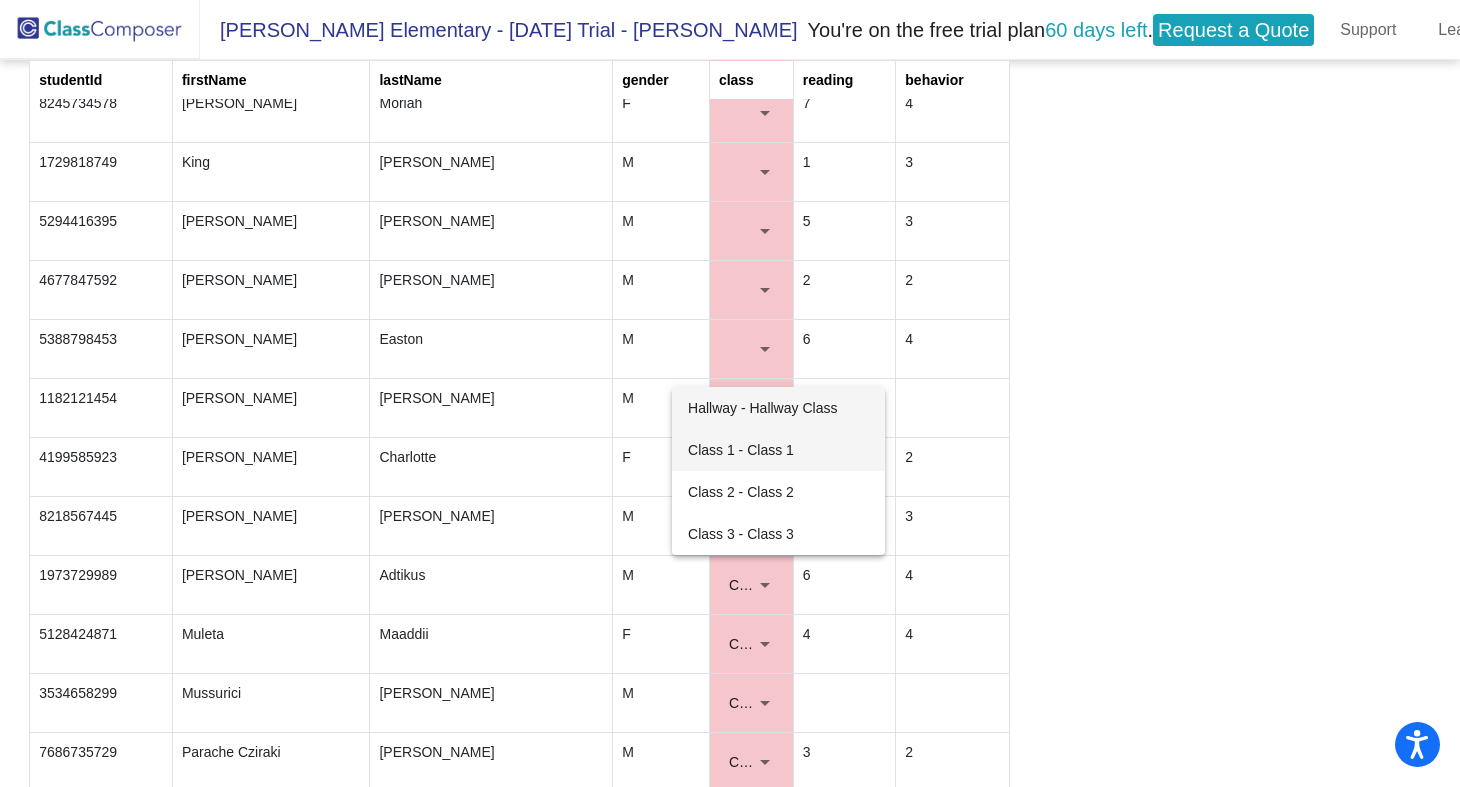 click on "Class 1 - Class 1" at bounding box center (778, 450) 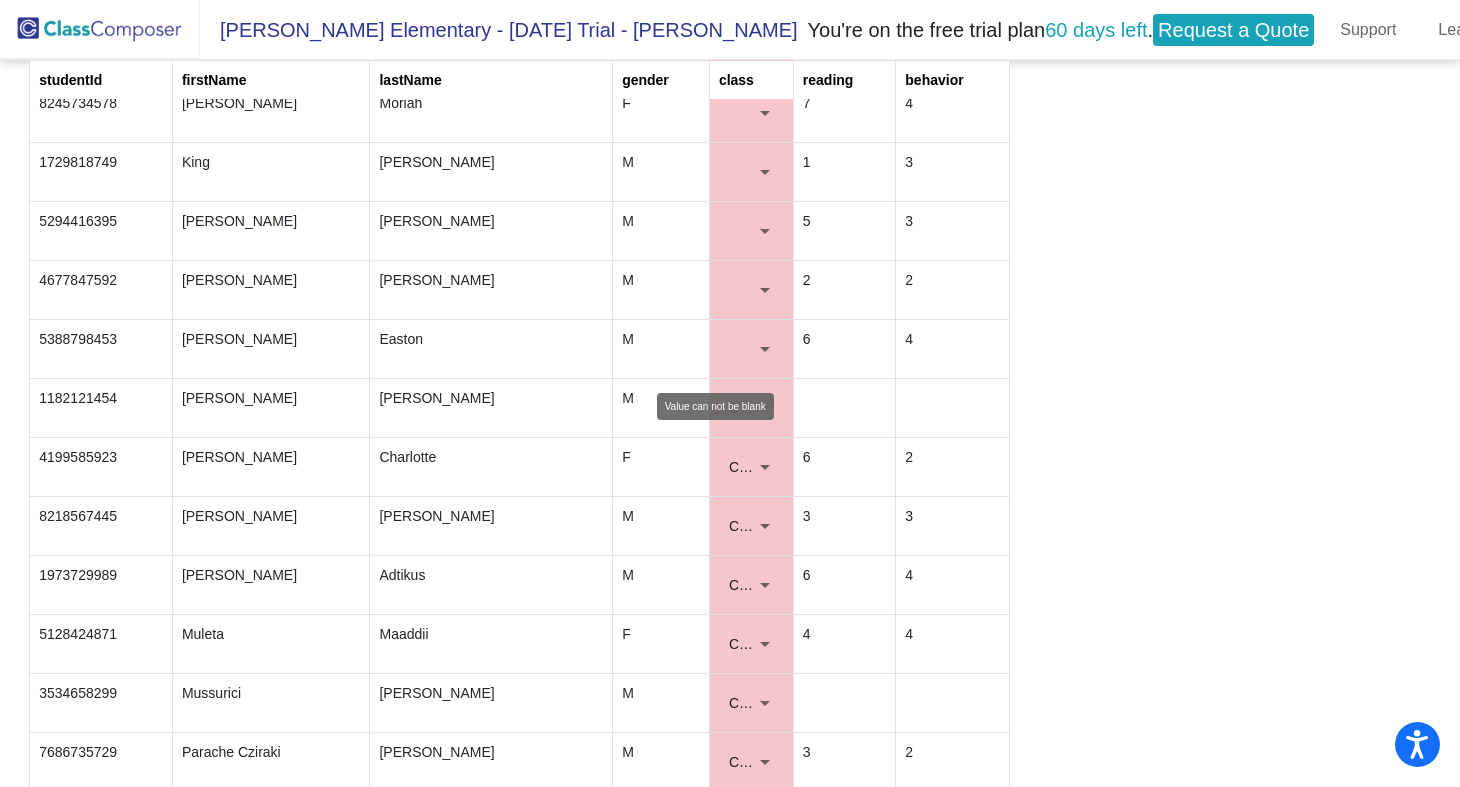 click at bounding box center [751, 349] 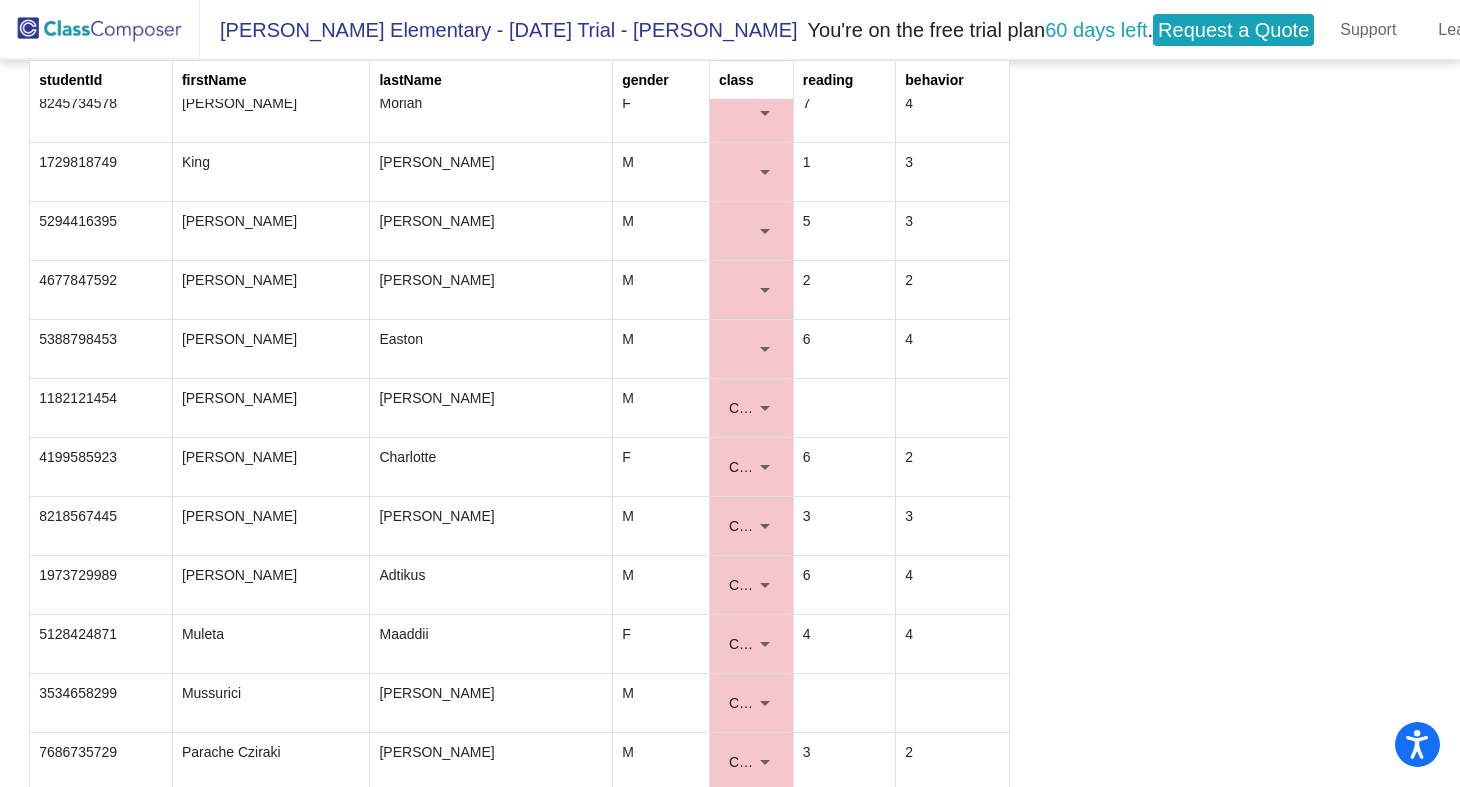 click at bounding box center (765, 349) 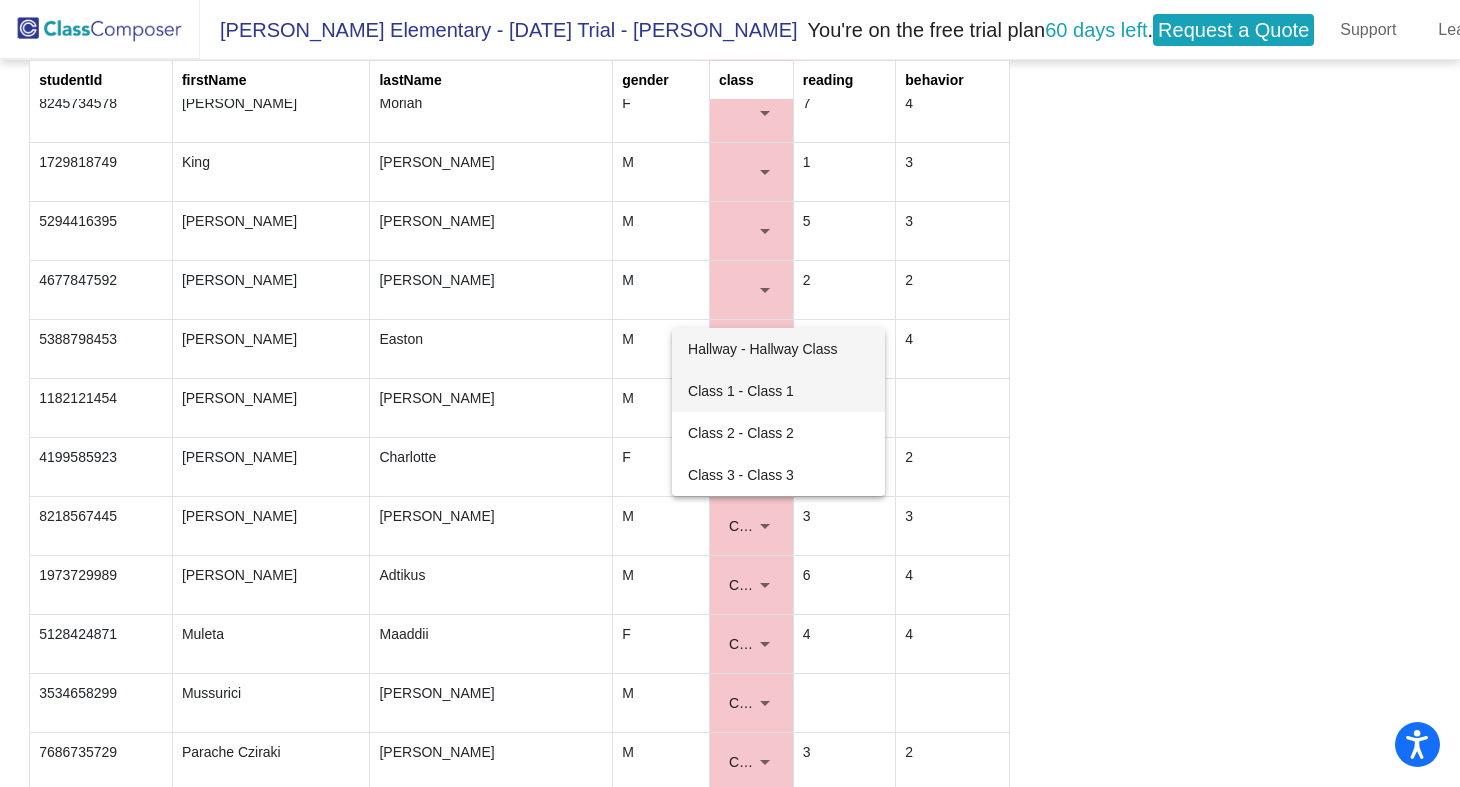 click on "Class 1 - Class 1" at bounding box center (778, 391) 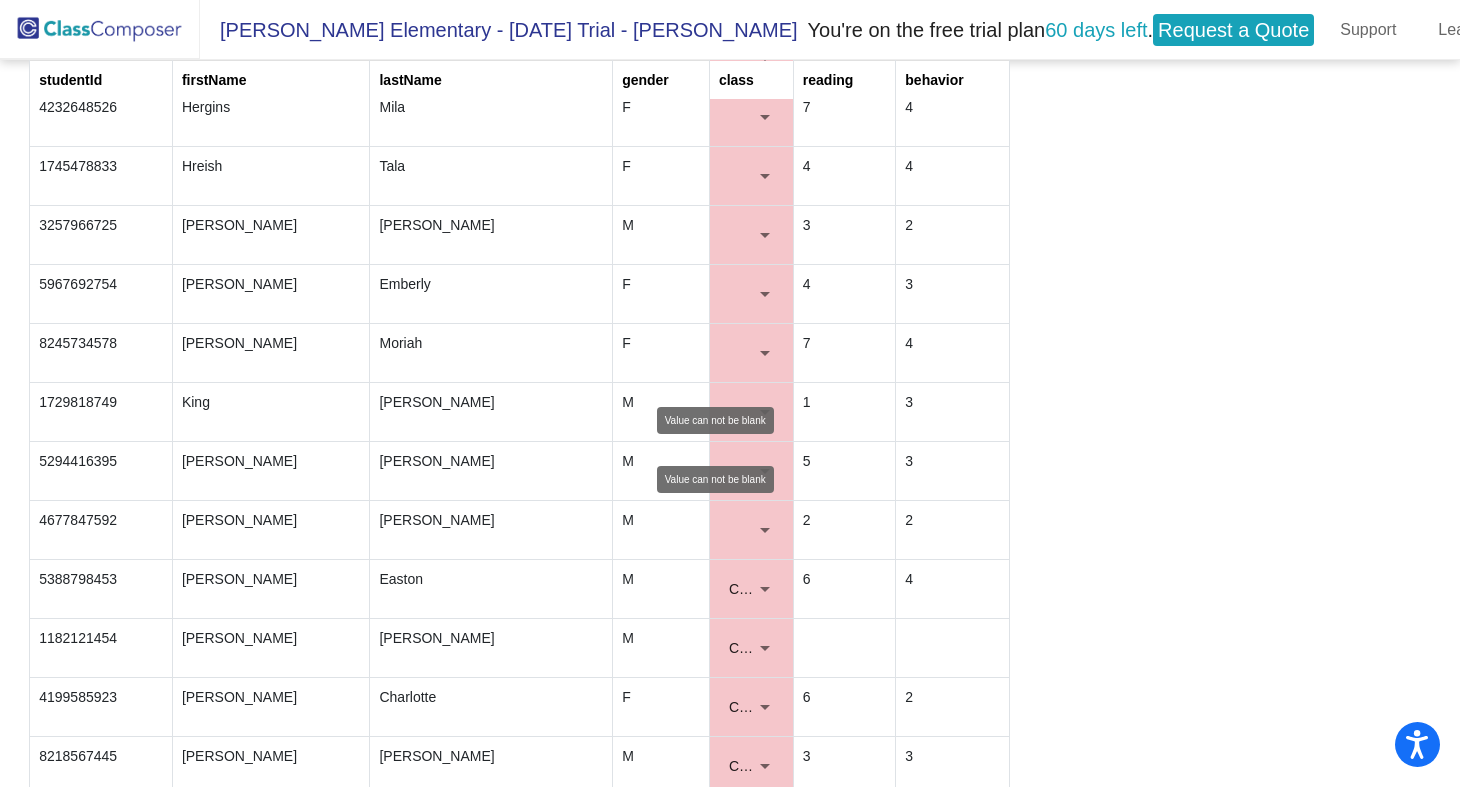 scroll, scrollTop: 1120, scrollLeft: 0, axis: vertical 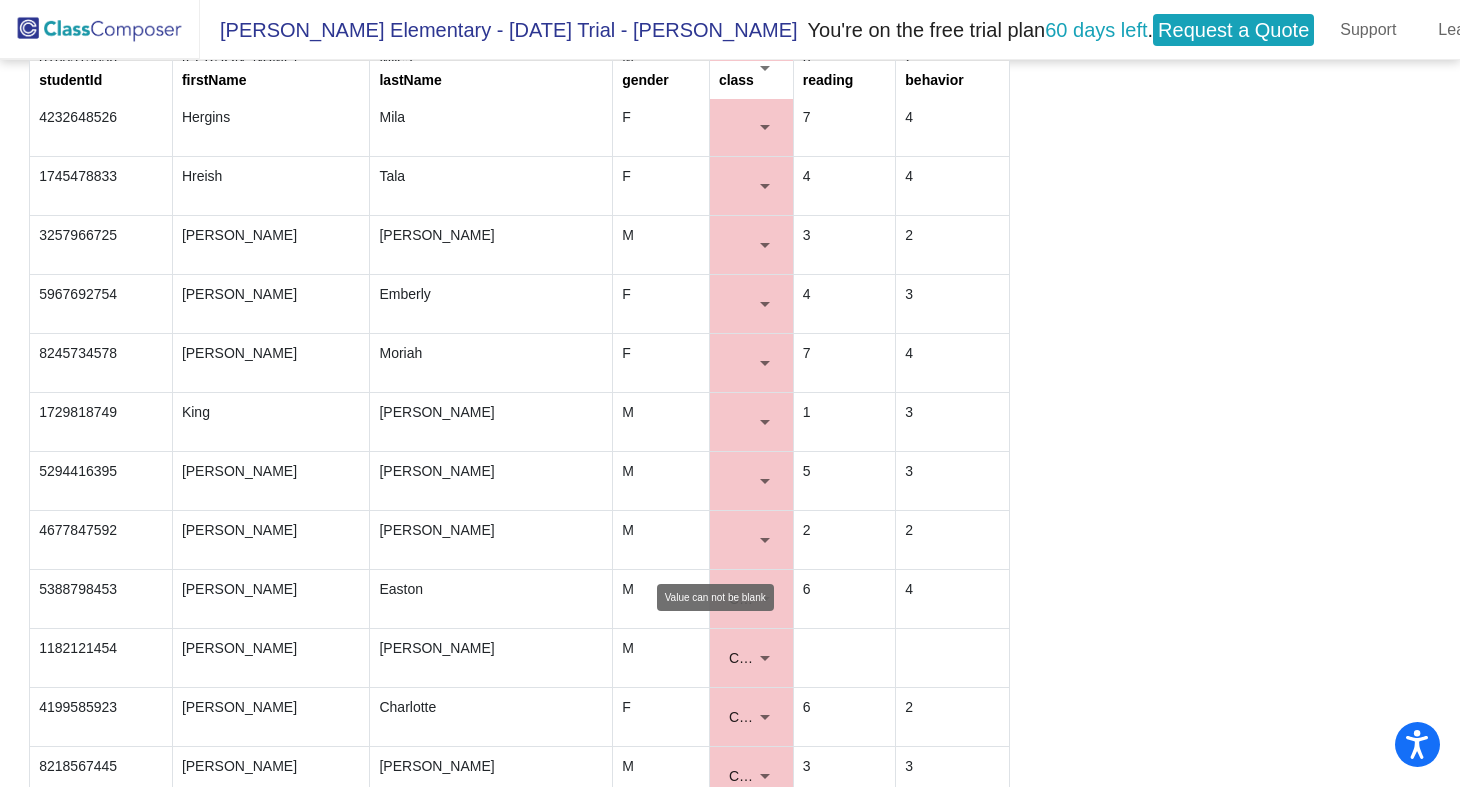 click at bounding box center (765, 540) 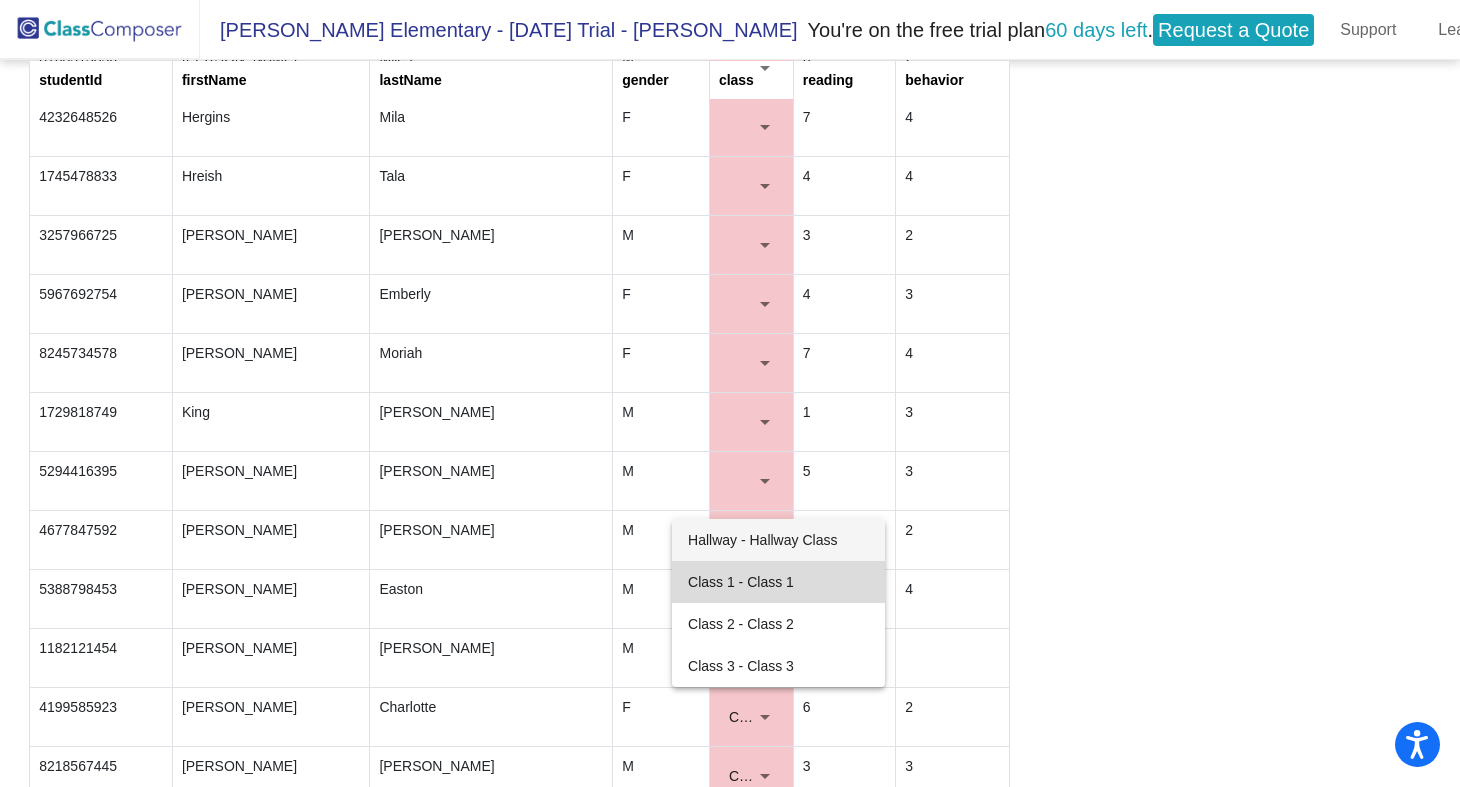 click on "Class 1 - Class 1" at bounding box center (778, 582) 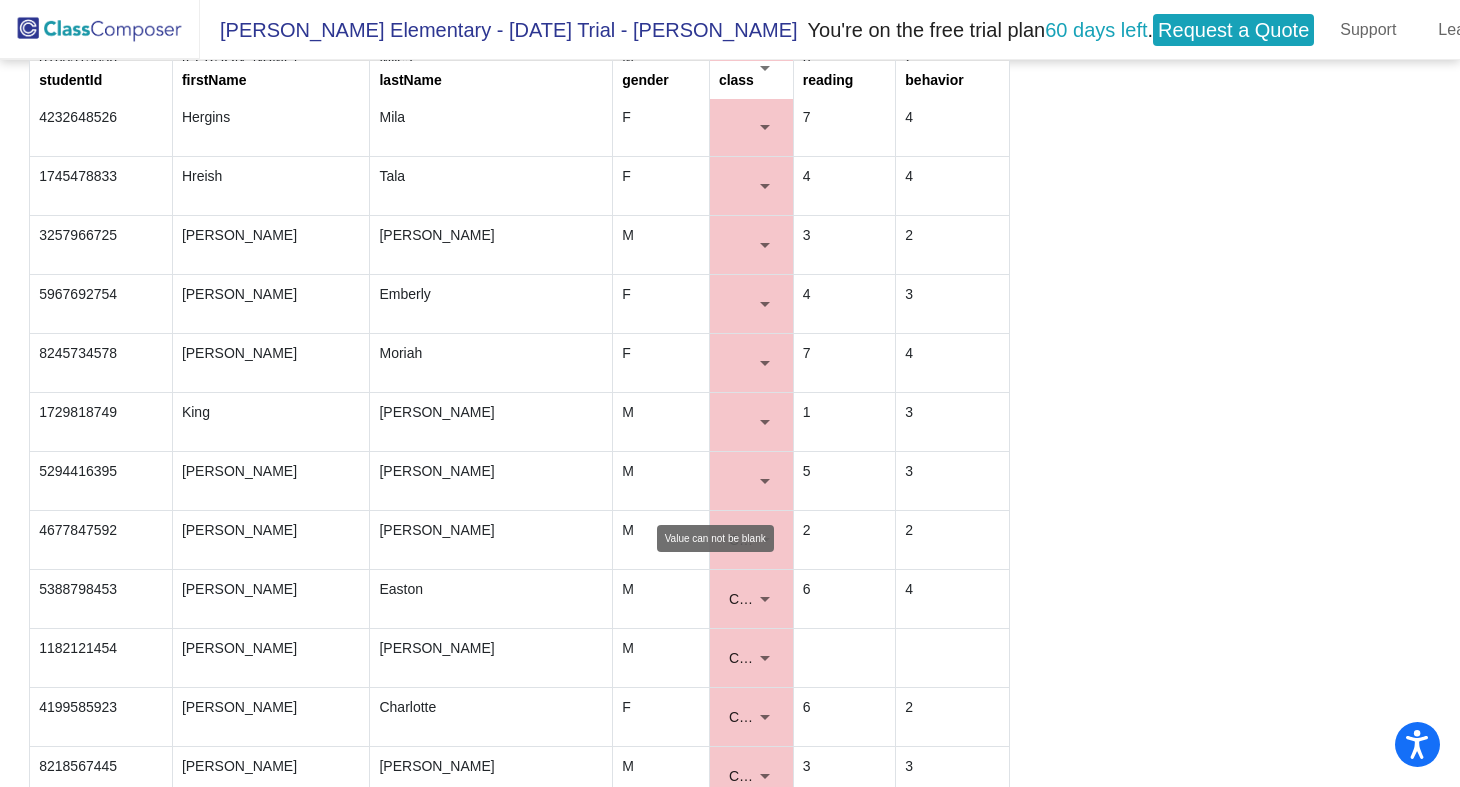 click at bounding box center (765, 481) 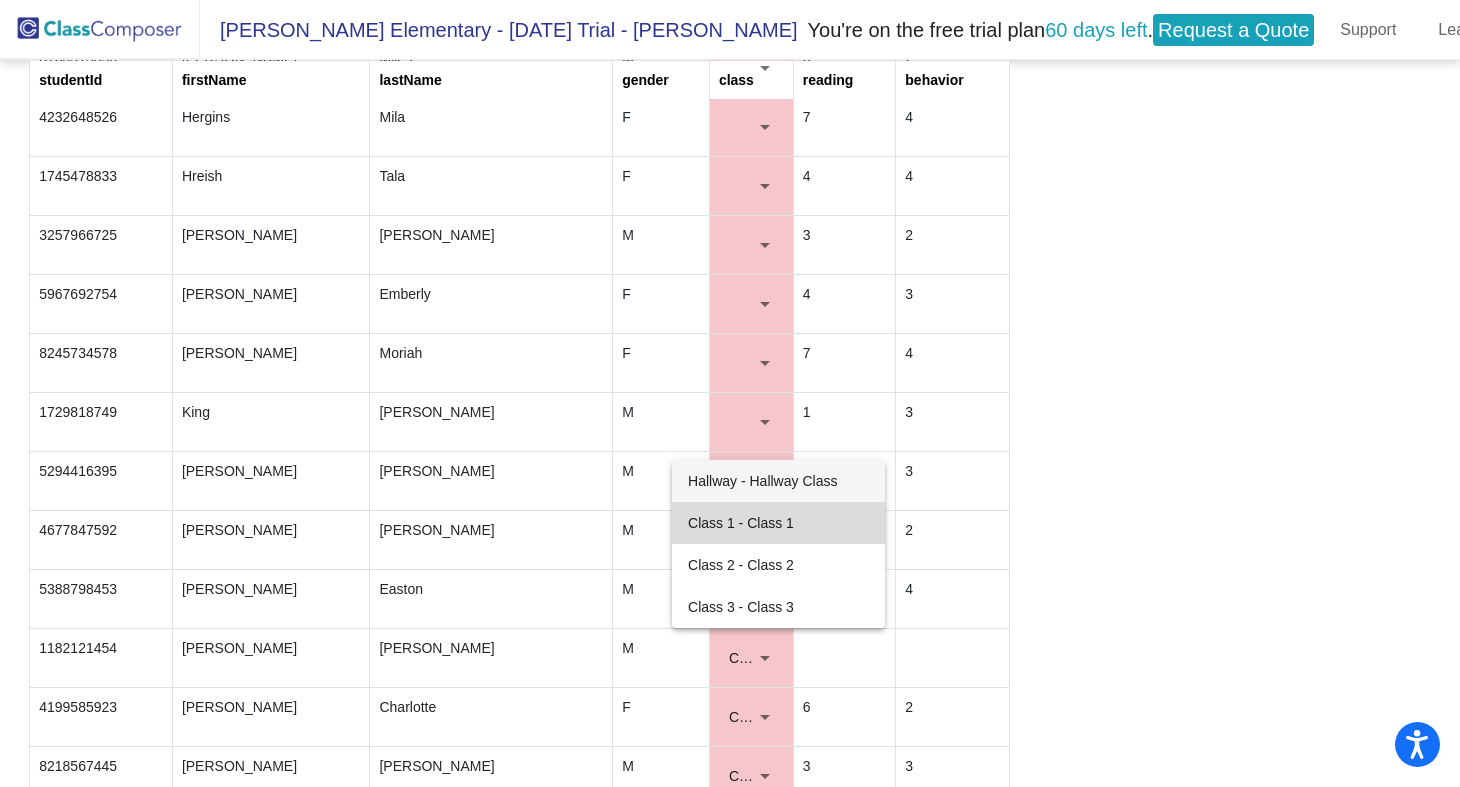 click on "Class 1 - Class 1" at bounding box center (778, 523) 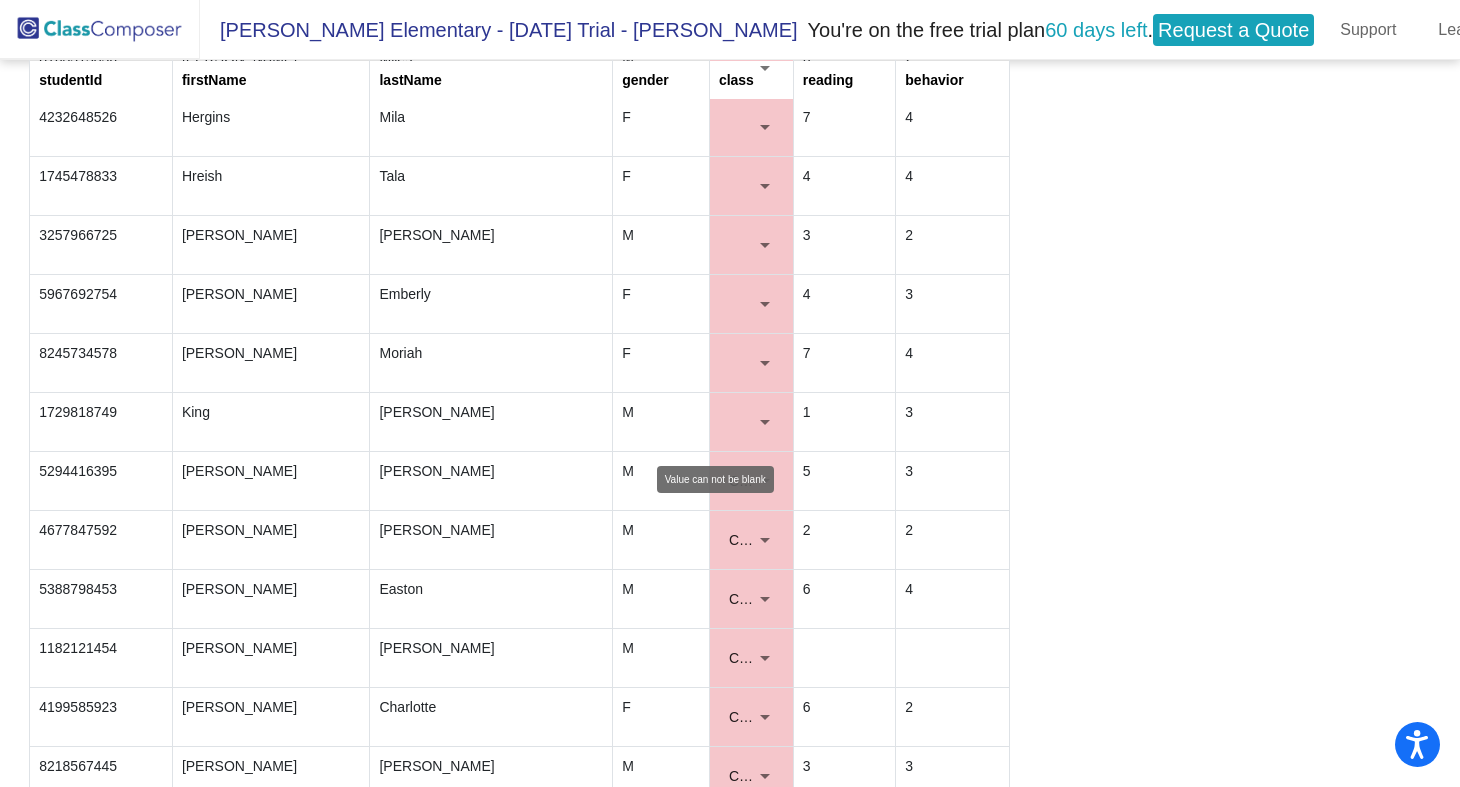 click at bounding box center (765, 422) 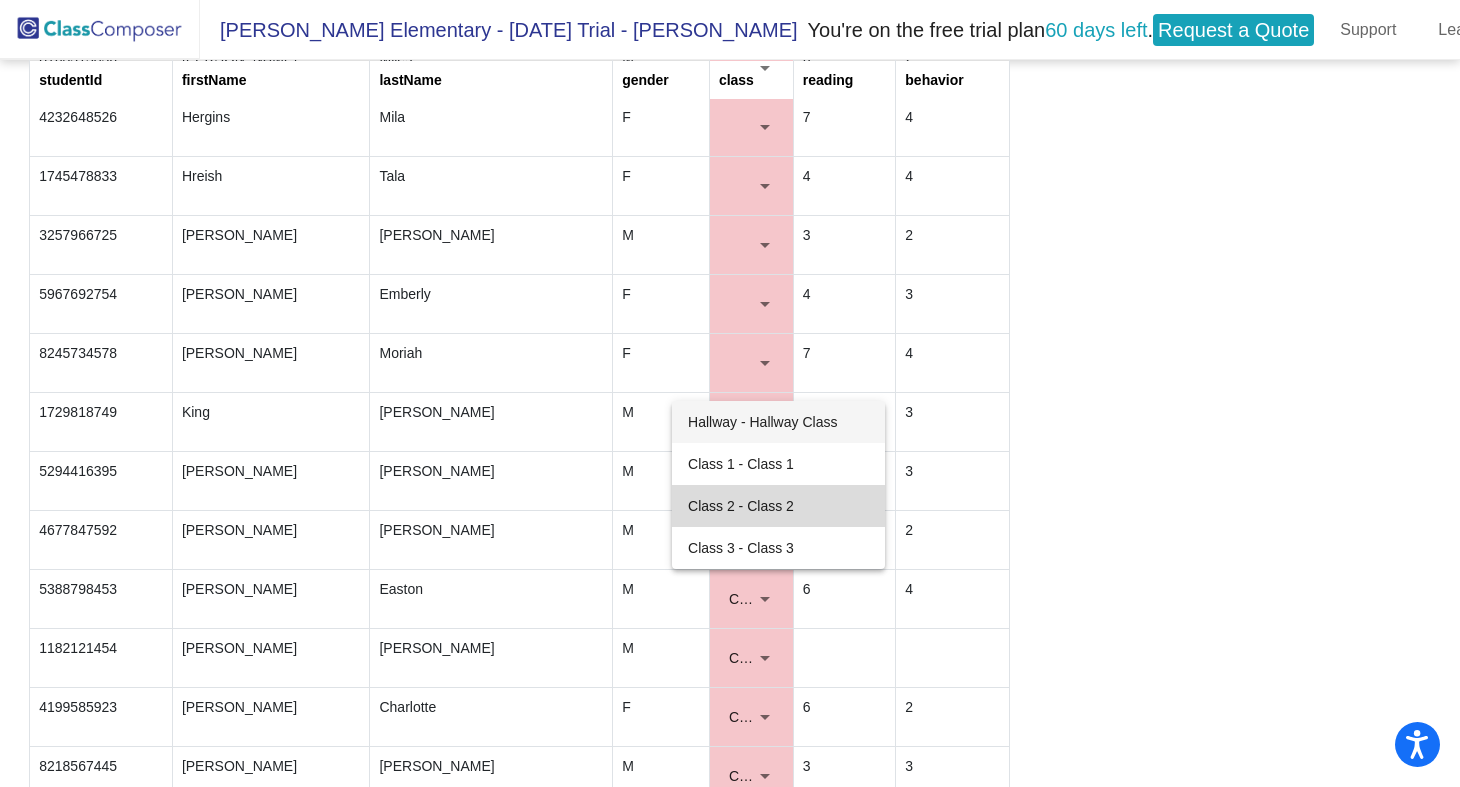click on "Class 2 - Class 2" at bounding box center [778, 506] 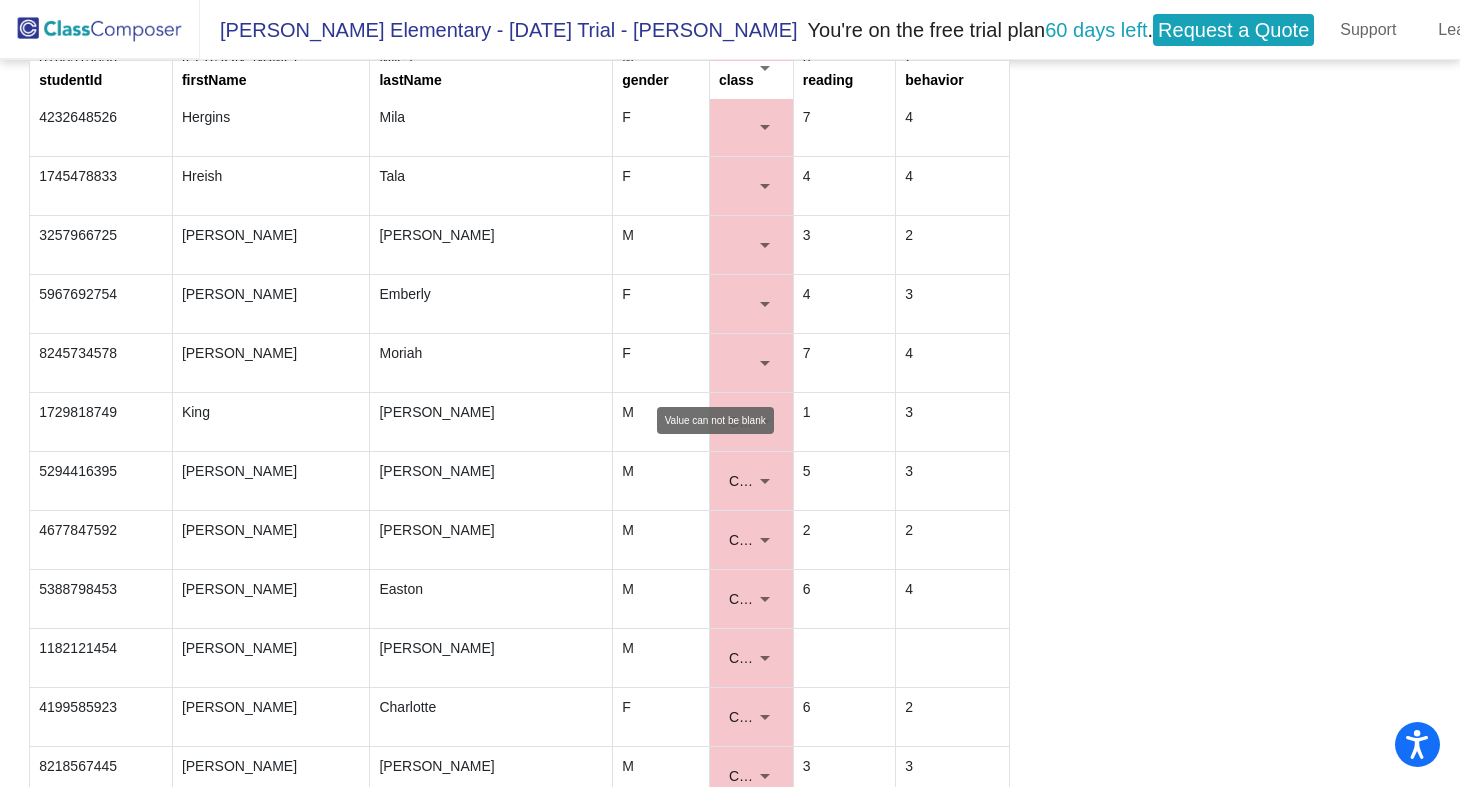 click at bounding box center (765, 363) 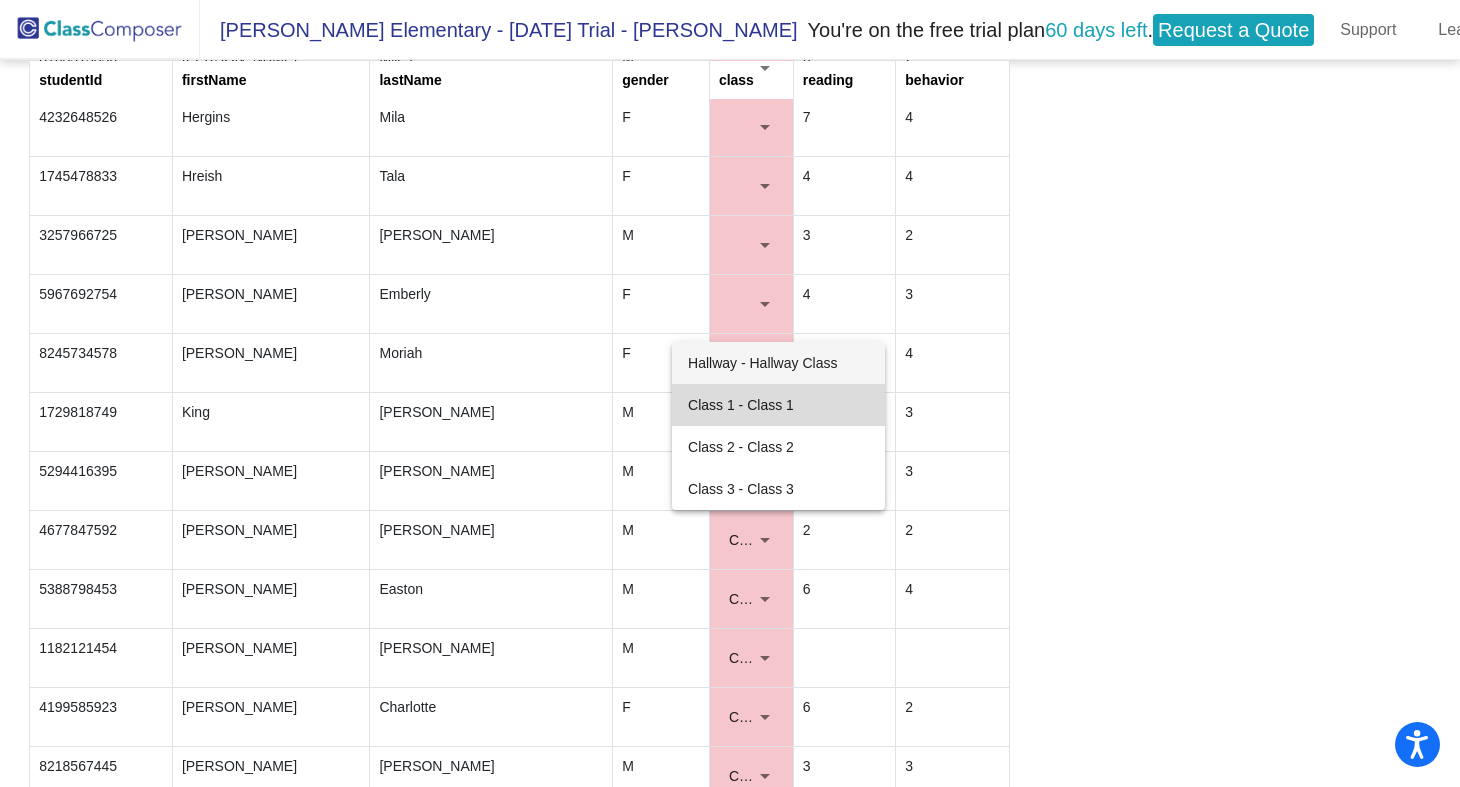 click on "Class 1 - Class 1" at bounding box center [778, 405] 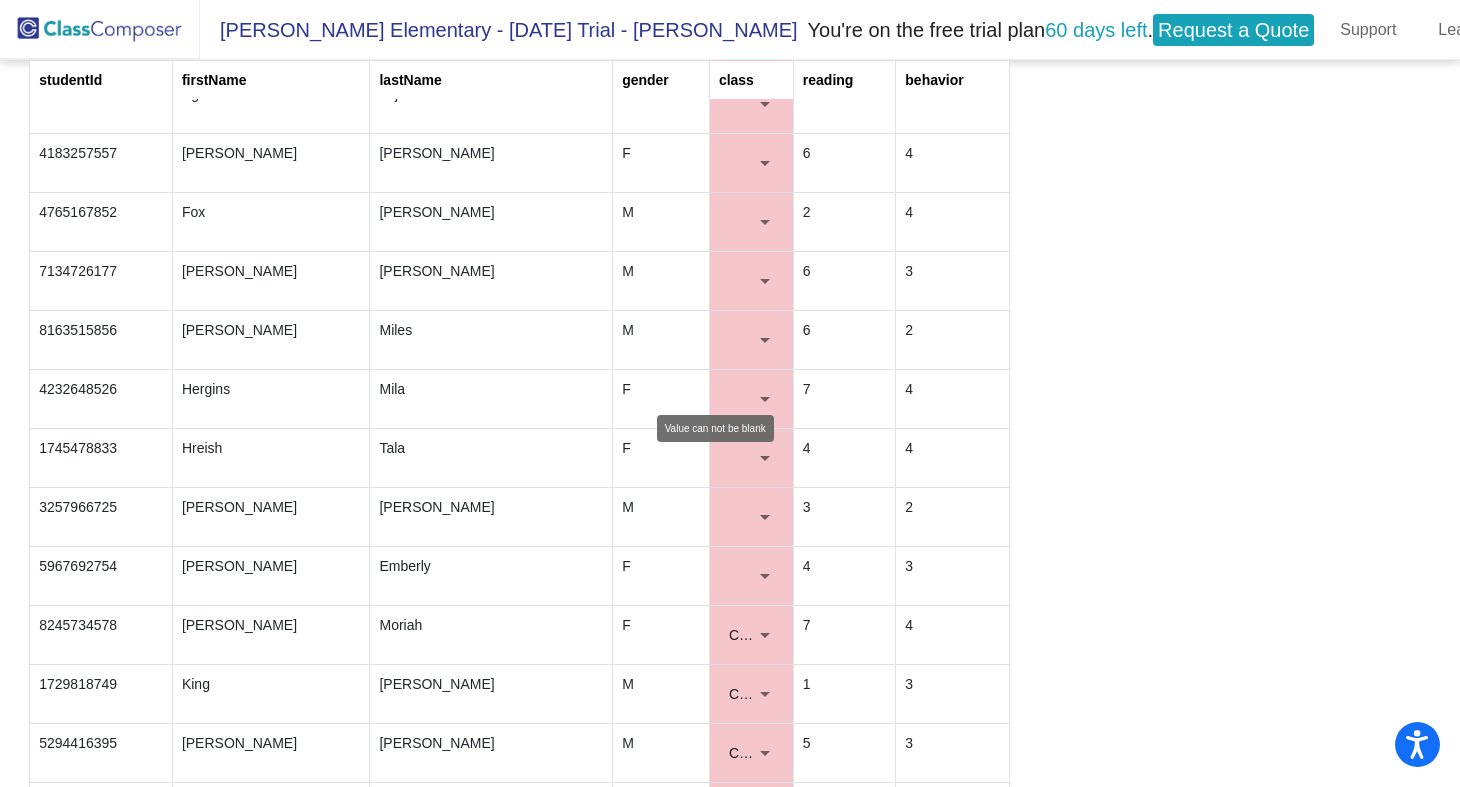 scroll, scrollTop: 845, scrollLeft: 0, axis: vertical 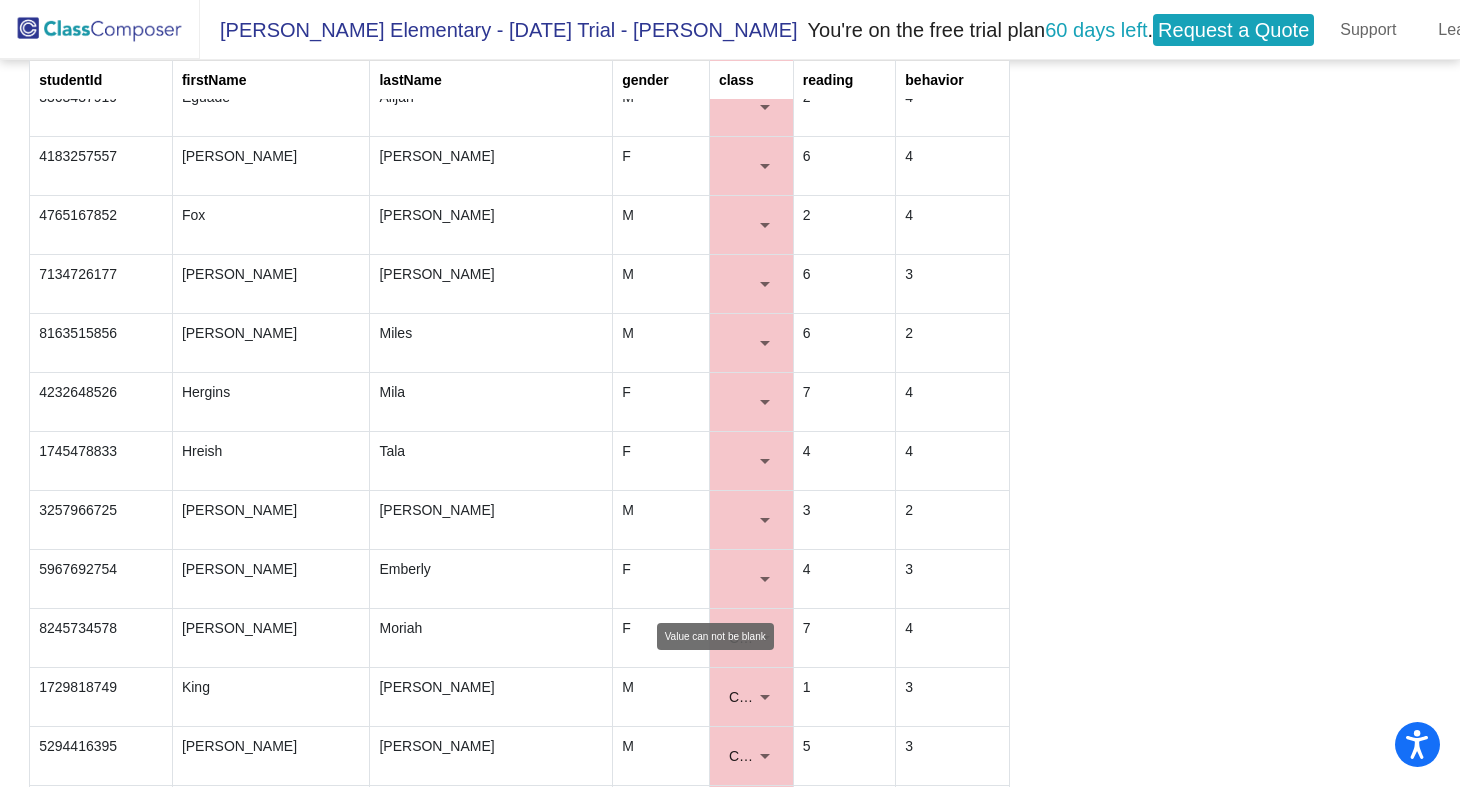 click at bounding box center (765, 579) 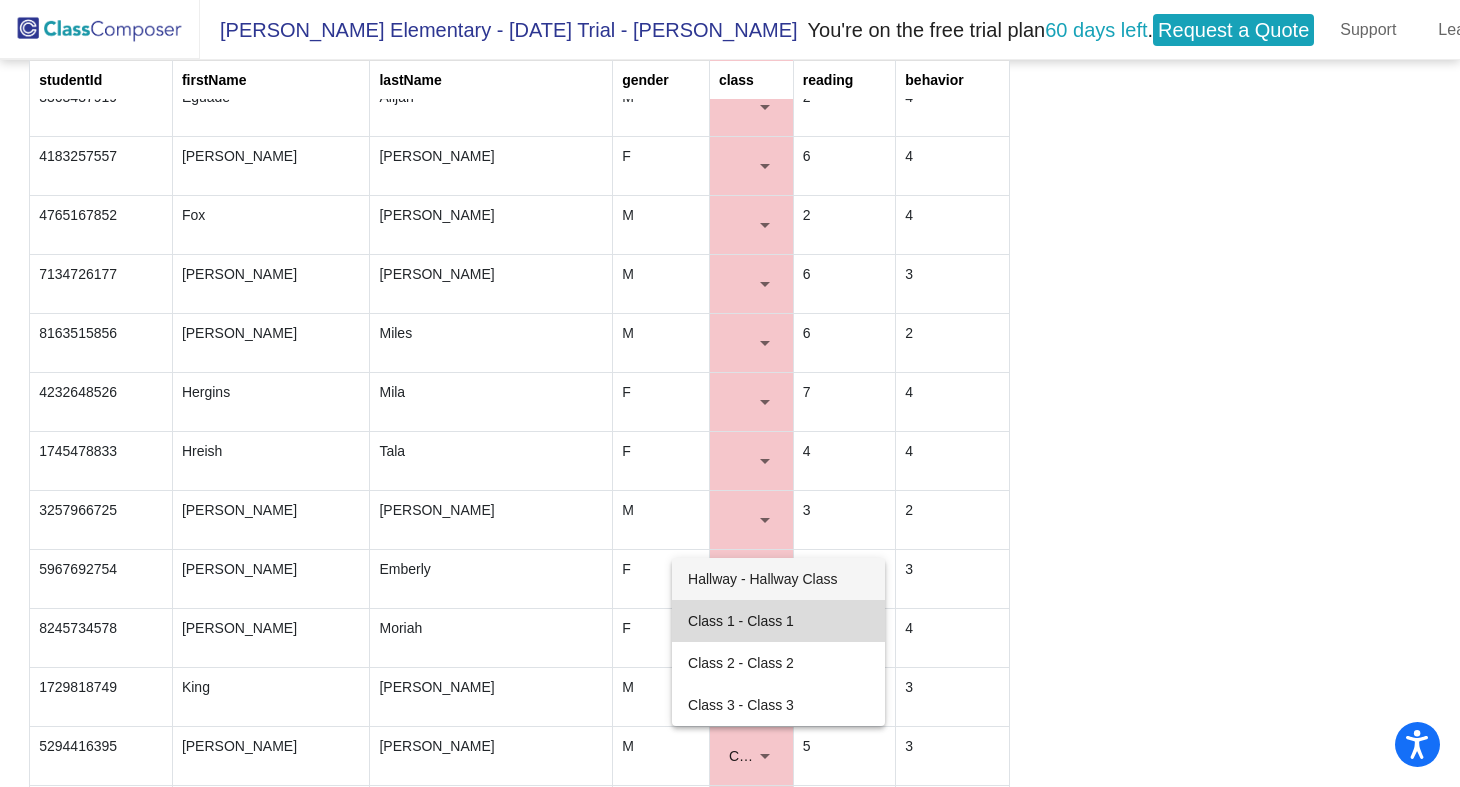 click on "Class 1 - Class 1" at bounding box center (778, 621) 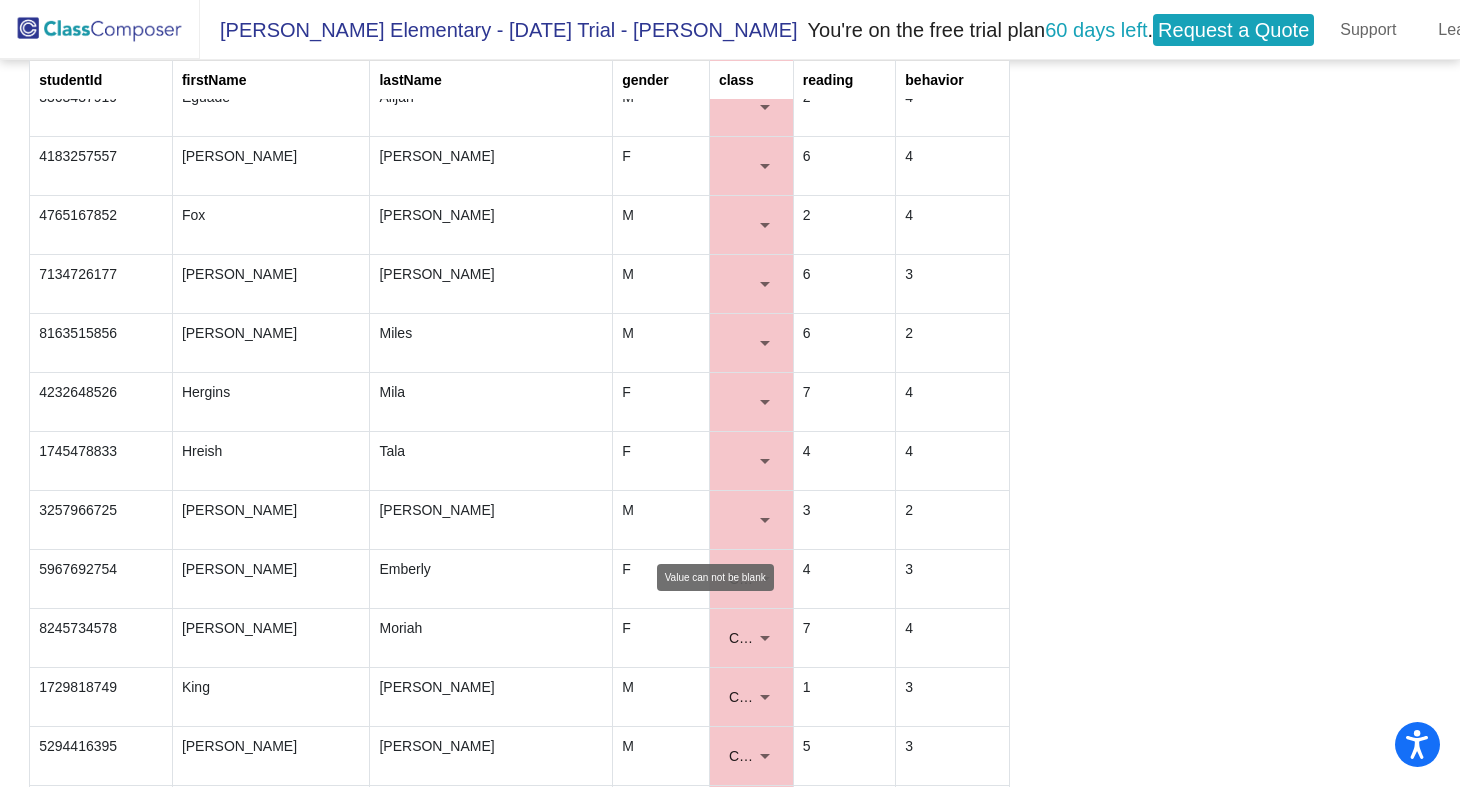 click at bounding box center [765, 520] 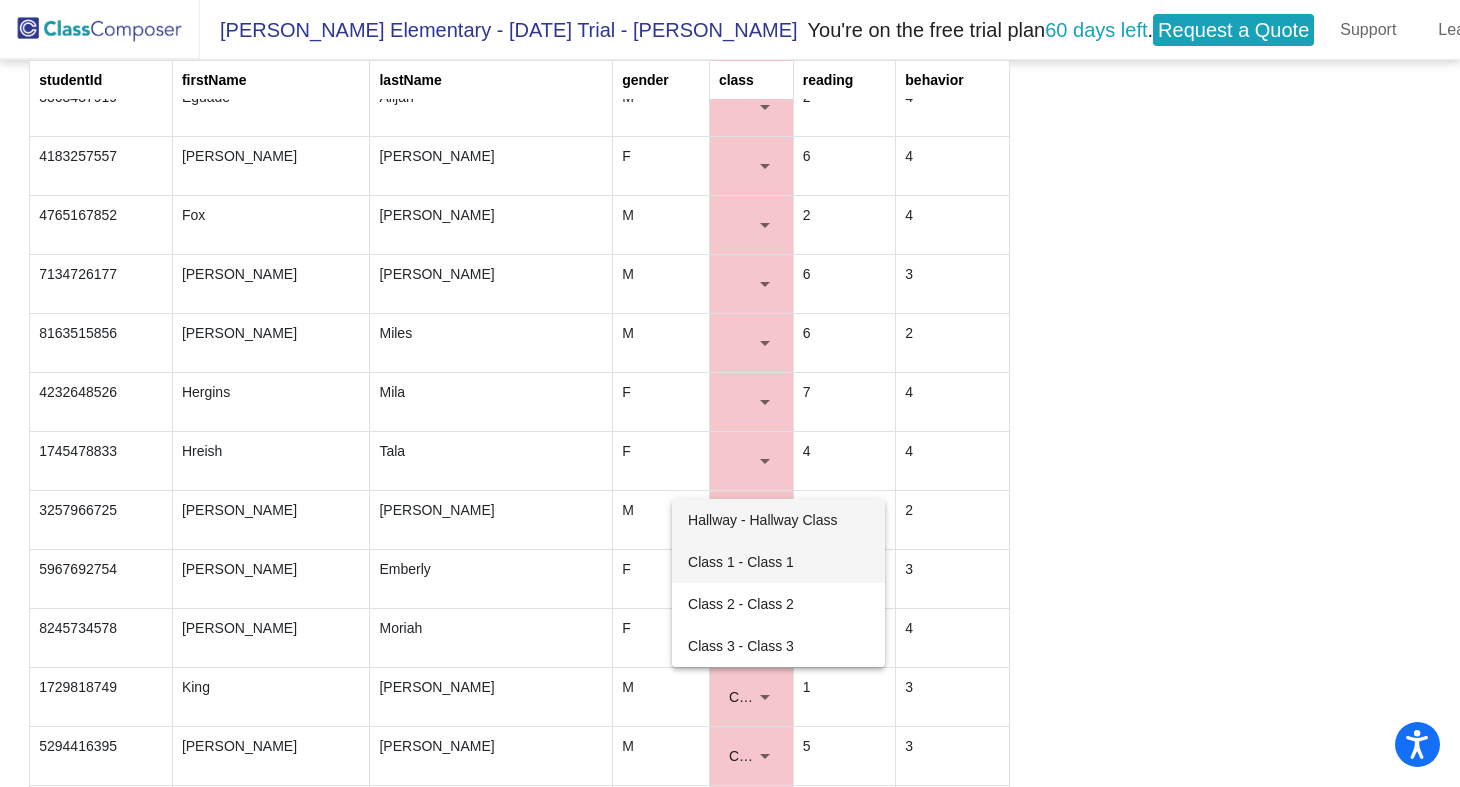 click on "Class 1 - Class 1" at bounding box center (778, 562) 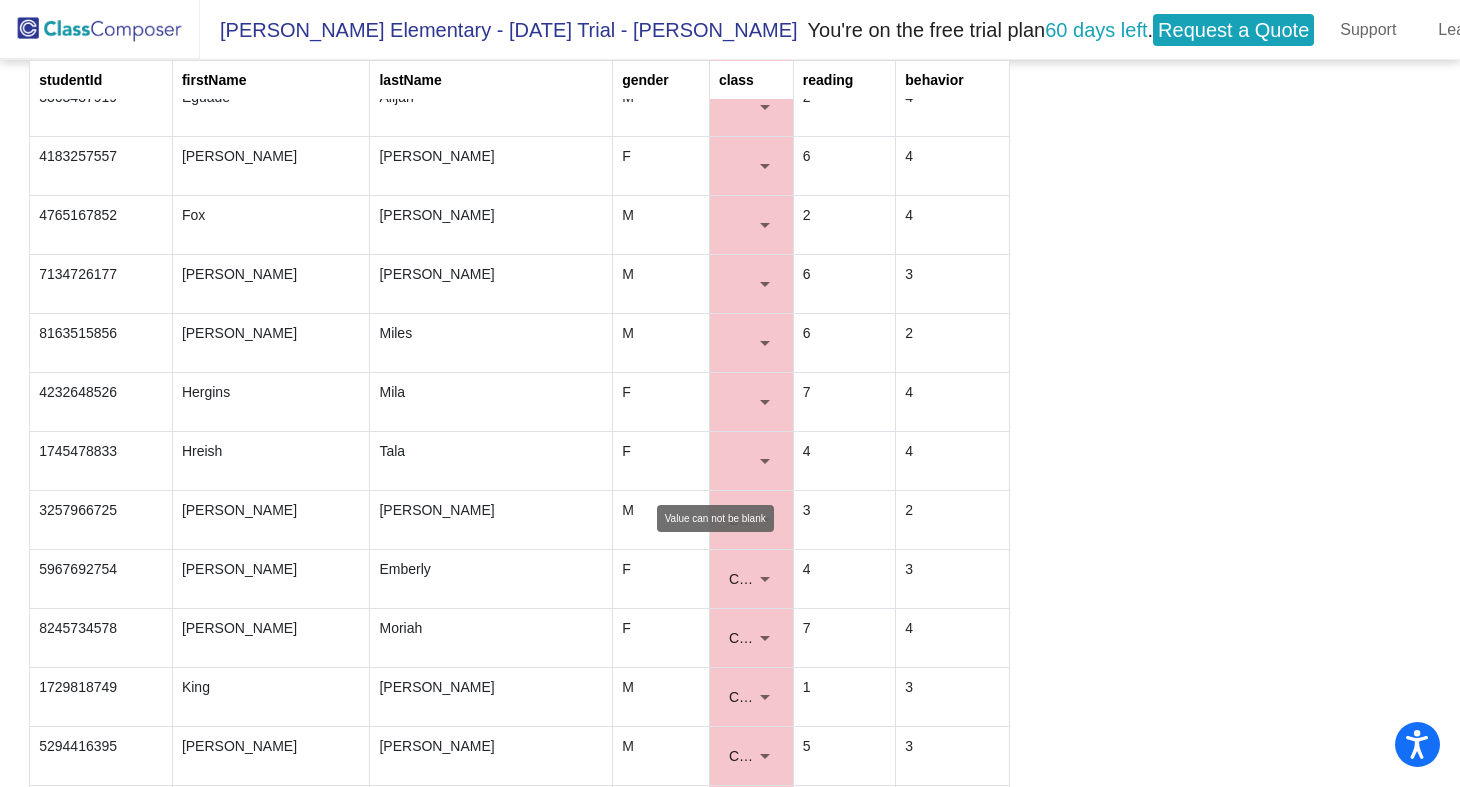click at bounding box center (751, 461) 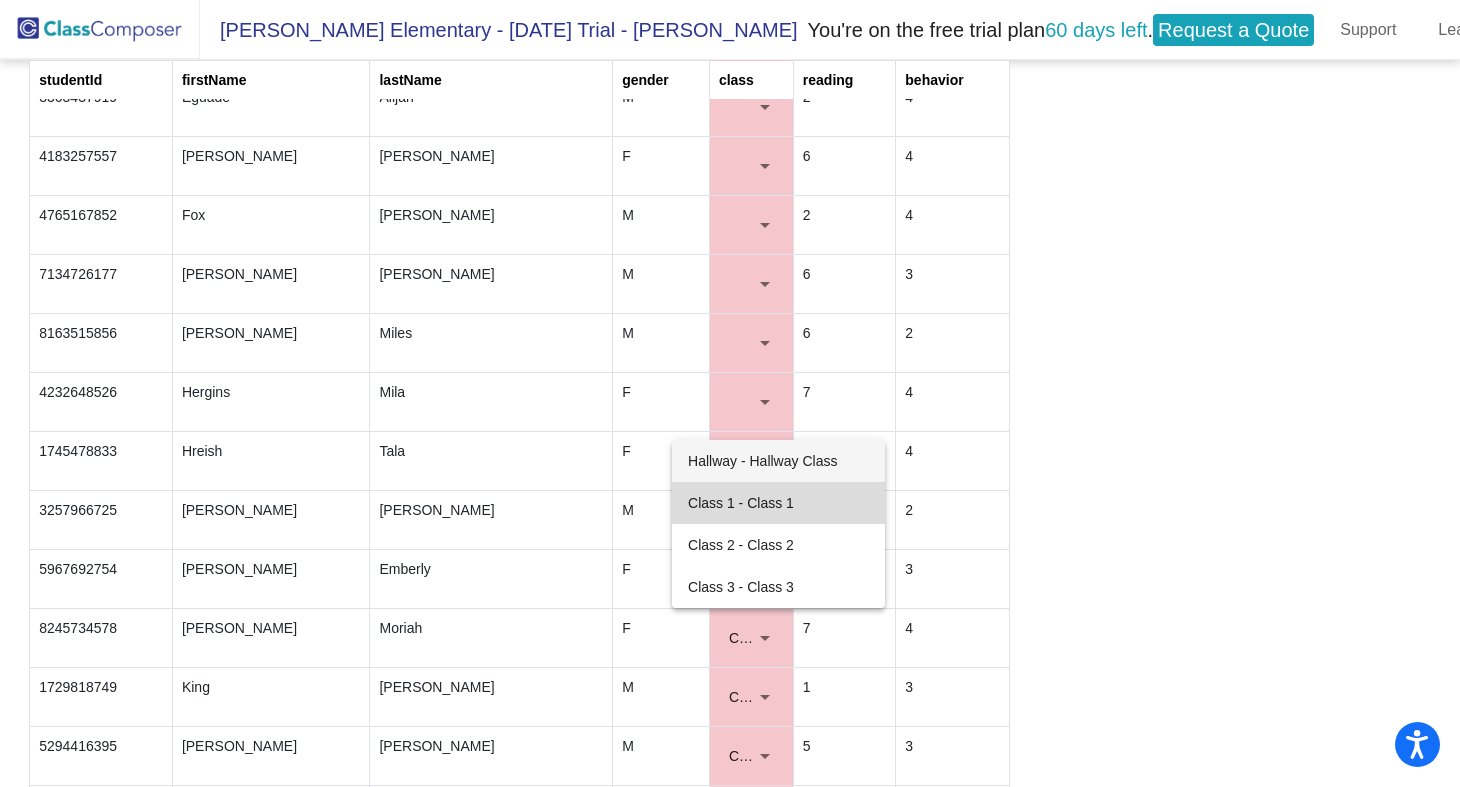 click on "Class 1 - Class 1" at bounding box center [778, 503] 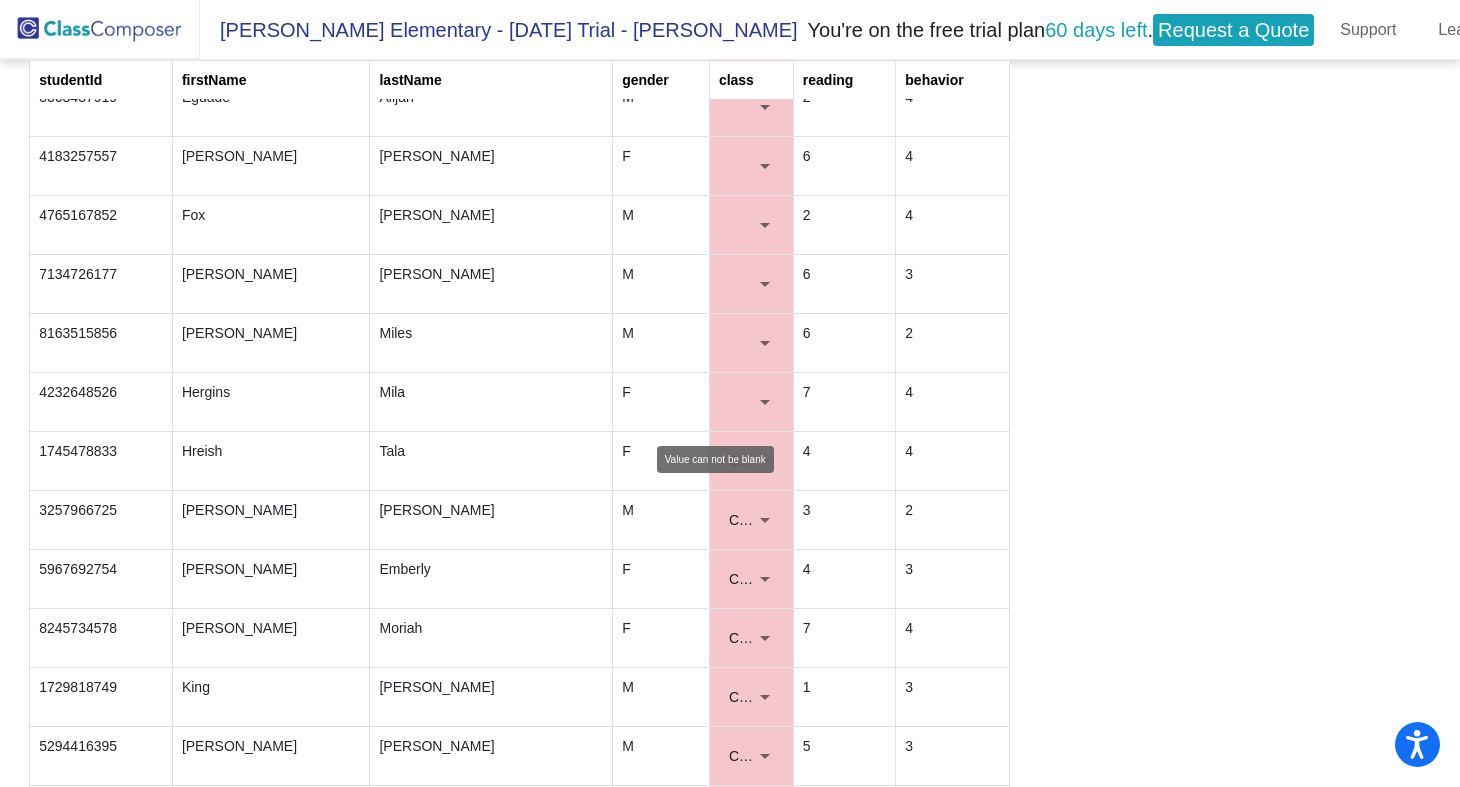 click at bounding box center [765, 402] 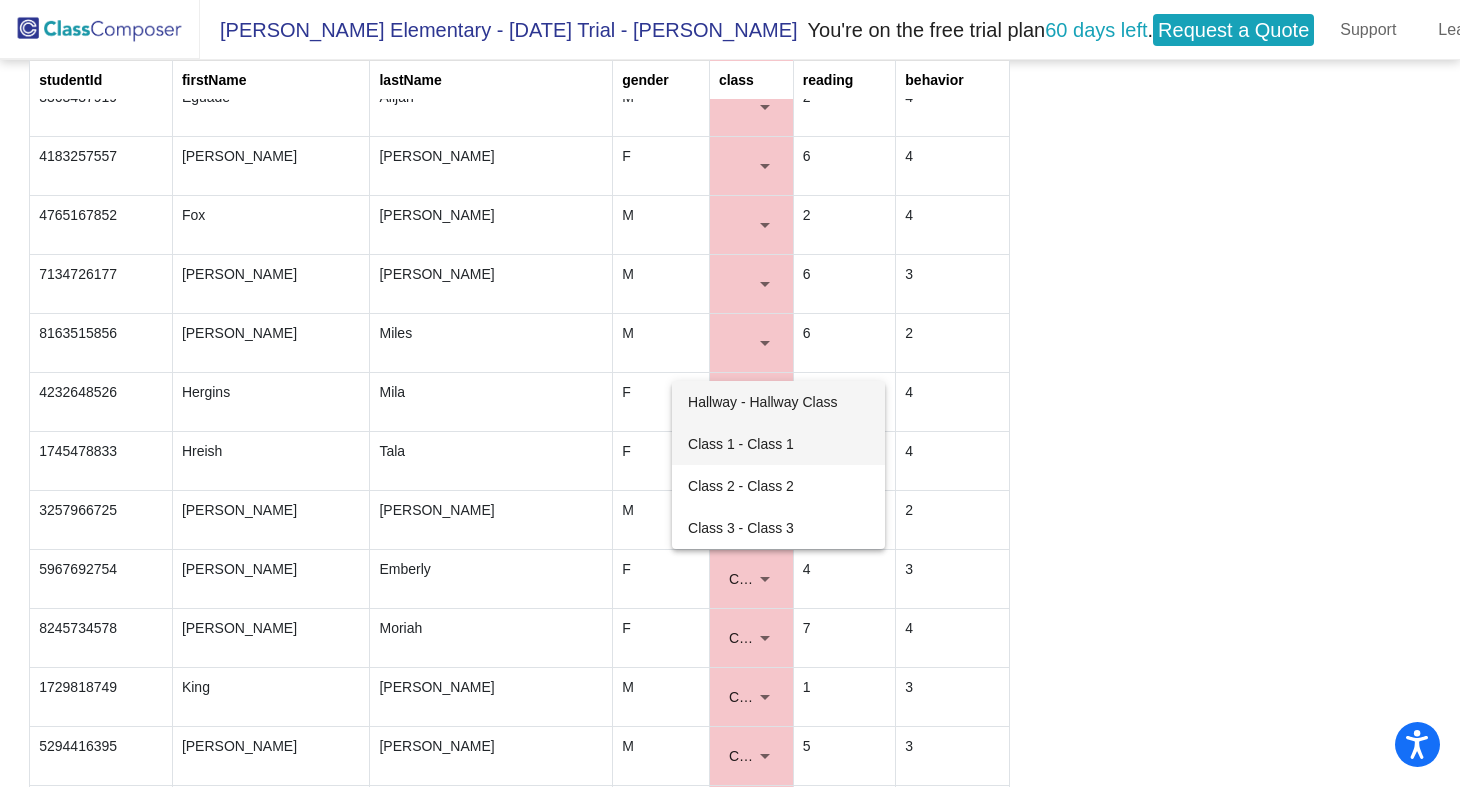 click on "Class 1 - Class 1" at bounding box center (778, 444) 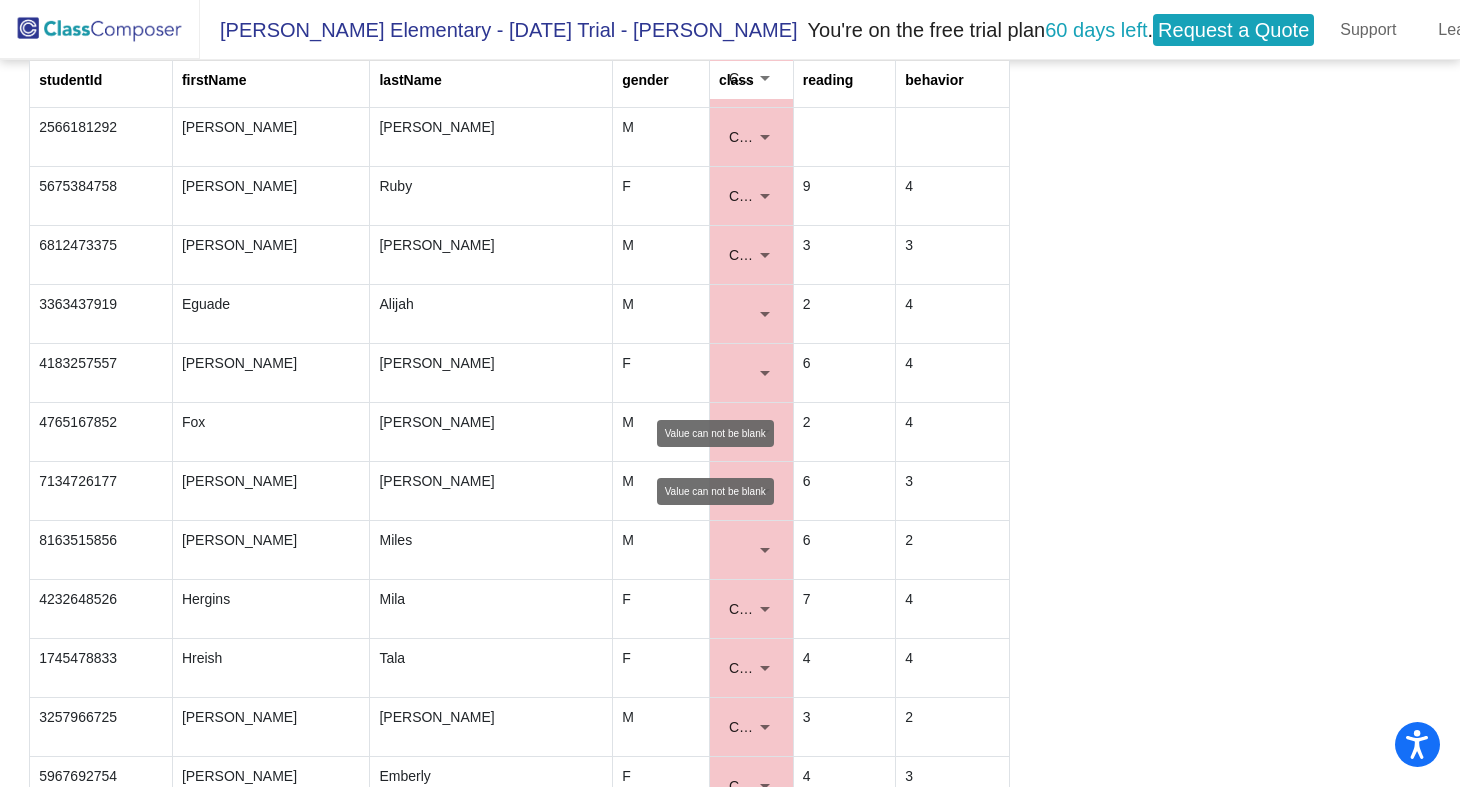 scroll, scrollTop: 633, scrollLeft: 0, axis: vertical 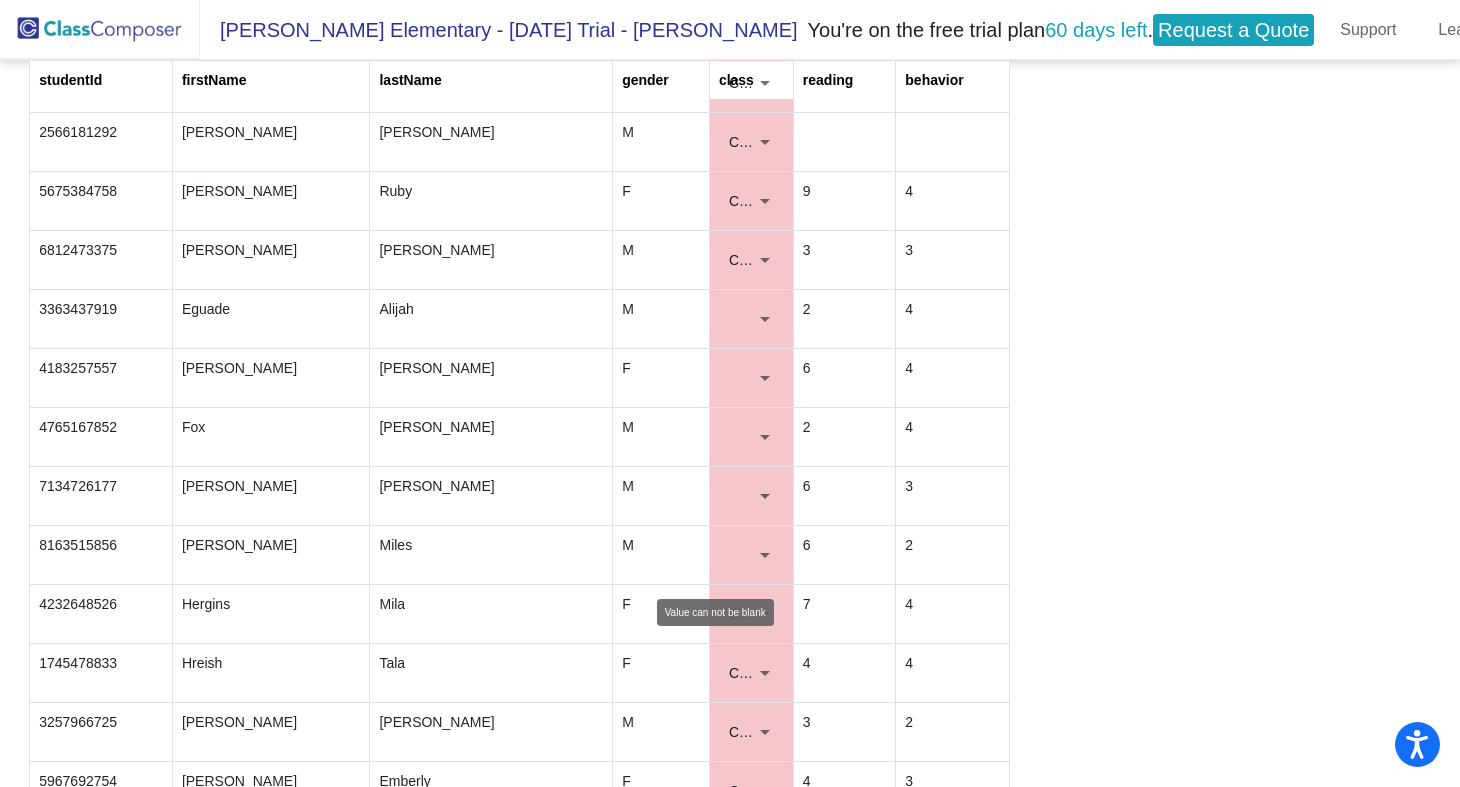 click at bounding box center [742, 555] 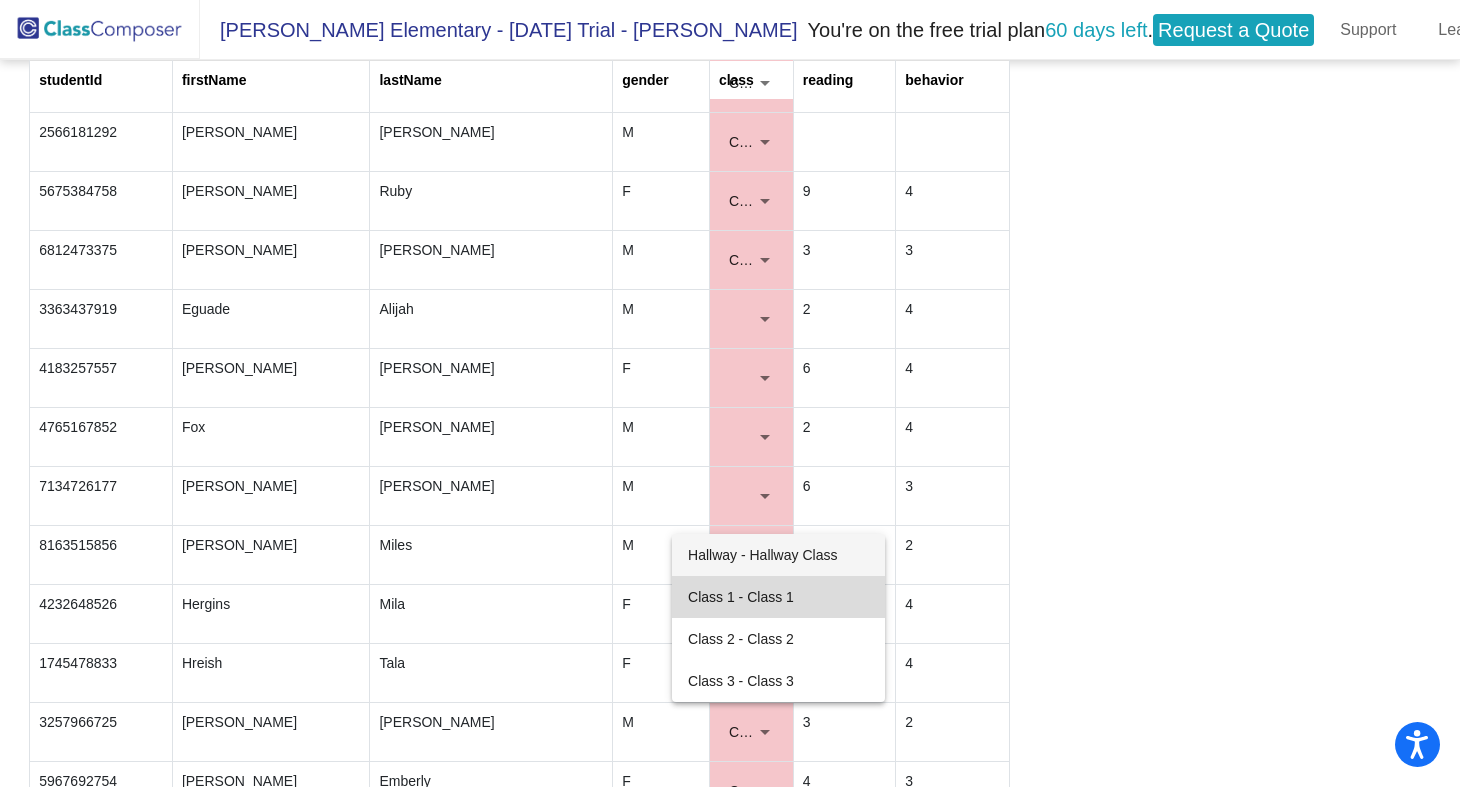 click on "Class 1 - Class 1" at bounding box center [778, 597] 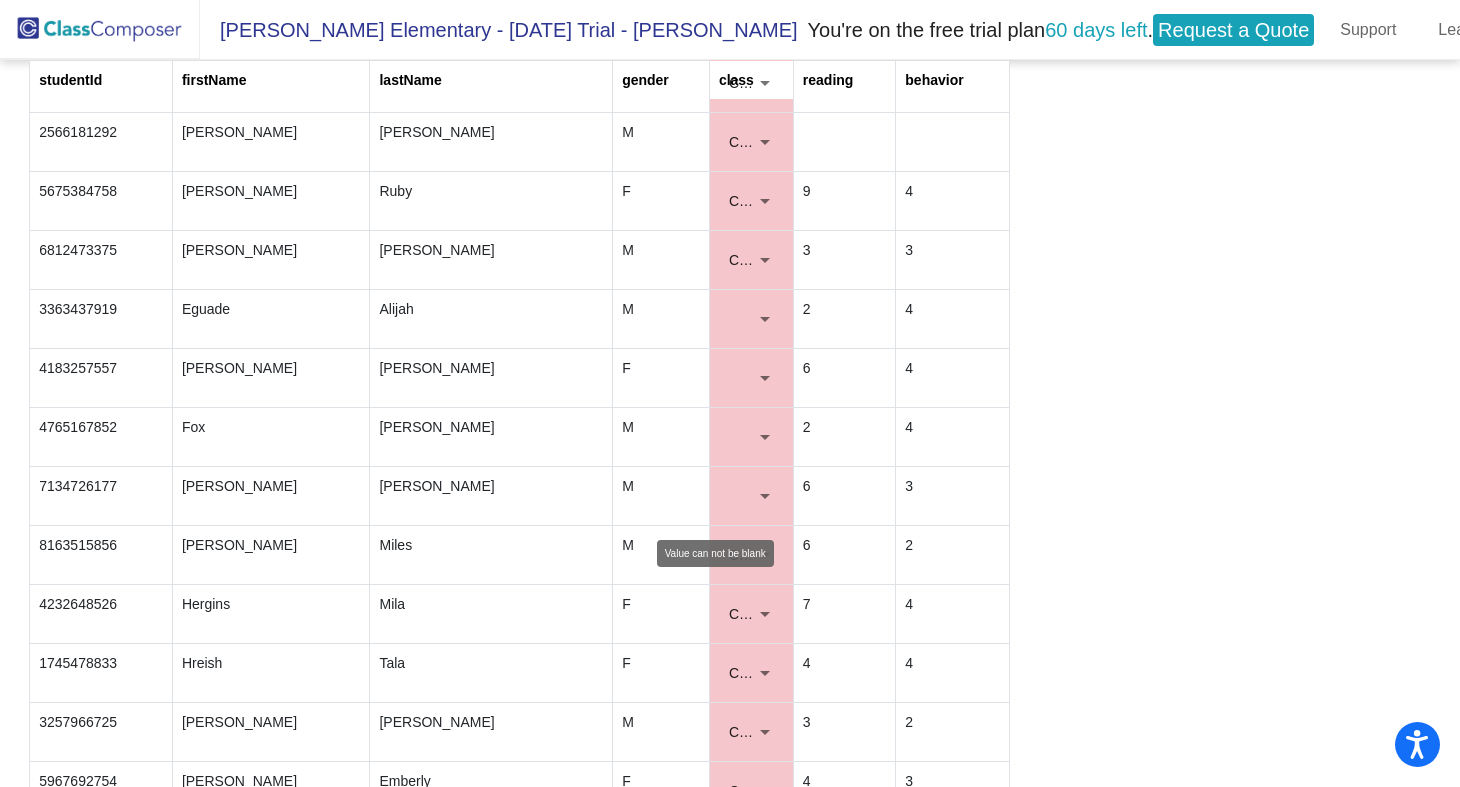 click at bounding box center (742, 496) 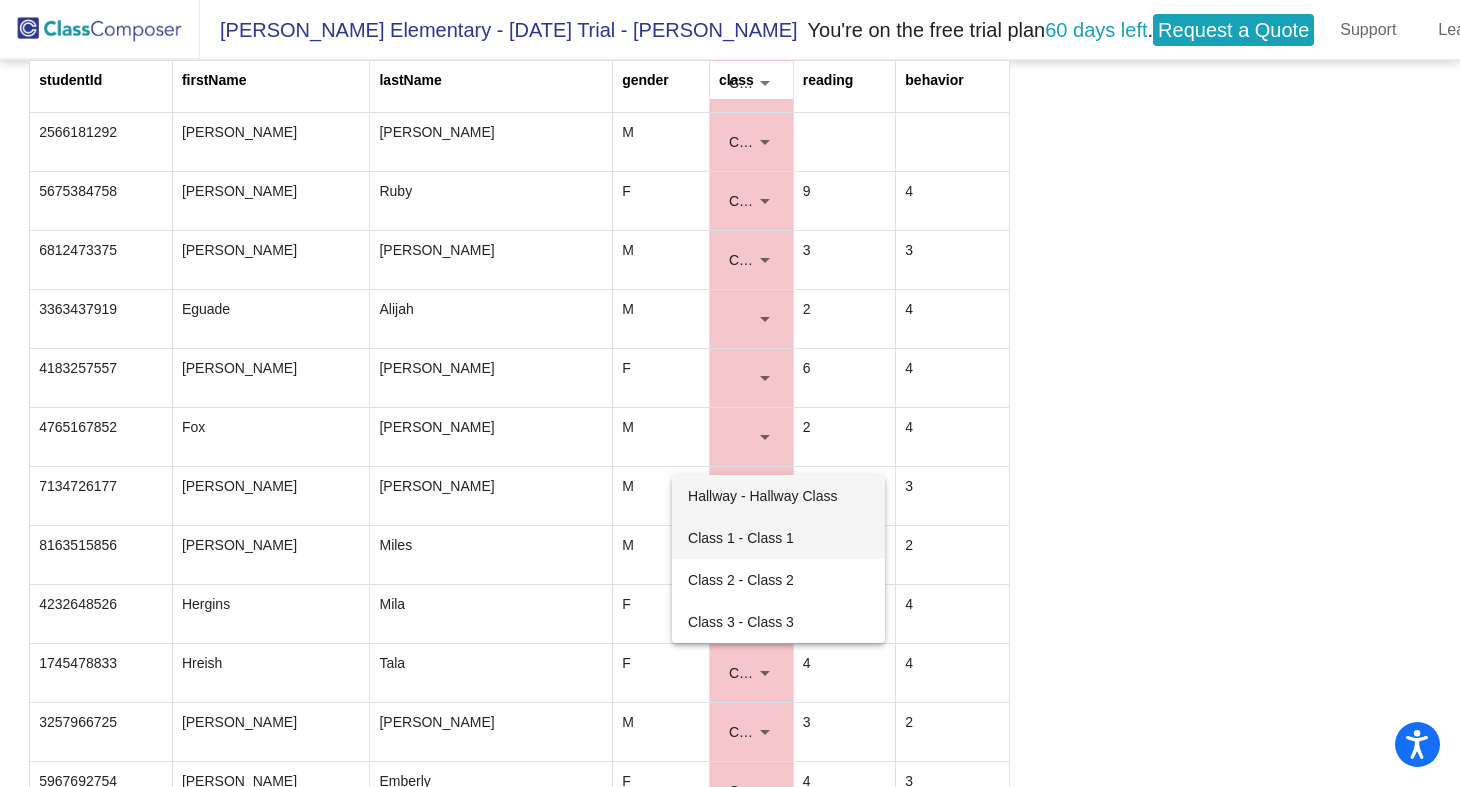 click on "Class 1 - Class 1" at bounding box center (778, 538) 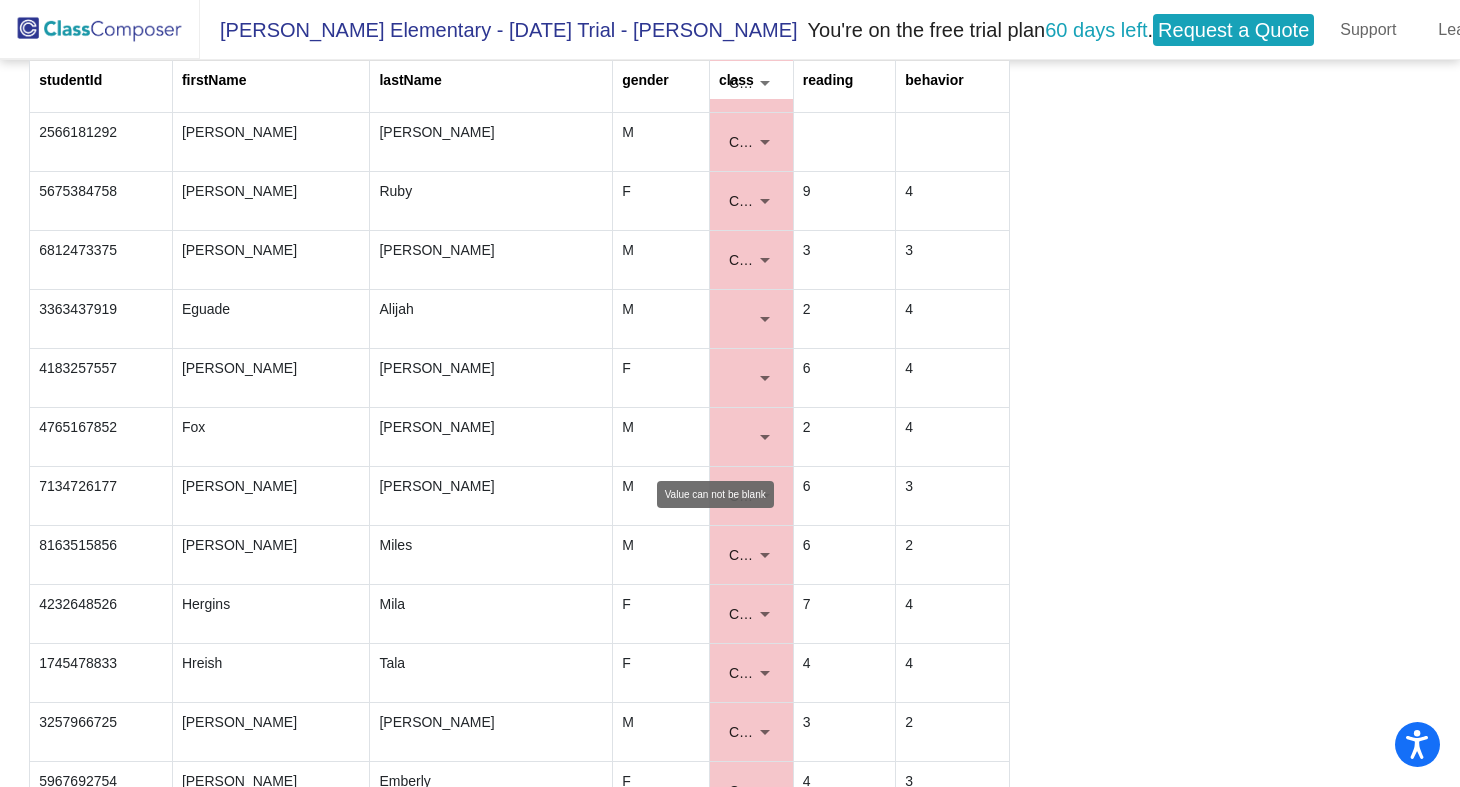 click at bounding box center [742, 437] 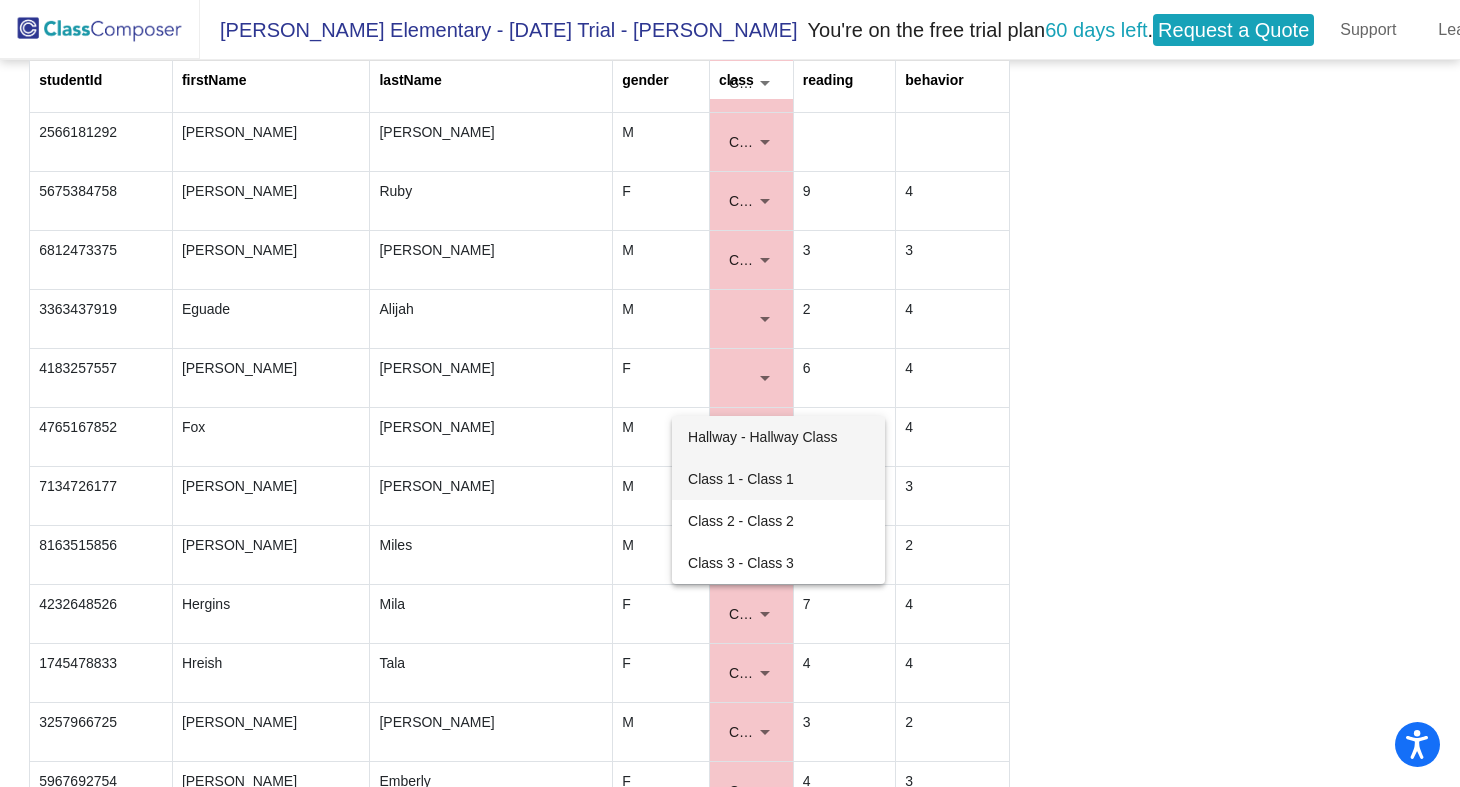 click on "Class 1 - Class 1" at bounding box center (778, 479) 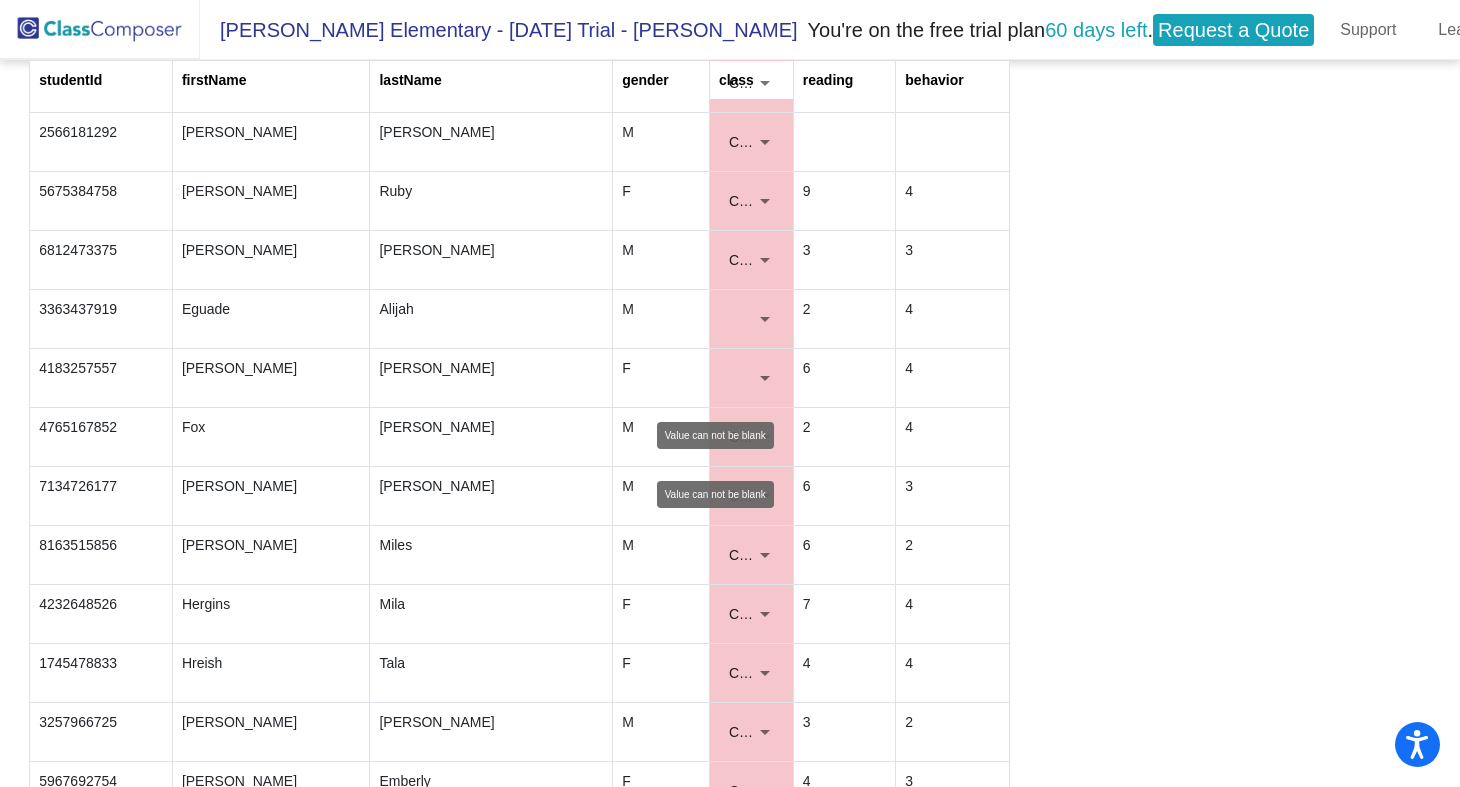 click at bounding box center (751, 378) 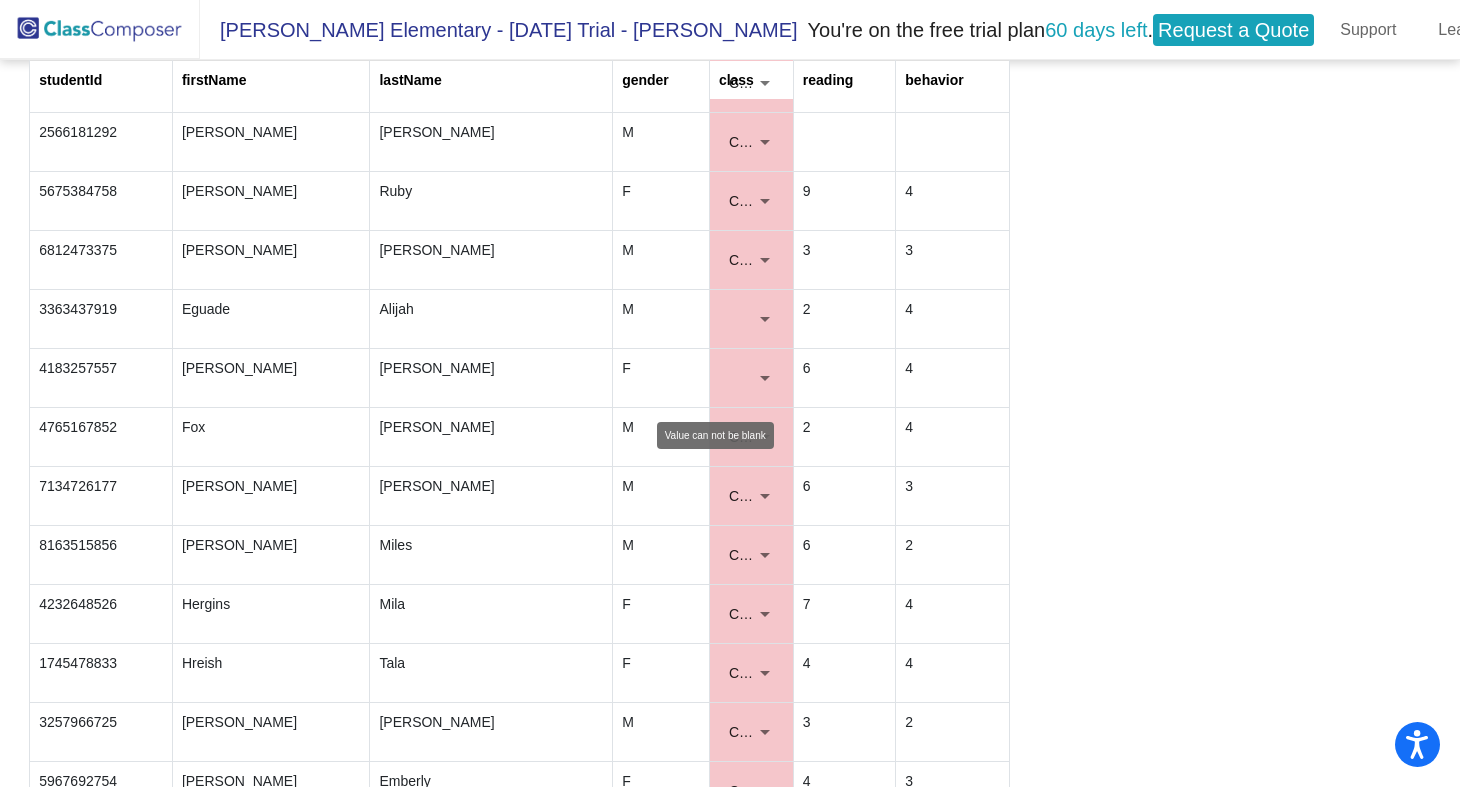 click at bounding box center [765, 378] 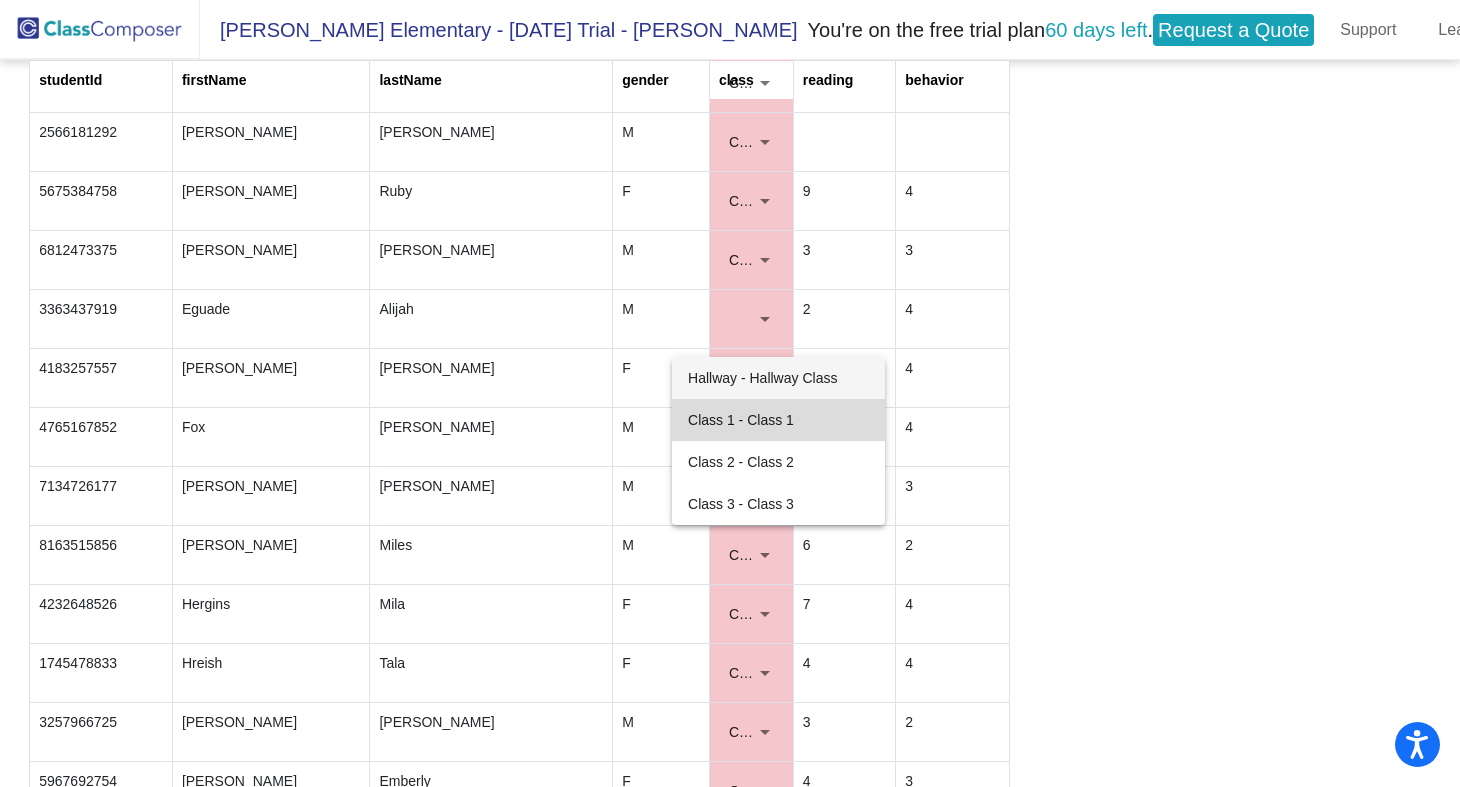 click on "Class 1 - Class 1" at bounding box center (778, 420) 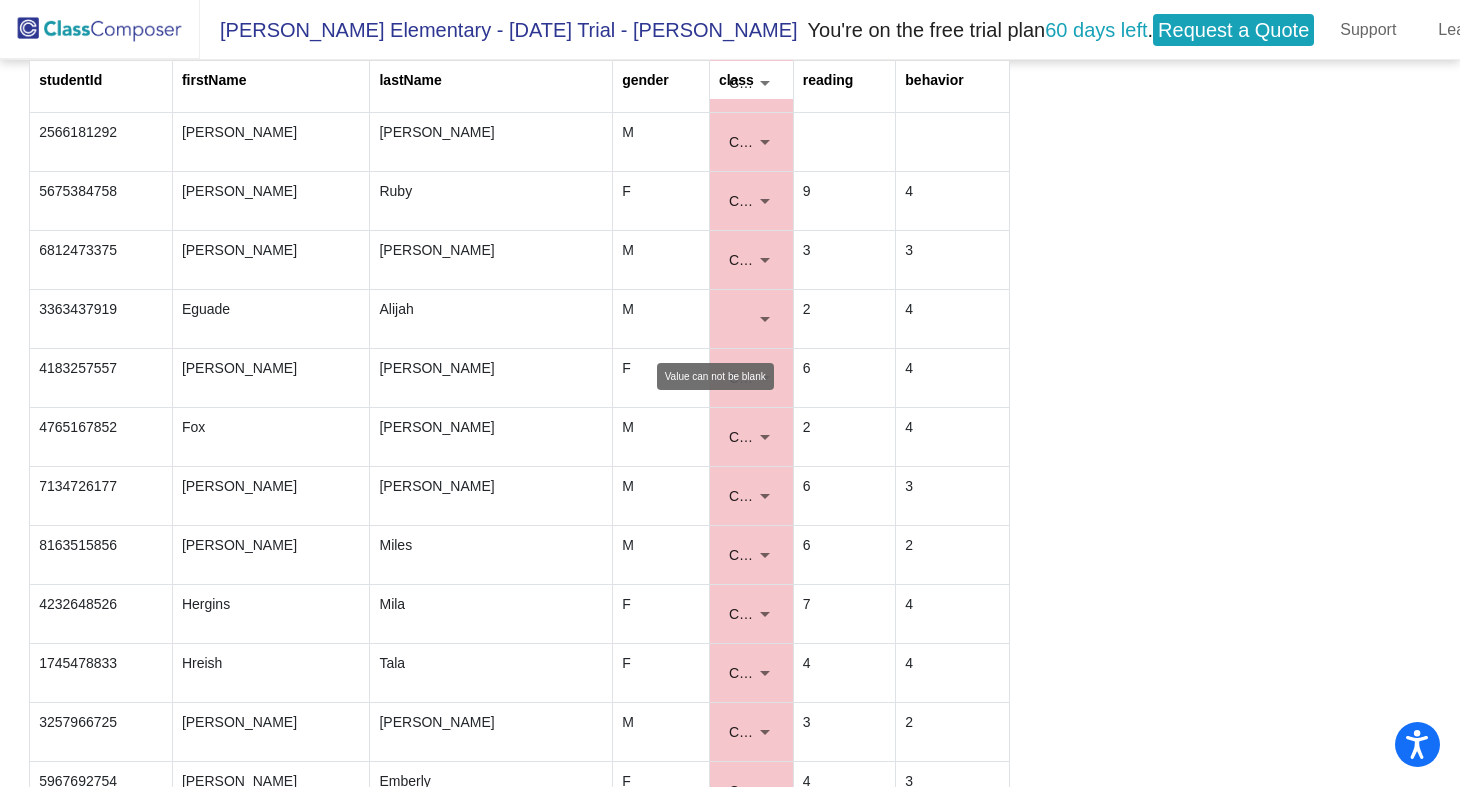 click at bounding box center (765, 319) 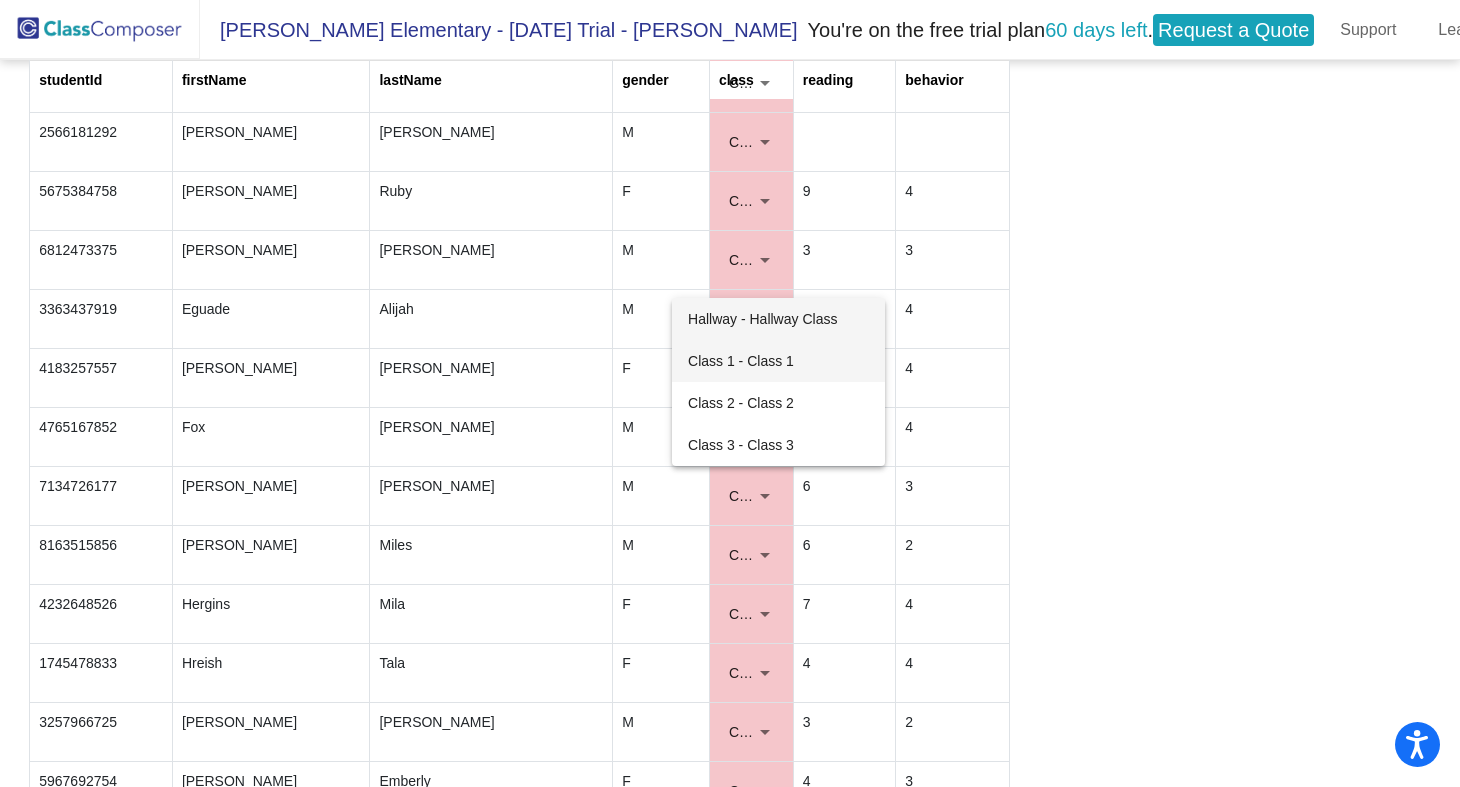 click on "Class 1 - Class 1" at bounding box center (778, 361) 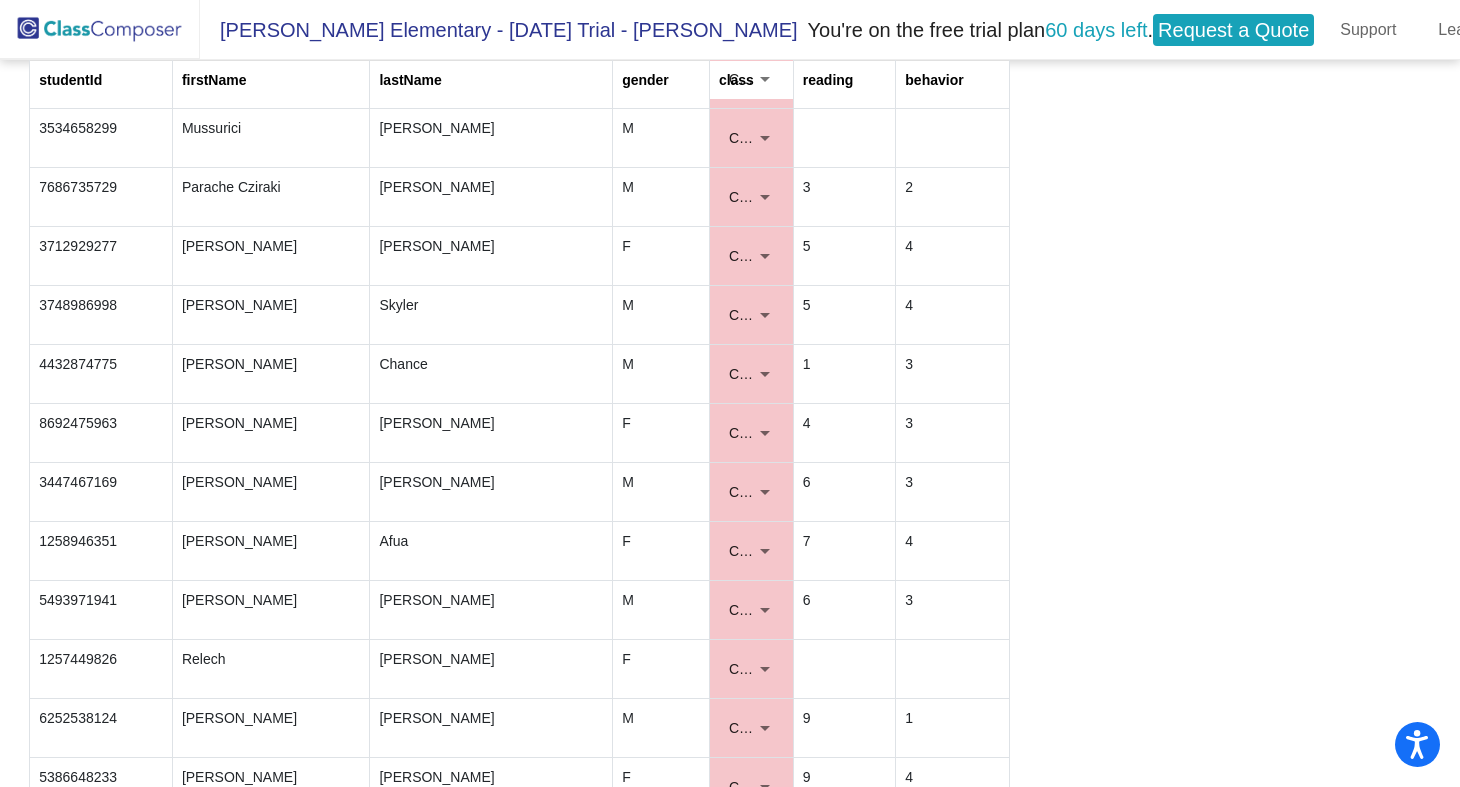 scroll, scrollTop: 2911, scrollLeft: 0, axis: vertical 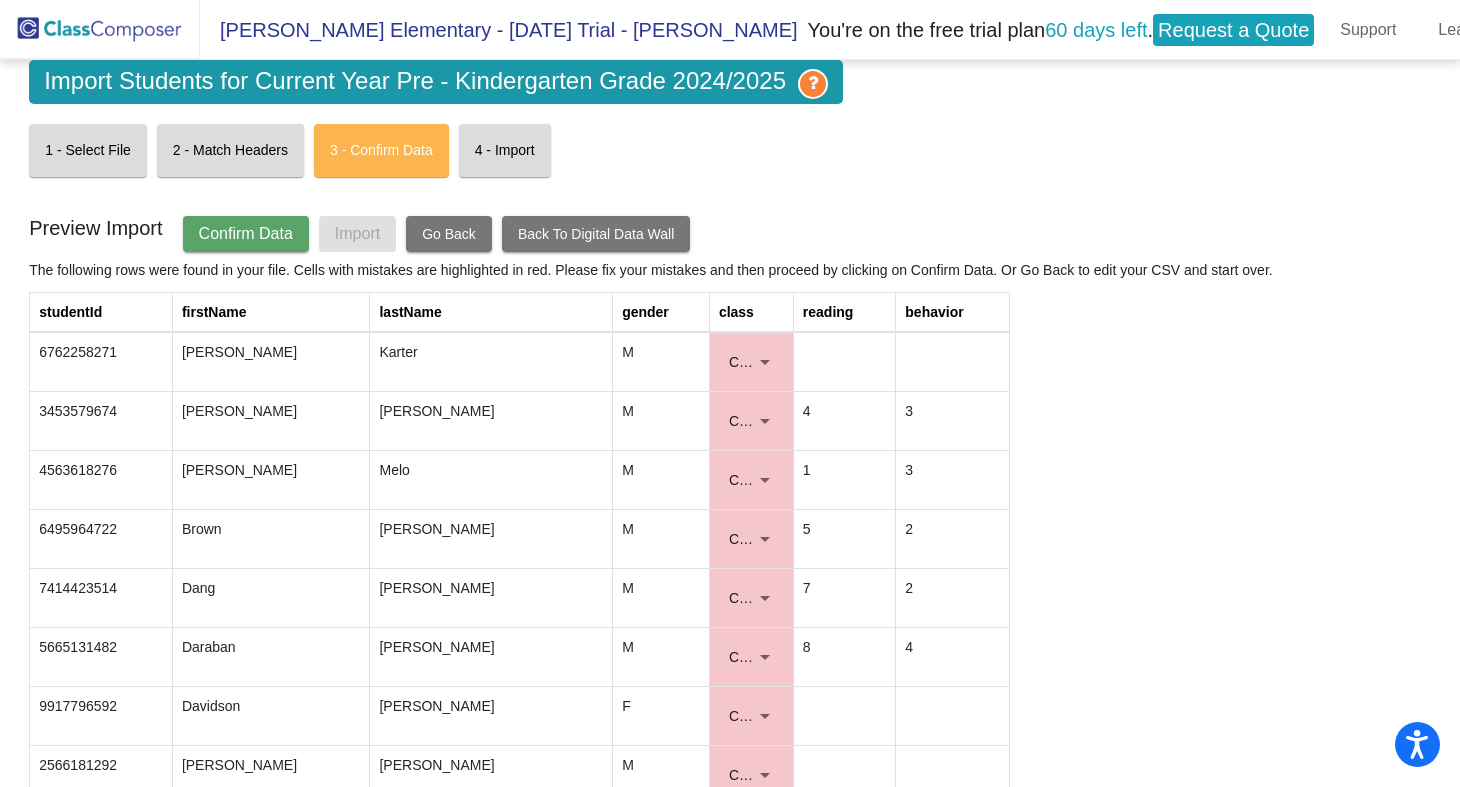click on "Confirm Data" 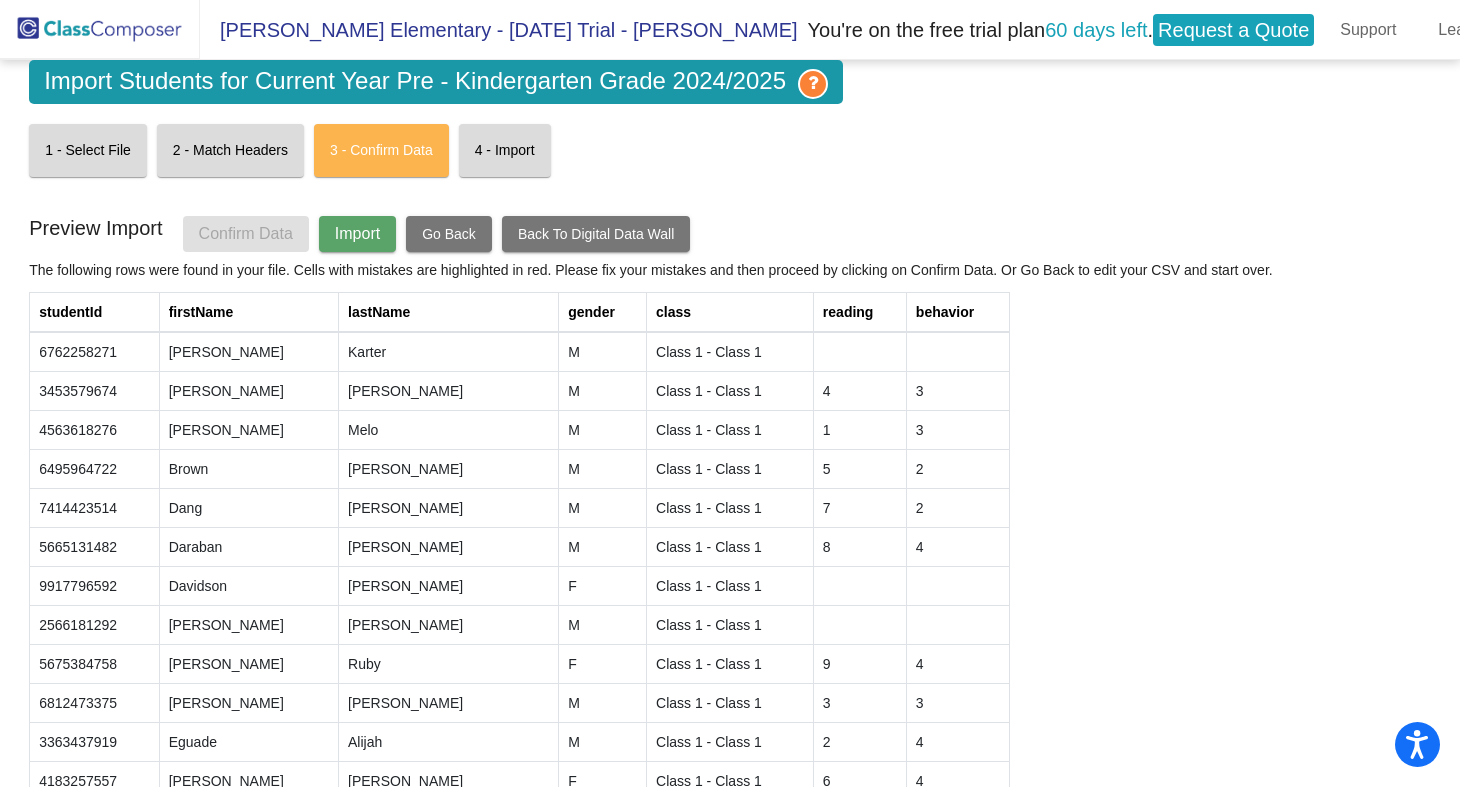 click on "Import" 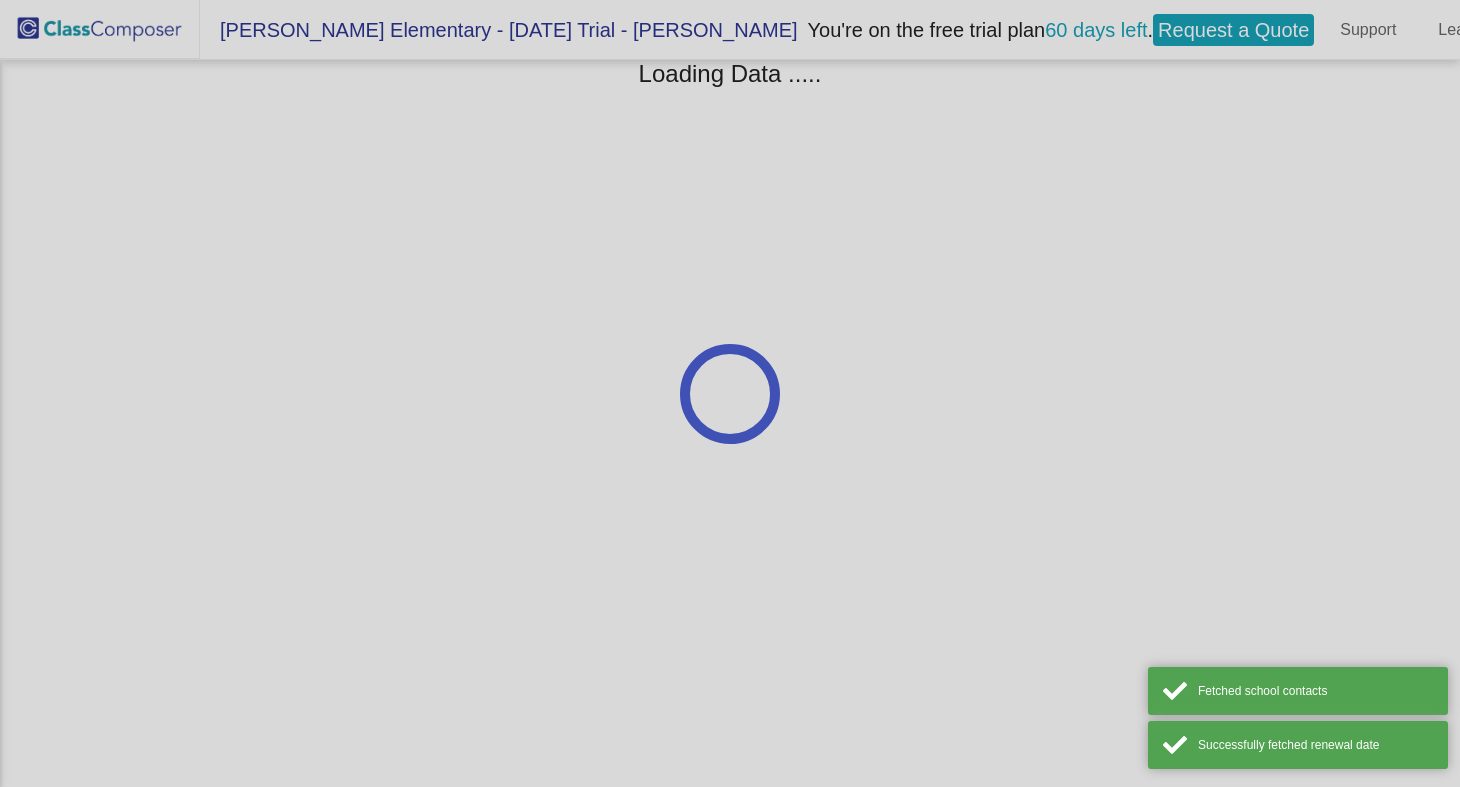scroll, scrollTop: 0, scrollLeft: 0, axis: both 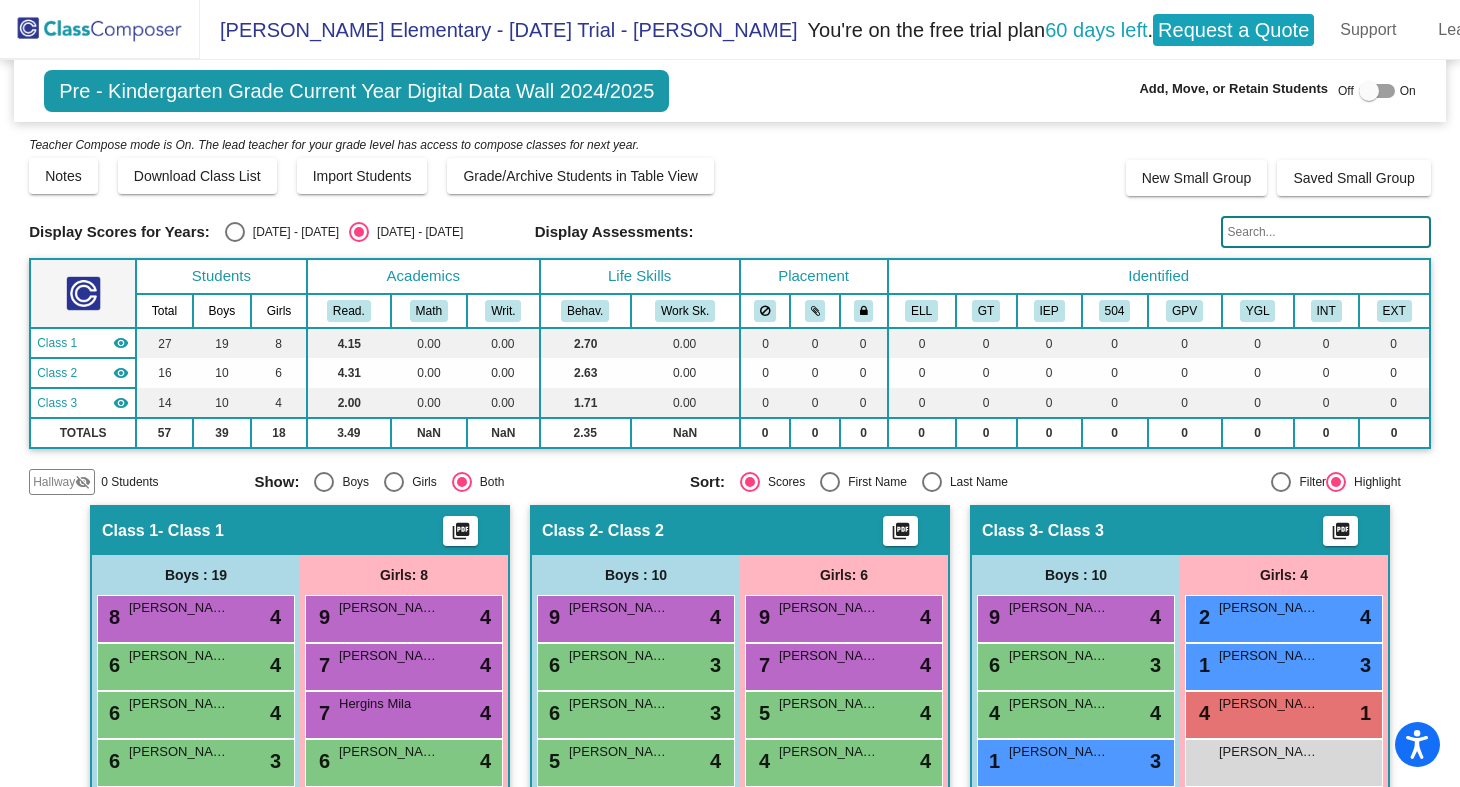 click on "Notes   Download Class List   Import Students   Grade/Archive Students in Table View   New Small Group   Saved Small Group" 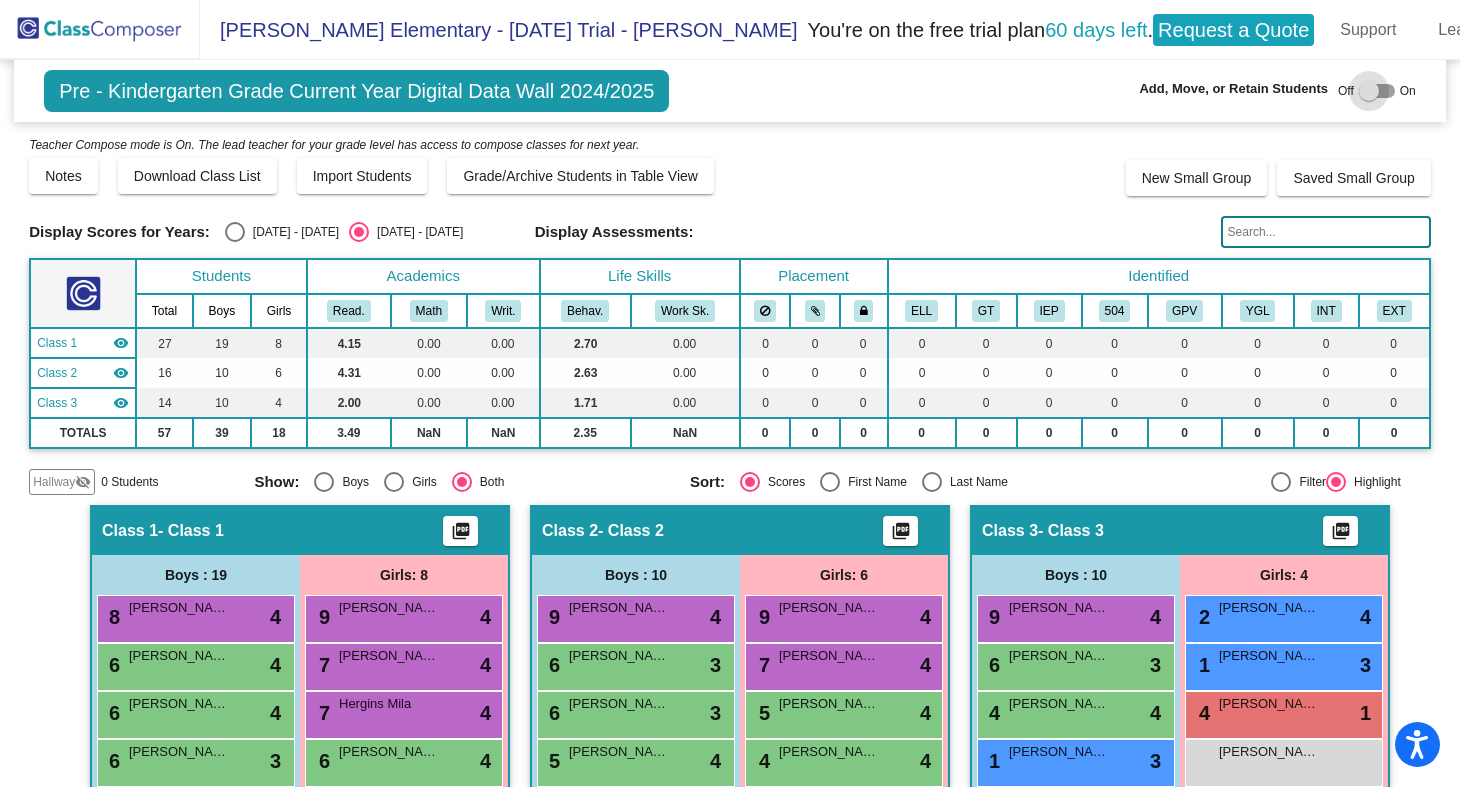 checkbox on "true" 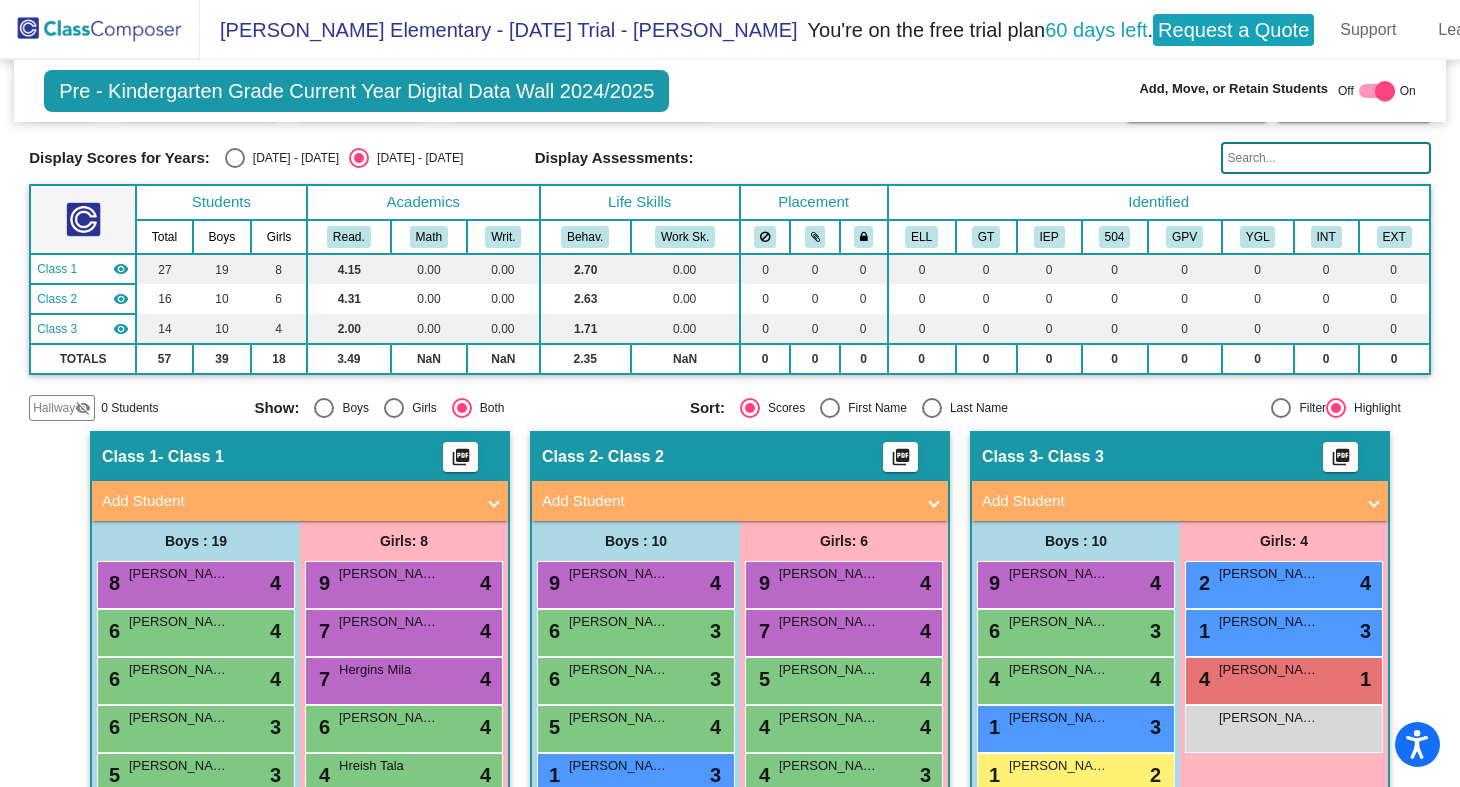 scroll, scrollTop: 0, scrollLeft: 0, axis: both 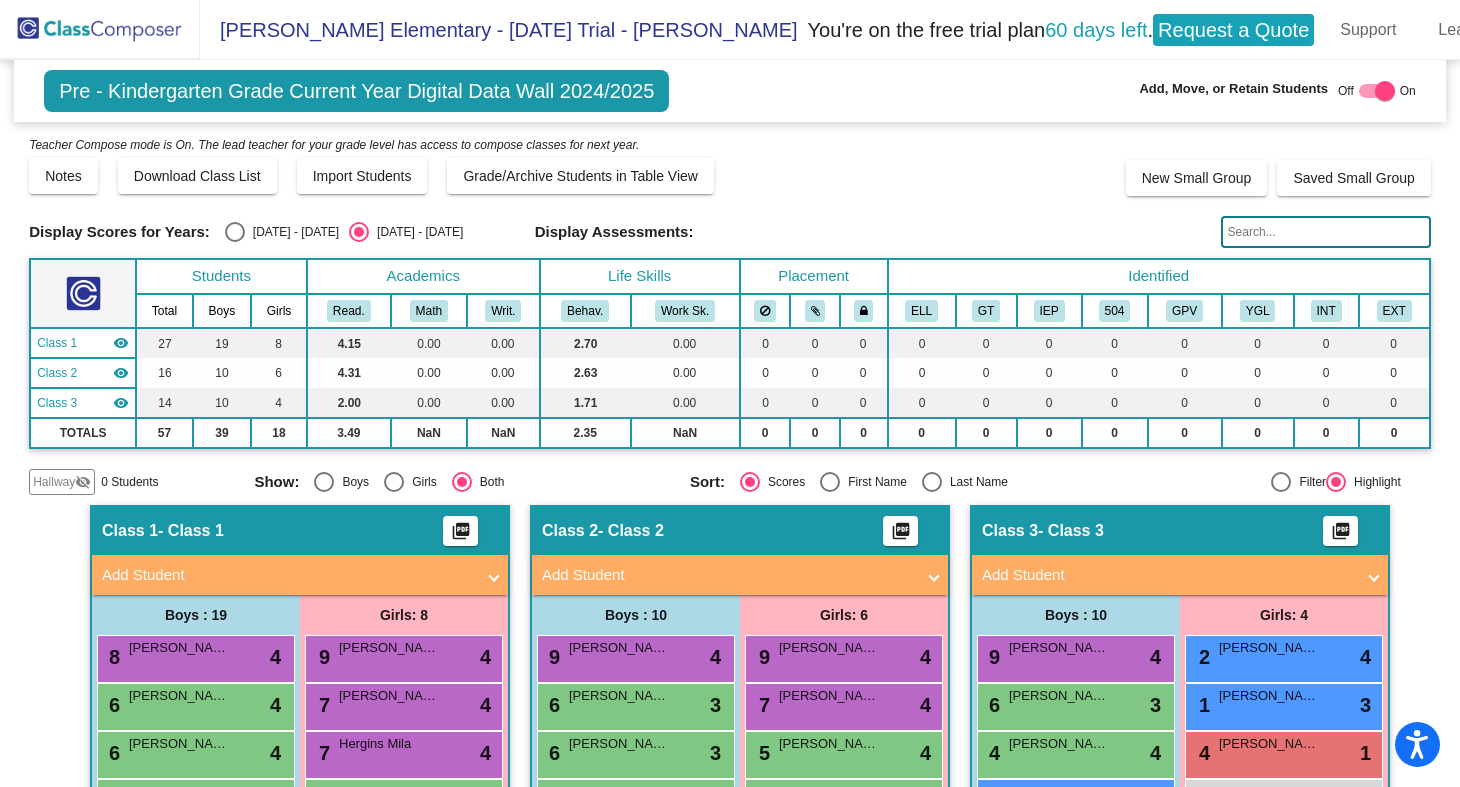 click 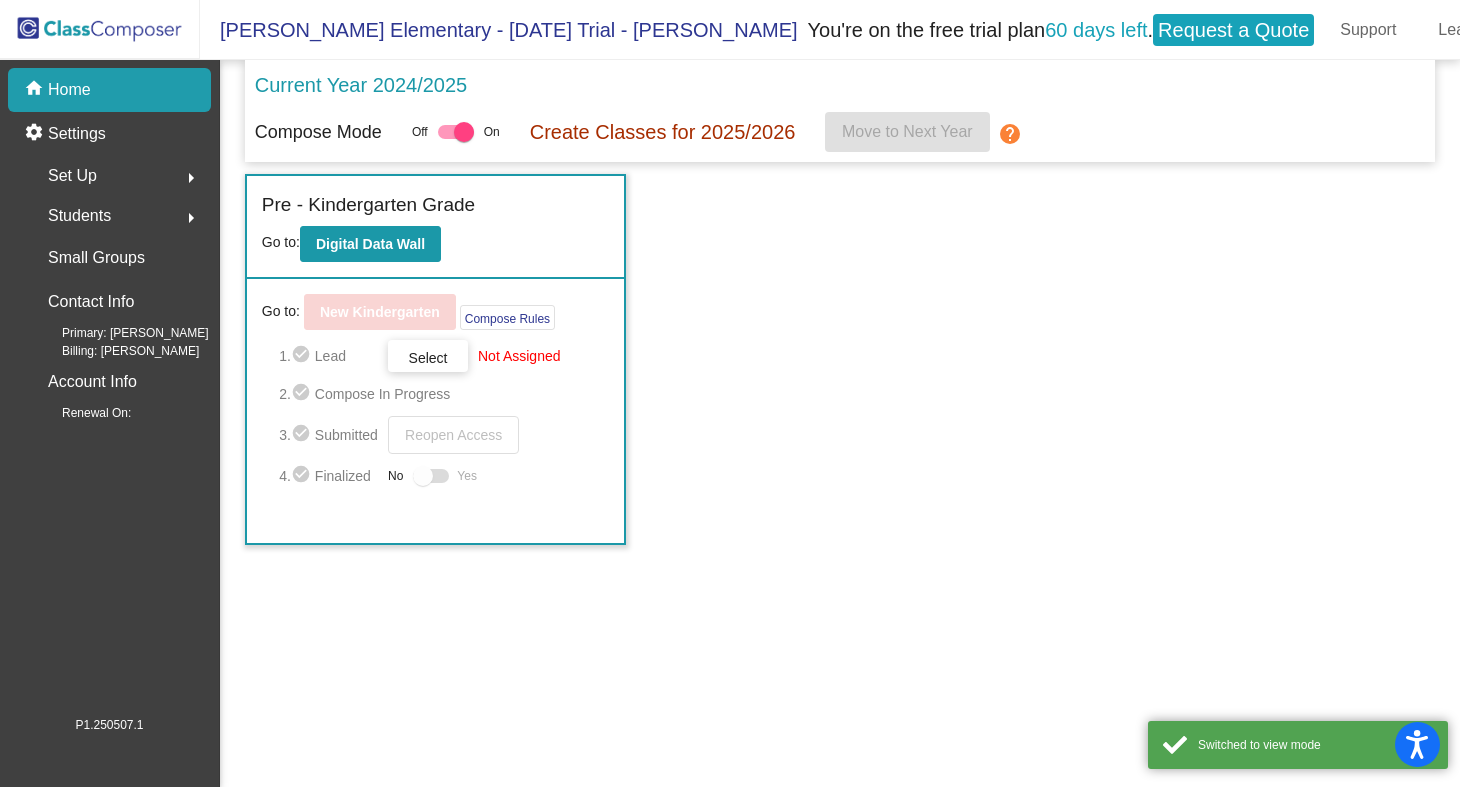 click on "Incoming   (New students moving into lowest grade) Go to:  Incoming Dashboard Go to:  New Pre-Pre-Kindergarten  Compose Rules     1.  check_circle  Lead   Select  Not Assigned  2.  check_circle  Compose In Progress   3.  check_circle  Submitted   Reopen Access   4.  check_circle  Finalized  No   Yes Pre - Kindergarten Grade Go to:  Digital Data Wall Go to:  New Kindergarten  Compose Rules     1.  check_circle  Lead   Select  Not Assigned  2.  check_circle  Compose In Progress   3.  check_circle  Submitted   Reopen Access   4.  check_circle  Finalized  No   Yes" 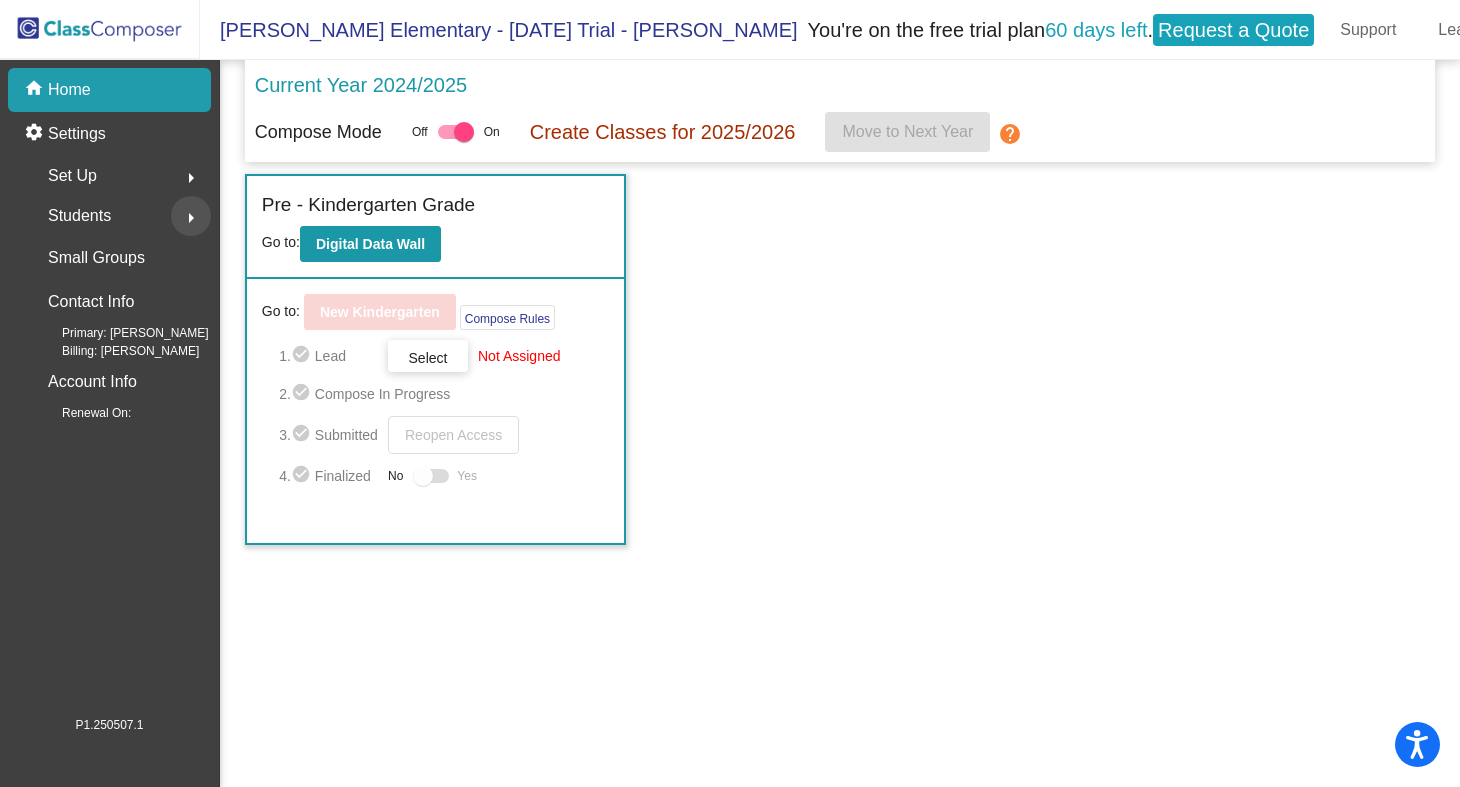 click on "arrow_right" 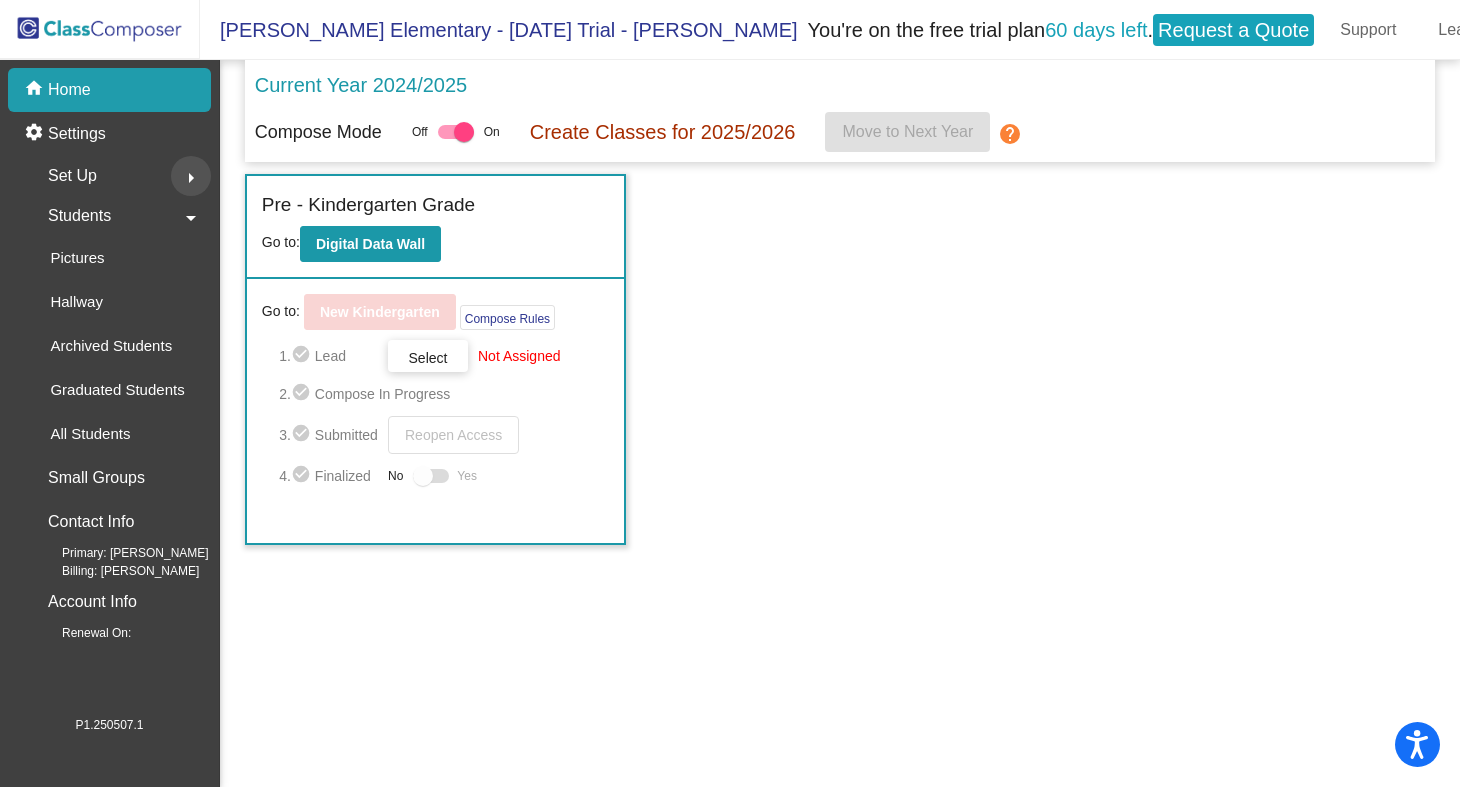 click on "arrow_right" 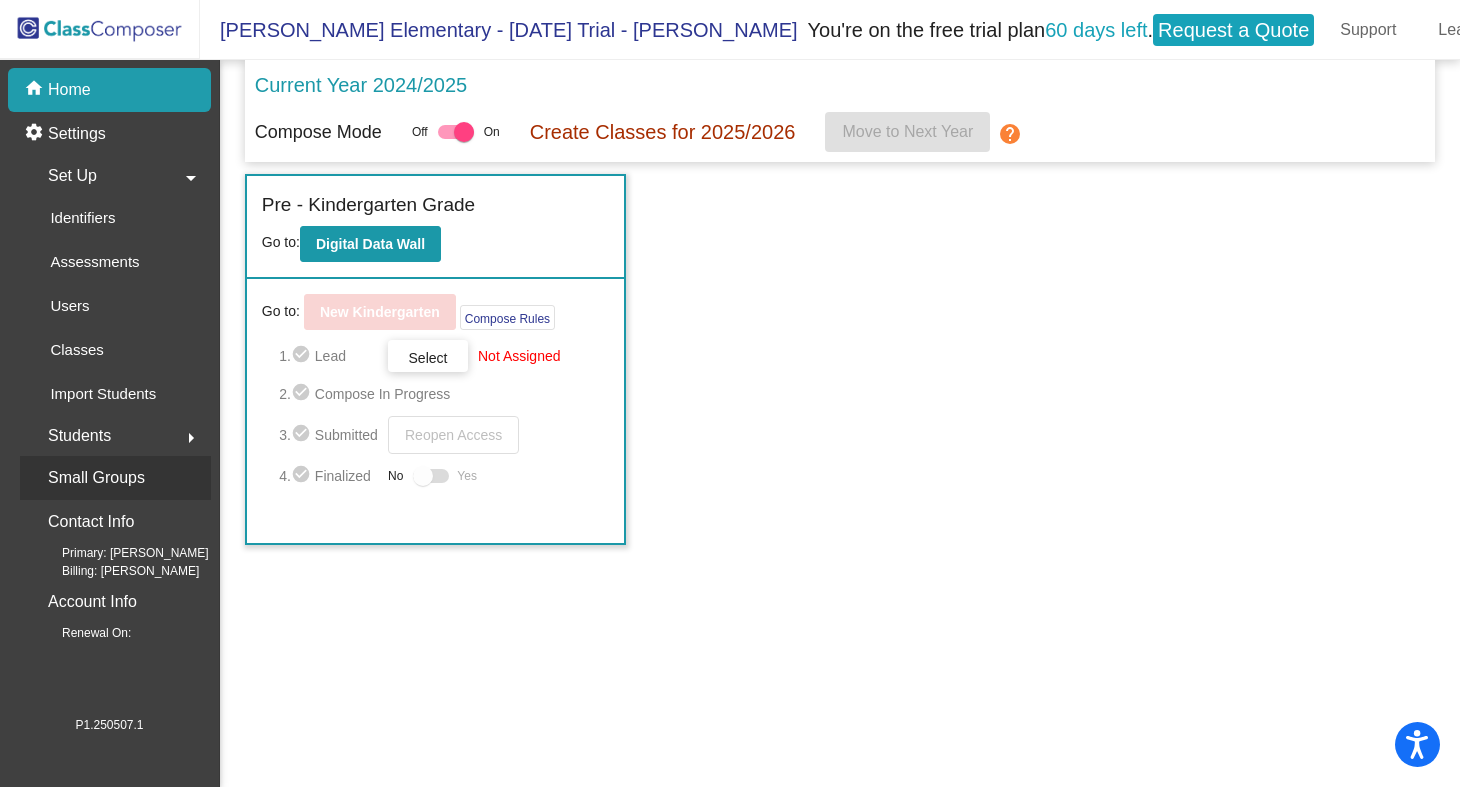 scroll, scrollTop: 10, scrollLeft: 0, axis: vertical 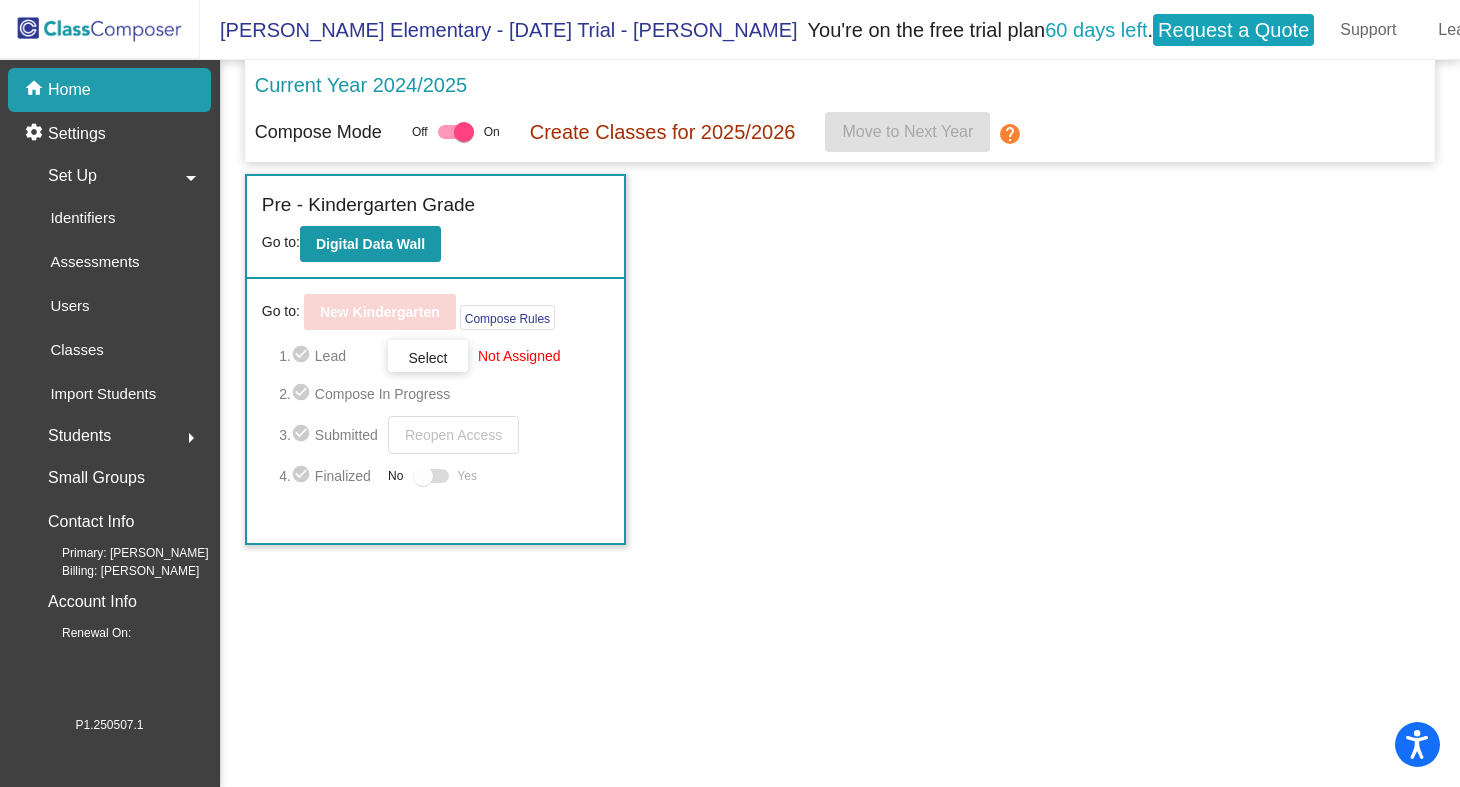 click on "arrow_right" 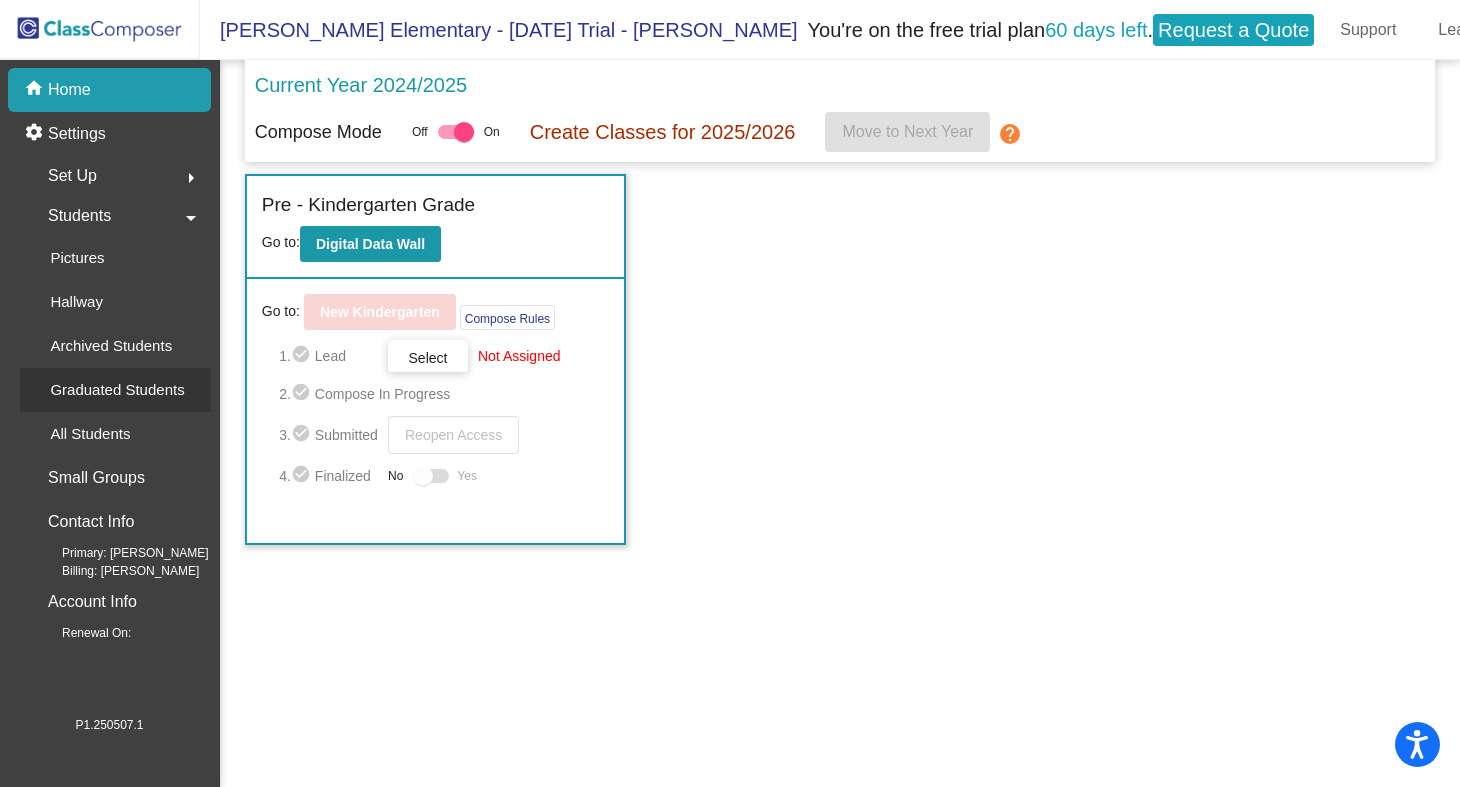scroll, scrollTop: 0, scrollLeft: 0, axis: both 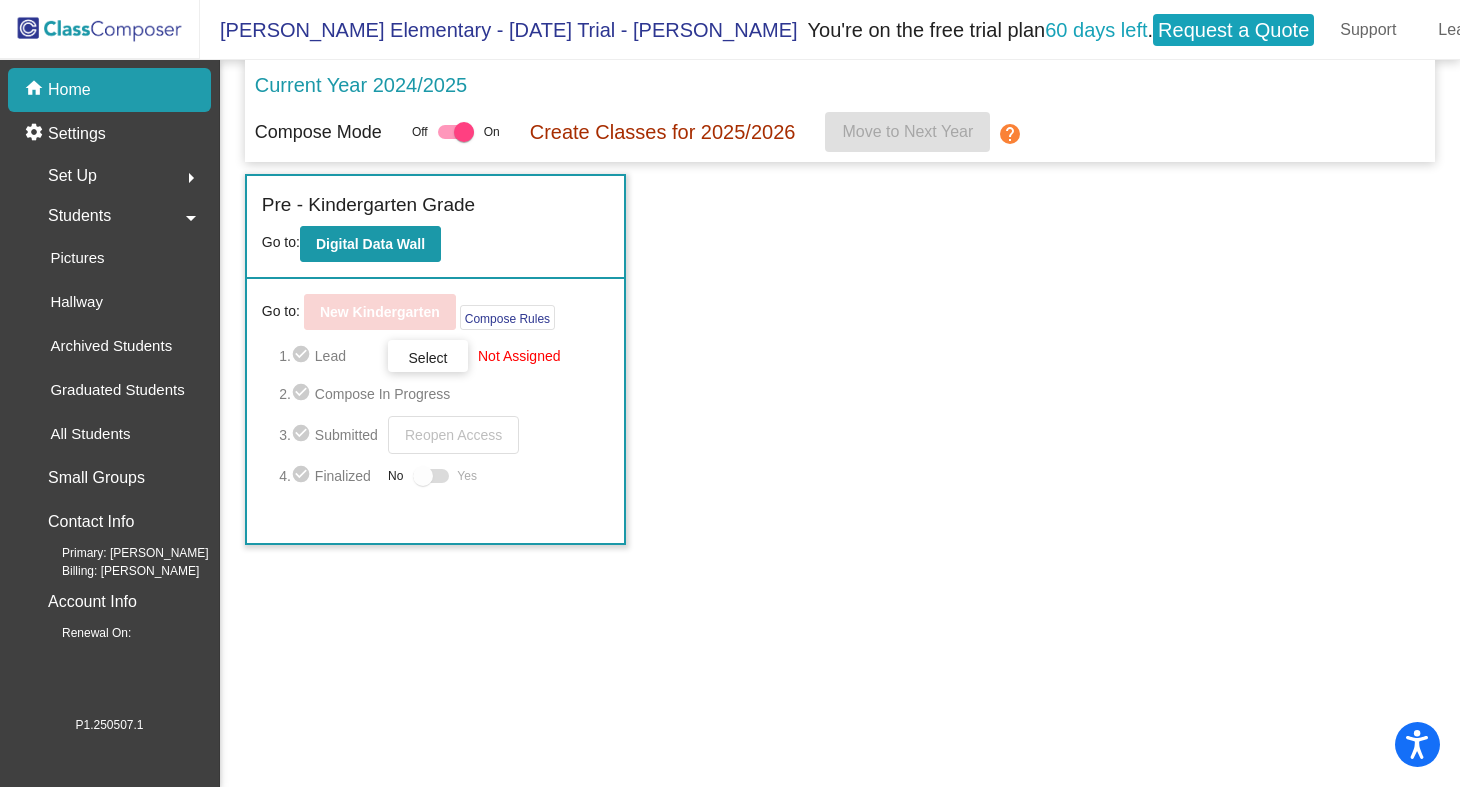 click on "Set Up  arrow_right" 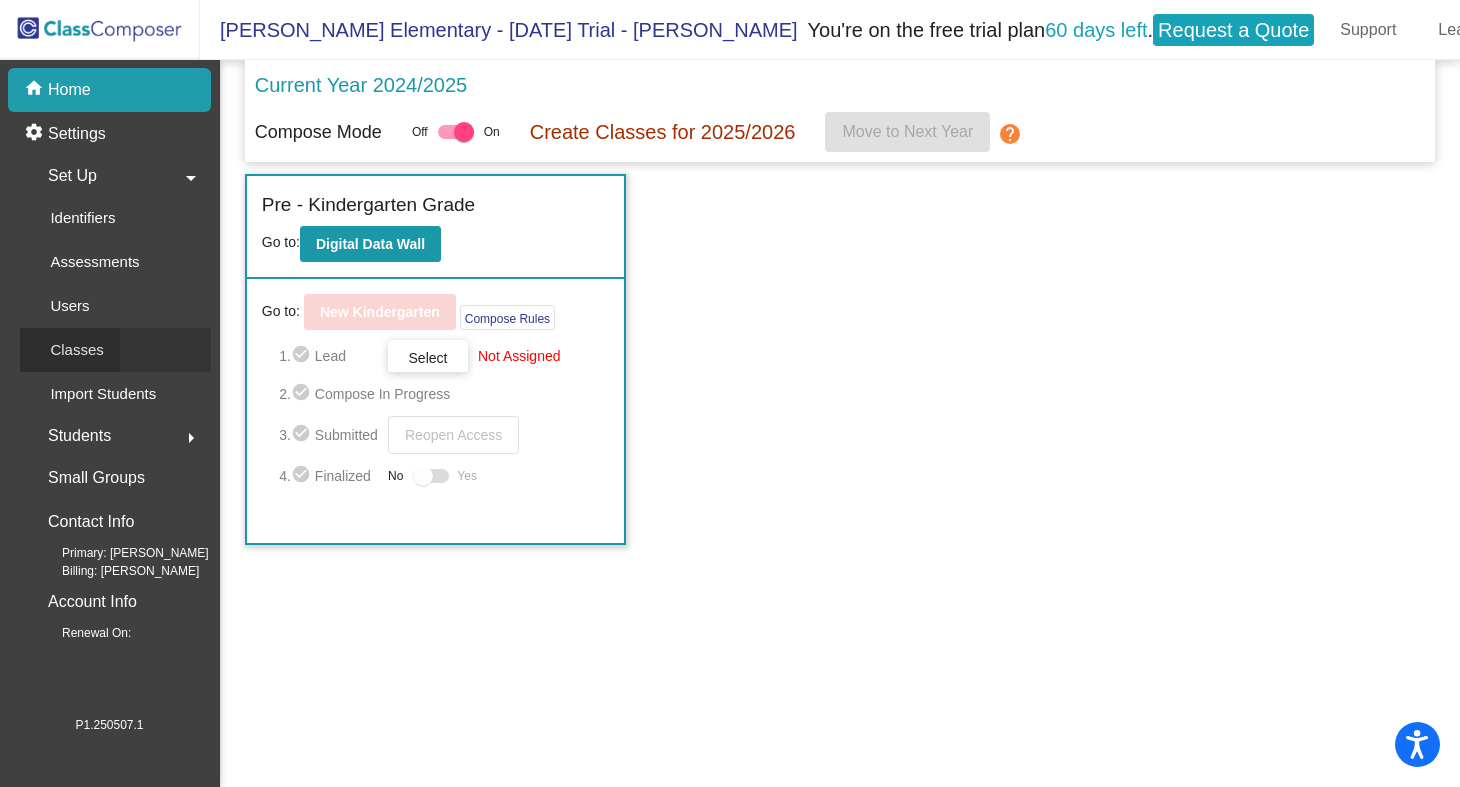 click on "Classes" 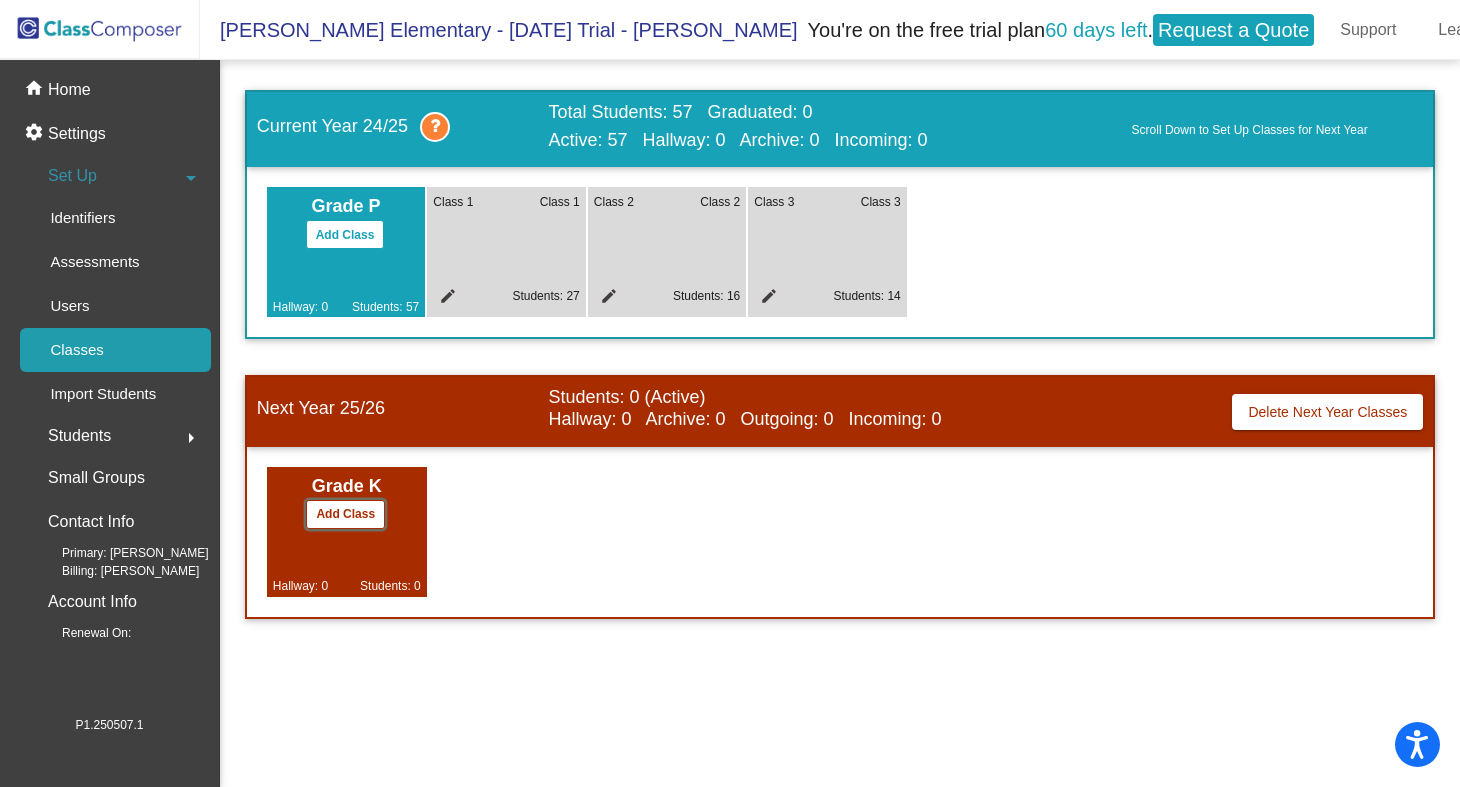 click on "Add Class" 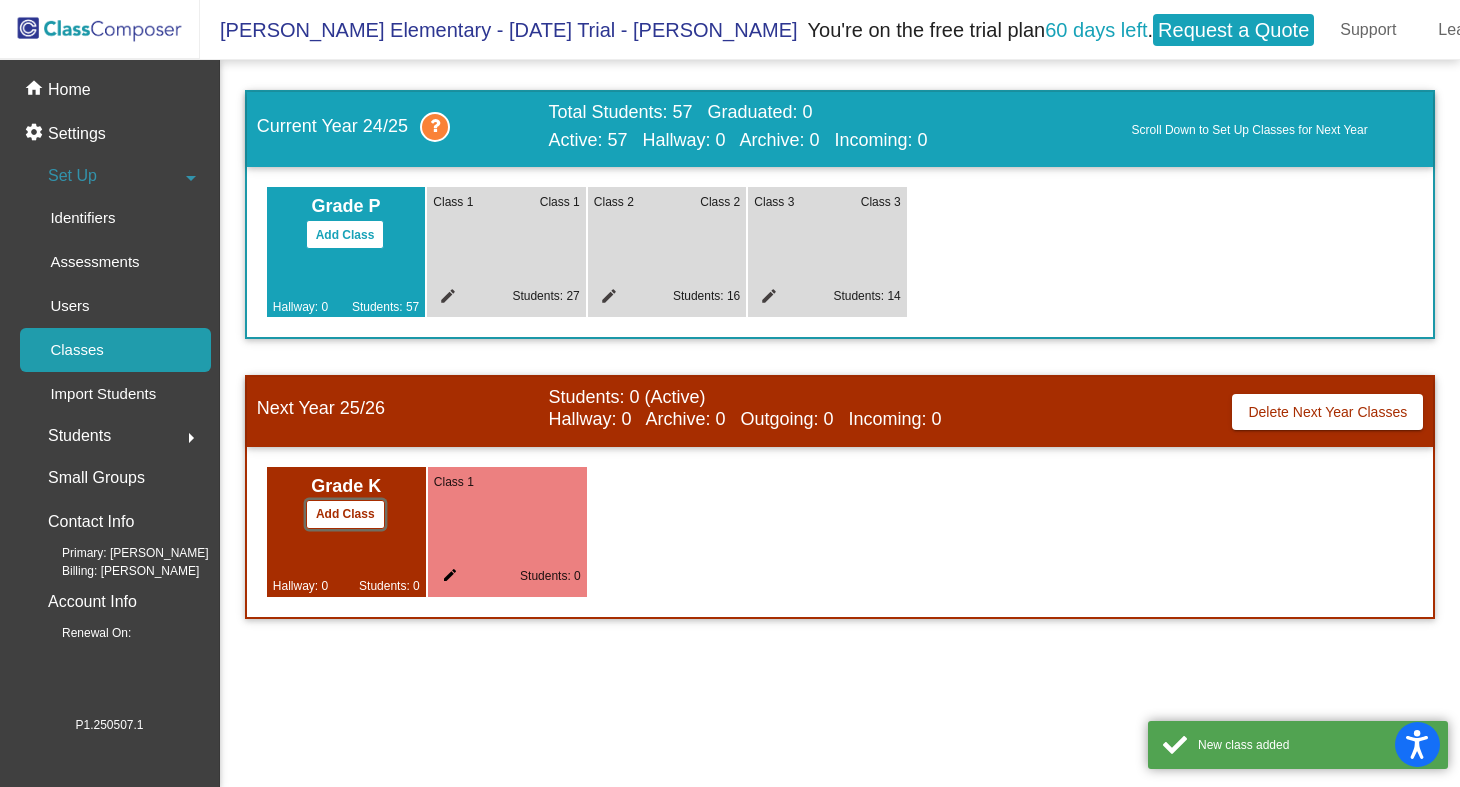 click on "Add Class" 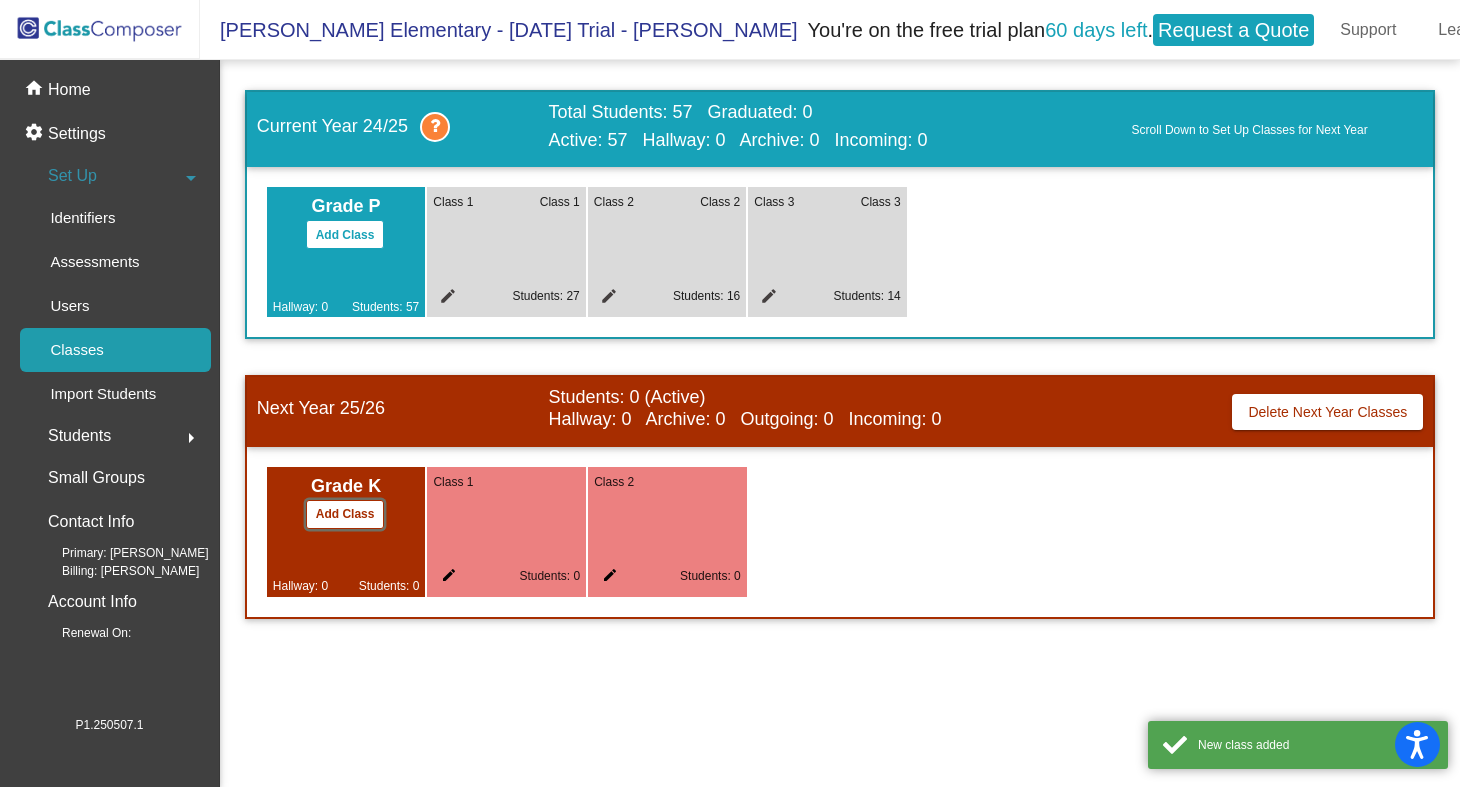 click on "Add Class" 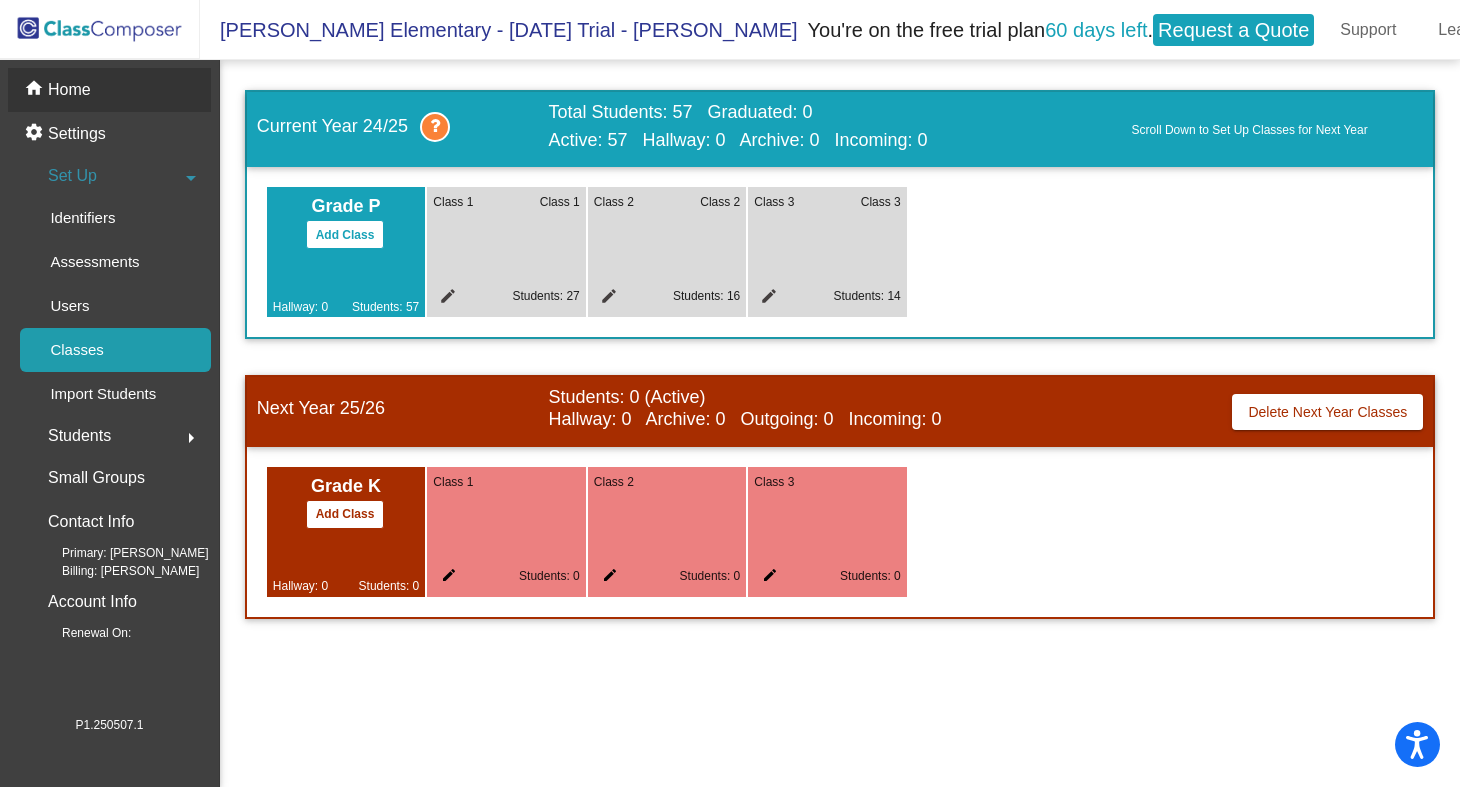 click on "Home" 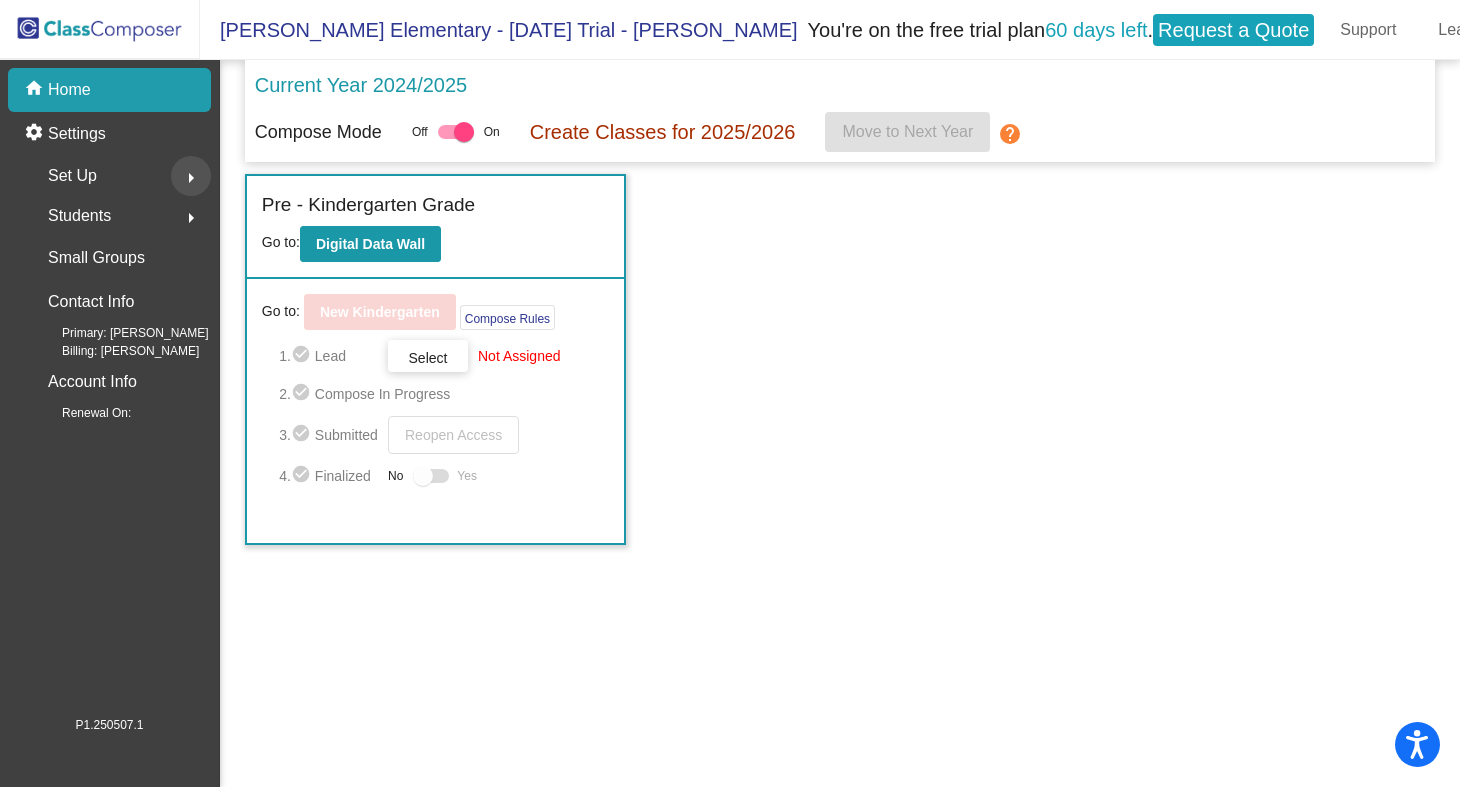 click on "arrow_right" 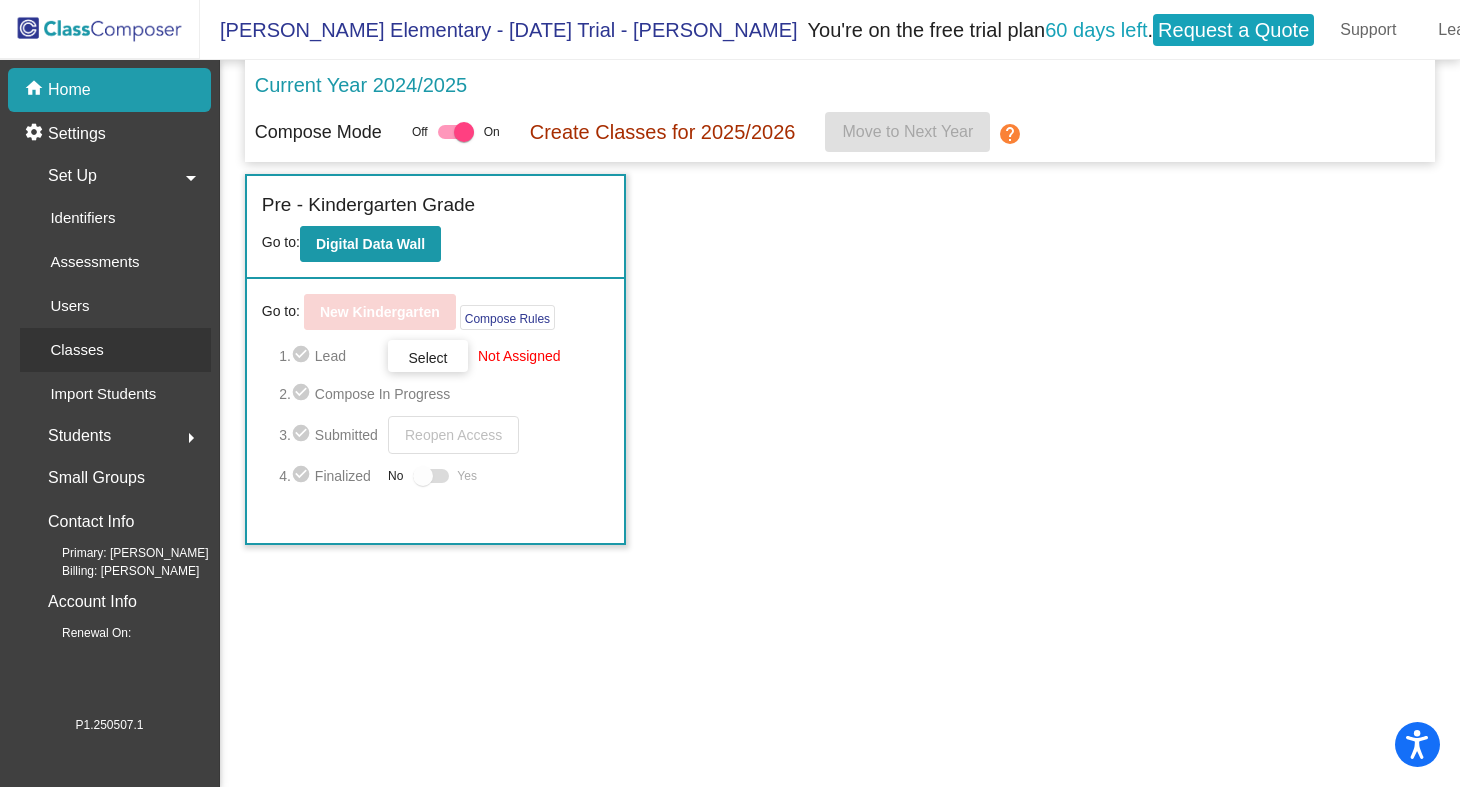 click on "Classes" 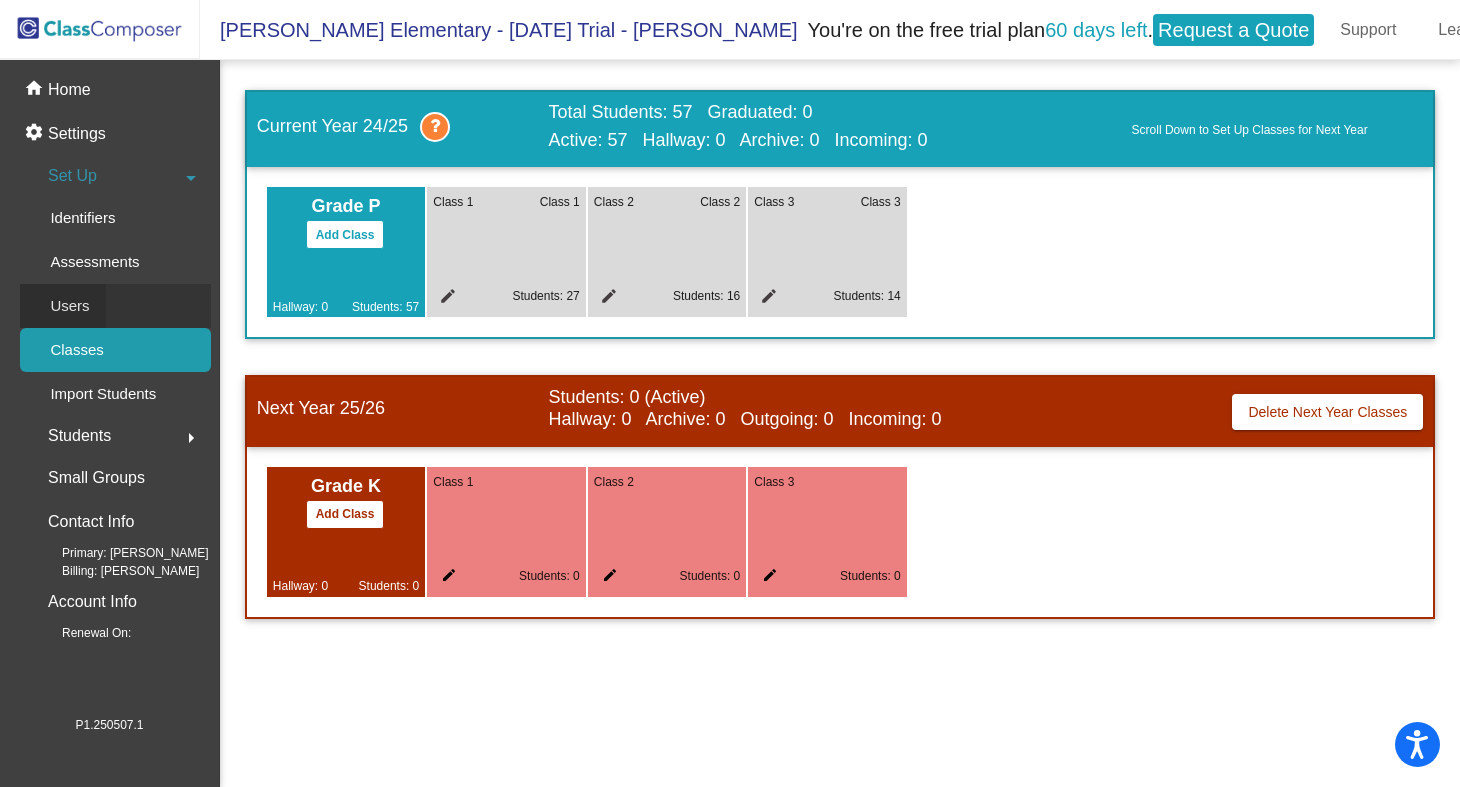 click on "Users" 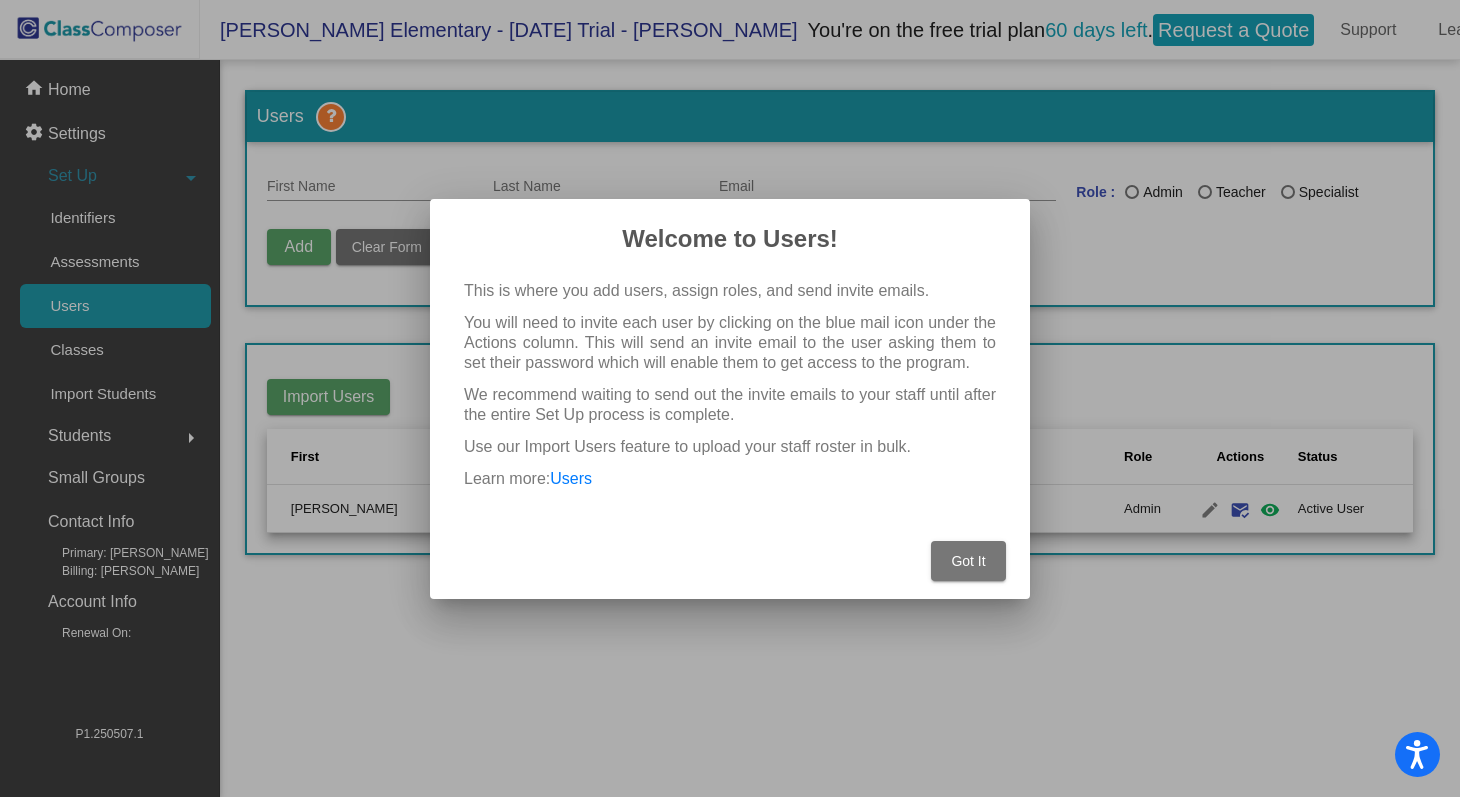 click on "Got It" at bounding box center [968, 561] 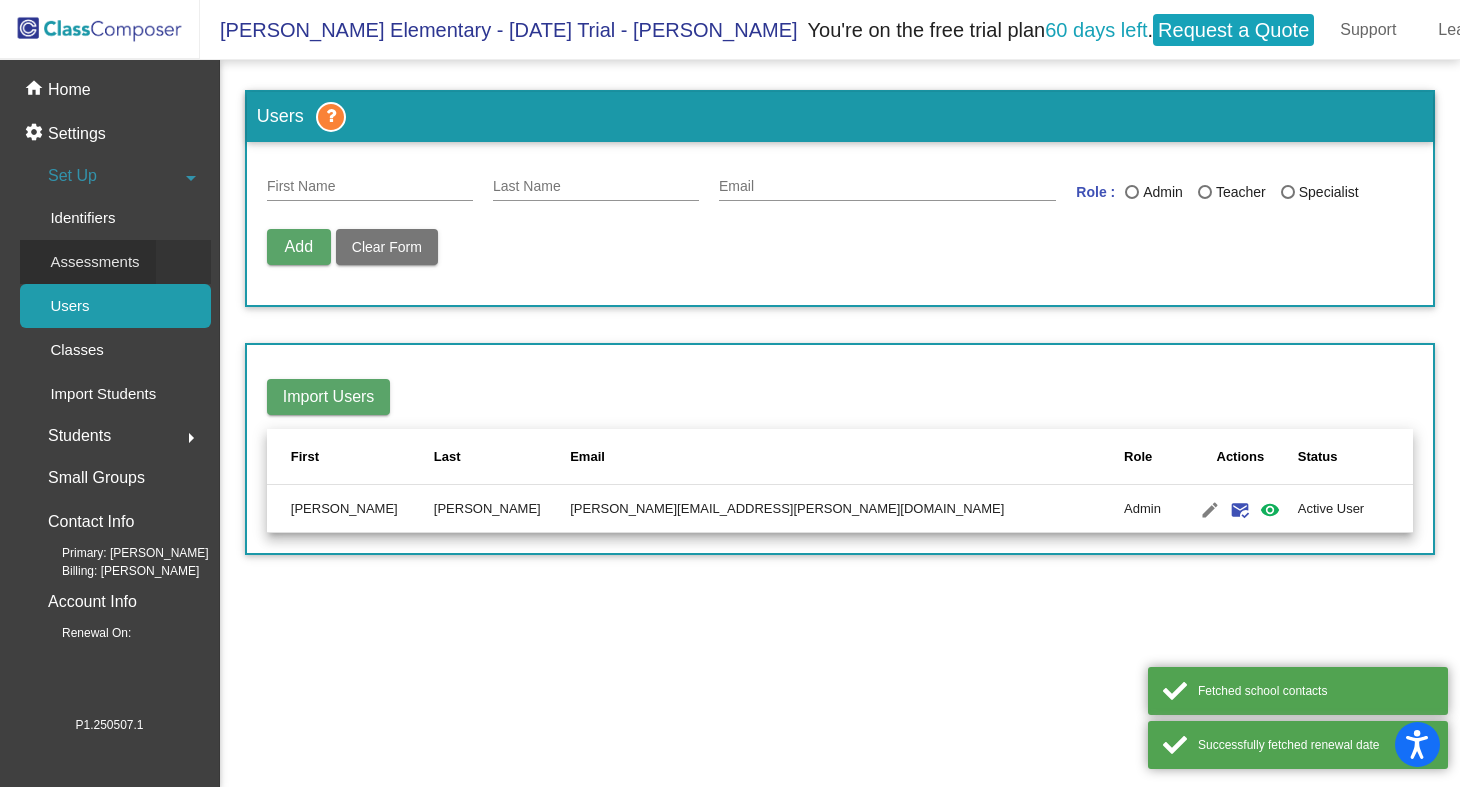 click on "Assessments" 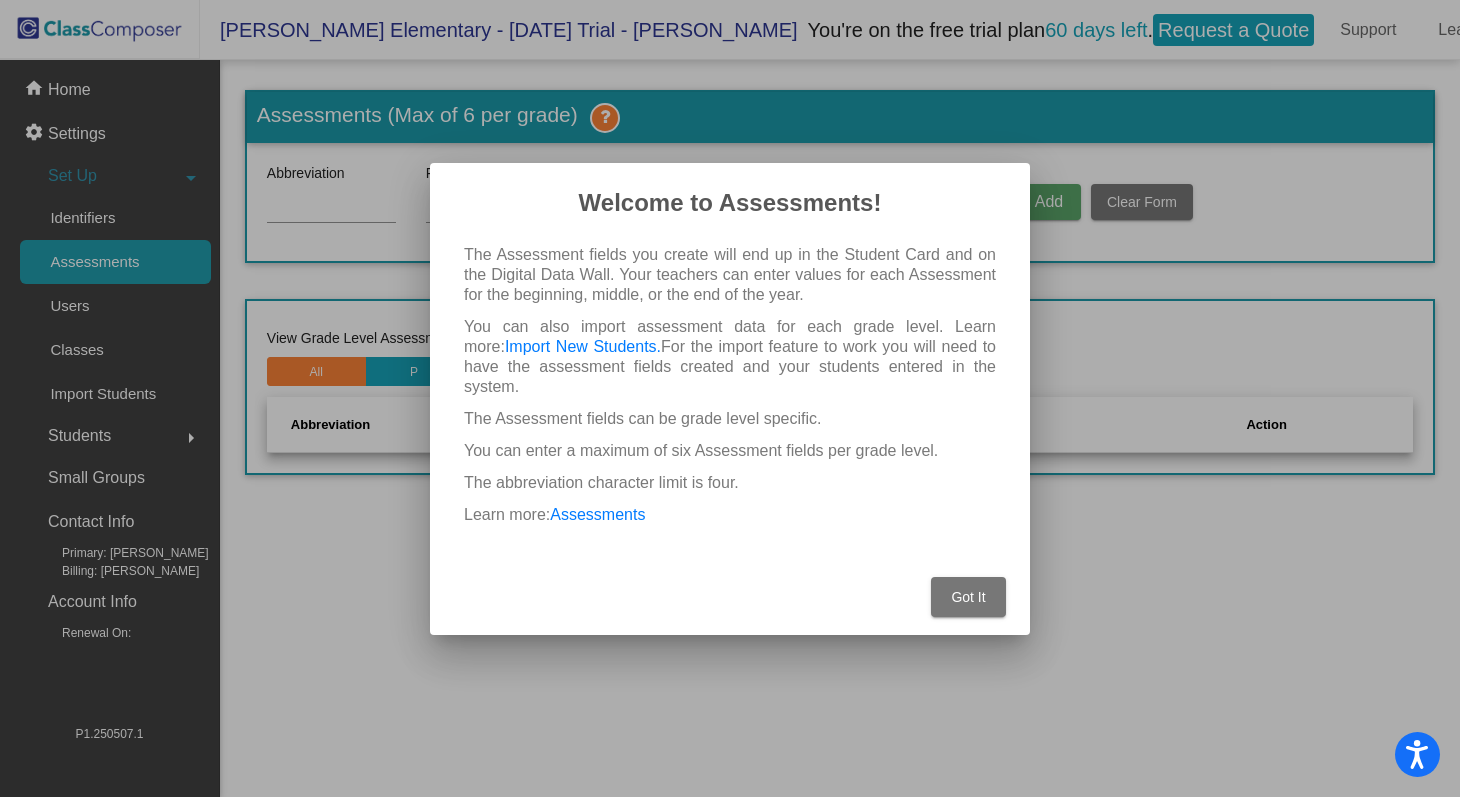 click on "Got It" at bounding box center [968, 597] 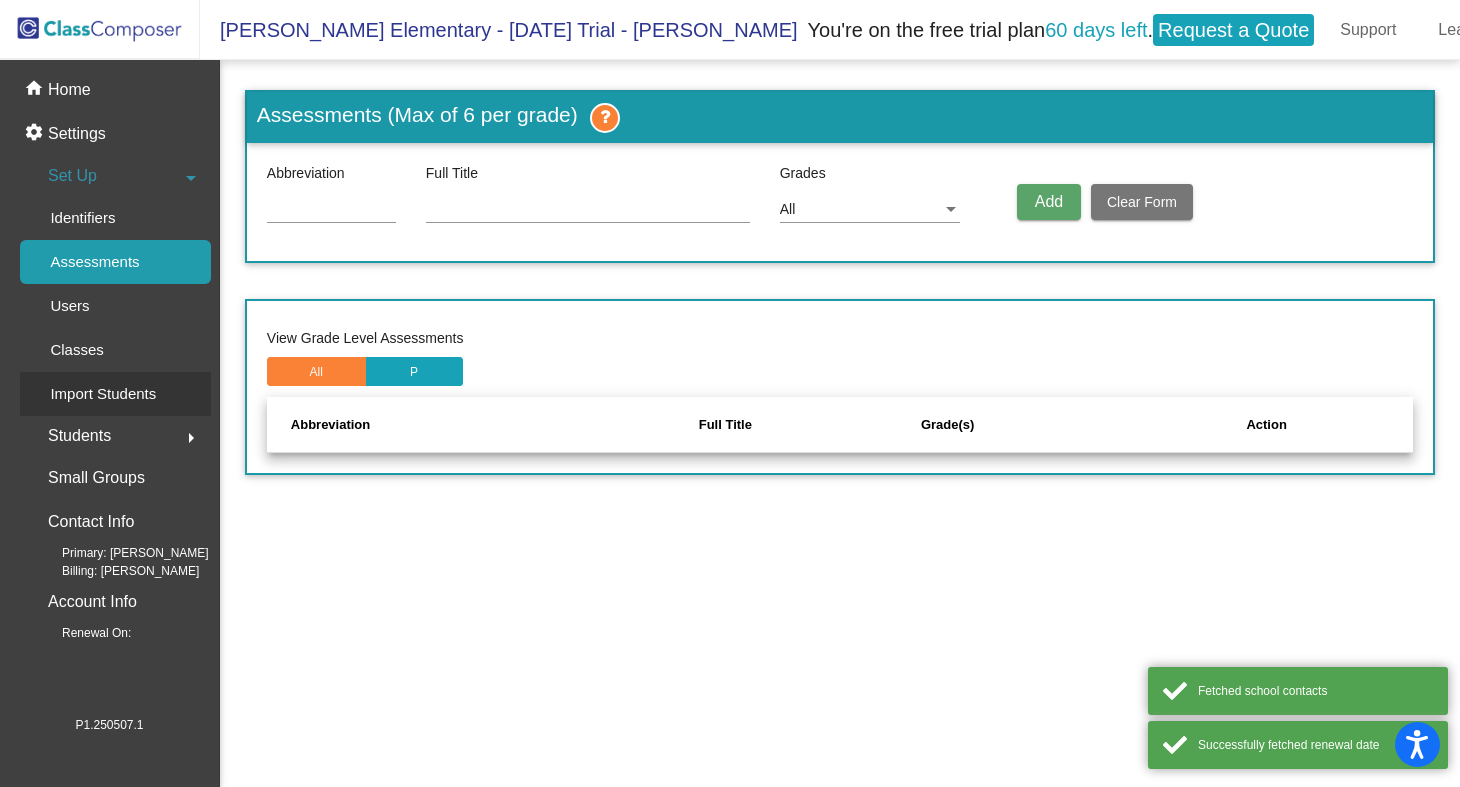 click on "Import Students" 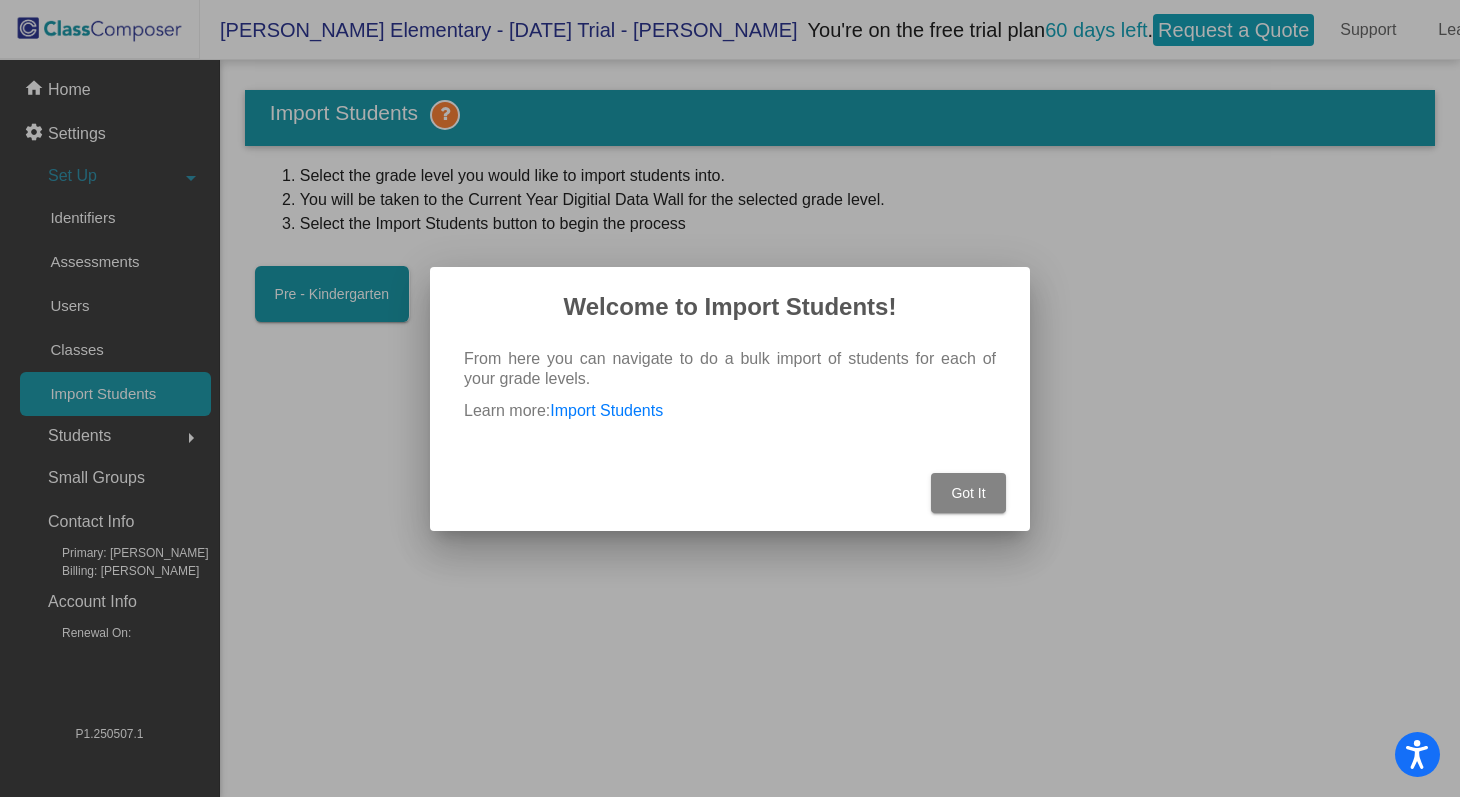 click on "Got It" at bounding box center (968, 493) 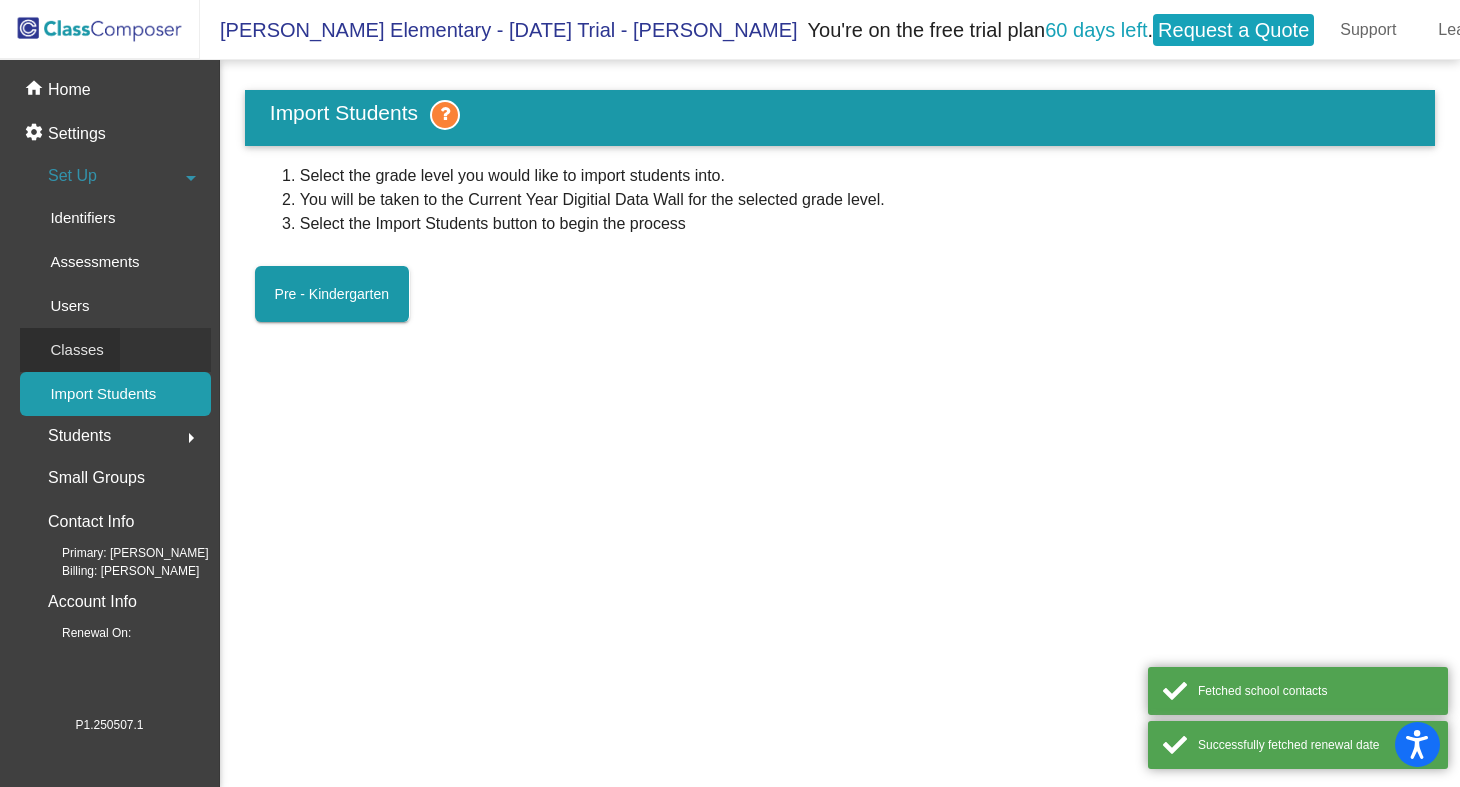 click on "Classes" 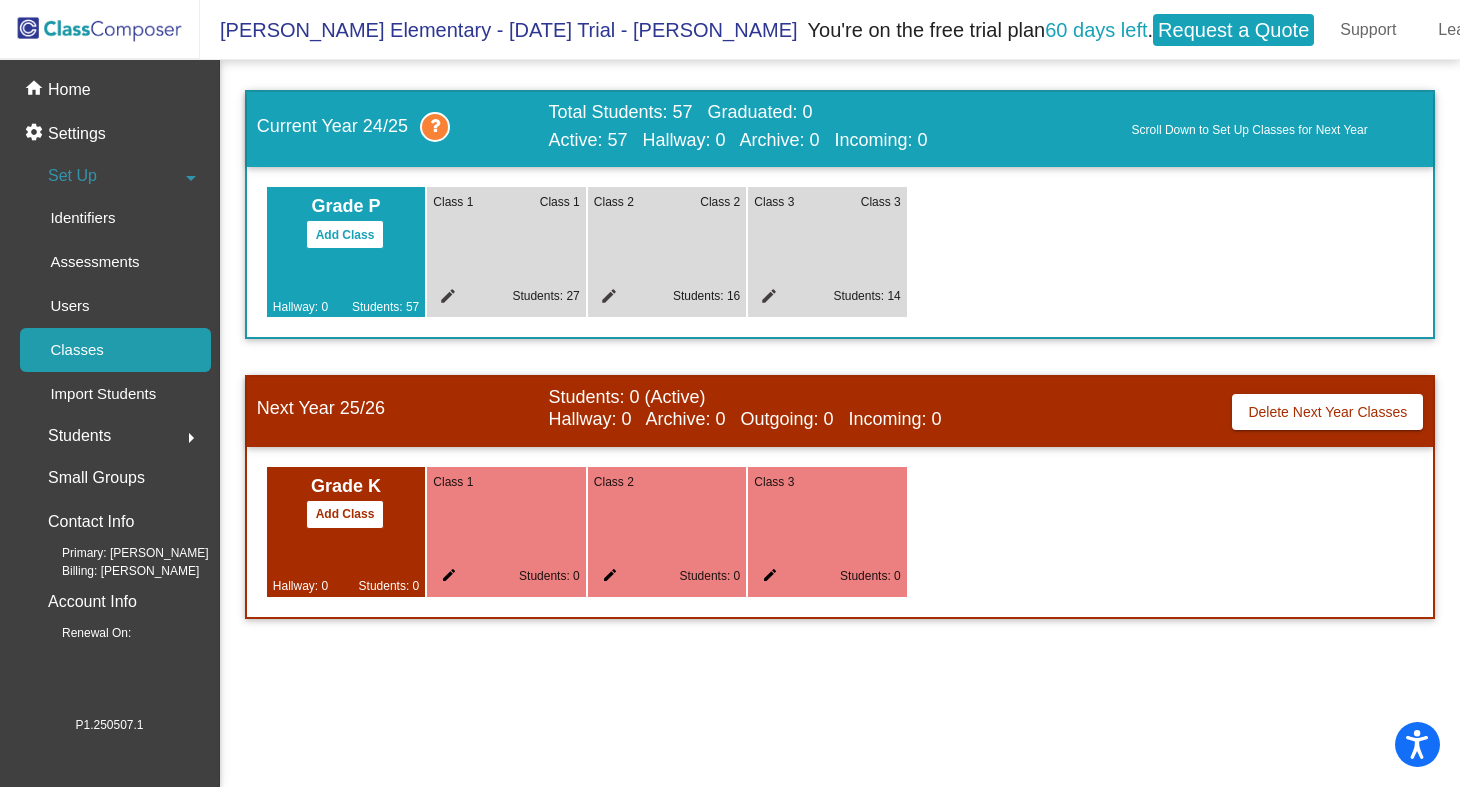 click on "Students  arrow_right" 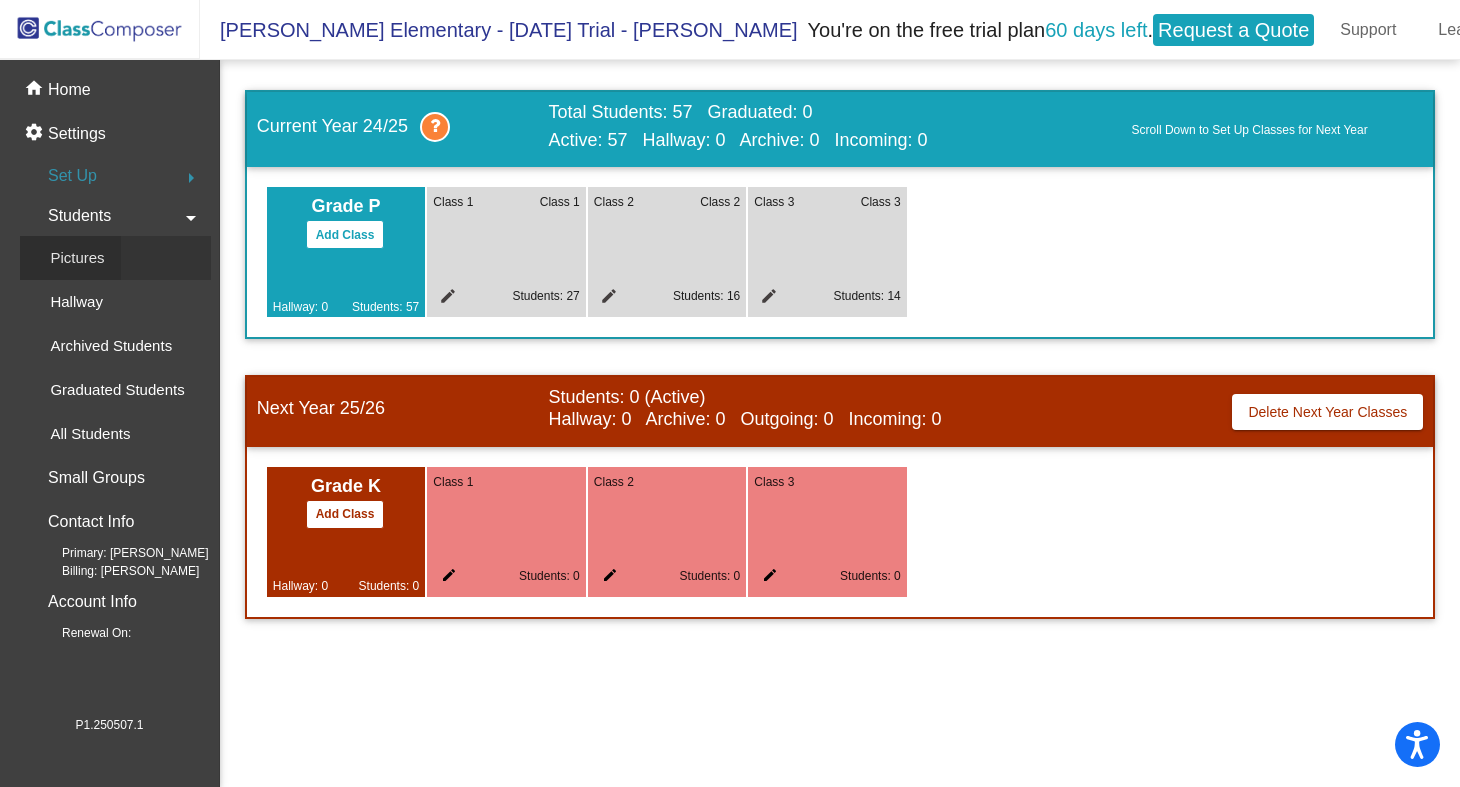 click on "Pictures" 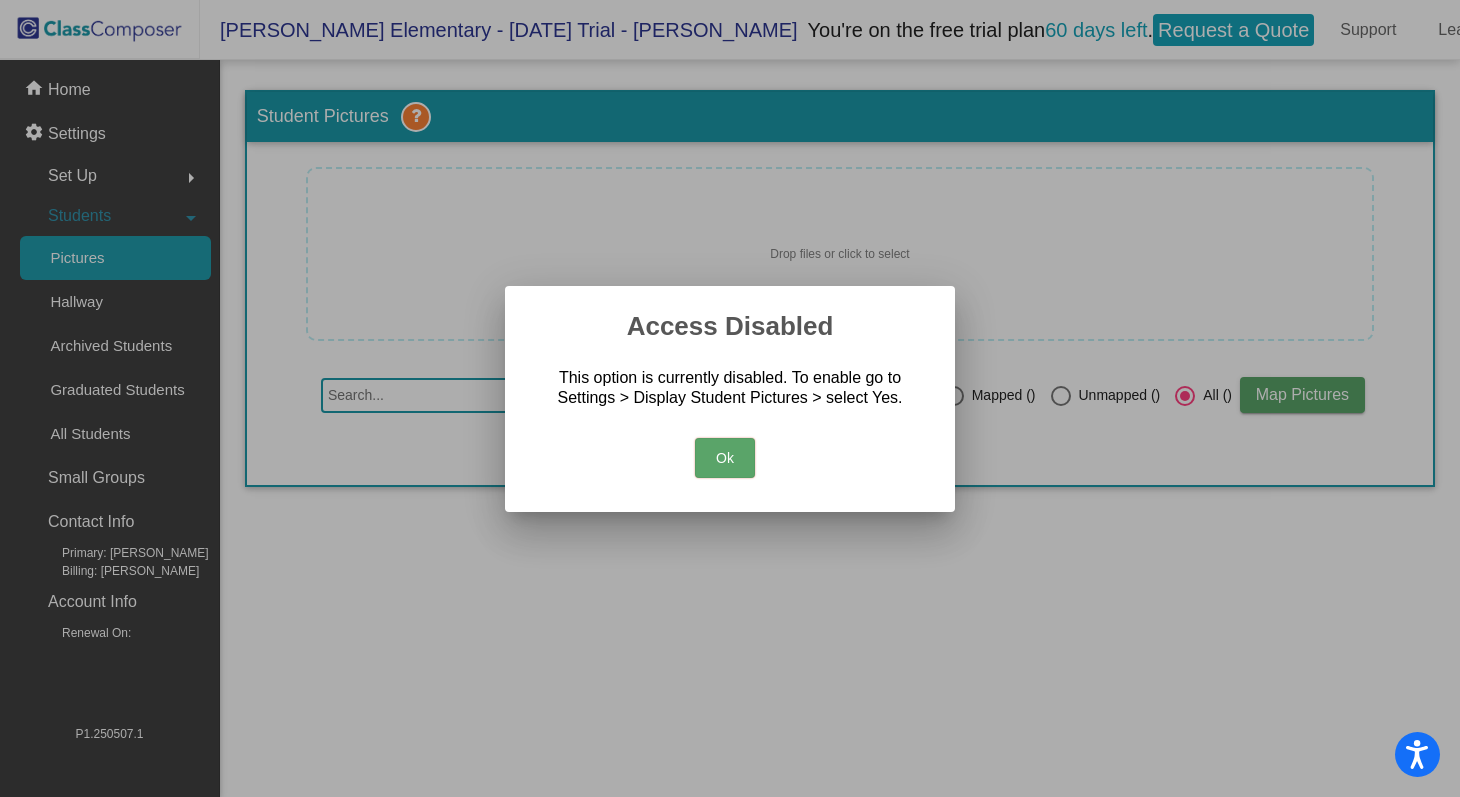 click on "Ok" at bounding box center [725, 458] 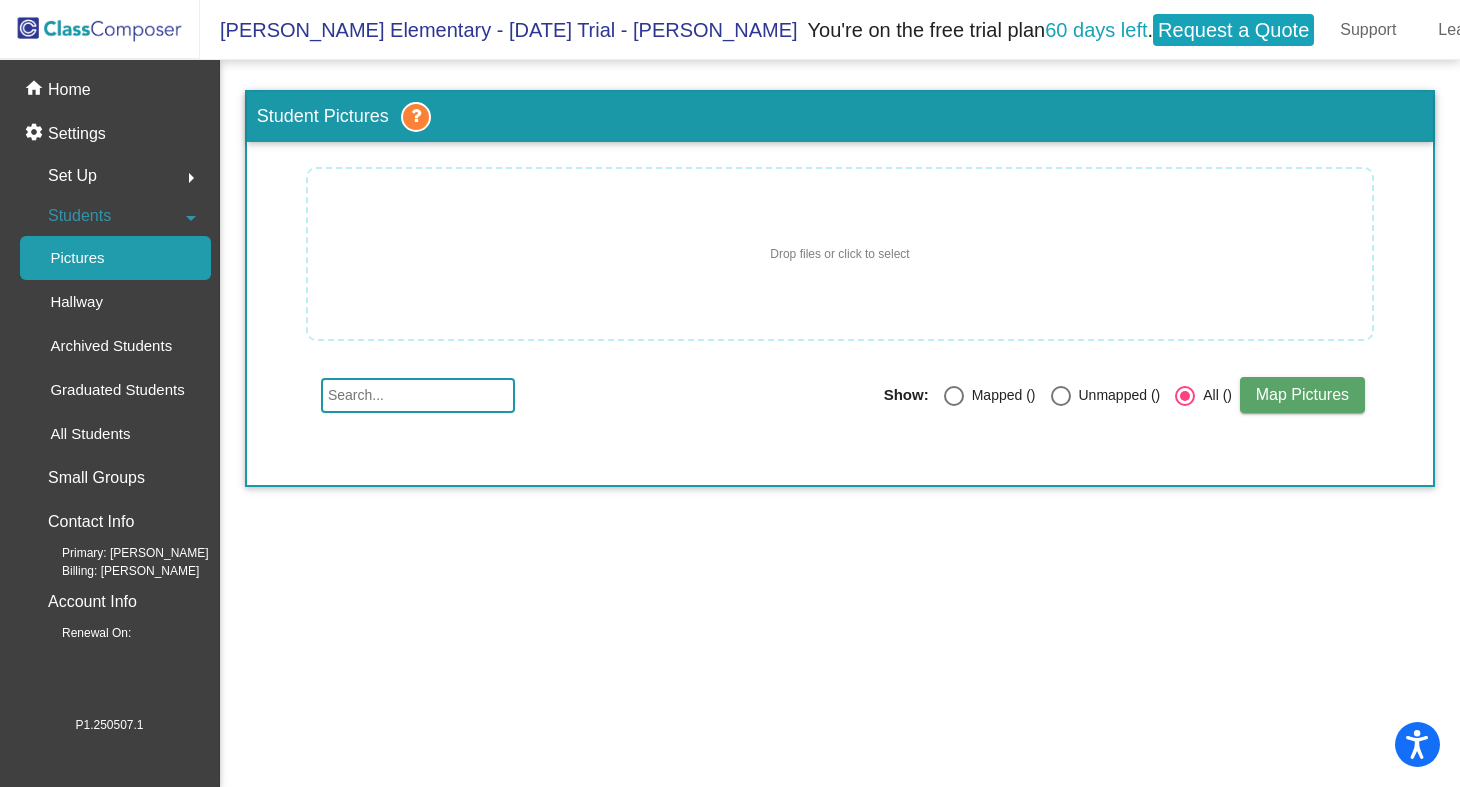 click on "arrow_right" 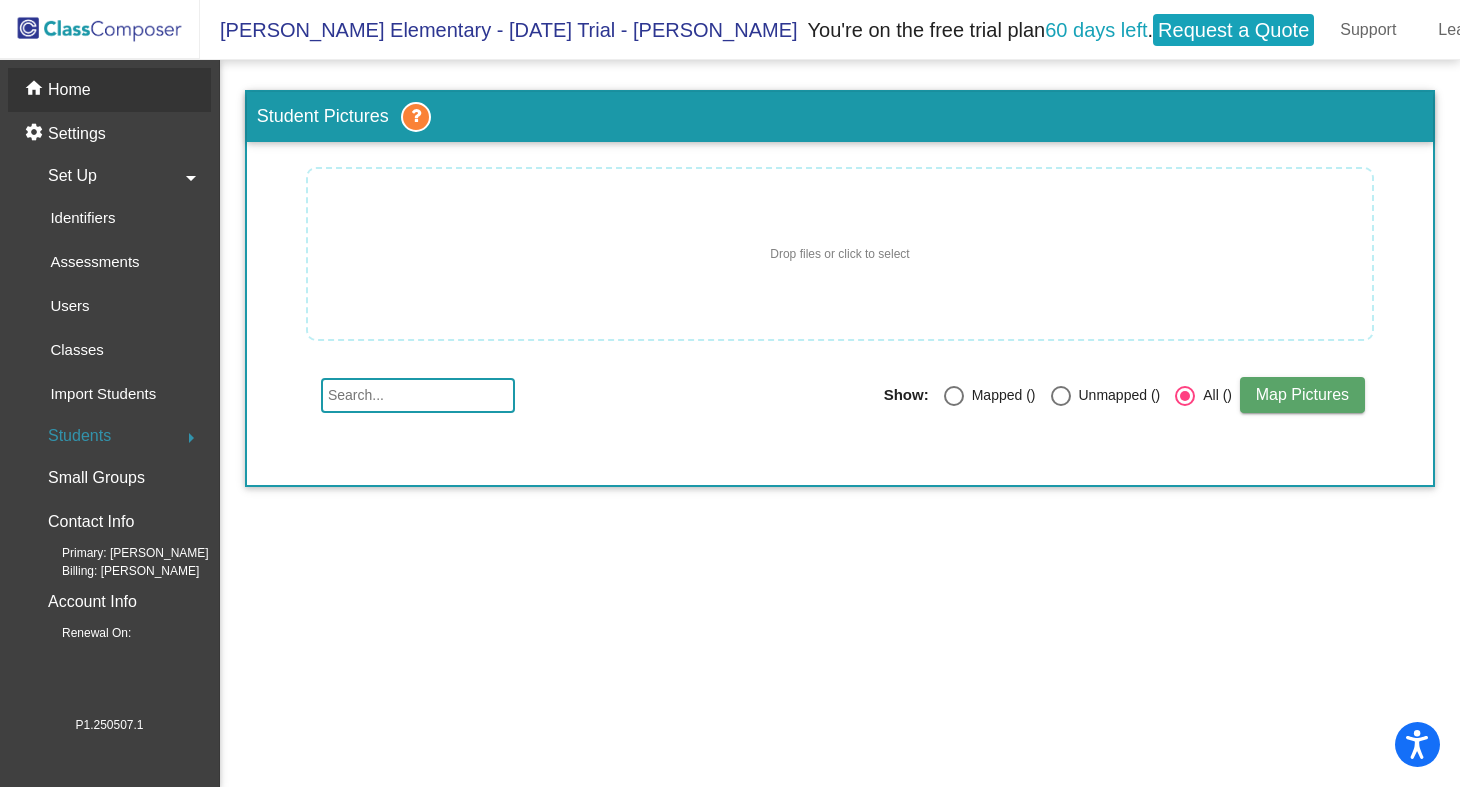 click on "Home" 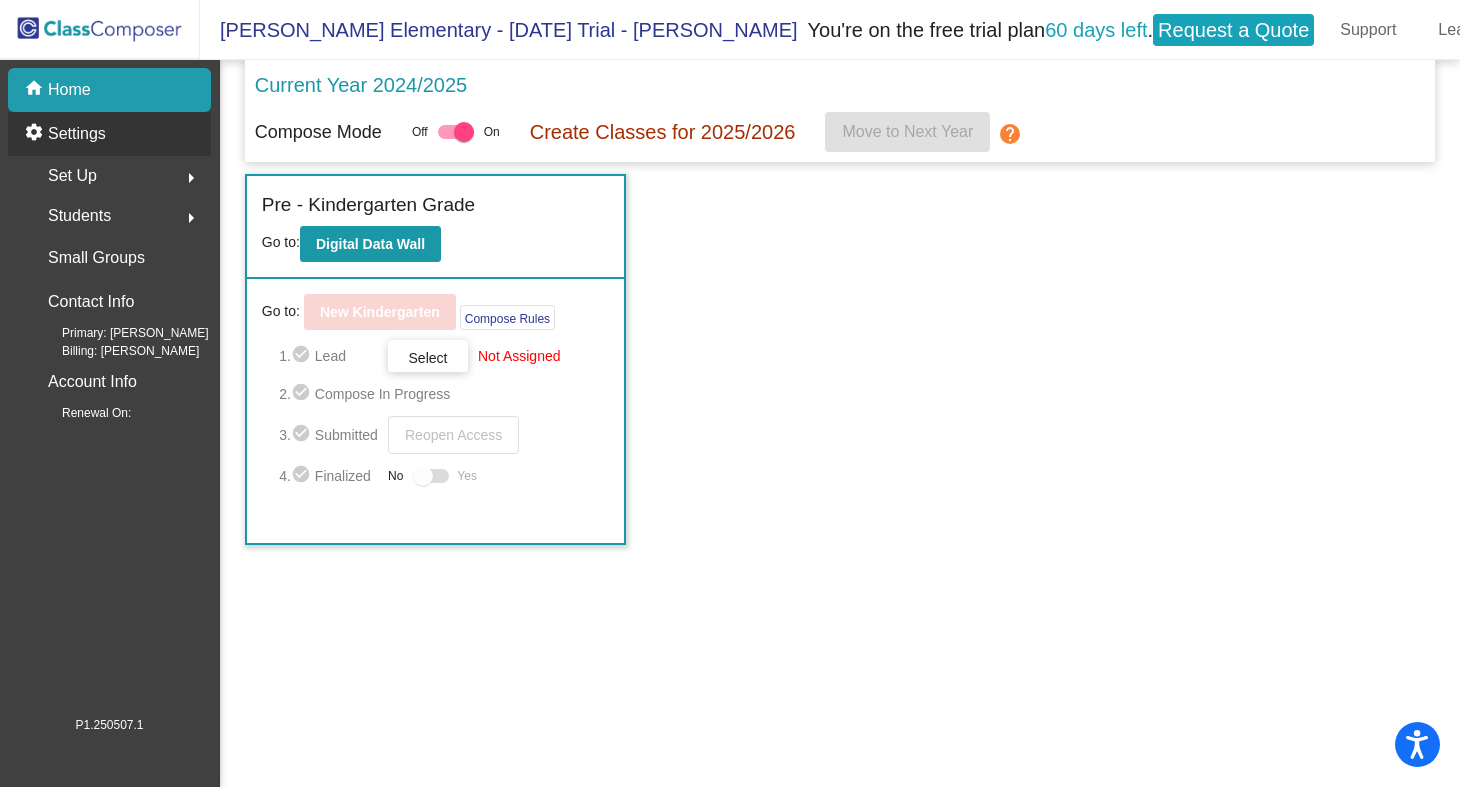 click on "Settings" 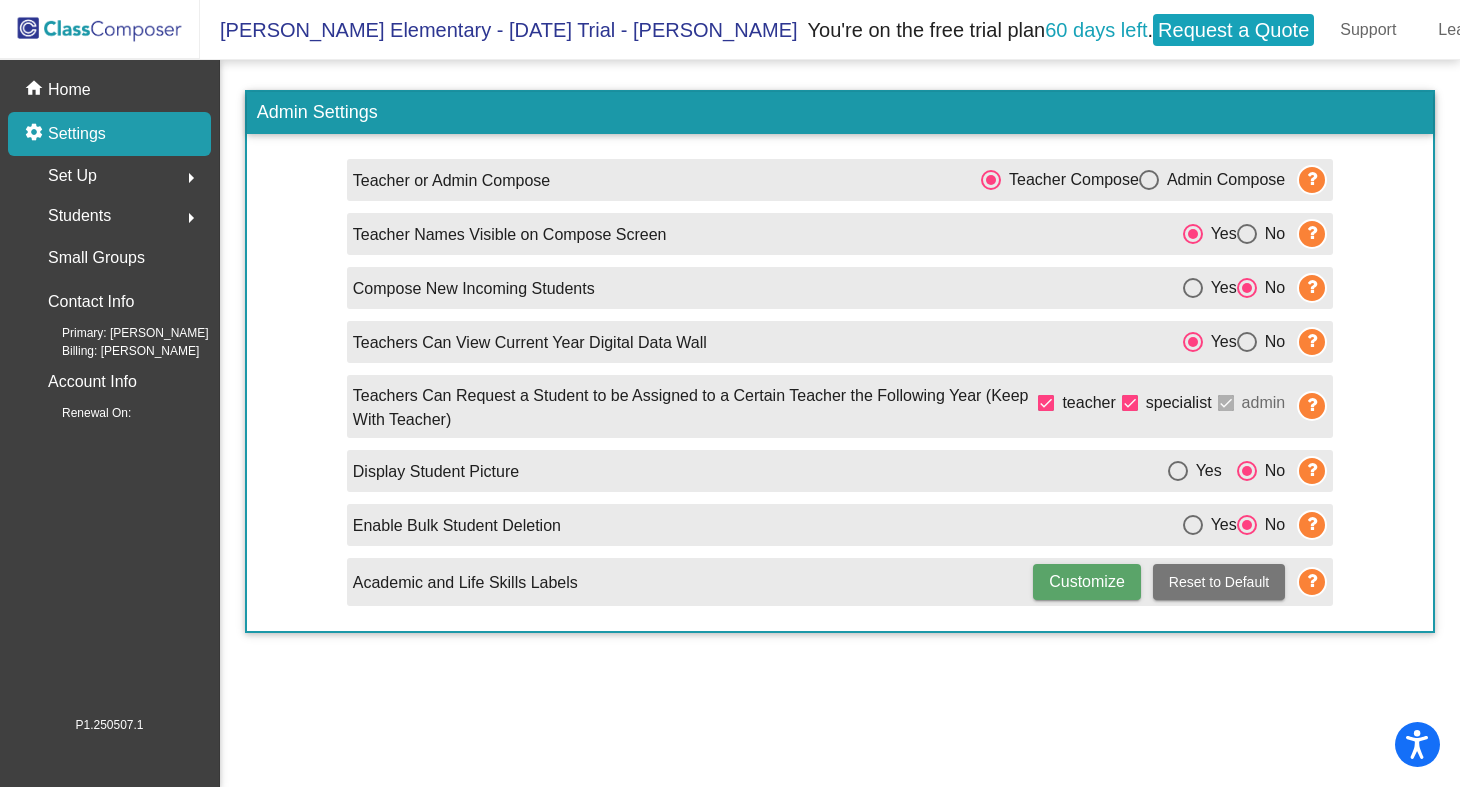 click on "Set Up" 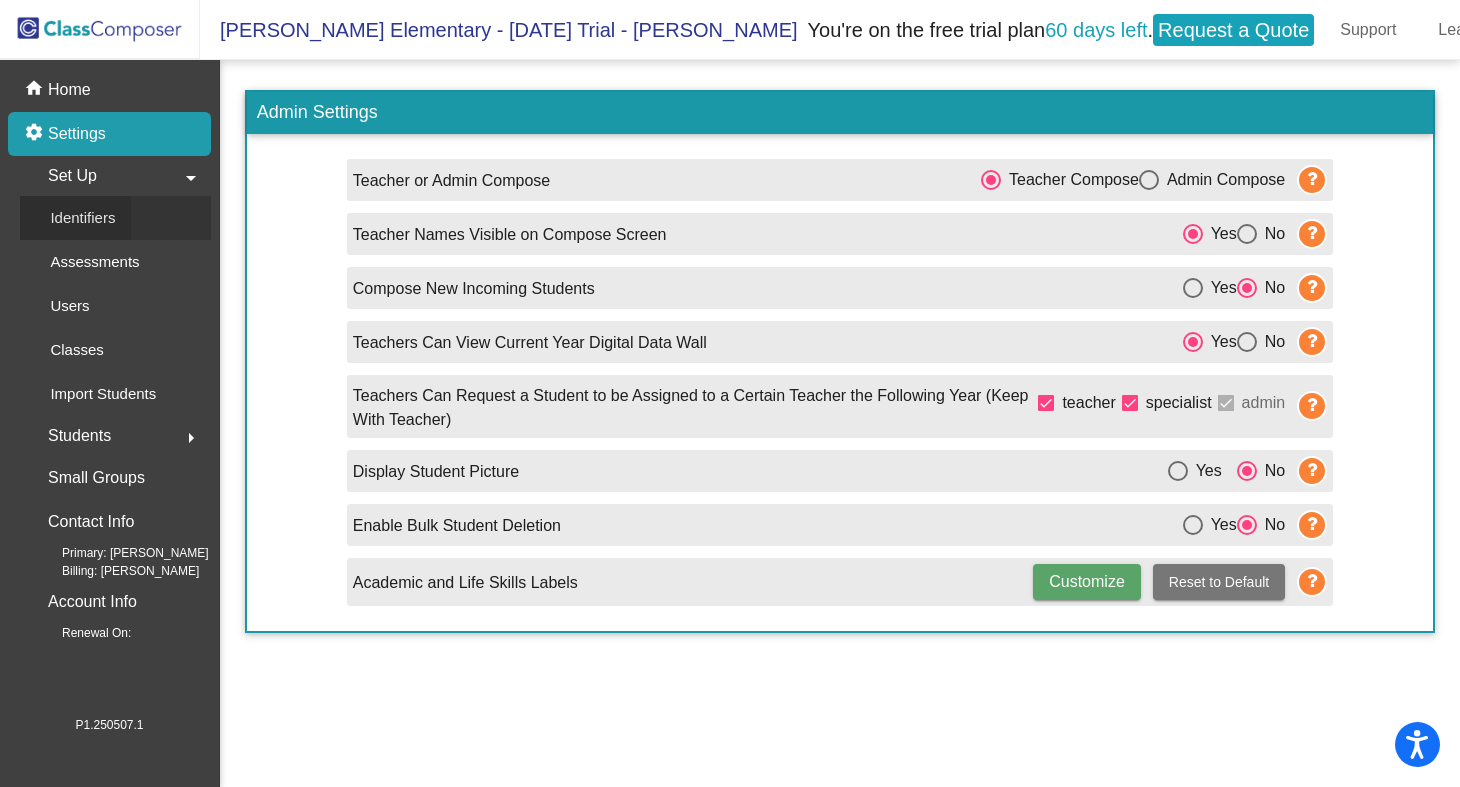 click on "Identifiers" 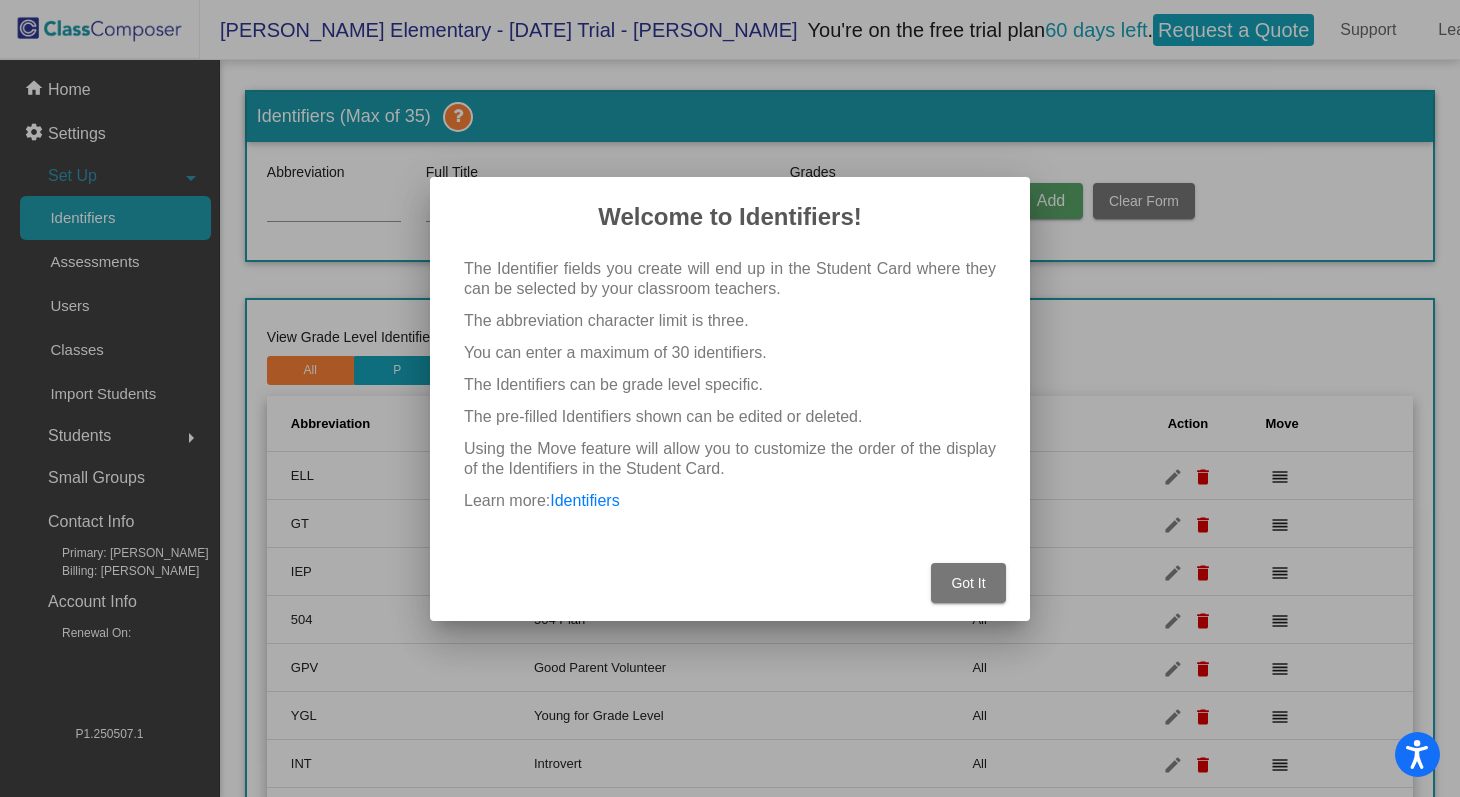 click on "Got It" at bounding box center (968, 583) 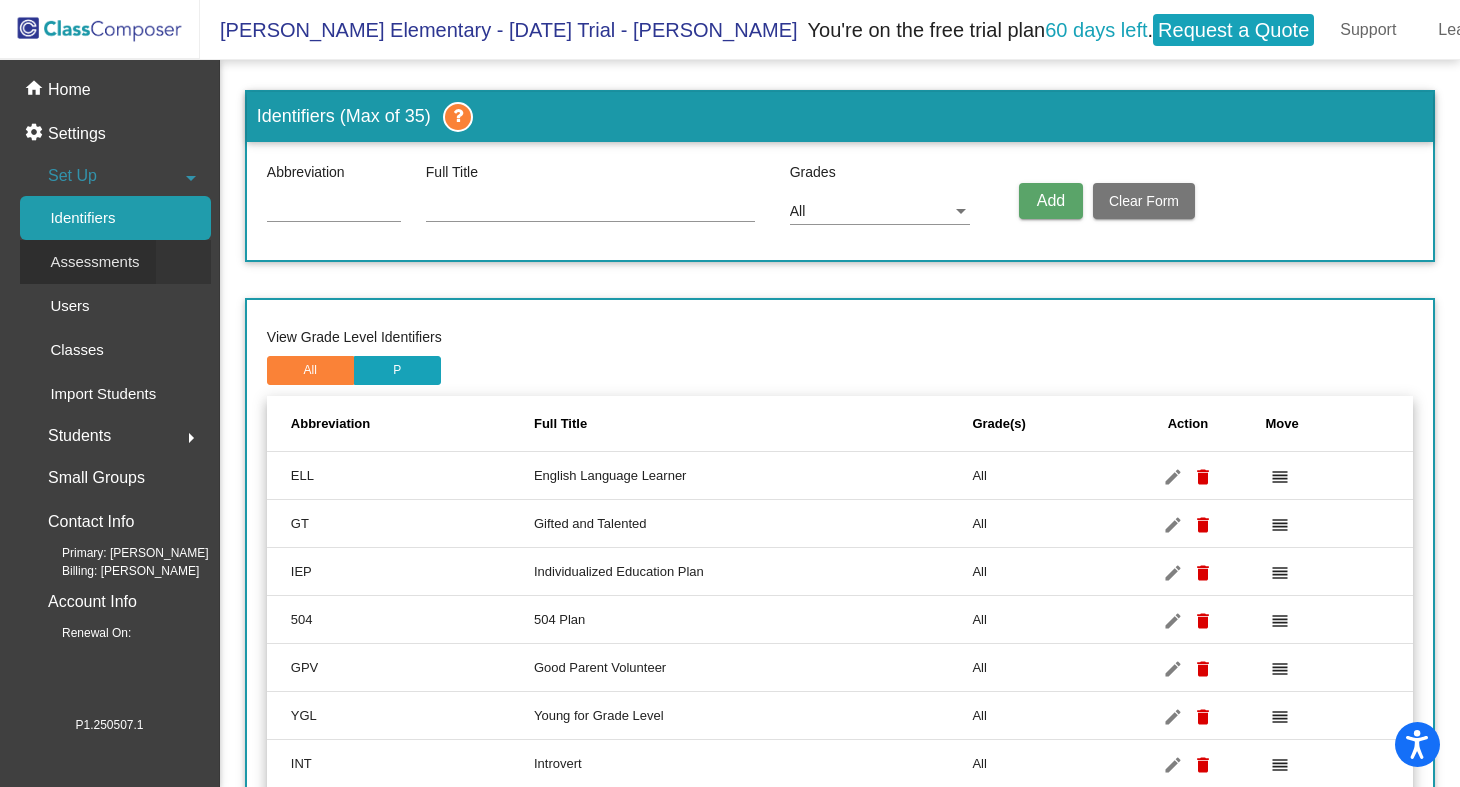 click on "Assessments" 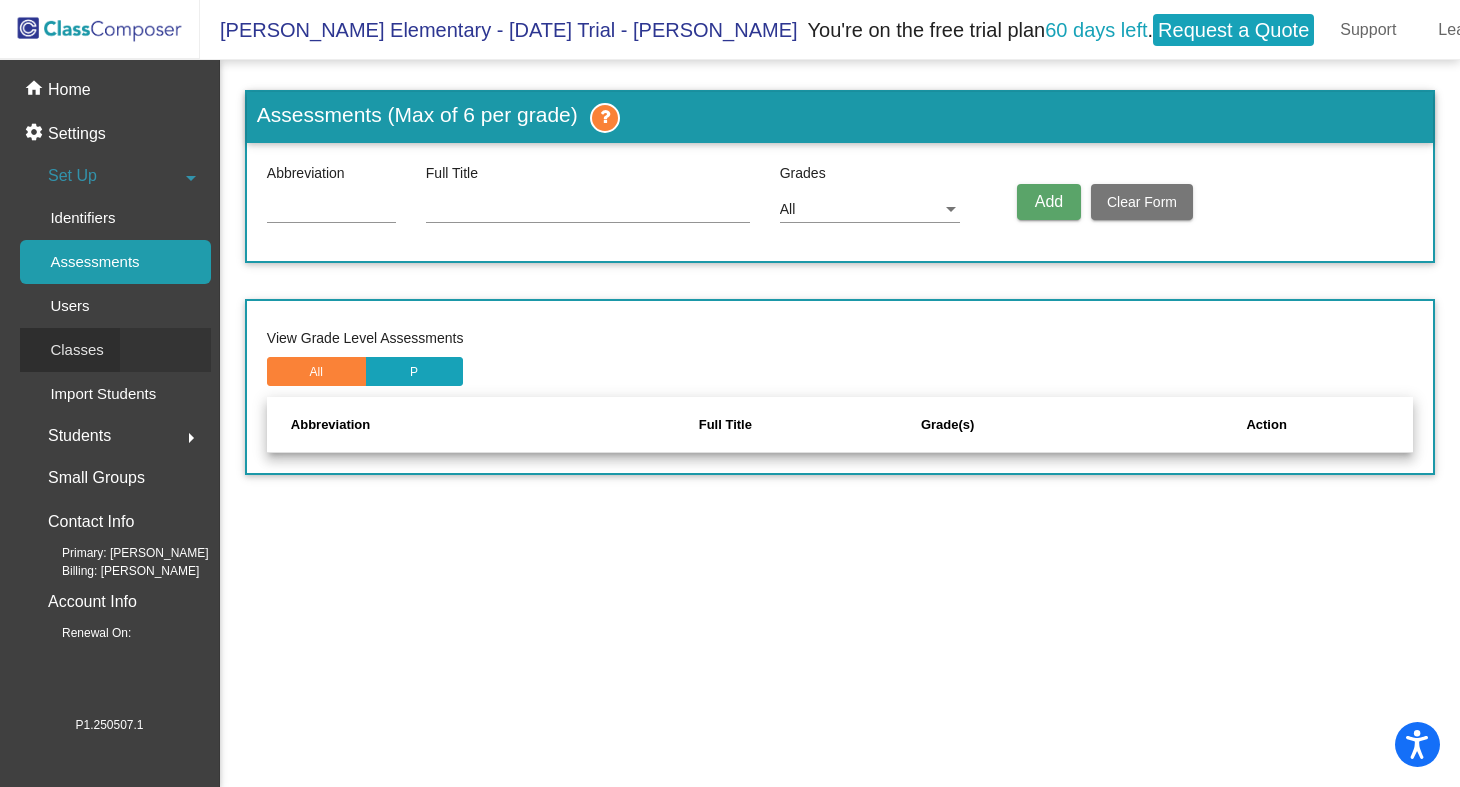 click on "Classes" 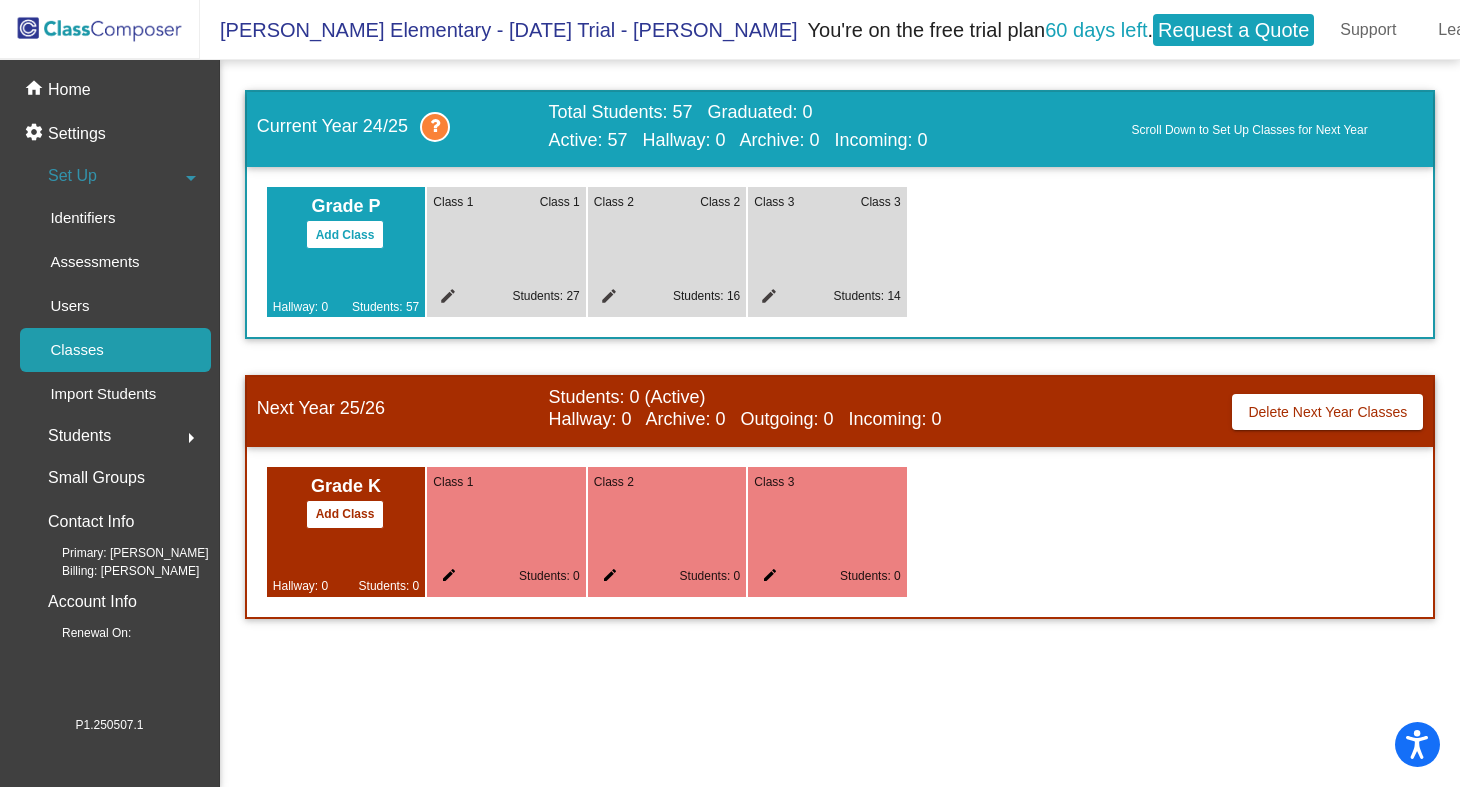 click on "Students" 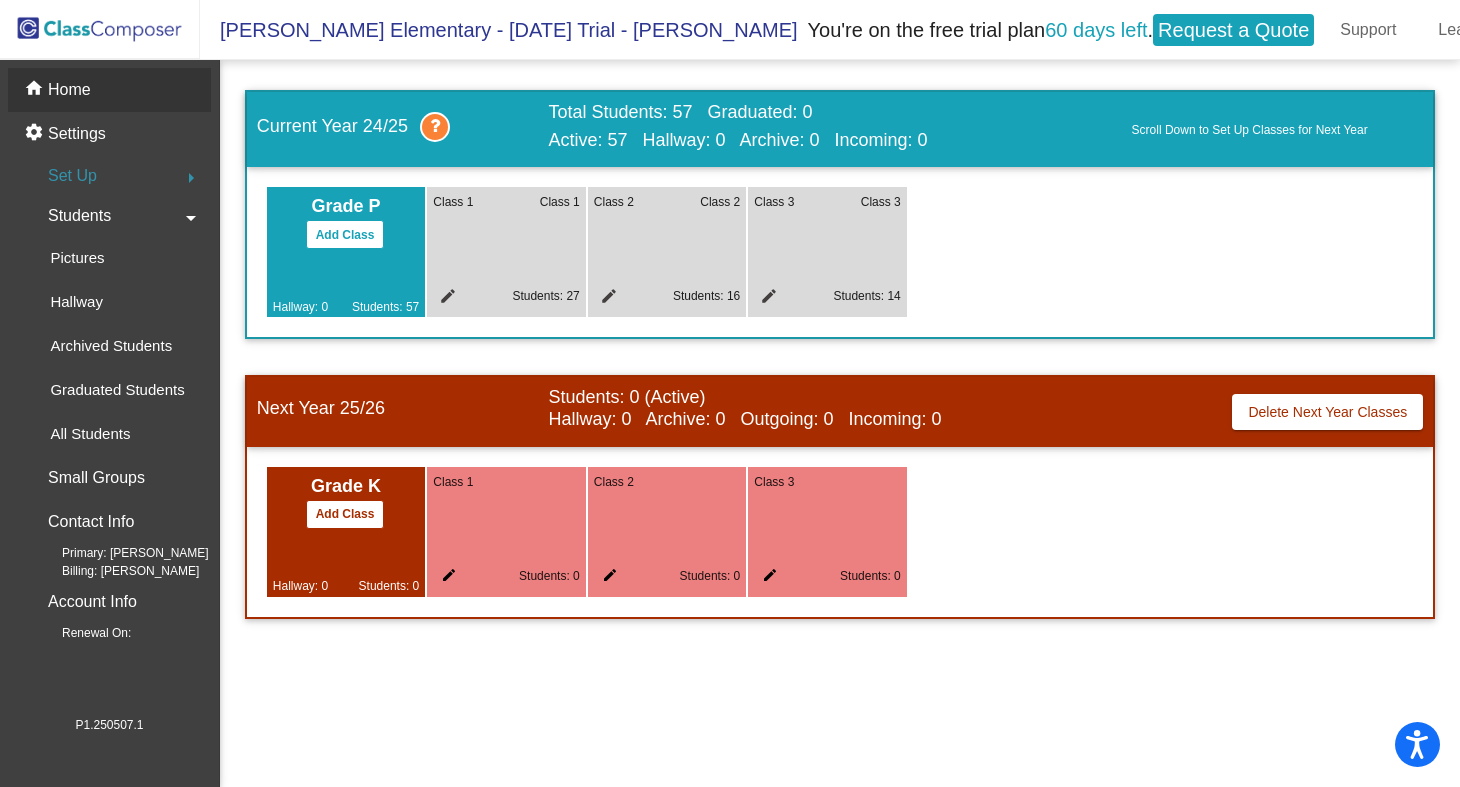 click on "Home" 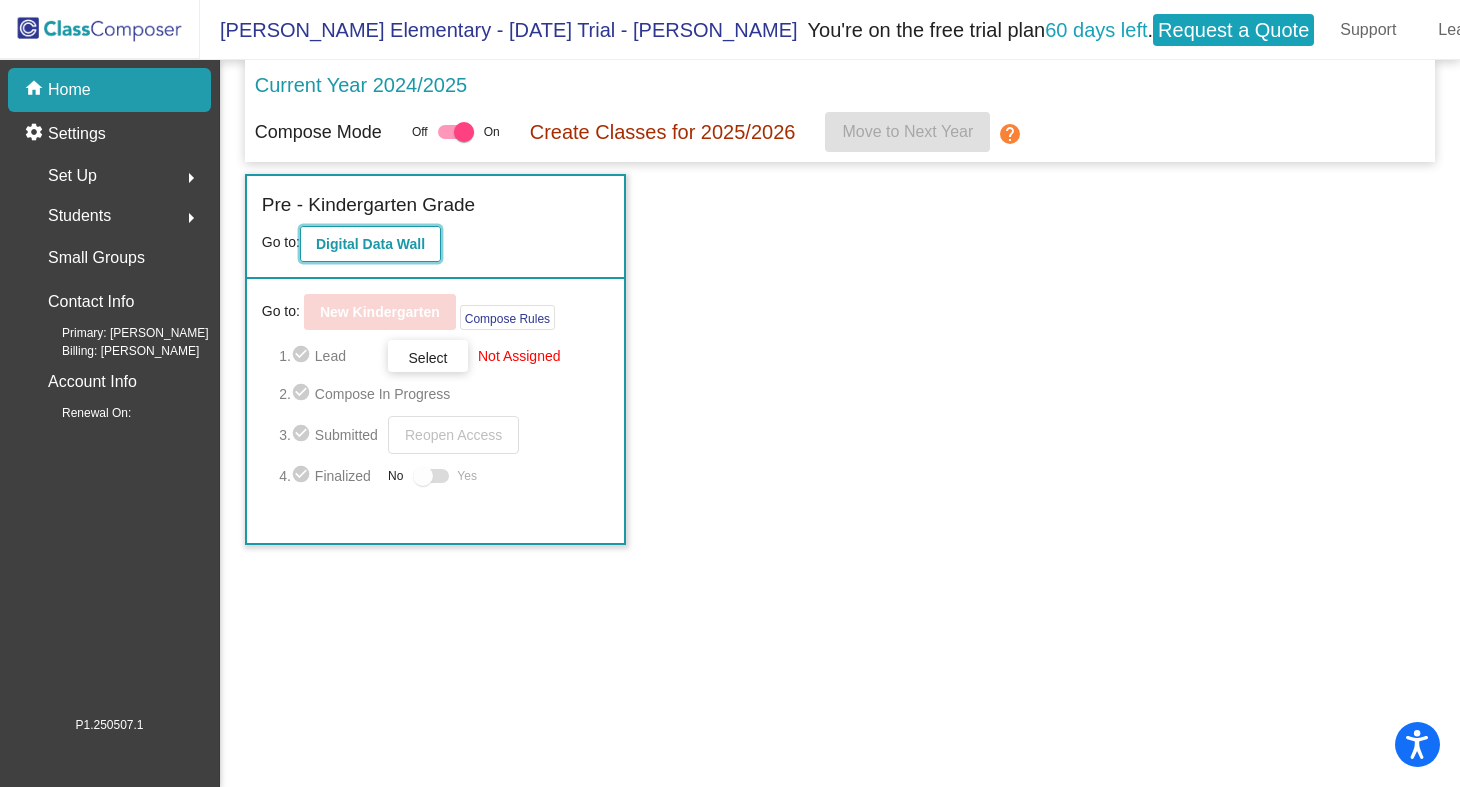 click on "Digital Data Wall" 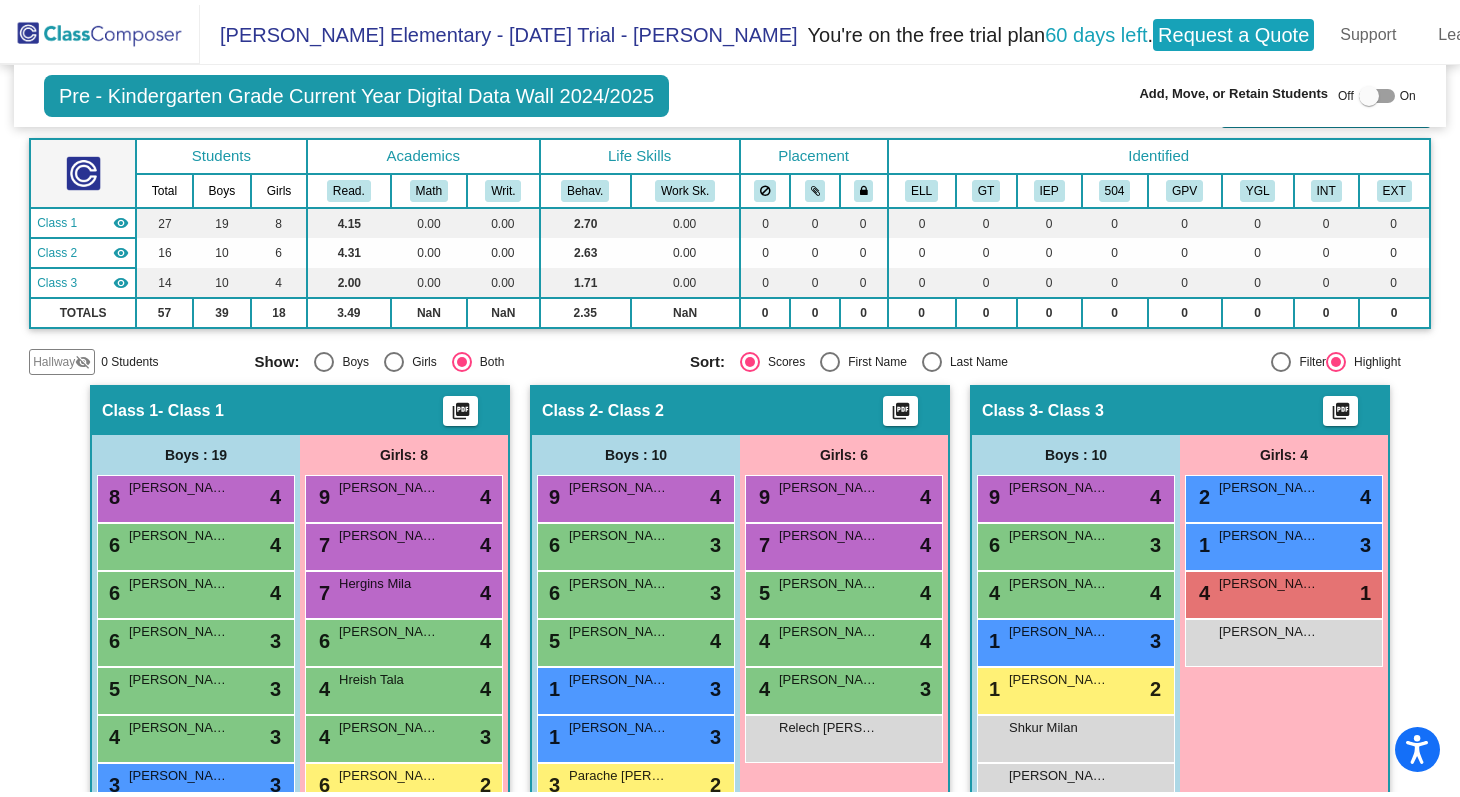 scroll, scrollTop: 0, scrollLeft: 0, axis: both 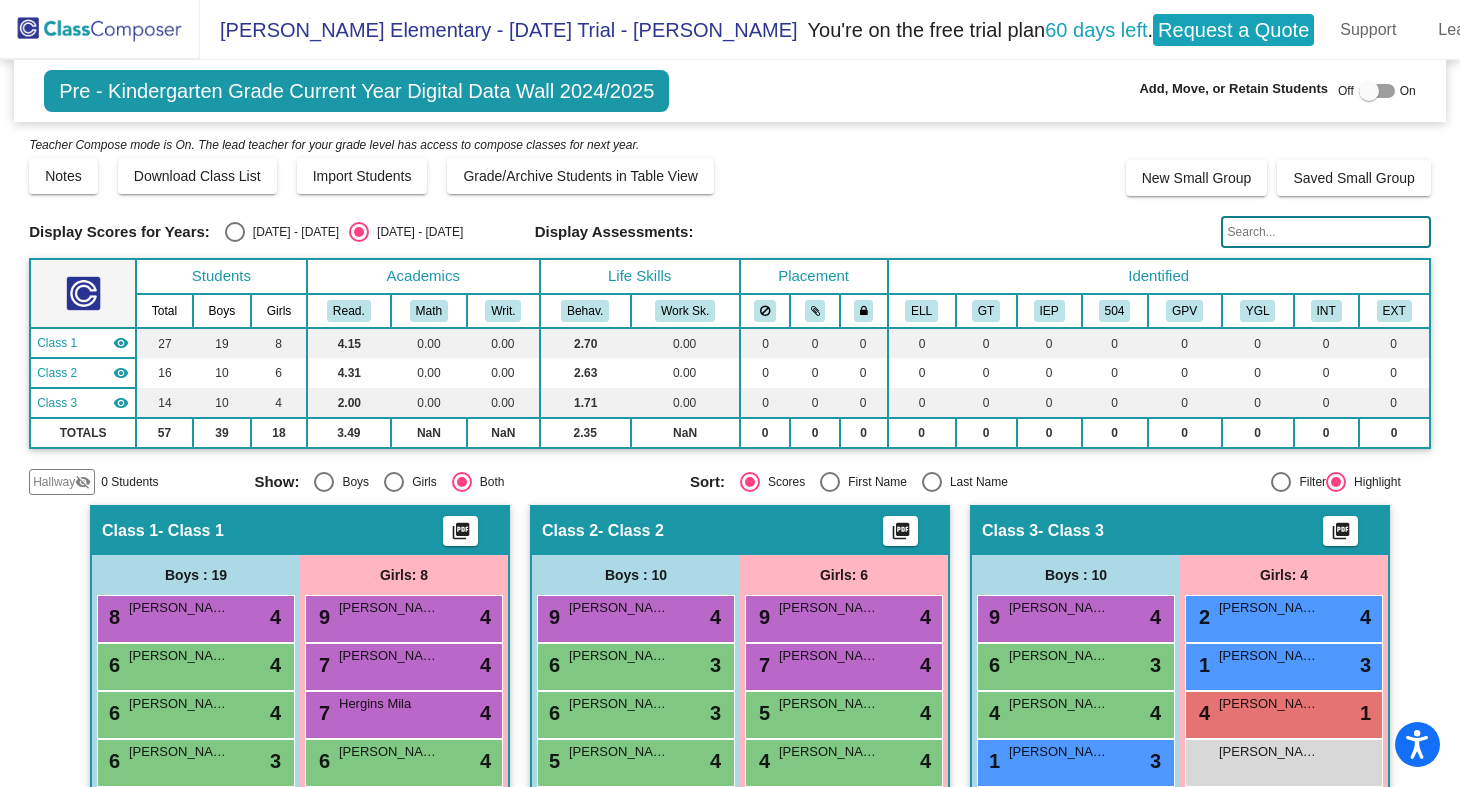 click 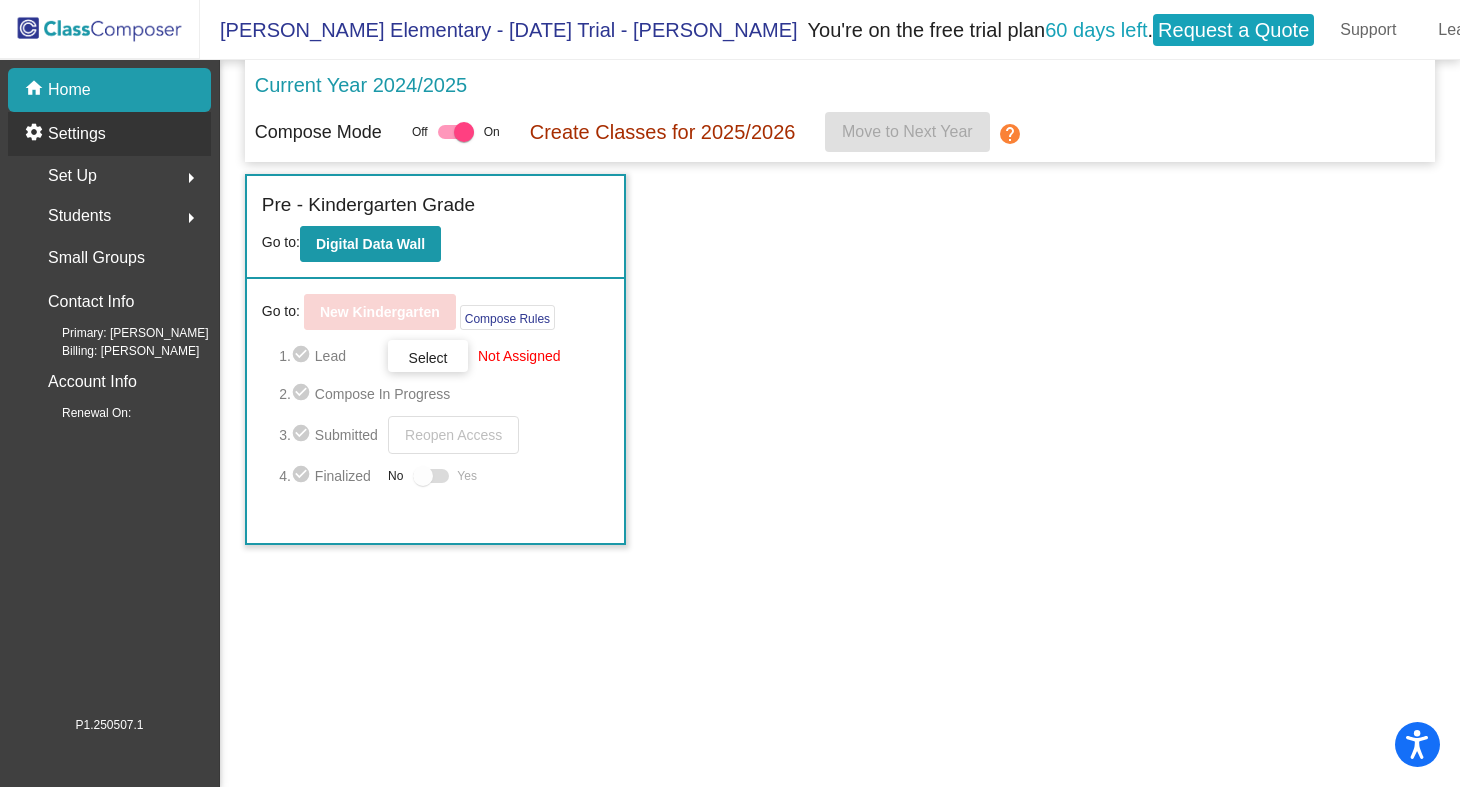 click on "Settings" 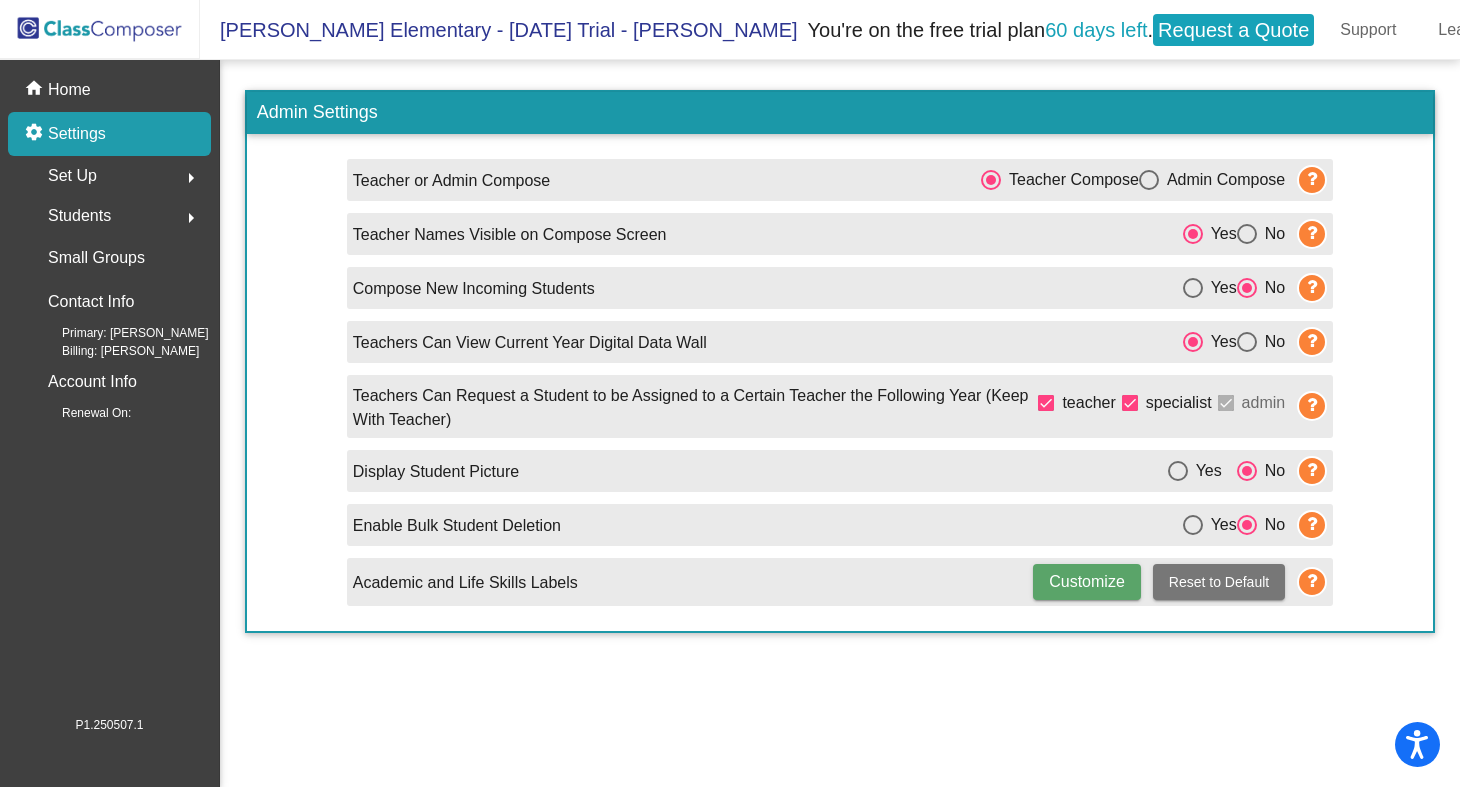click on "Set Up  arrow_right" 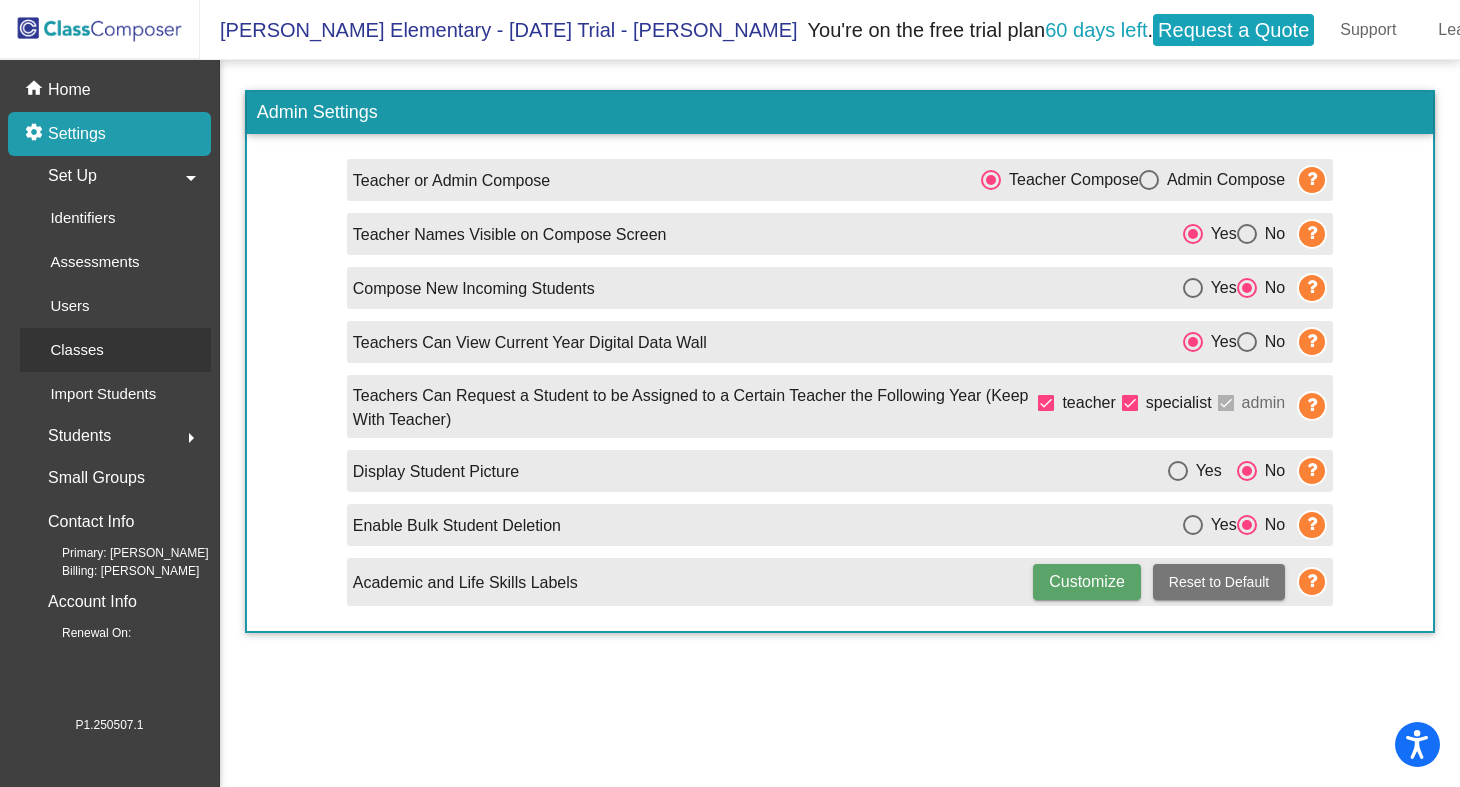 click on "Classes" 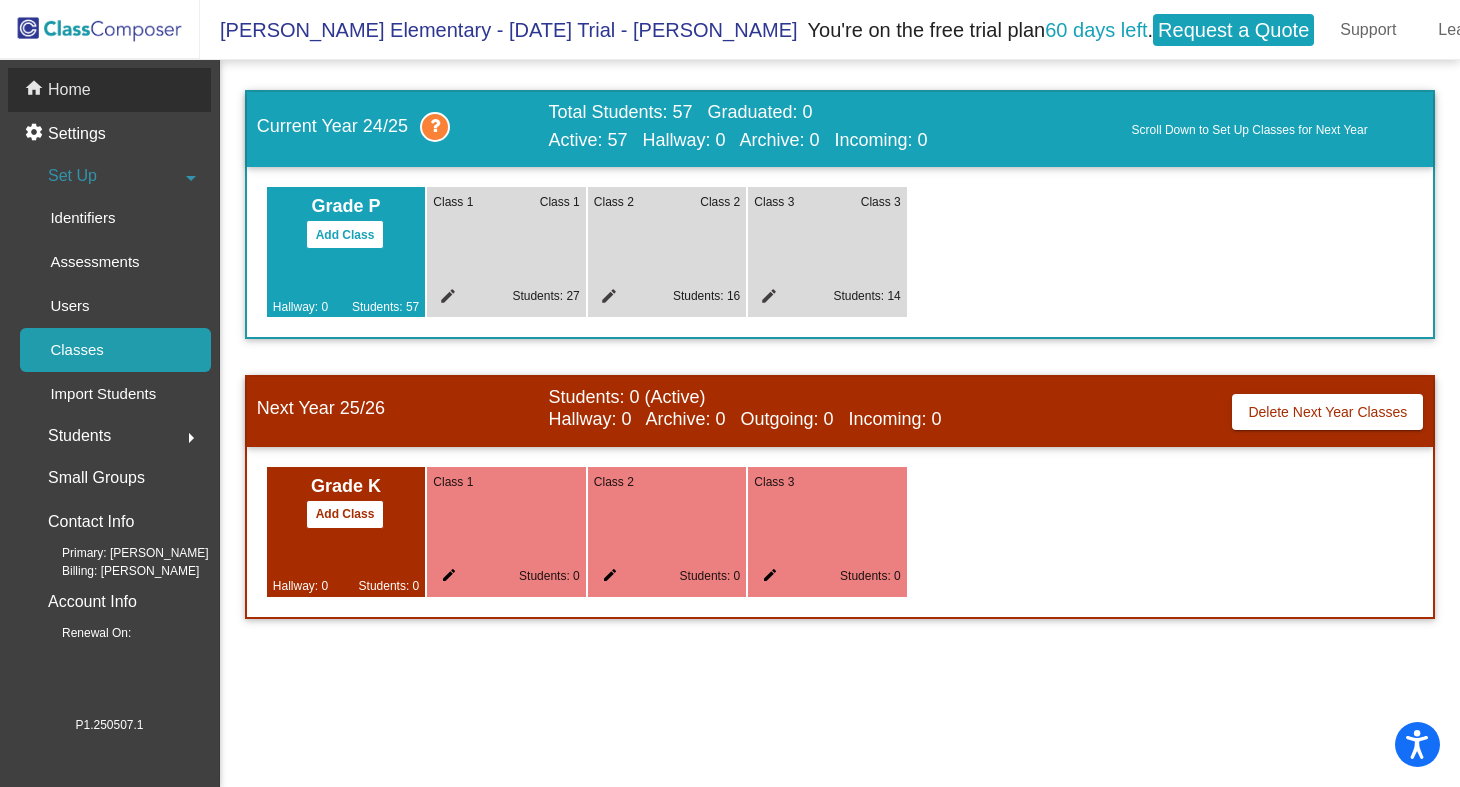 click on "Home" 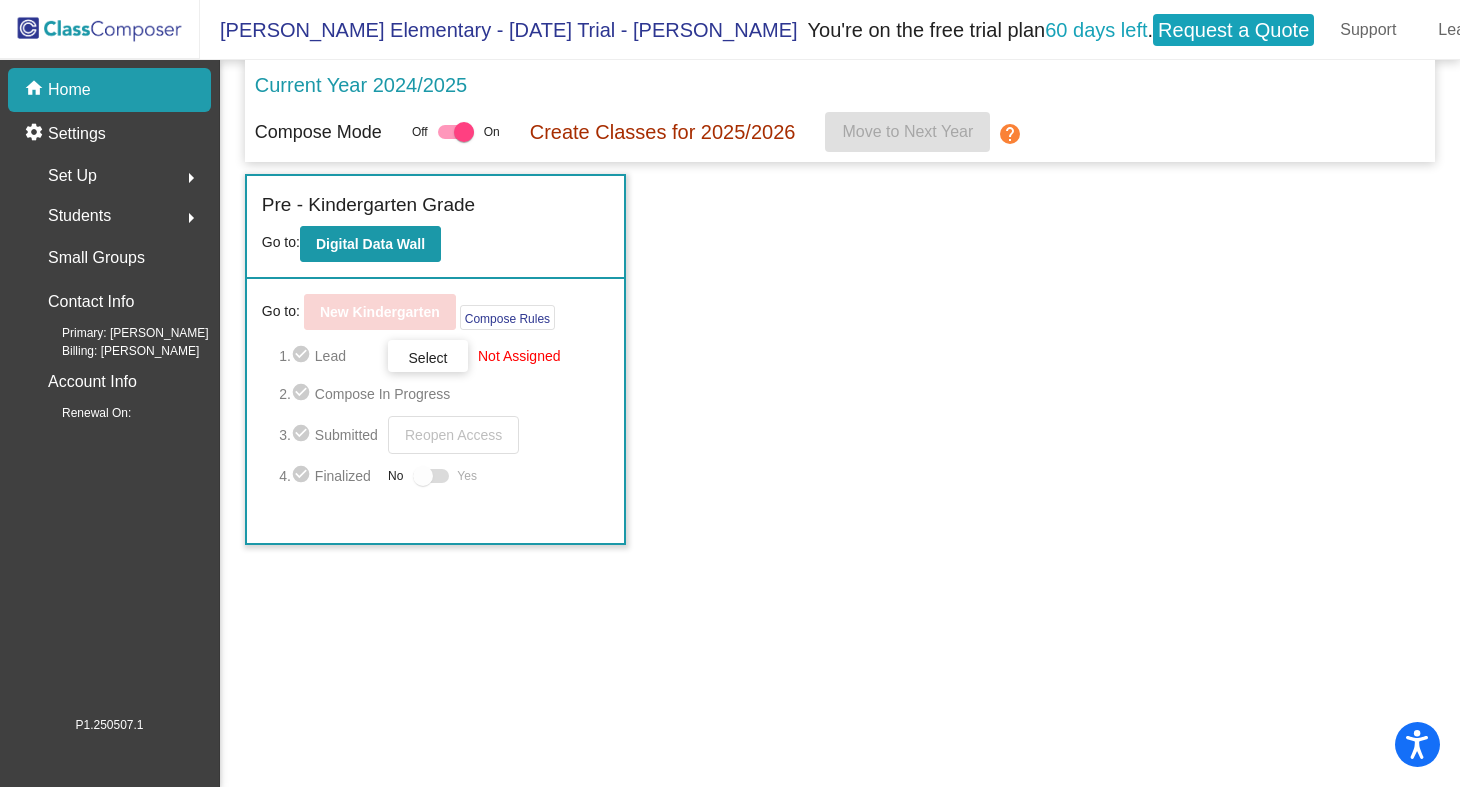 click at bounding box center (464, 132) 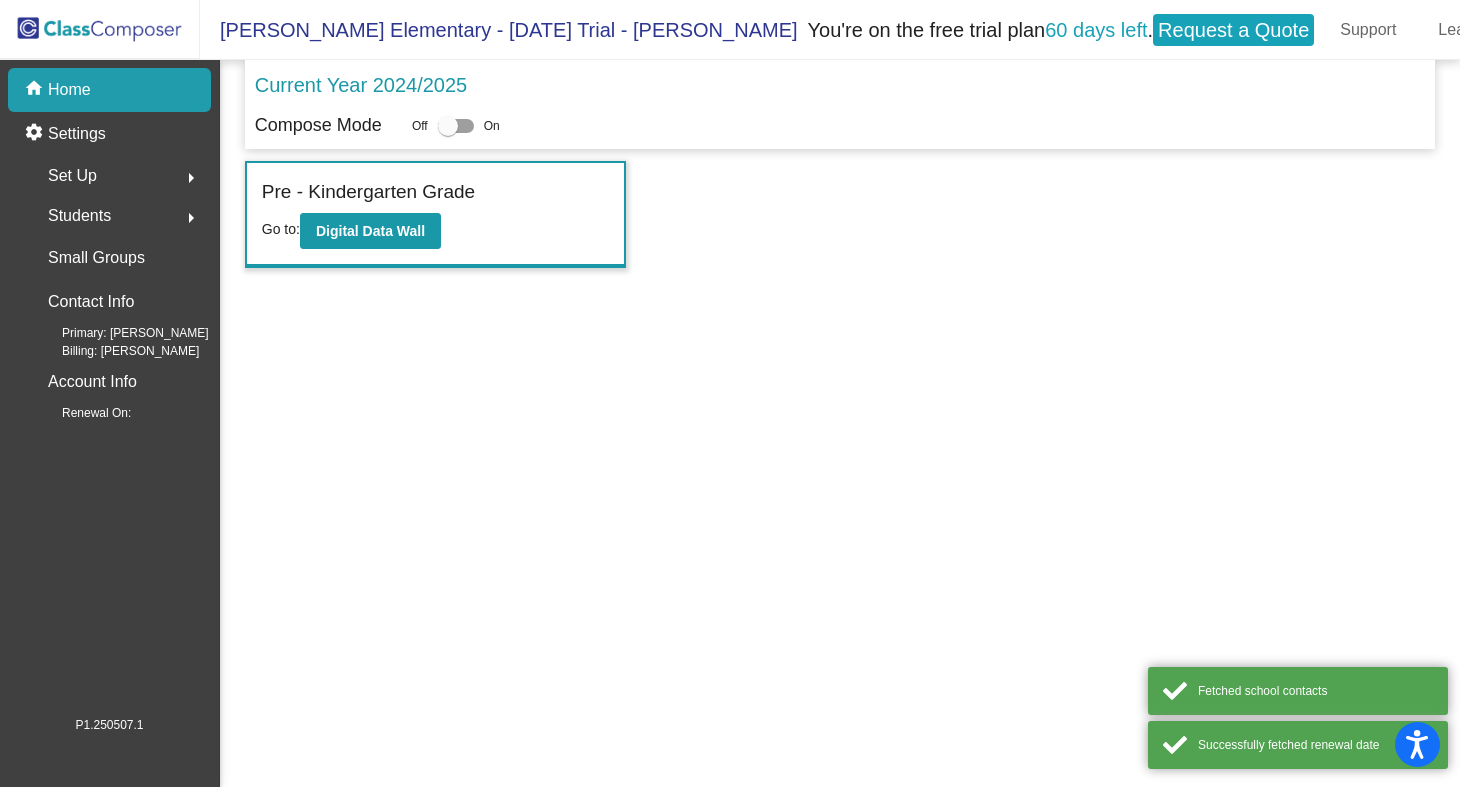 click at bounding box center [456, 126] 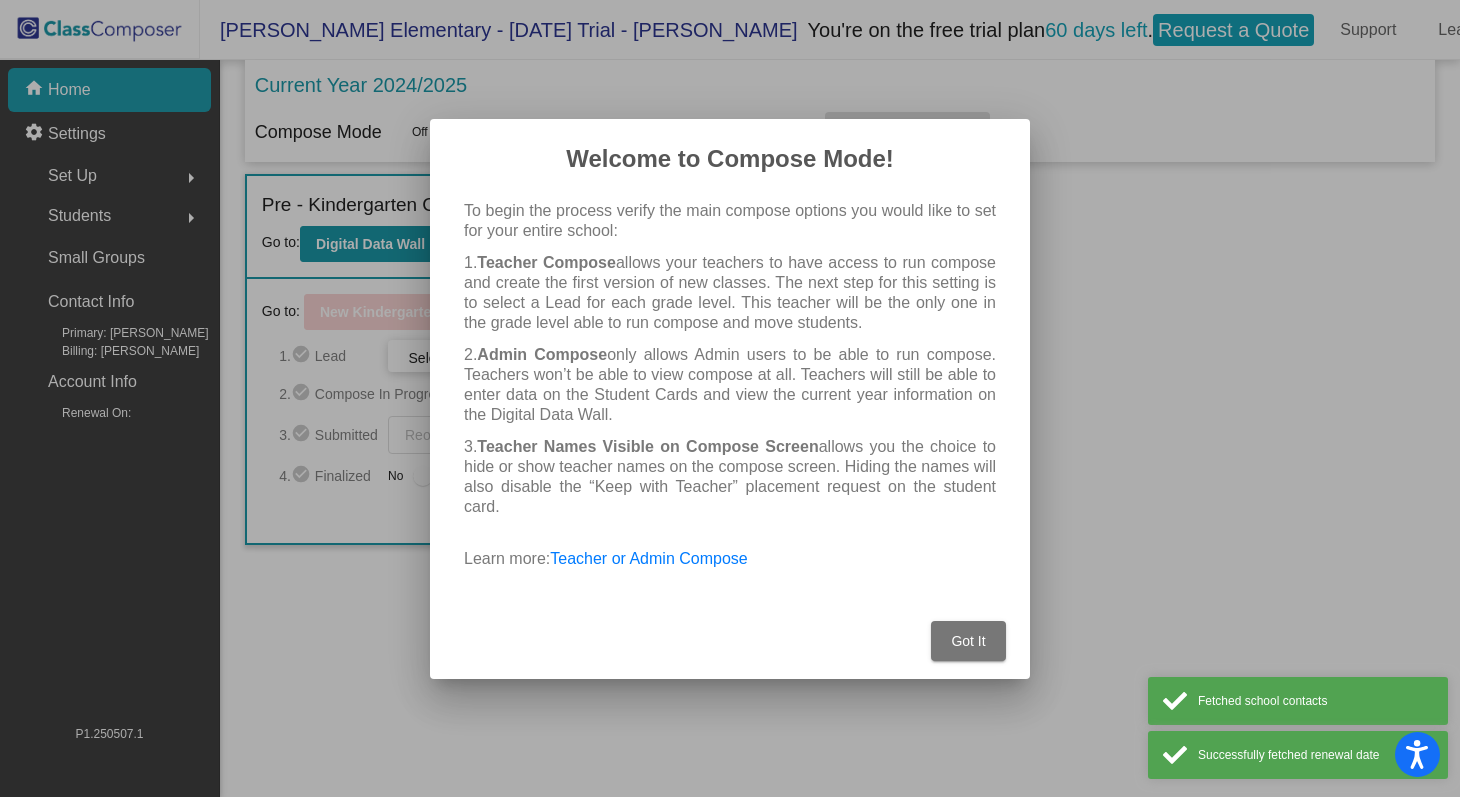 click on "Got It" at bounding box center (968, 641) 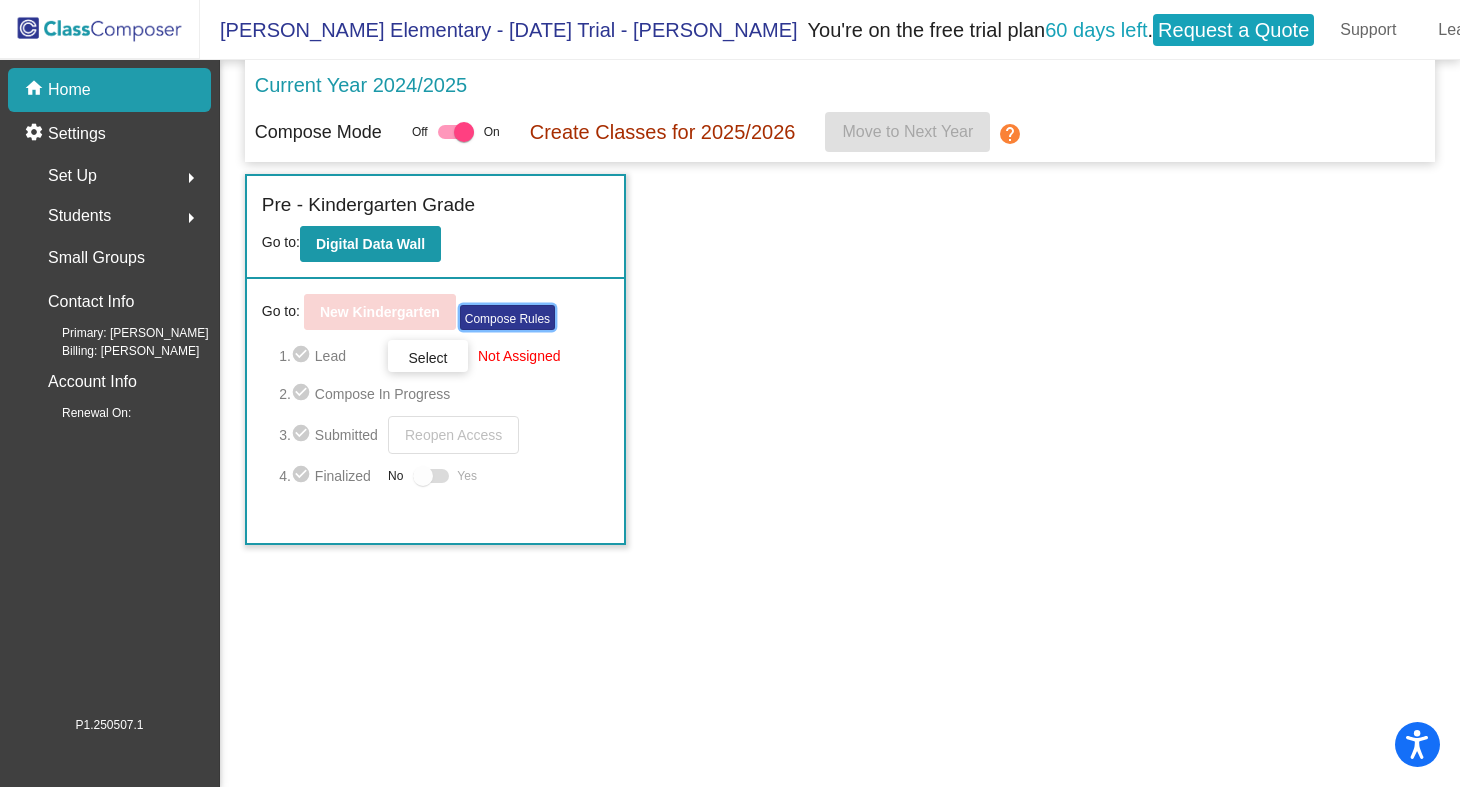 click on "Compose Rules" 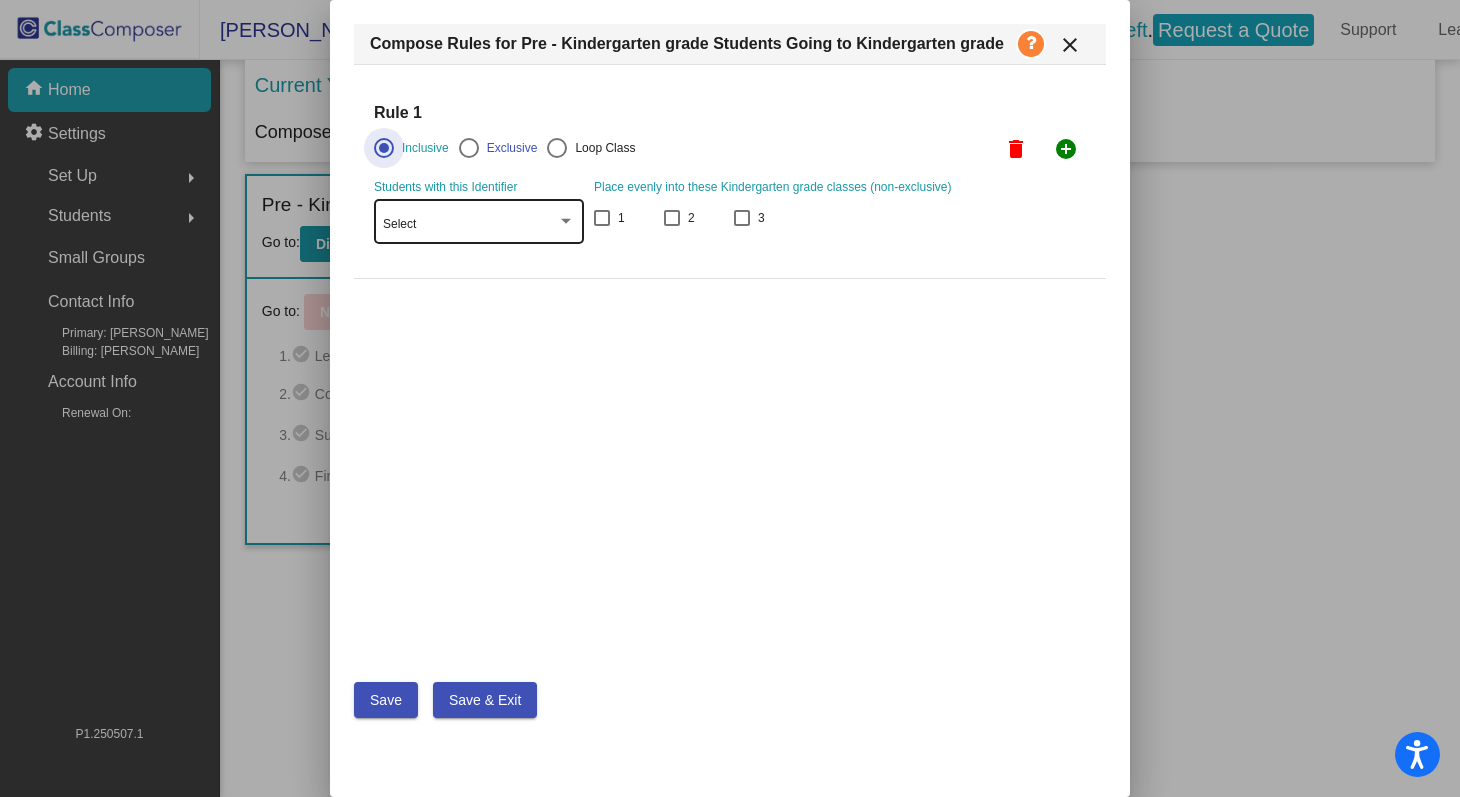 click at bounding box center [566, 222] 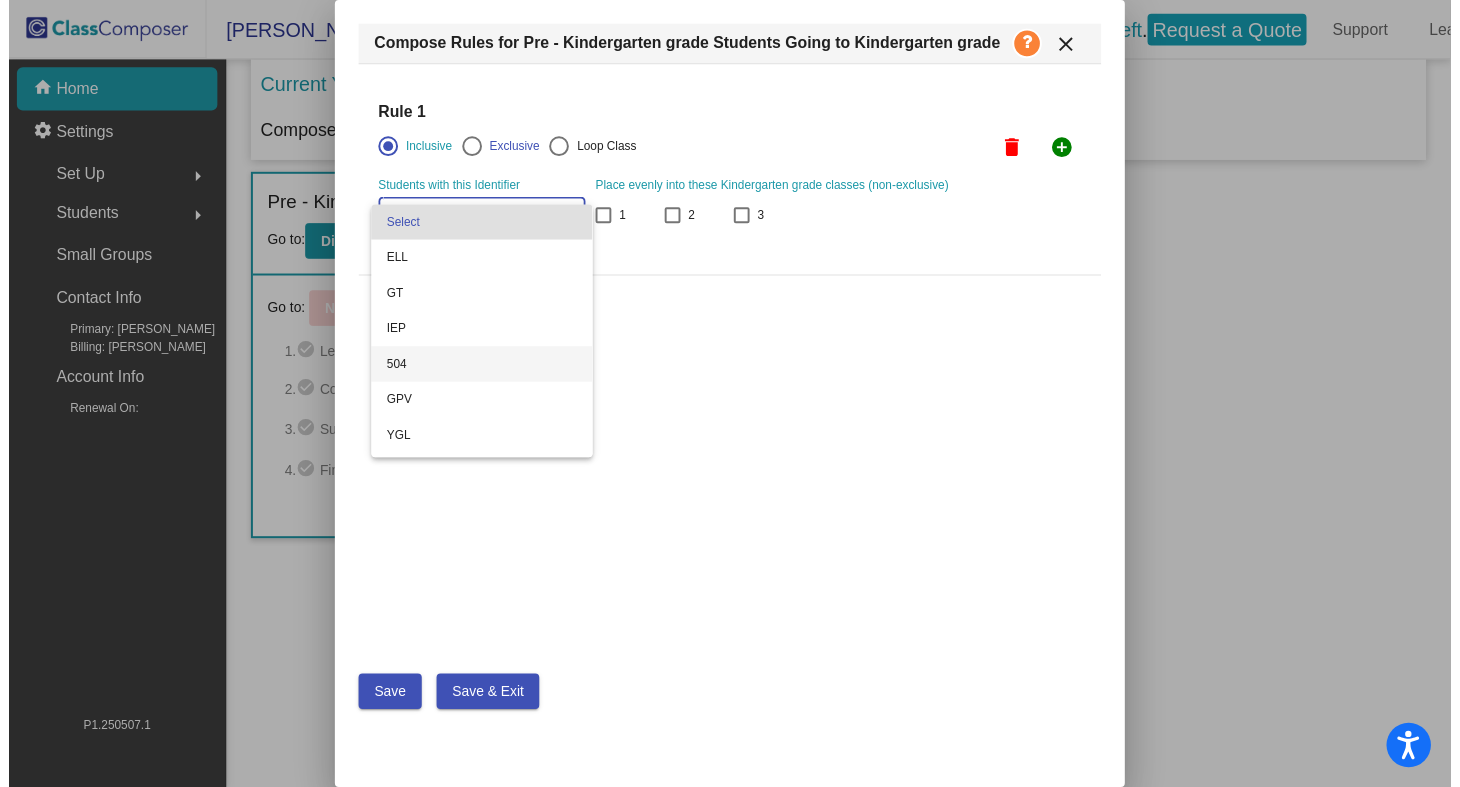 scroll, scrollTop: 68, scrollLeft: 0, axis: vertical 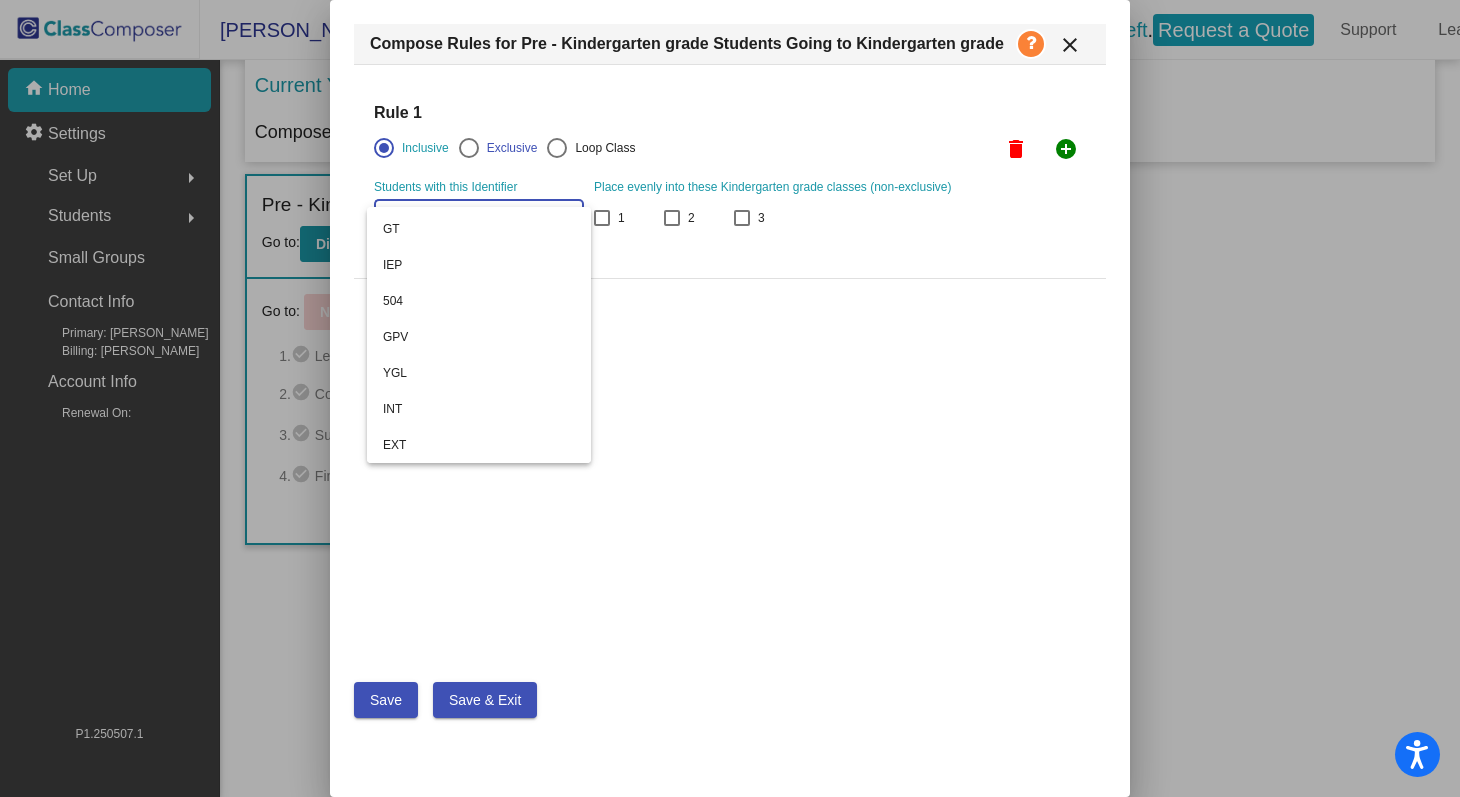 click at bounding box center (730, 398) 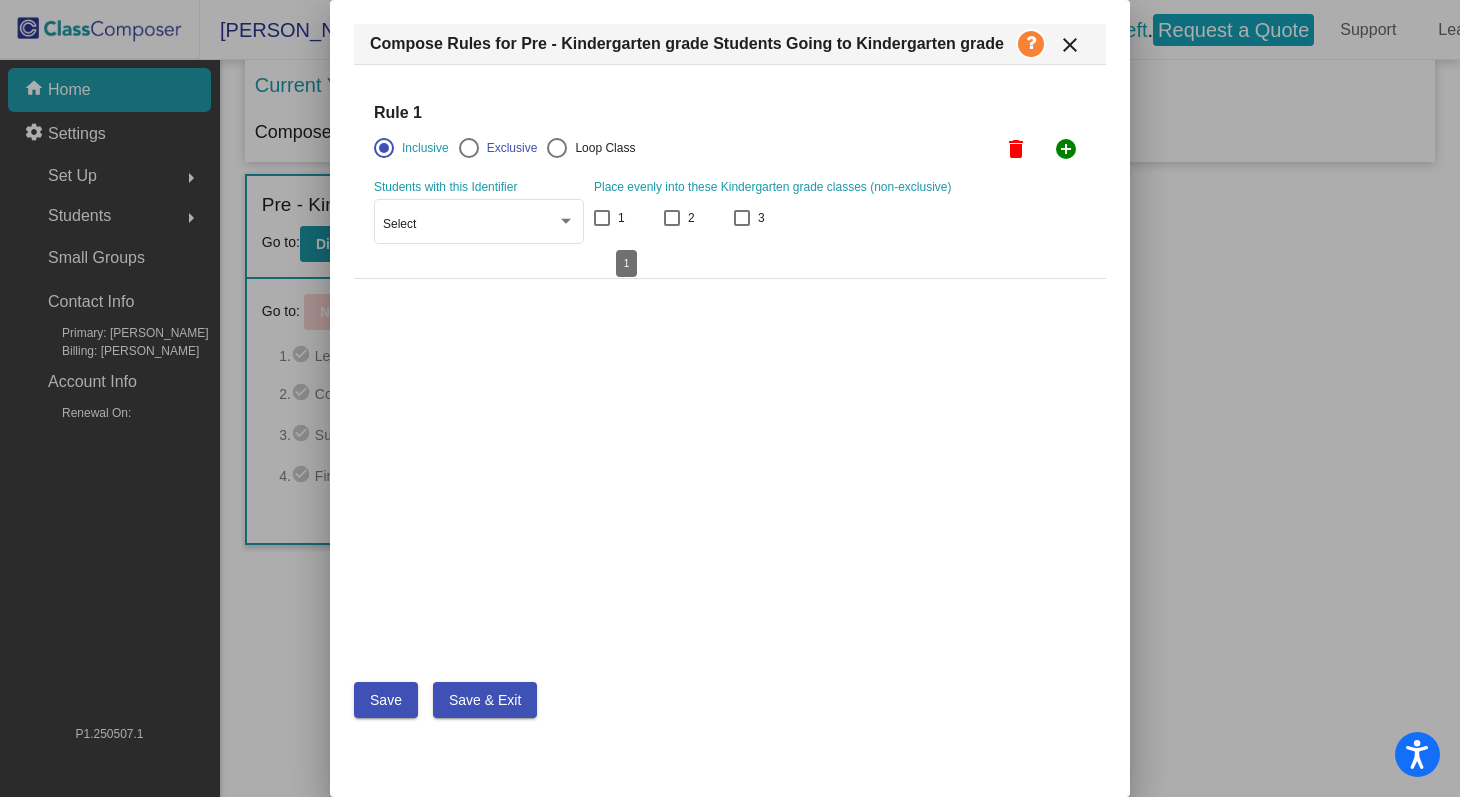click at bounding box center (602, 218) 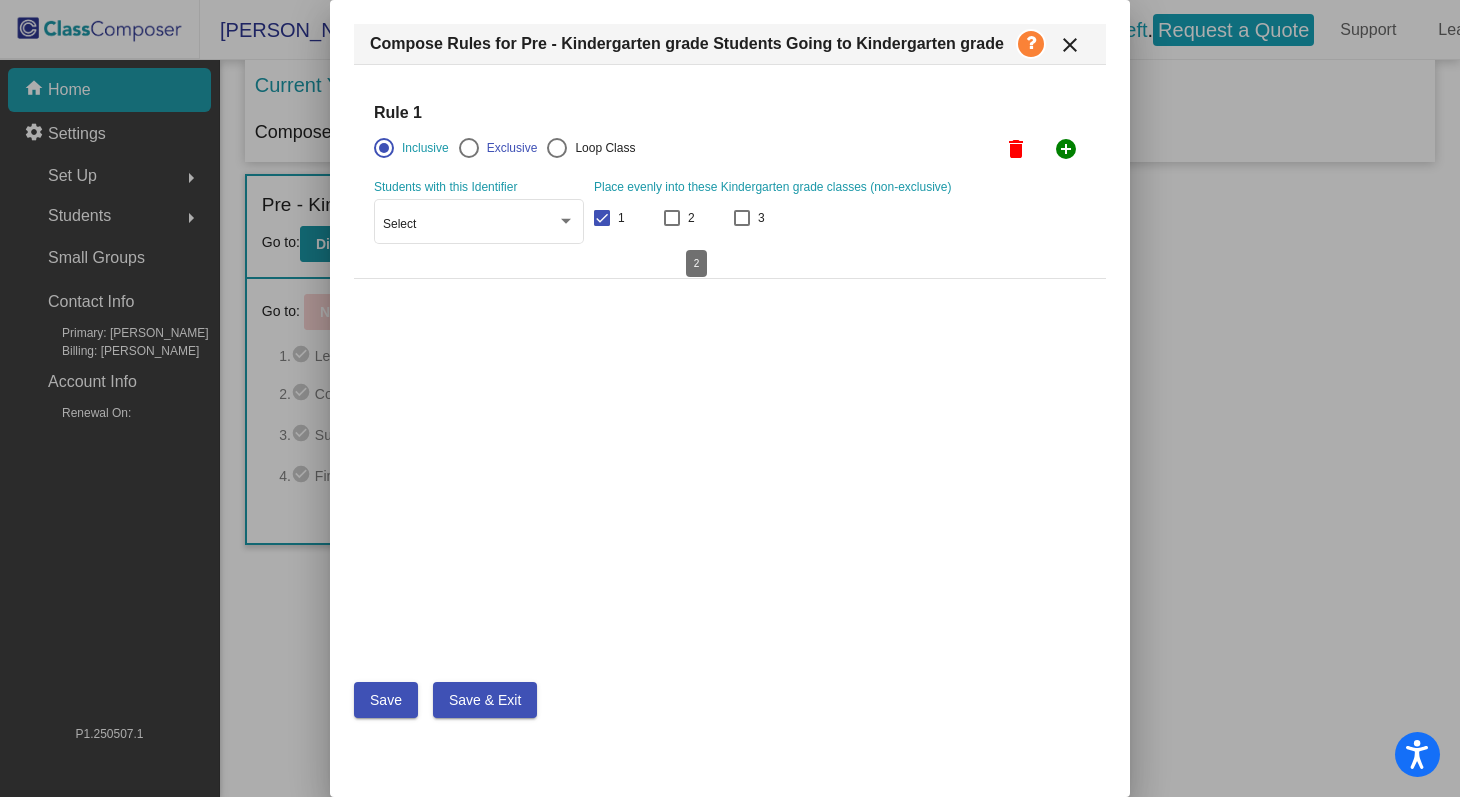 click at bounding box center (672, 218) 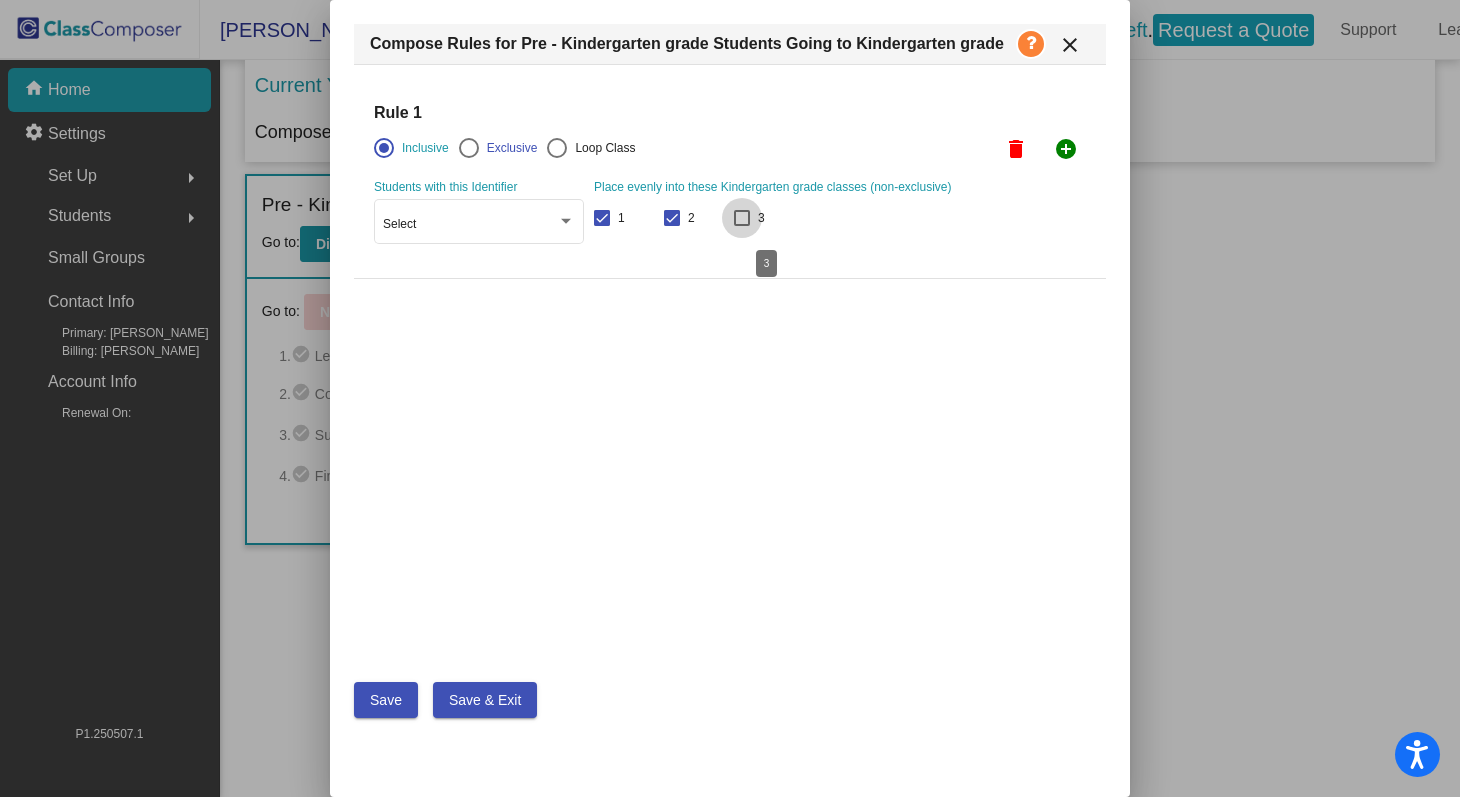 click at bounding box center (742, 218) 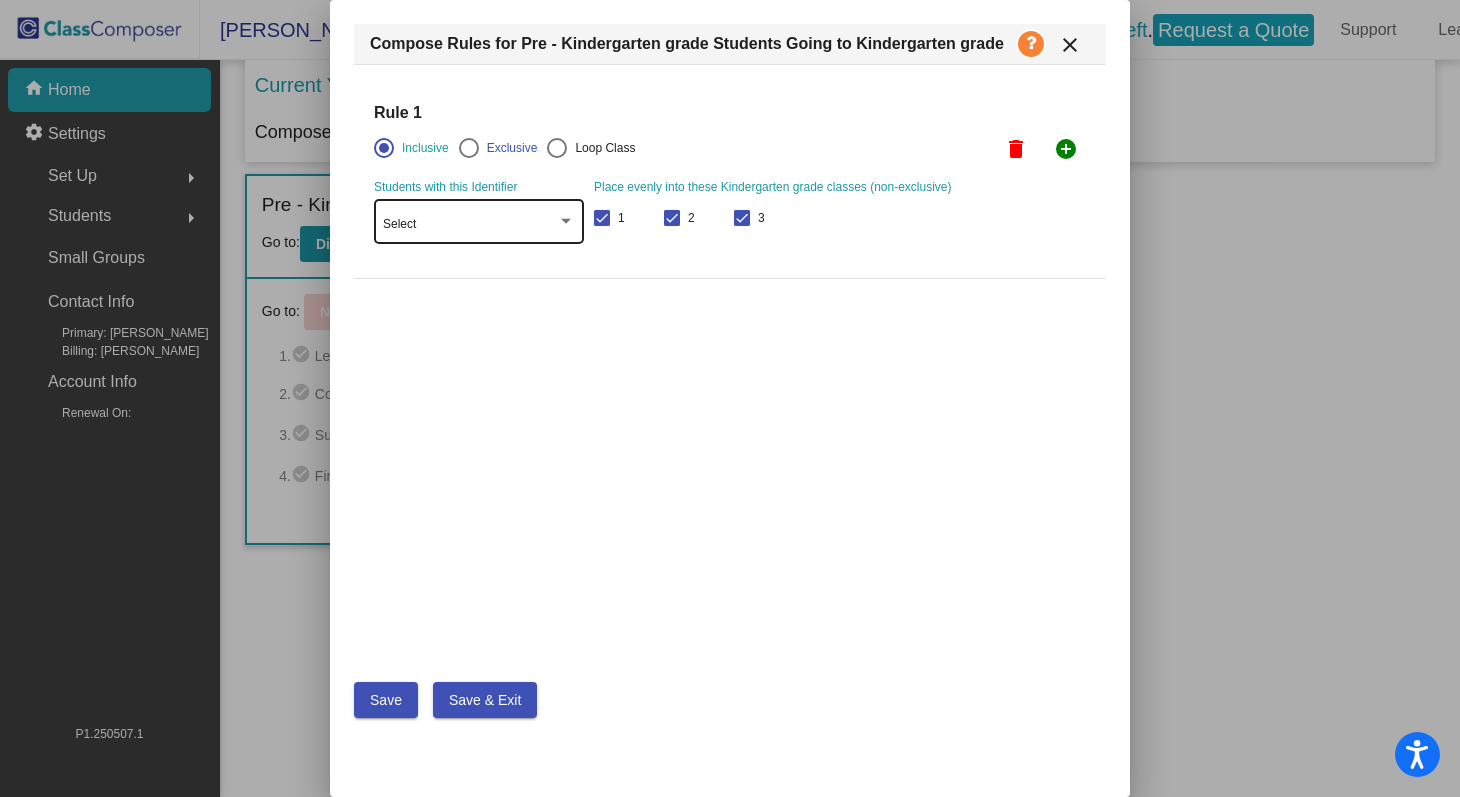 click on "Select" 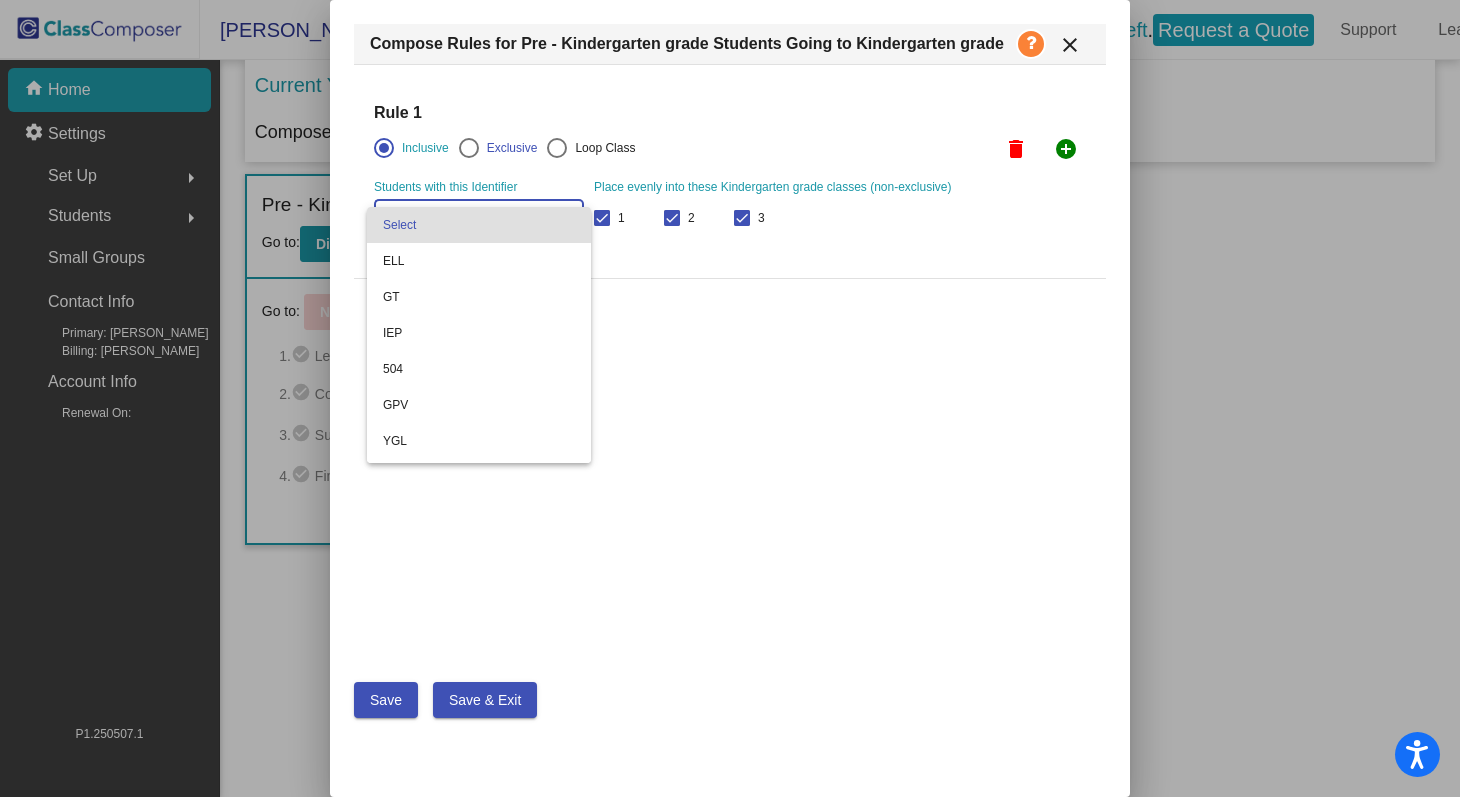 click at bounding box center [730, 398] 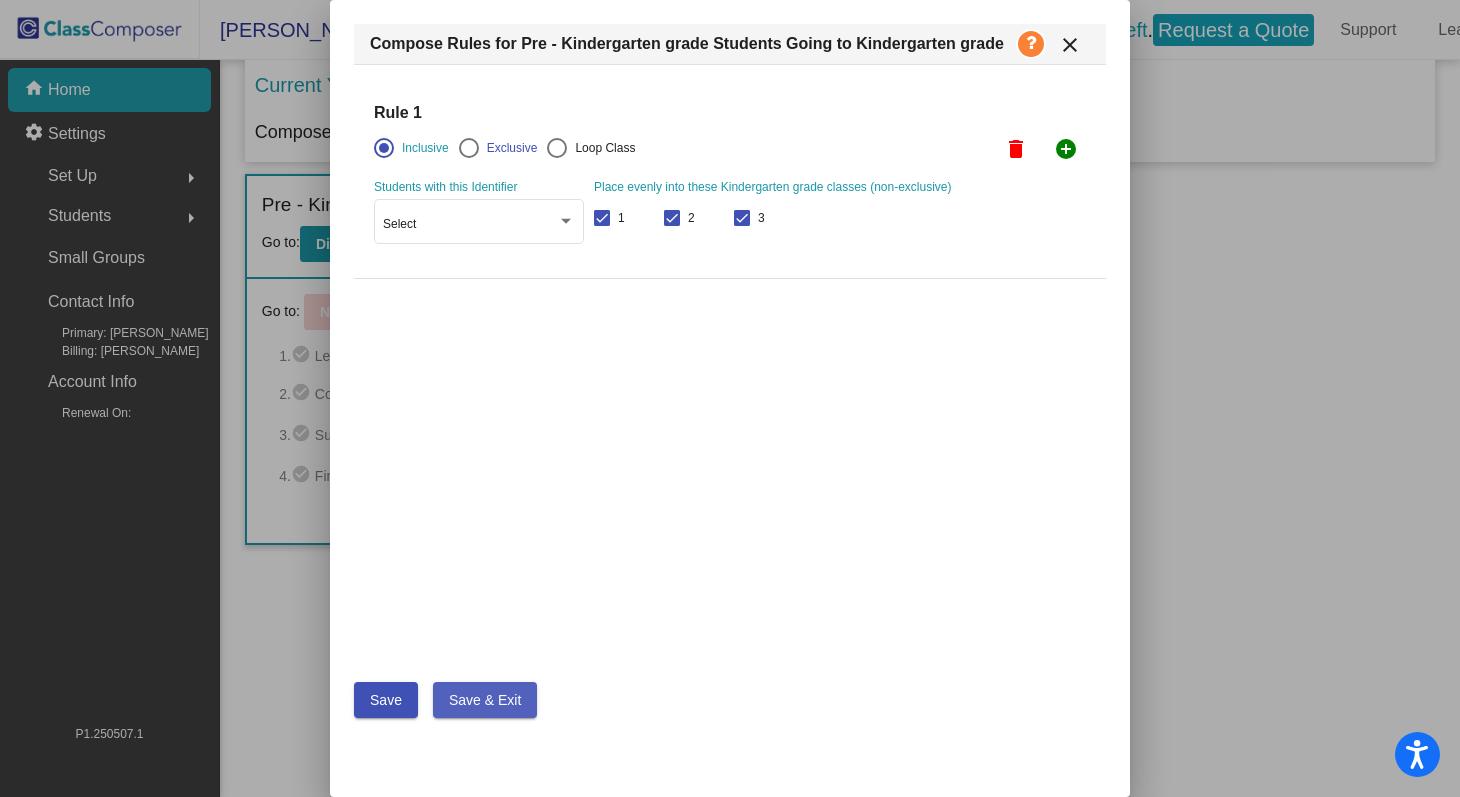click on "Save & Exit" at bounding box center (485, 700) 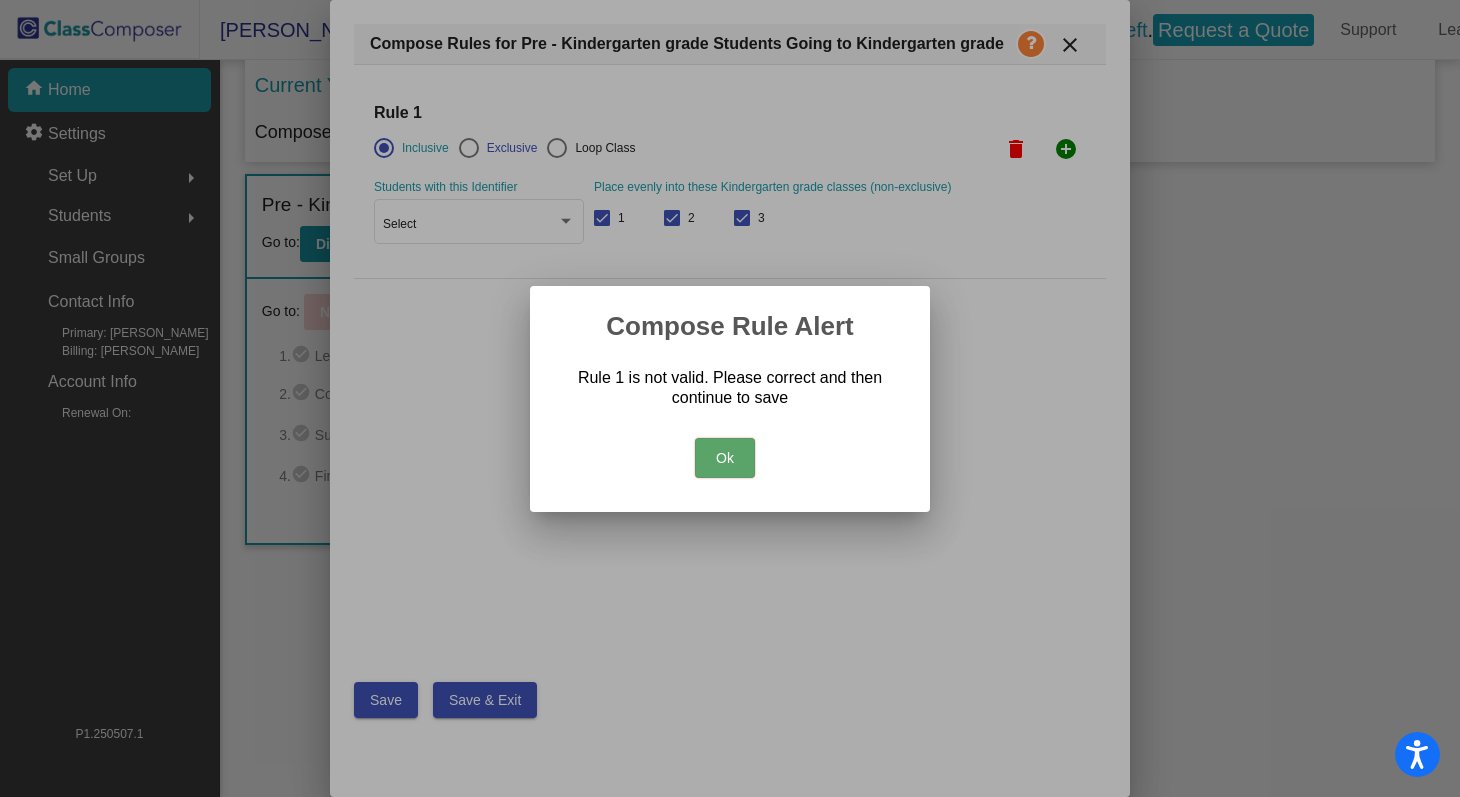 click on "Ok" at bounding box center [725, 458] 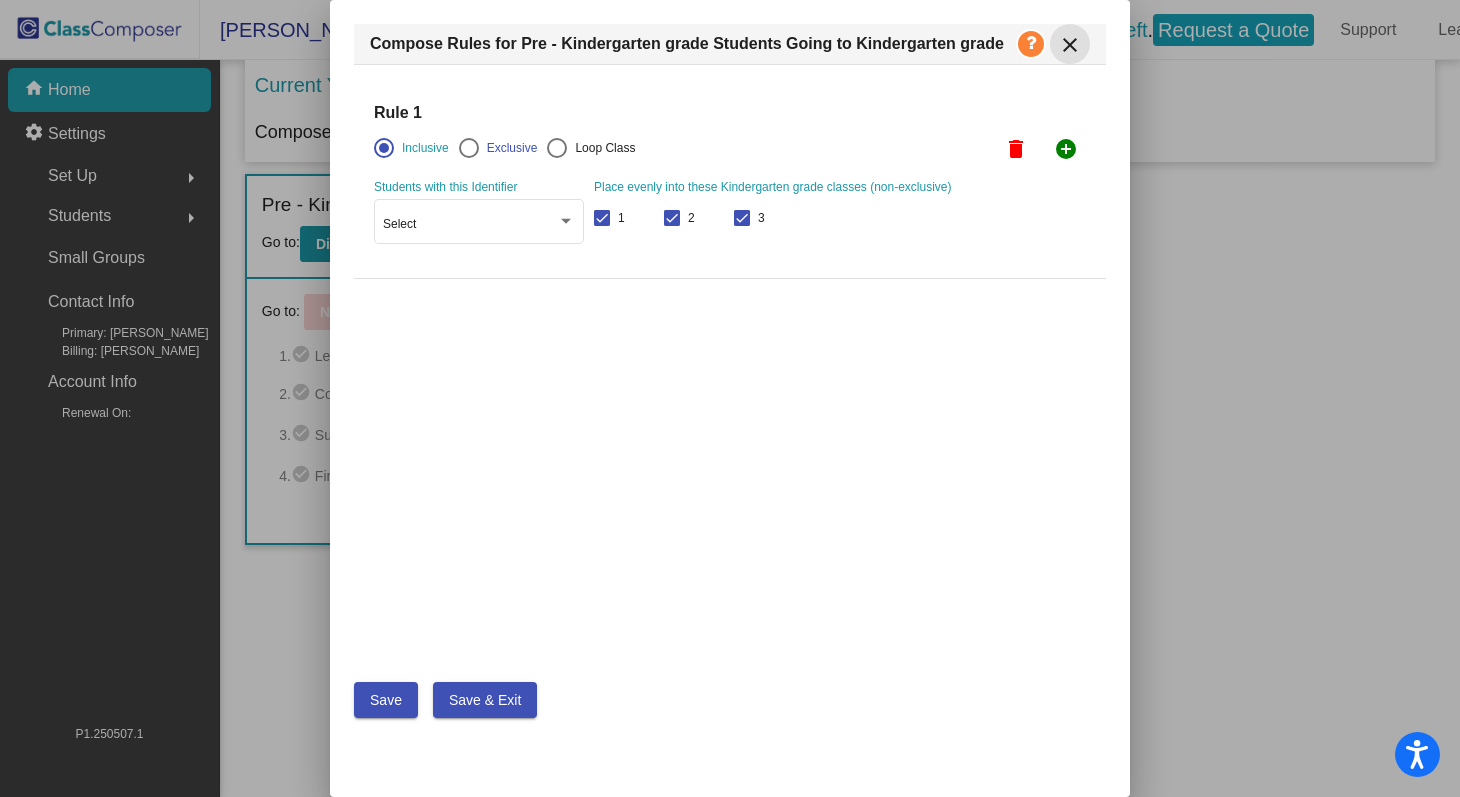 click on "close" at bounding box center (1070, 45) 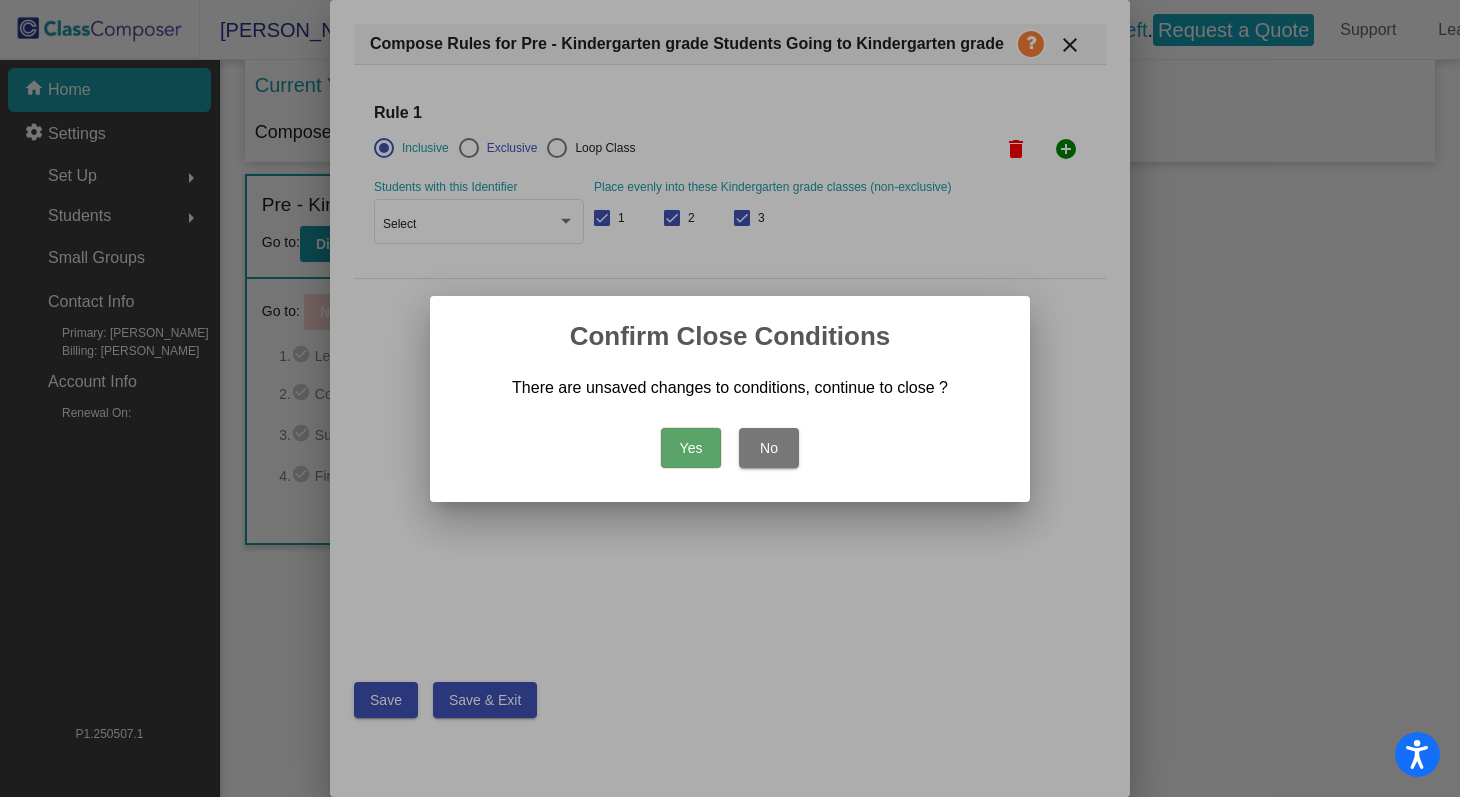 click on "No" at bounding box center (769, 448) 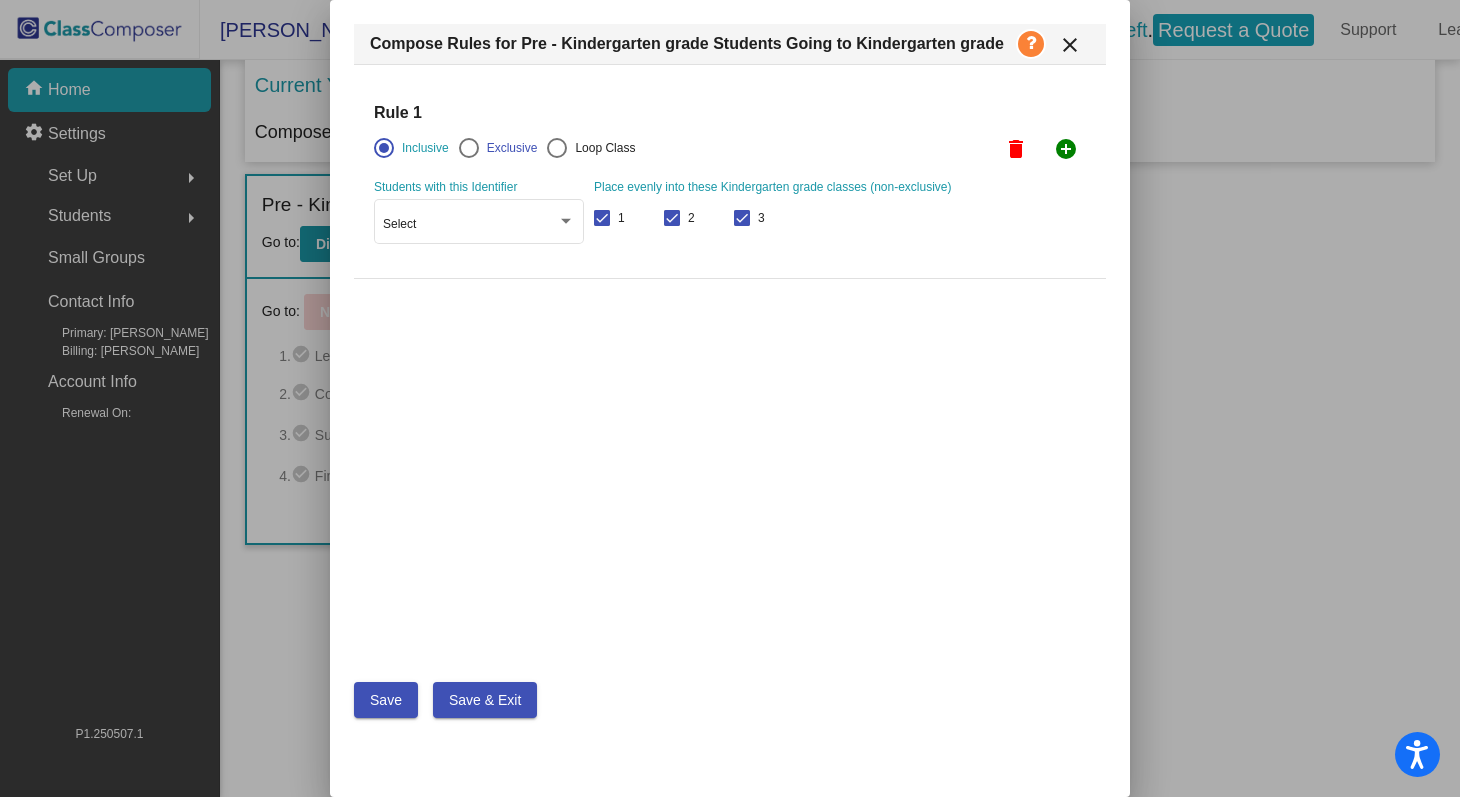 click on "close" at bounding box center (1070, 44) 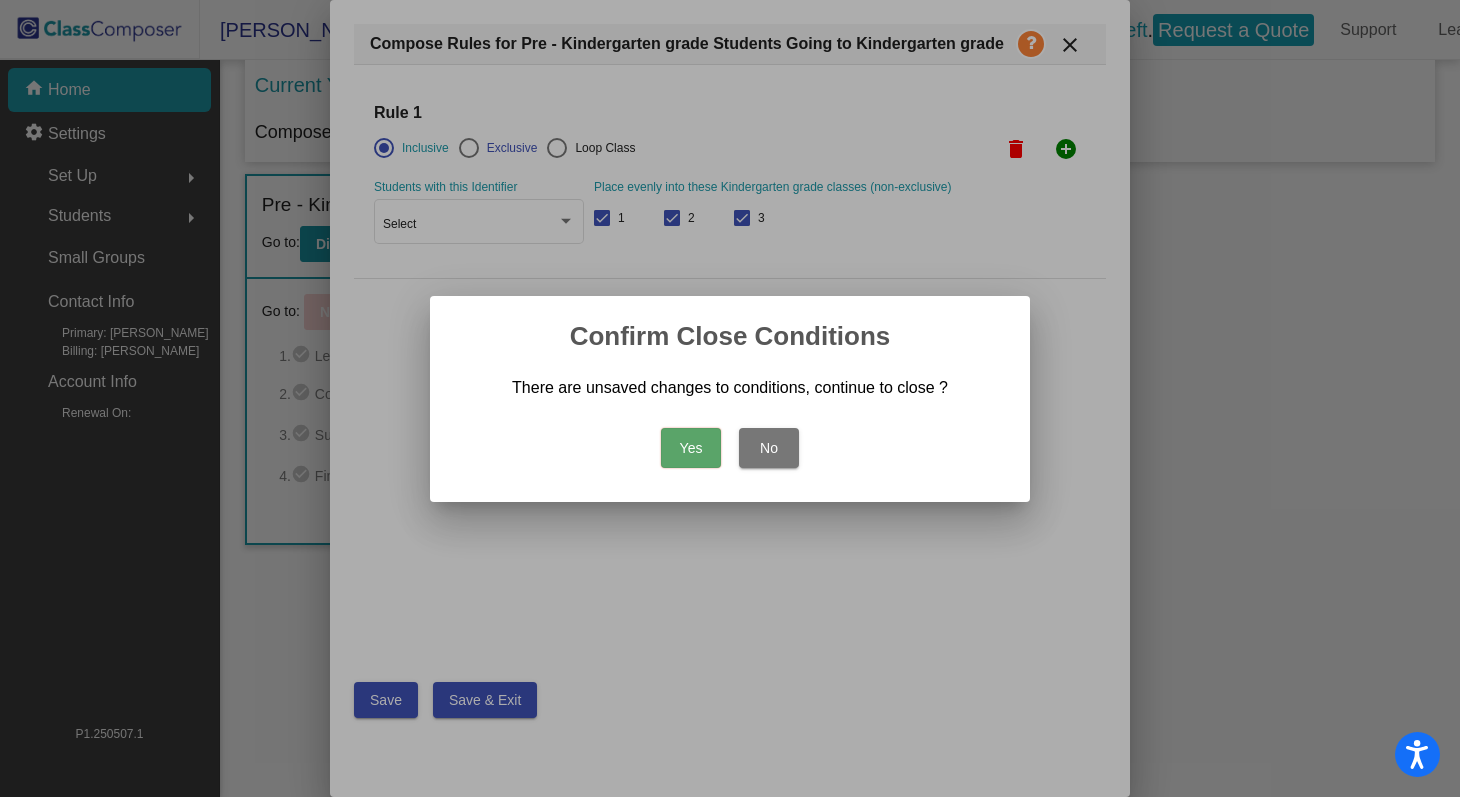 click on "Yes" at bounding box center [691, 448] 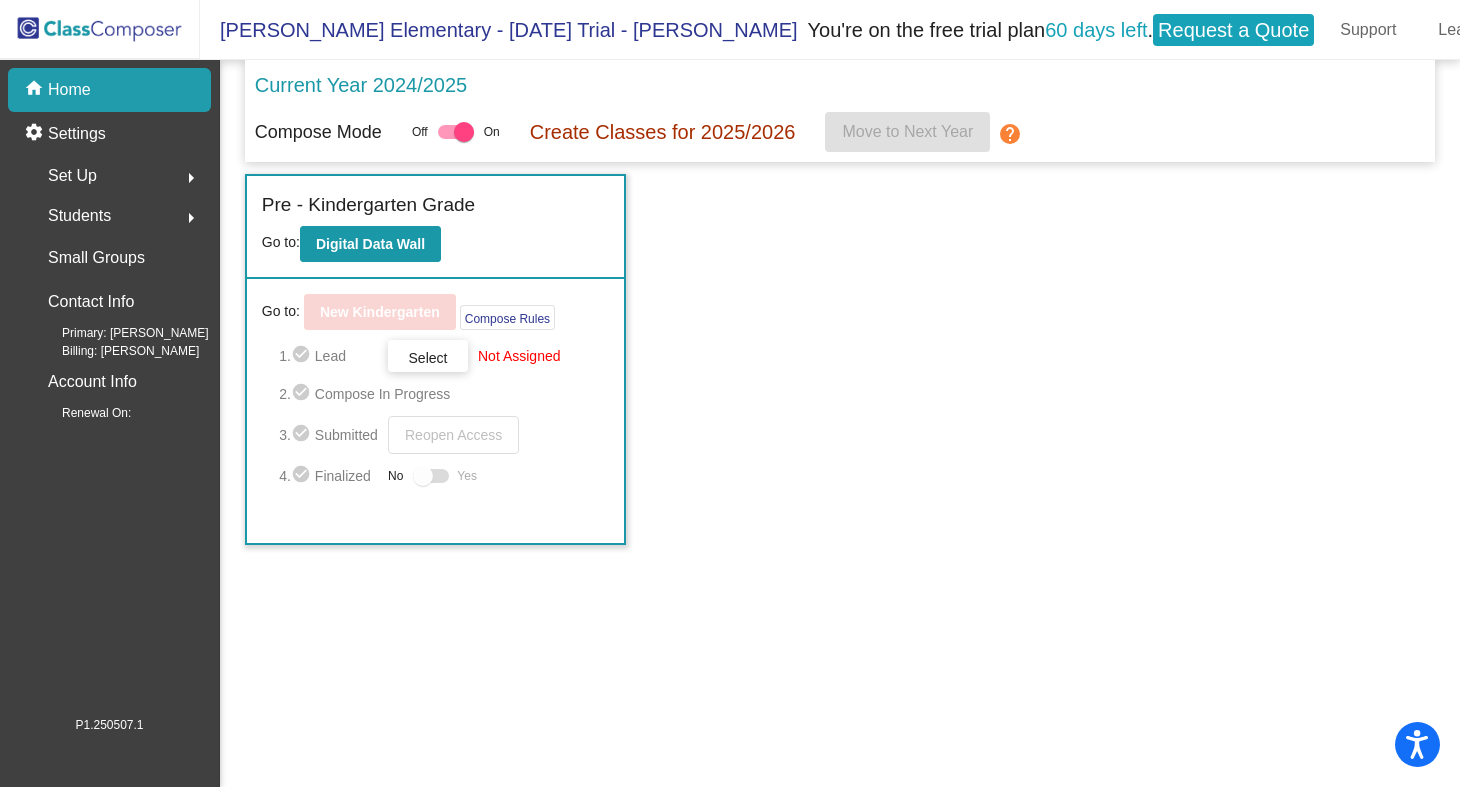 click on "Go to:  New Kindergarten  Compose Rules     1.  check_circle  Lead   Select  Not Assigned  2.  check_circle  Compose In Progress   3.  check_circle  Submitted   Reopen Access   4.  check_circle  Finalized  No   Yes" 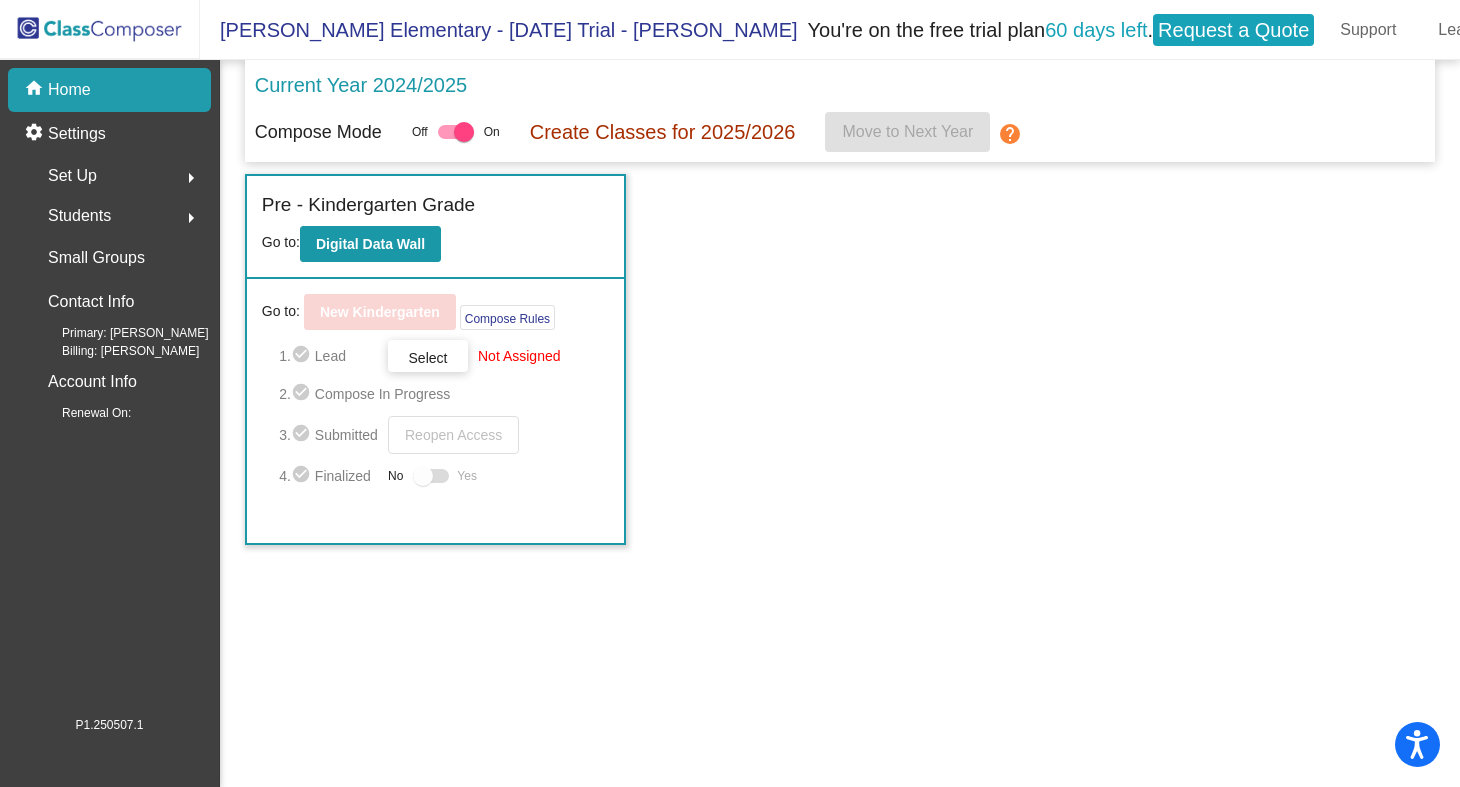 click on "Incoming   (New students moving into lowest grade) Go to:  Incoming Dashboard Go to:  New Pre-Pre-Kindergarten  Compose Rules     1.  check_circle  Lead   Select  Not Assigned  2.  check_circle  Compose In Progress   3.  check_circle  Submitted   Reopen Access   4.  check_circle  Finalized  No   Yes Pre - Kindergarten Grade Go to:  Digital Data Wall Go to:  New Kindergarten  Compose Rules     1.  check_circle  Lead   Select  Not Assigned  2.  check_circle  Compose In Progress   3.  check_circle  Submitted   Reopen Access   4.  check_circle  Finalized  No   Yes" 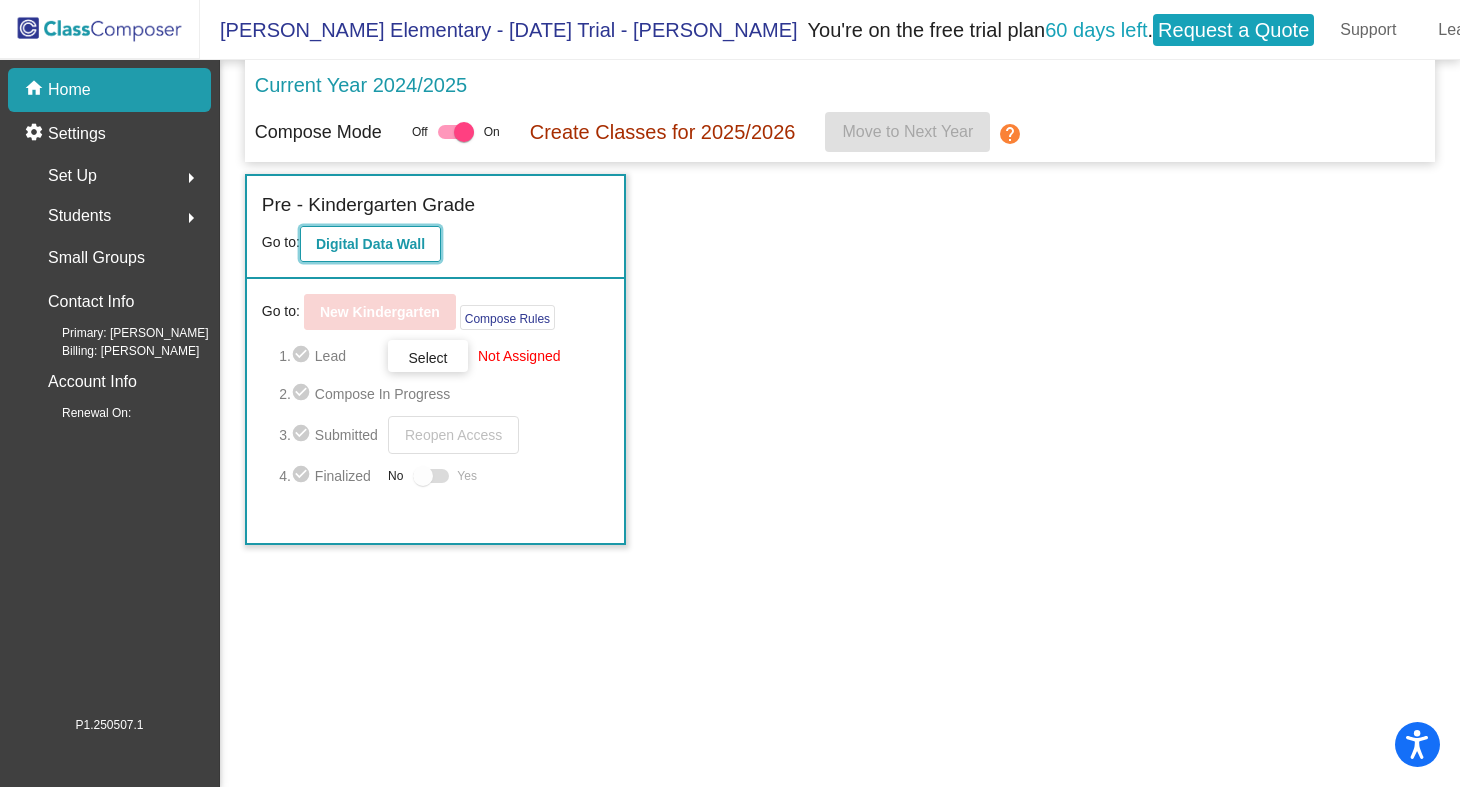click on "Digital Data Wall" 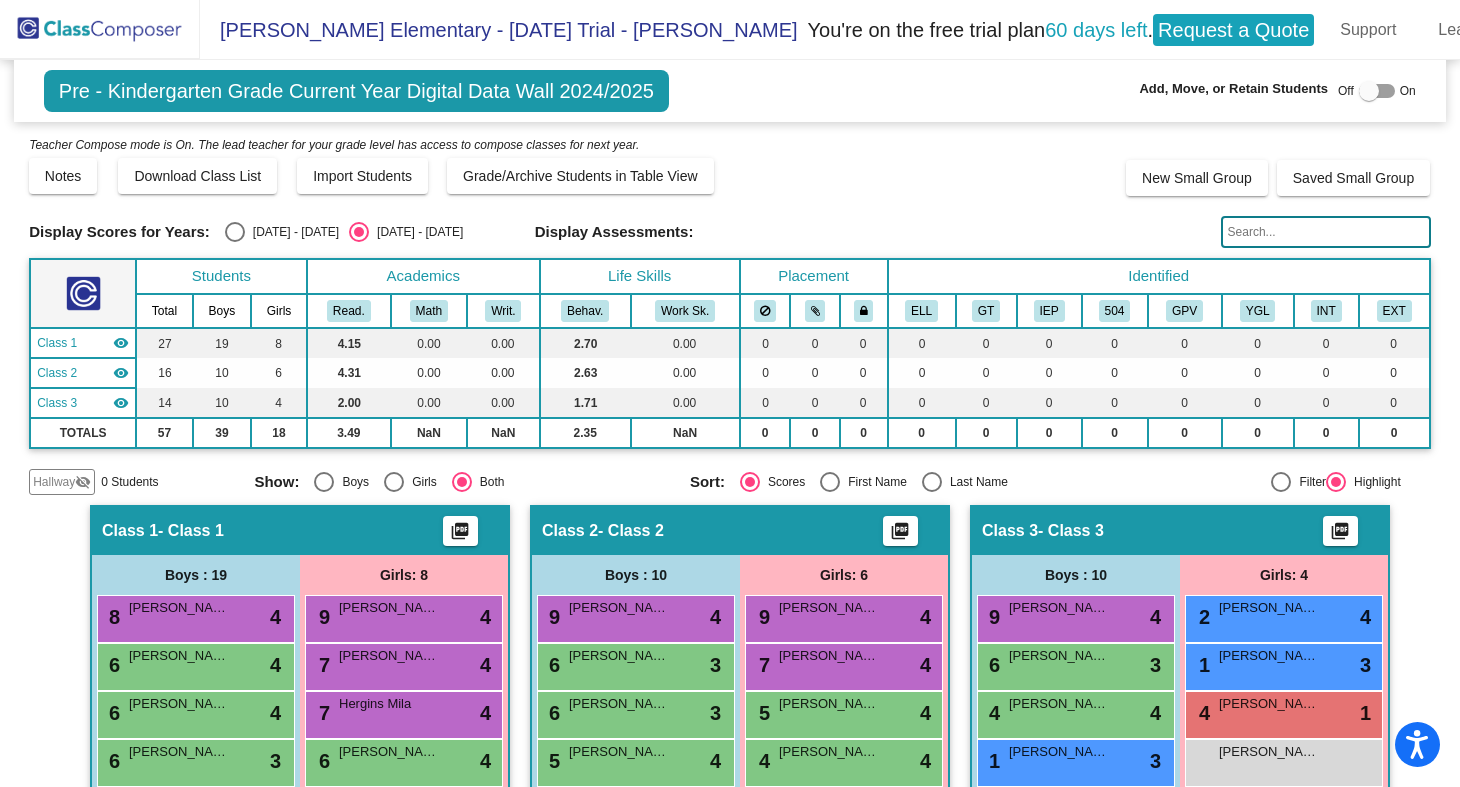 click 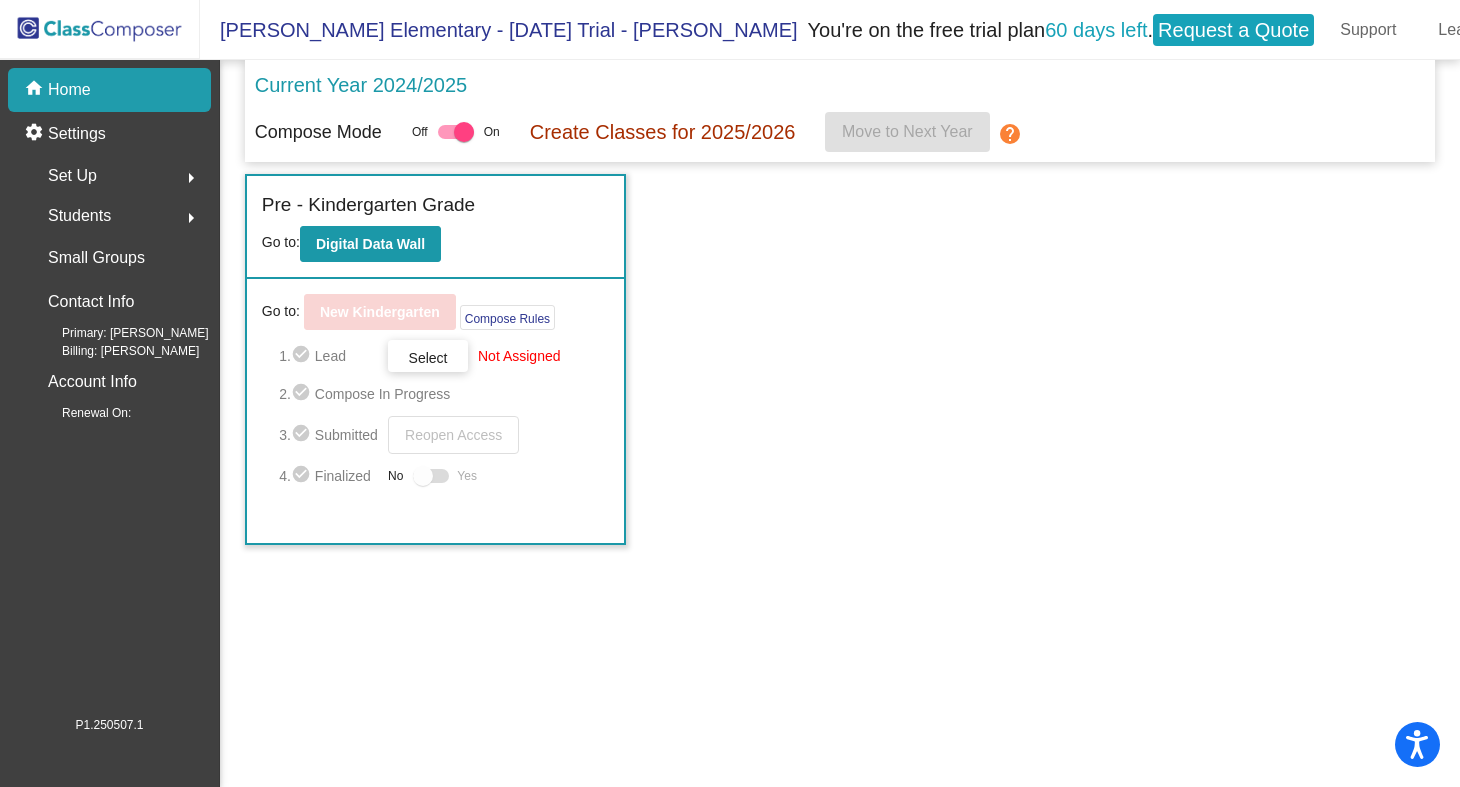 click on "Current Year 2024/2025 Compose Mode Off   On Create Classes for 2025/2026  Move to Next Year  help Incoming   (New students moving into lowest grade) Go to:  Incoming Dashboard Go to:  New Pre-Pre-Kindergarten  Compose Rules     1.  check_circle  Lead   Select  Not Assigned  2.  check_circle  Compose In Progress   3.  check_circle  Submitted   Reopen Access   4.  check_circle  Finalized  No   Yes Pre - Kindergarten Grade Go to:  Digital Data Wall Go to:  New Kindergarten  Compose Rules     1.  check_circle  Lead   Select  Not Assigned  2.  check_circle  Compose In Progress   3.  check_circle  Submitted   Reopen Access   4.  check_circle  Finalized  No   Yes" 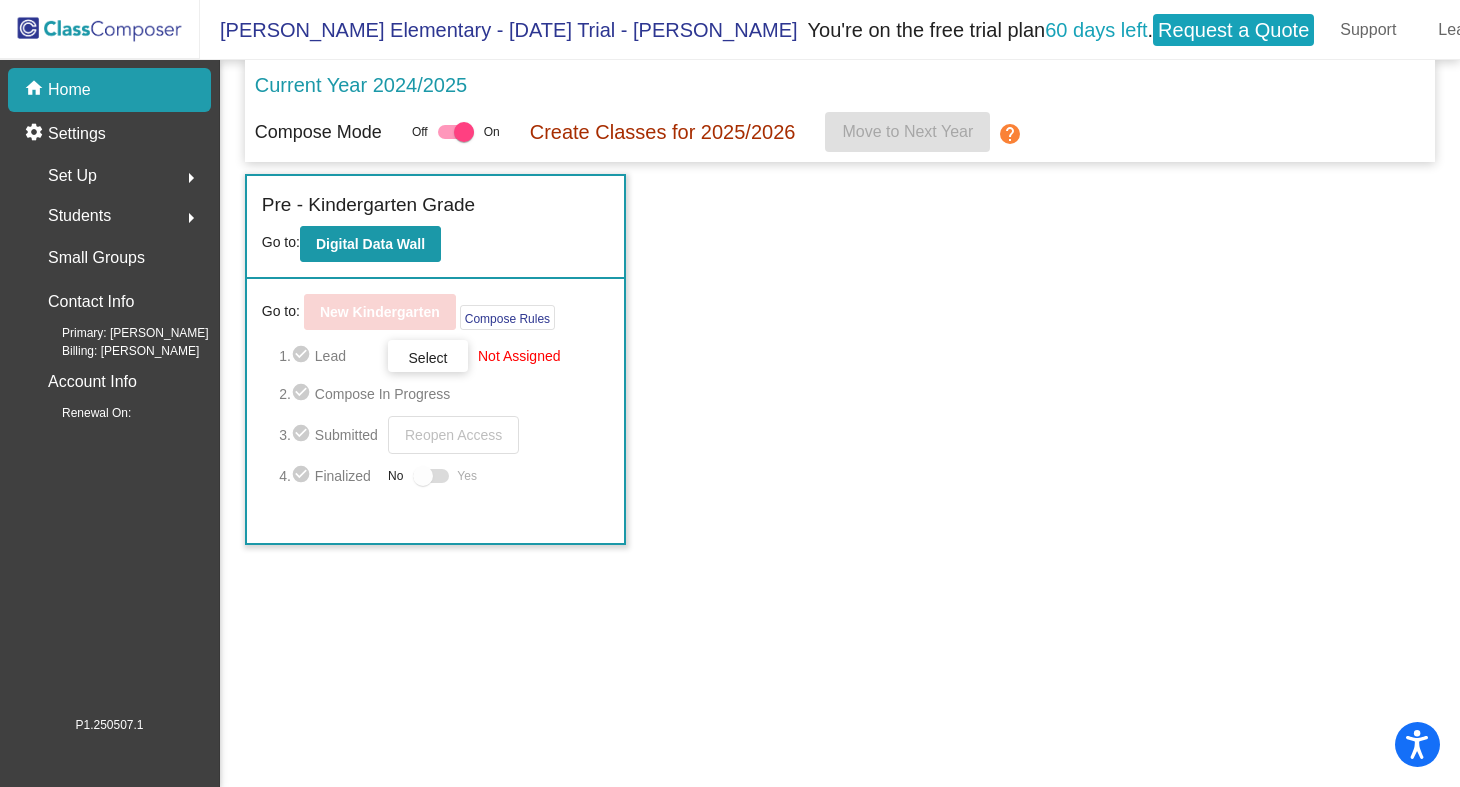 click at bounding box center (464, 132) 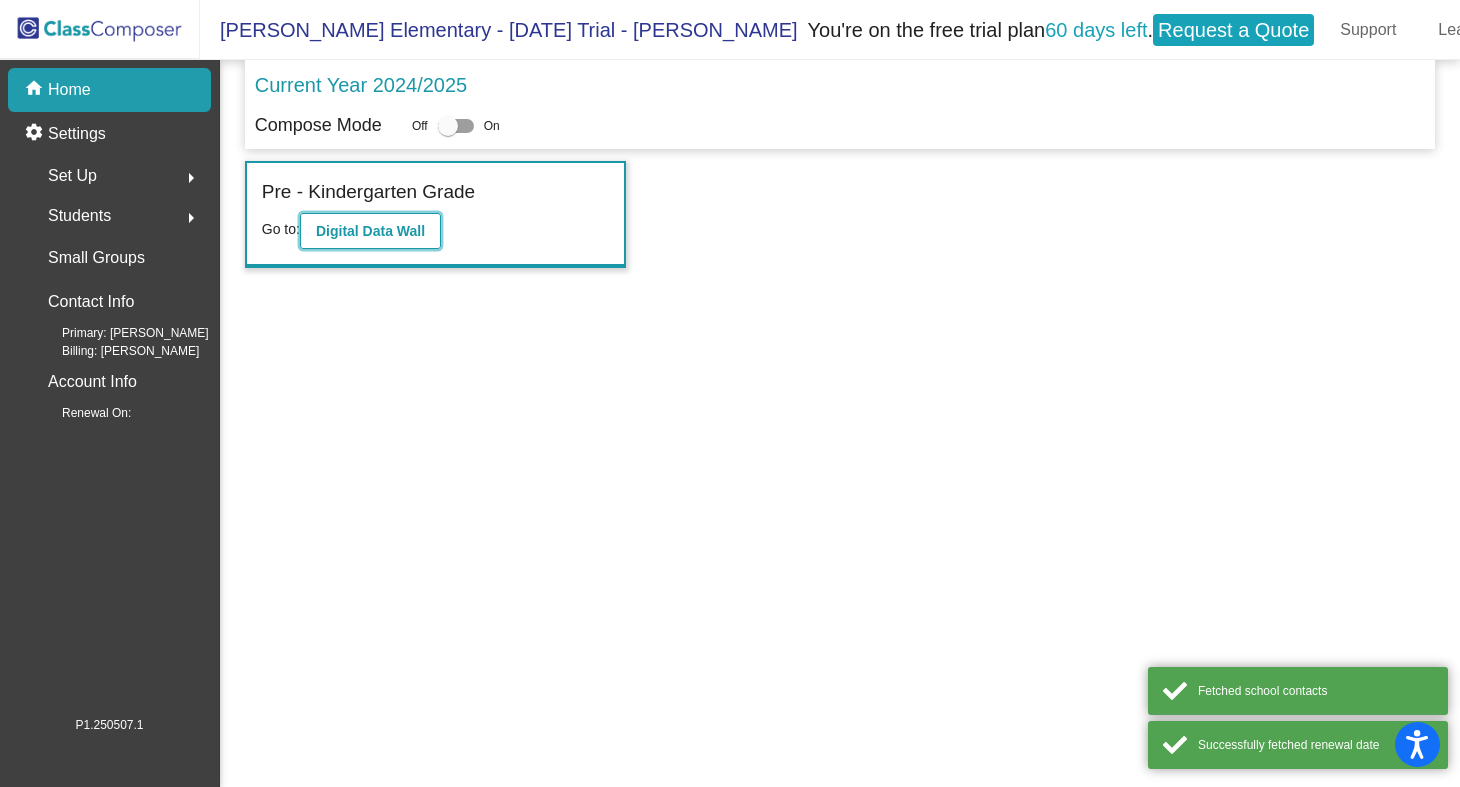 click on "Digital Data Wall" 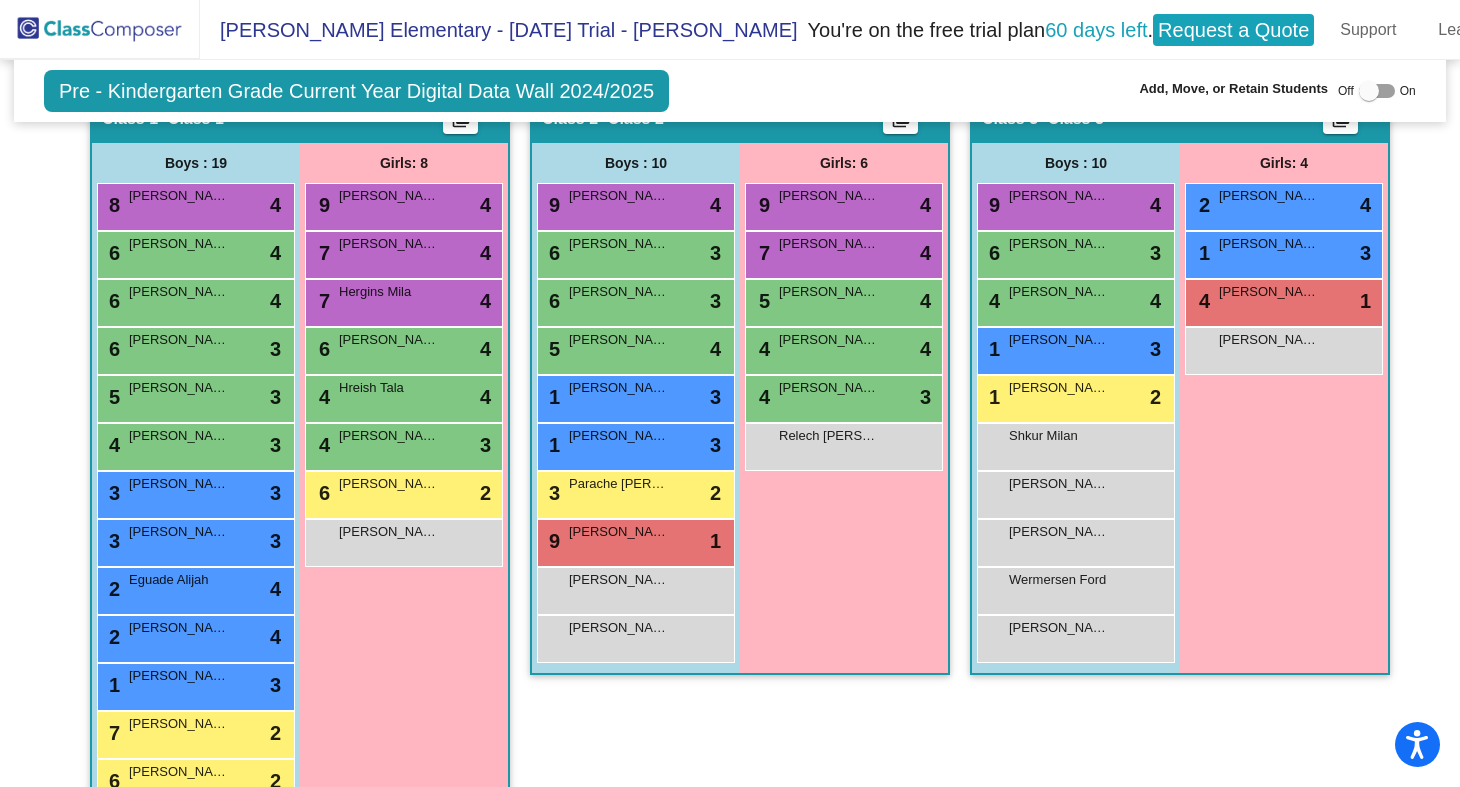 scroll, scrollTop: 0, scrollLeft: 0, axis: both 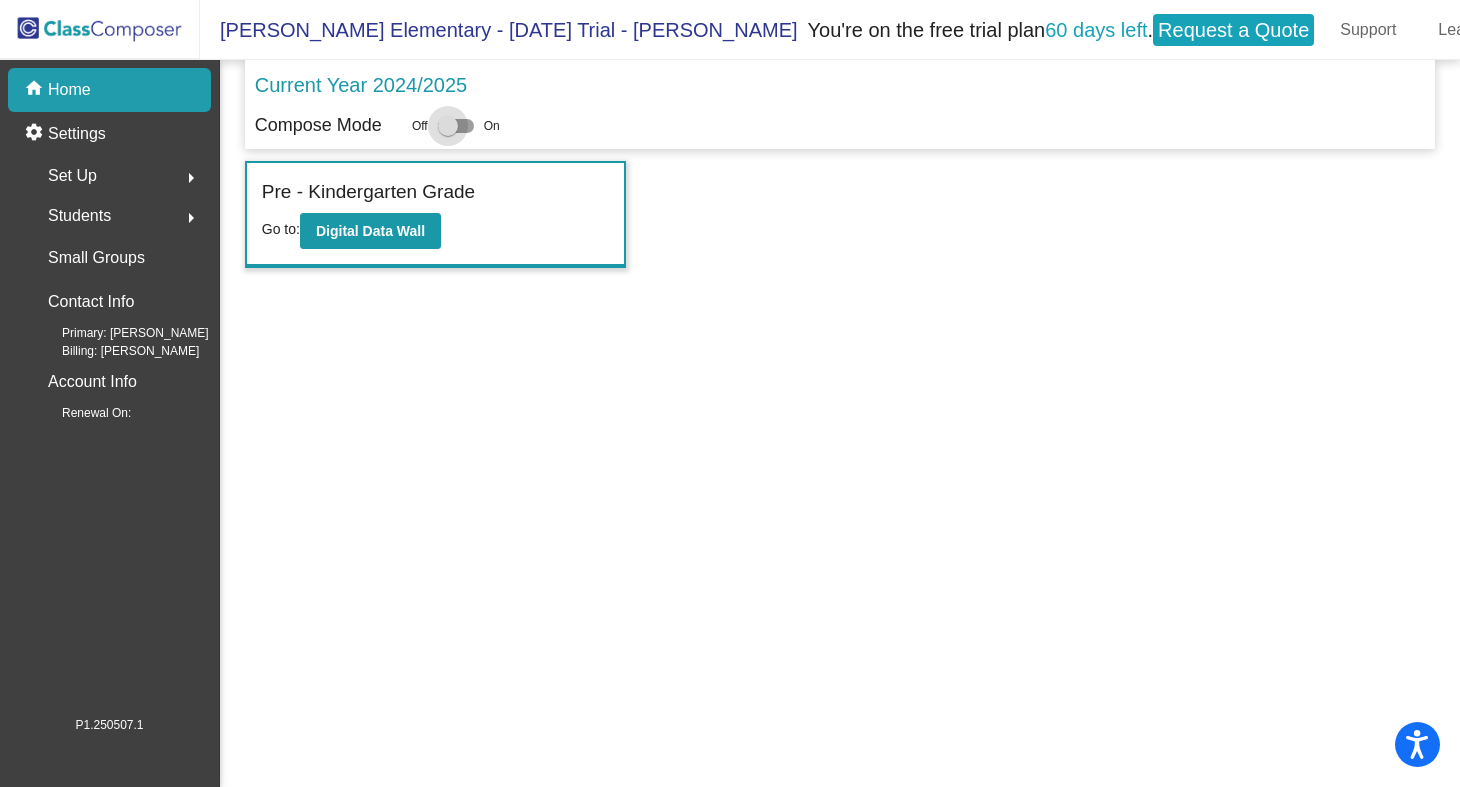 click at bounding box center [456, 126] 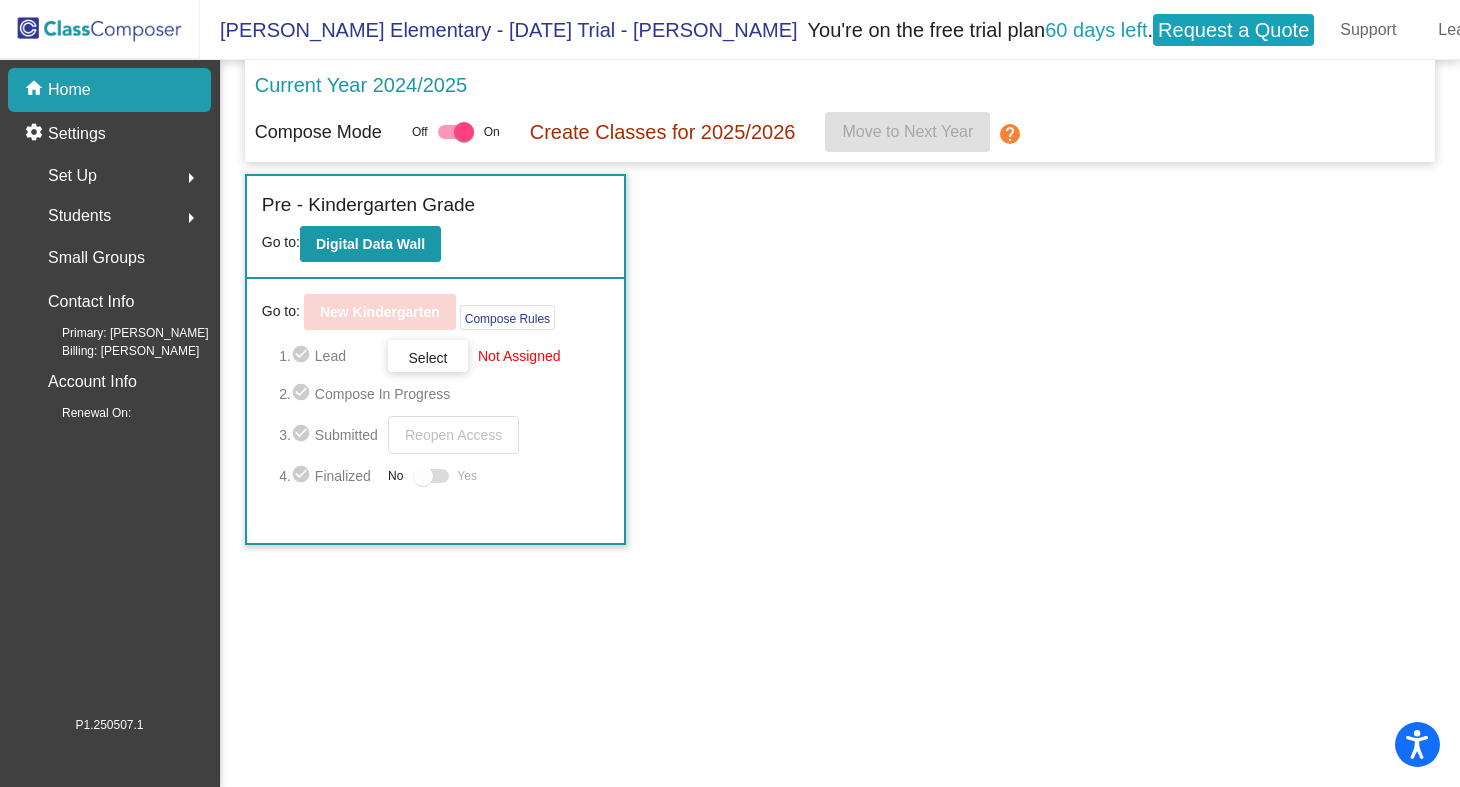 click on "Create Classes for 2025/2026" 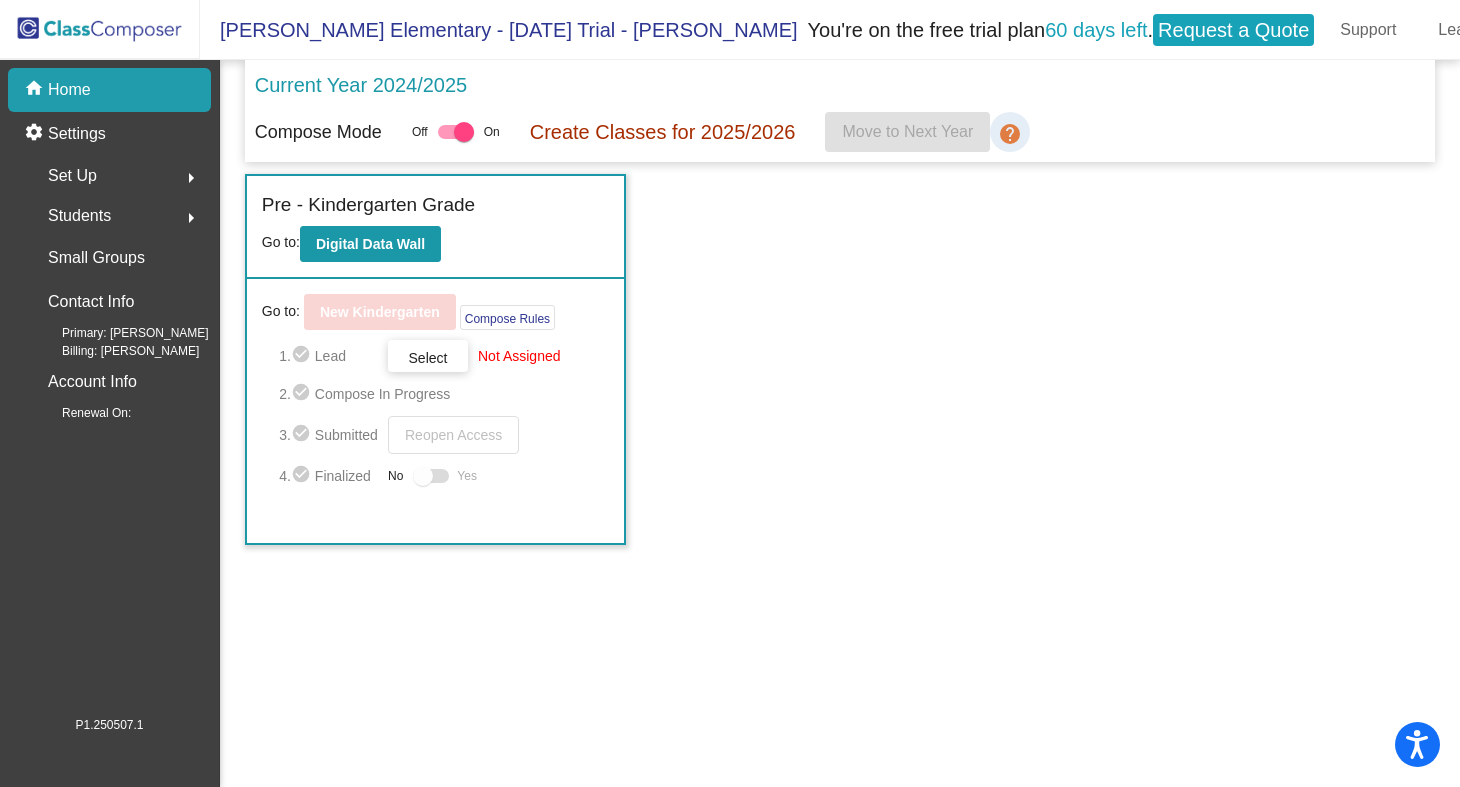 click on "help" 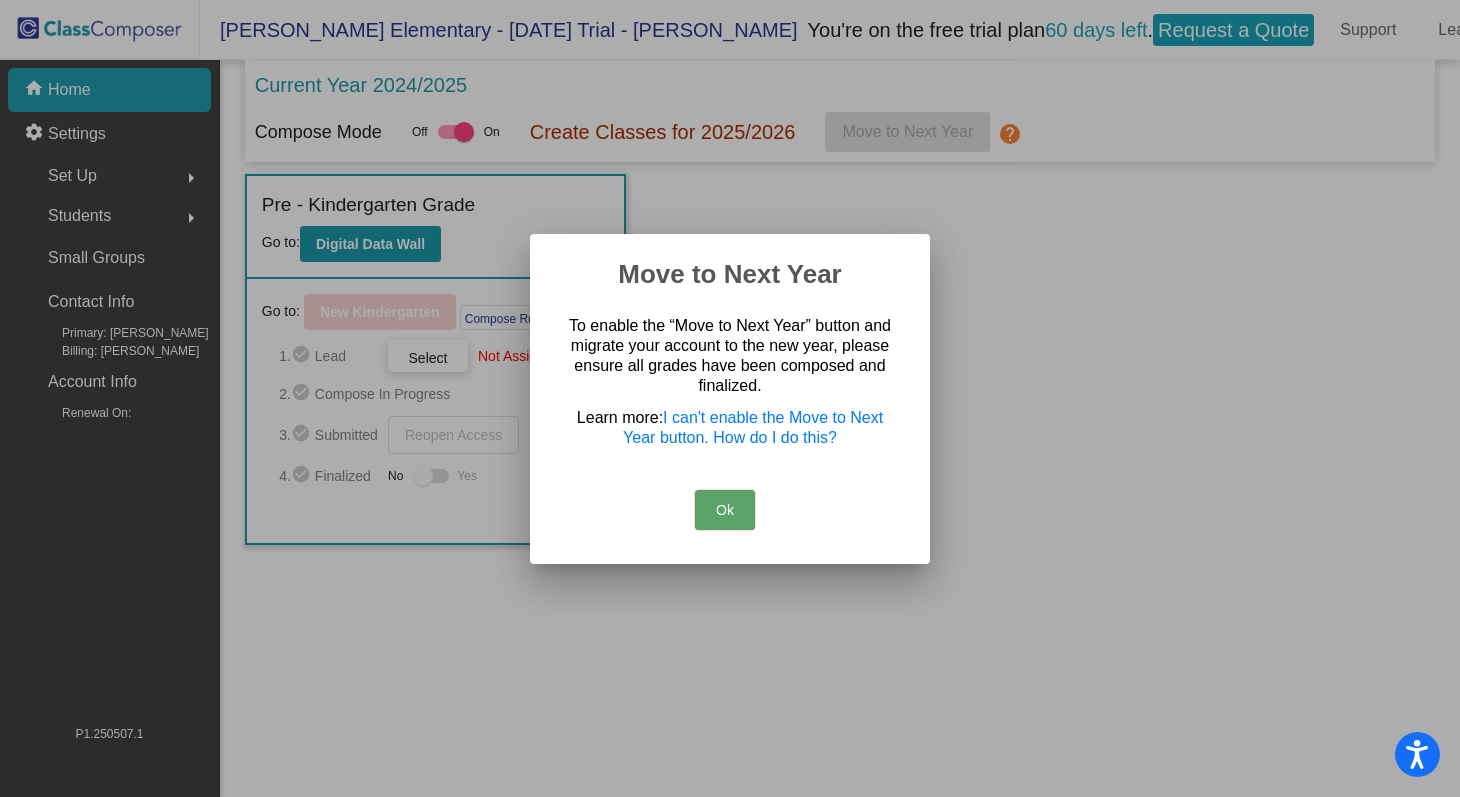 click on "Ok" at bounding box center (725, 510) 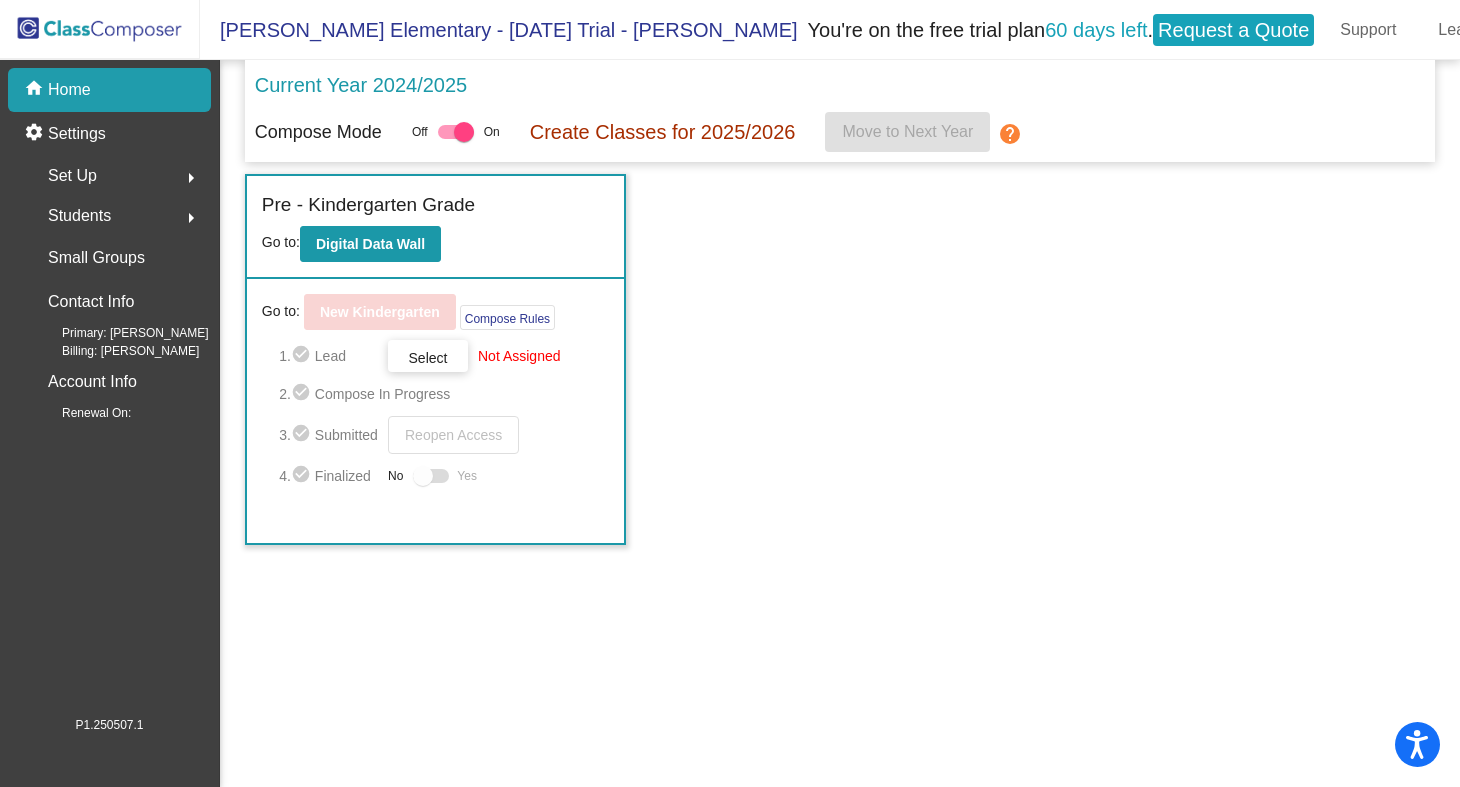 click on "Incoming   (New students moving into lowest grade) Go to:  Incoming Dashboard Go to:  New Pre-Pre-Kindergarten  Compose Rules     1.  check_circle  Lead   Select  Not Assigned  2.  check_circle  Compose In Progress   3.  check_circle  Submitted   Reopen Access   4.  check_circle  Finalized  No   Yes Pre - Kindergarten Grade Go to:  Digital Data Wall Go to:  New Kindergarten  Compose Rules     1.  check_circle  Lead   Select  Not Assigned  2.  check_circle  Compose In Progress   3.  check_circle  Submitted   Reopen Access   4.  check_circle  Finalized  No   Yes" 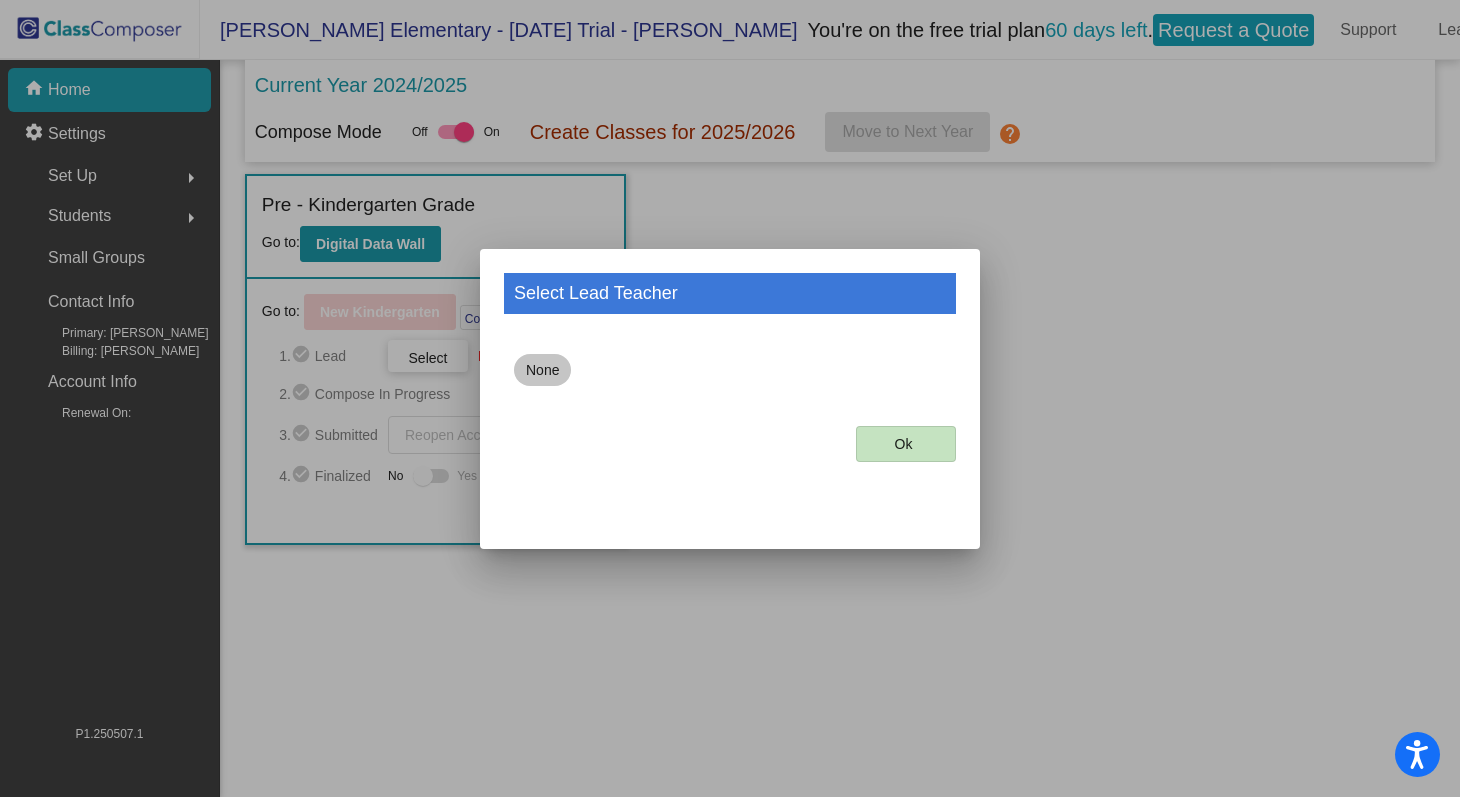 click on "None" at bounding box center (542, 370) 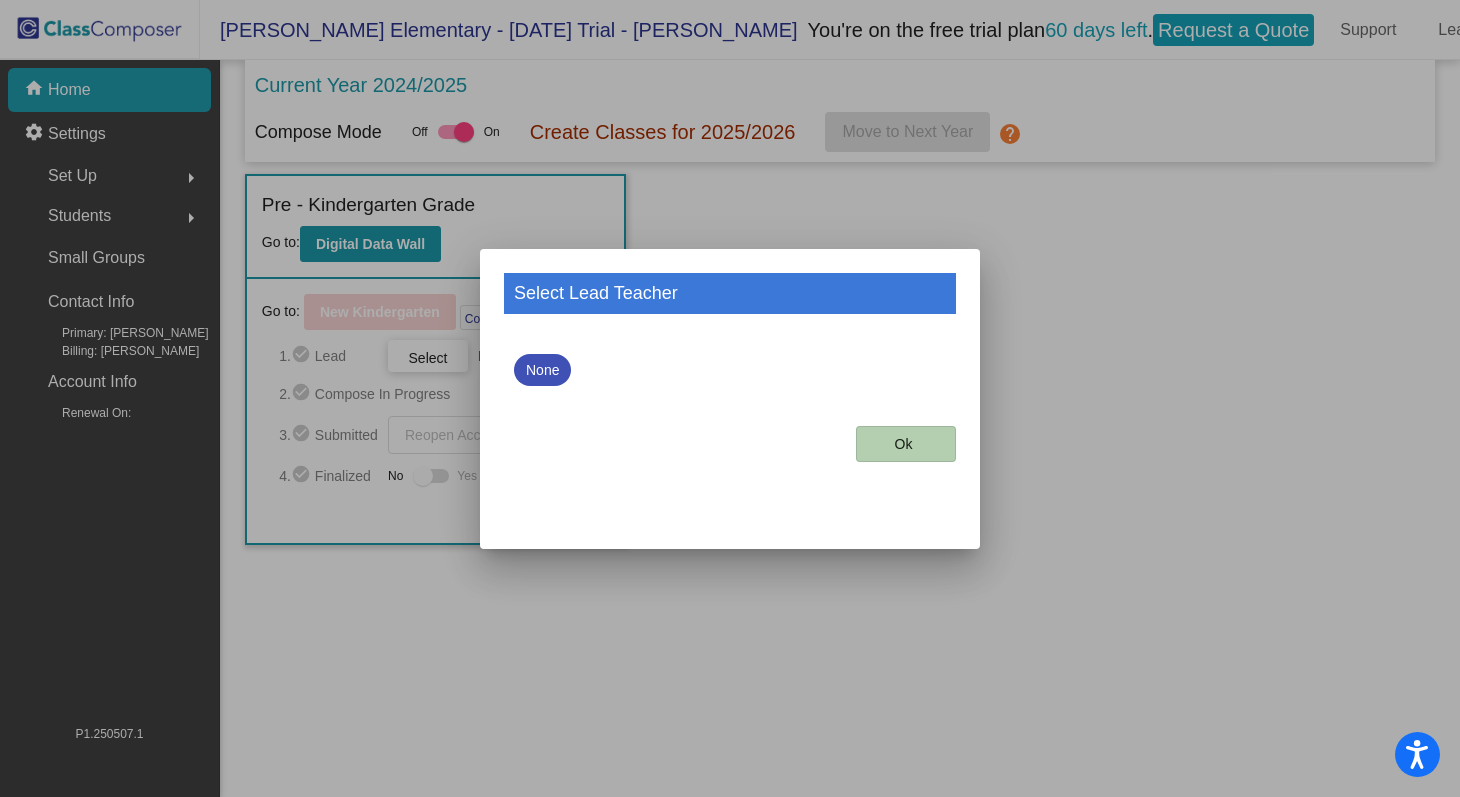 click on "Ok" at bounding box center (906, 444) 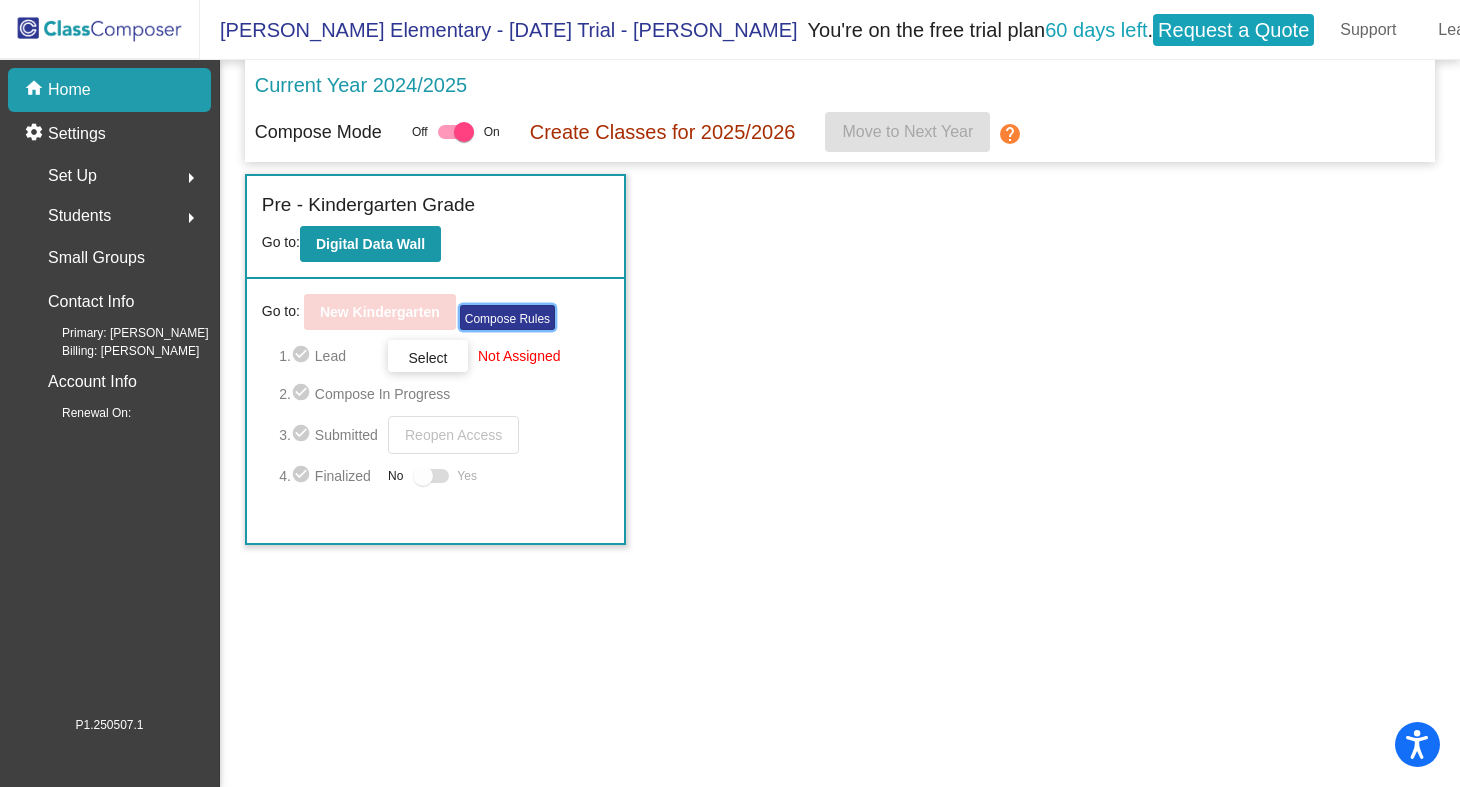 click on "Compose Rules" 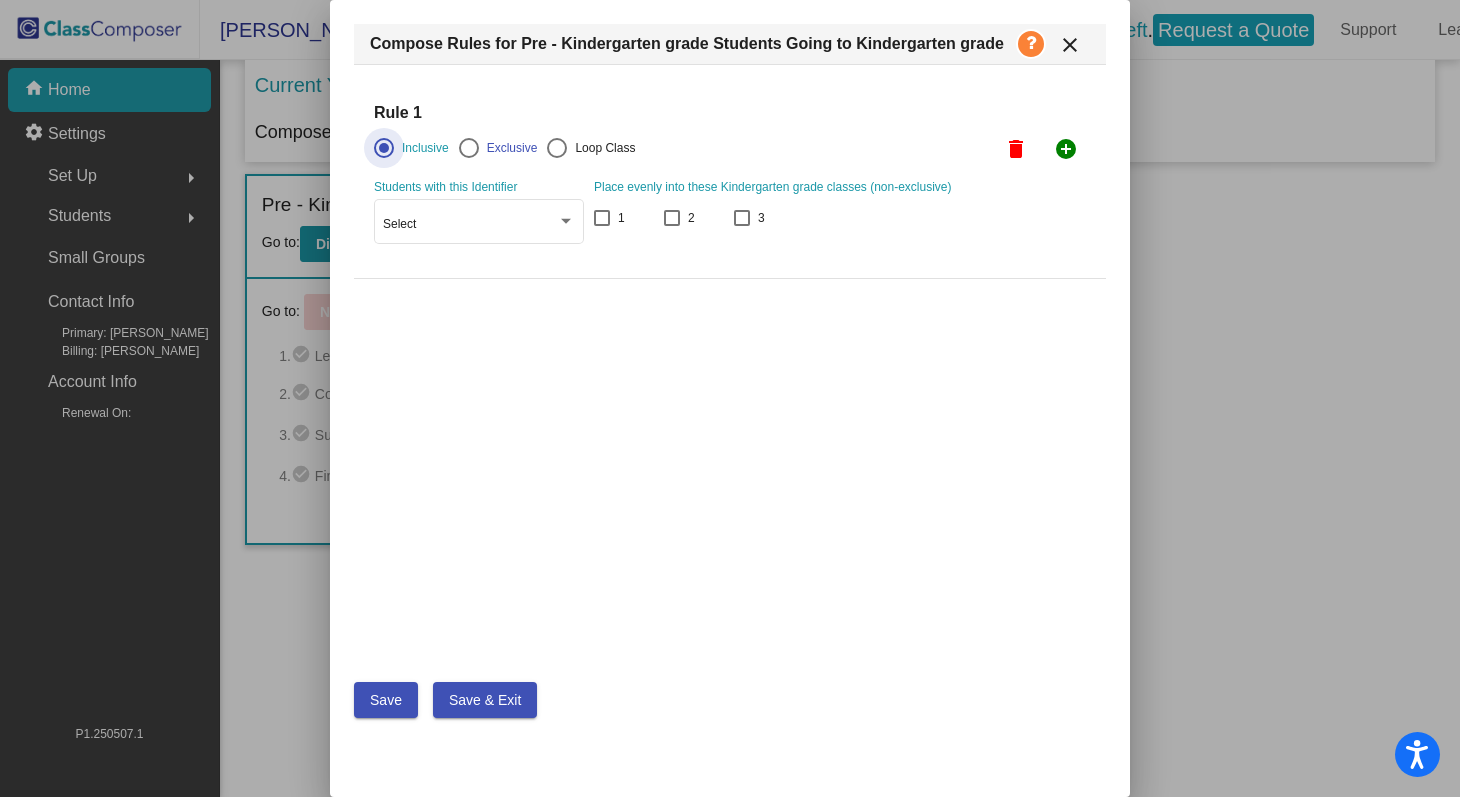 click on "Exclusive" at bounding box center (508, 148) 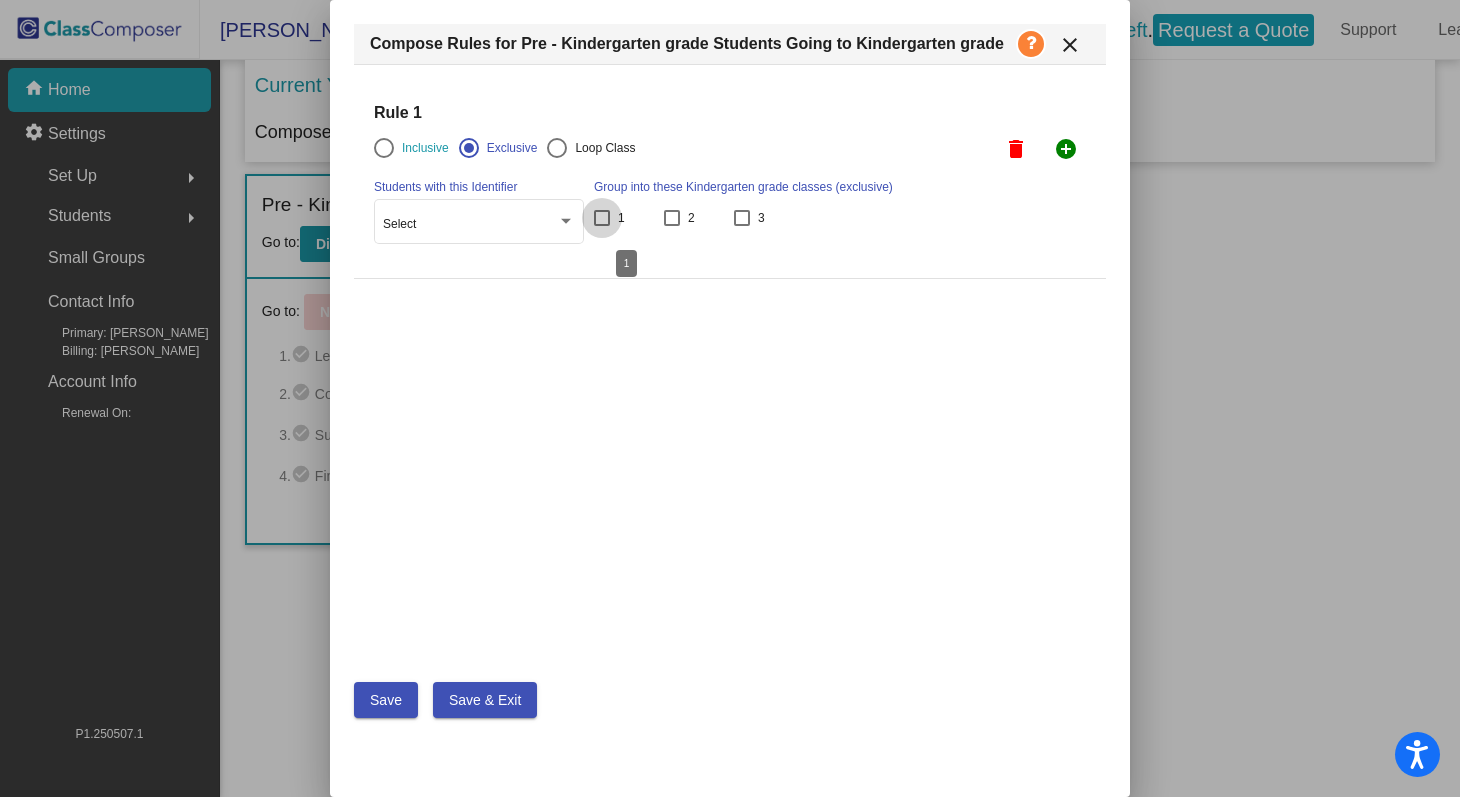 click at bounding box center [602, 218] 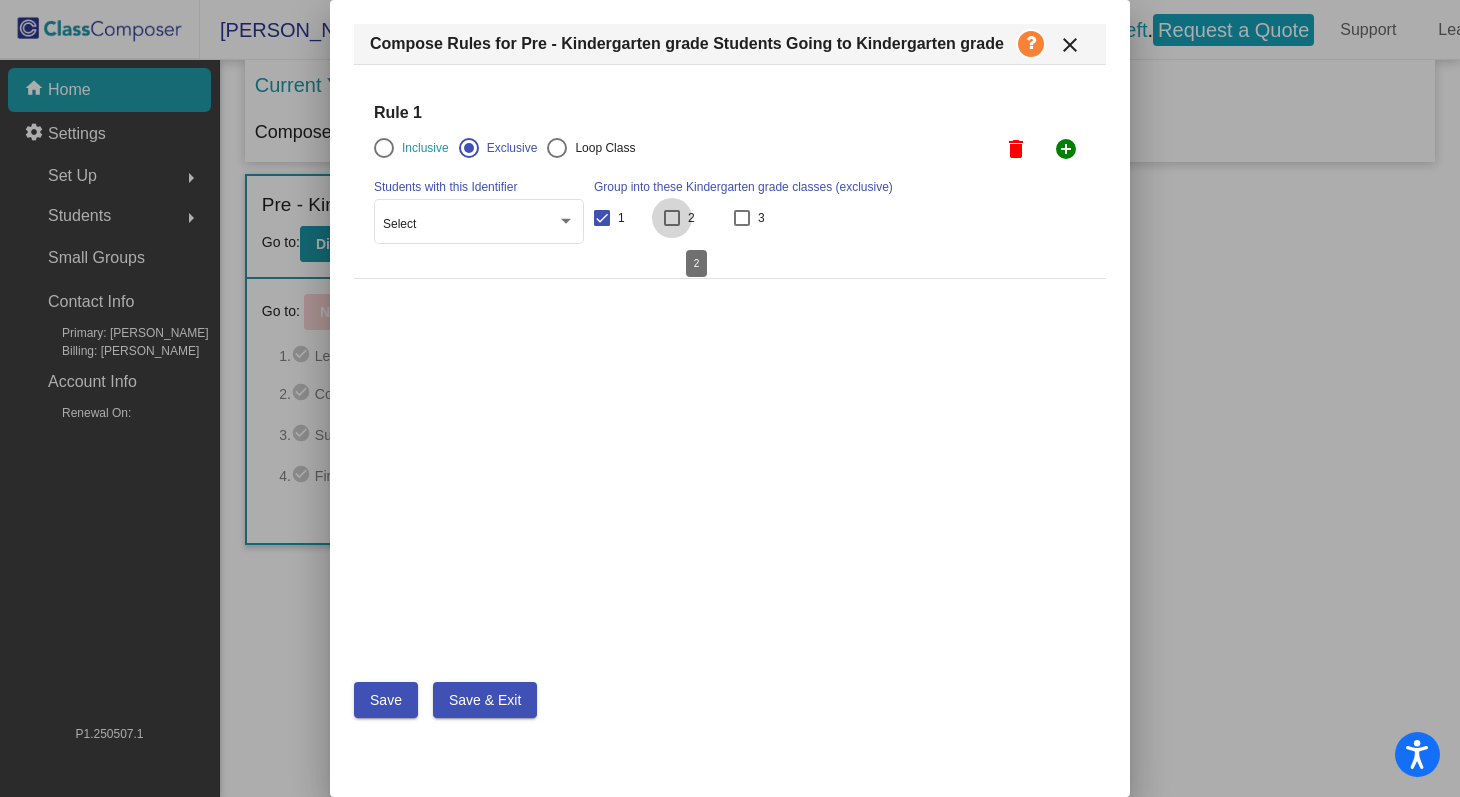 click at bounding box center (672, 218) 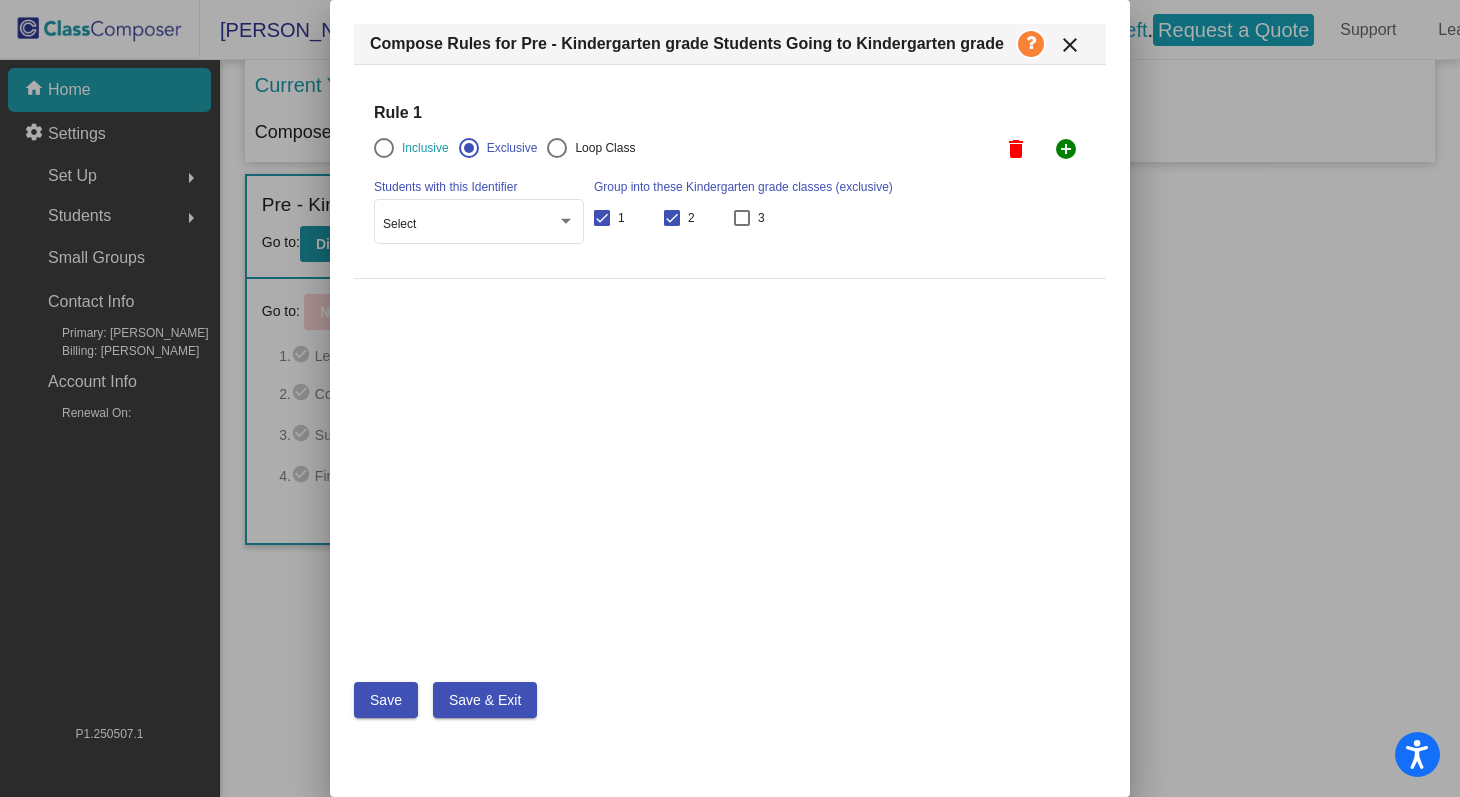 click on "1    2    3" at bounding box center [743, 221] 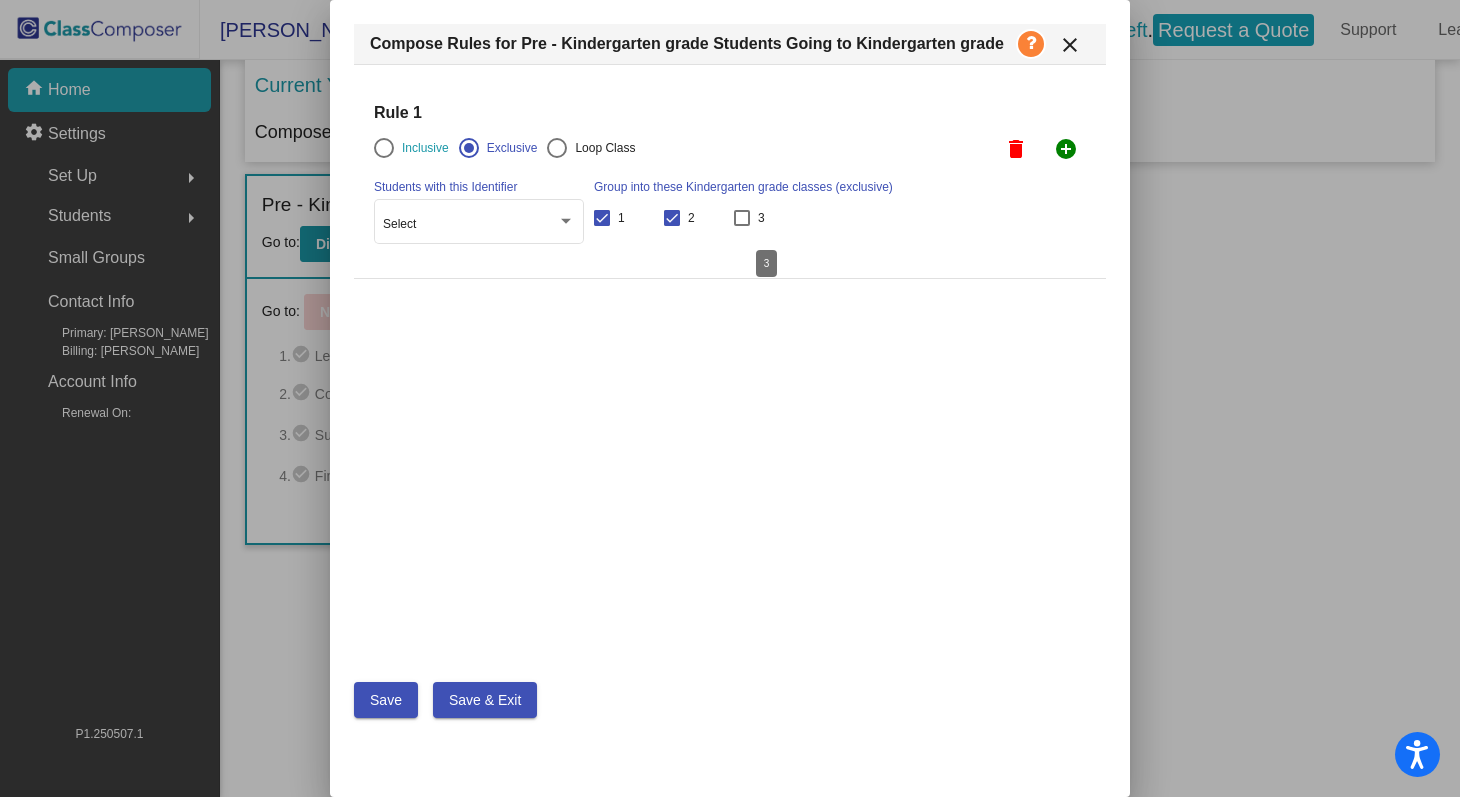 click at bounding box center [742, 218] 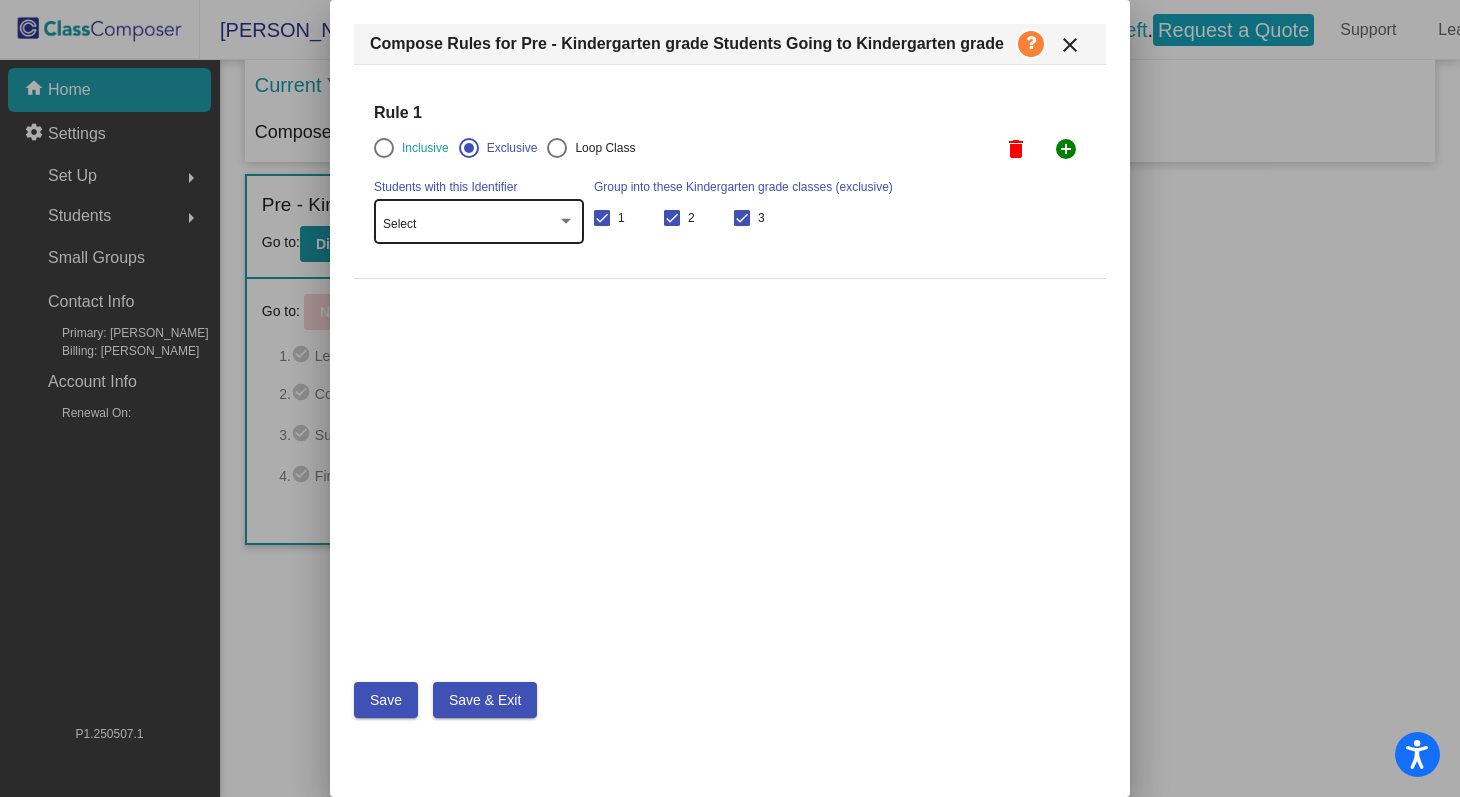 click on "Select" 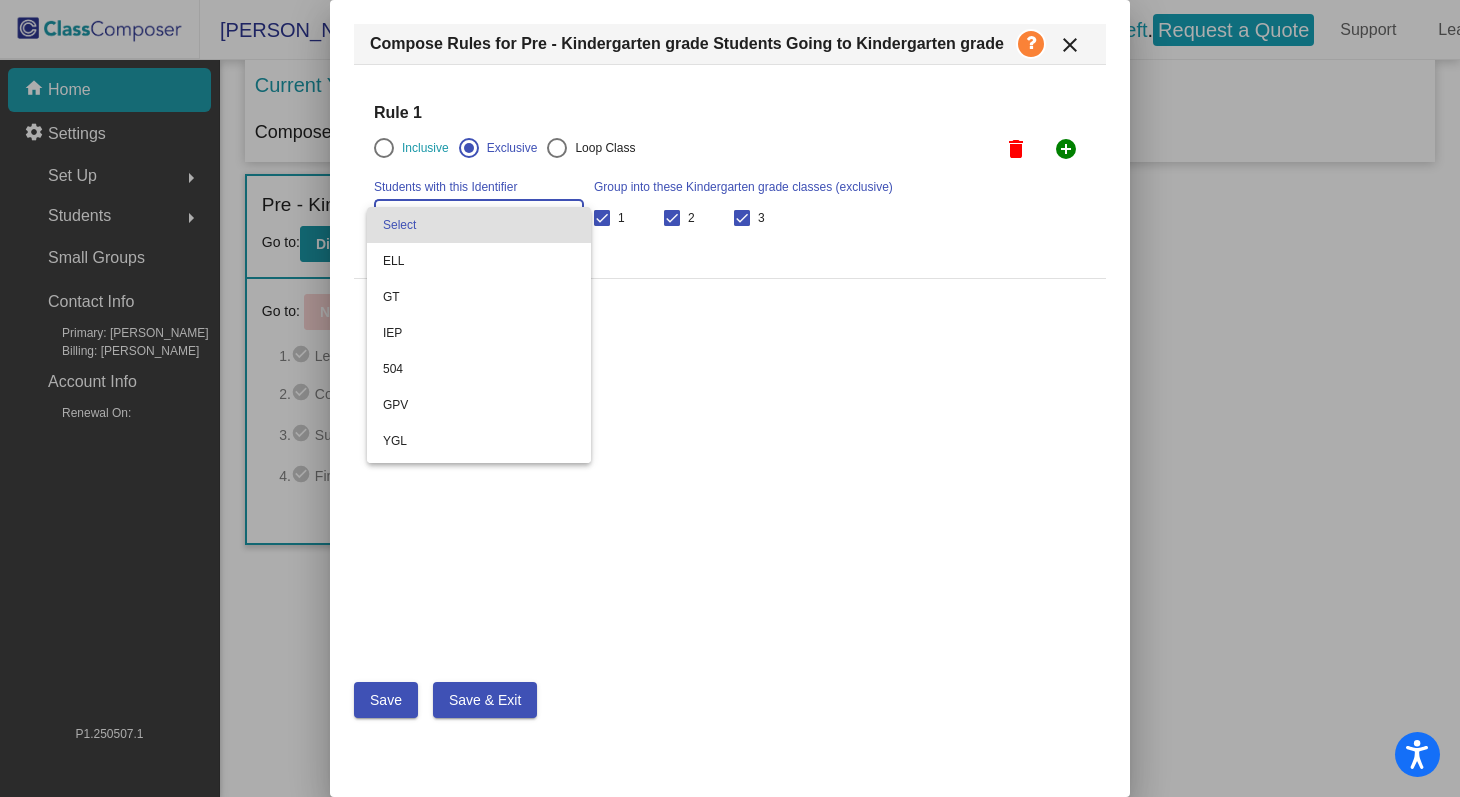 click at bounding box center (730, 398) 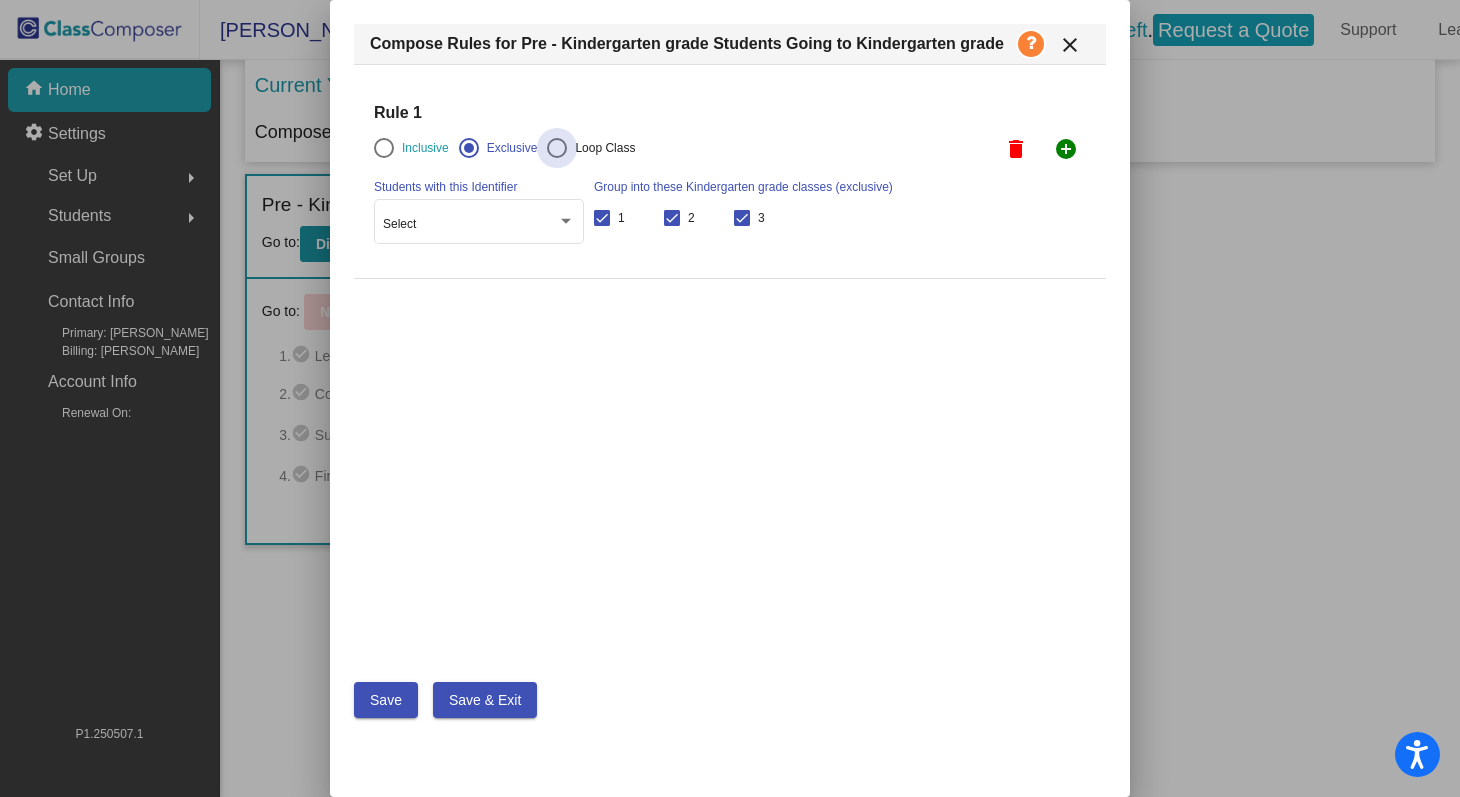 click at bounding box center (557, 148) 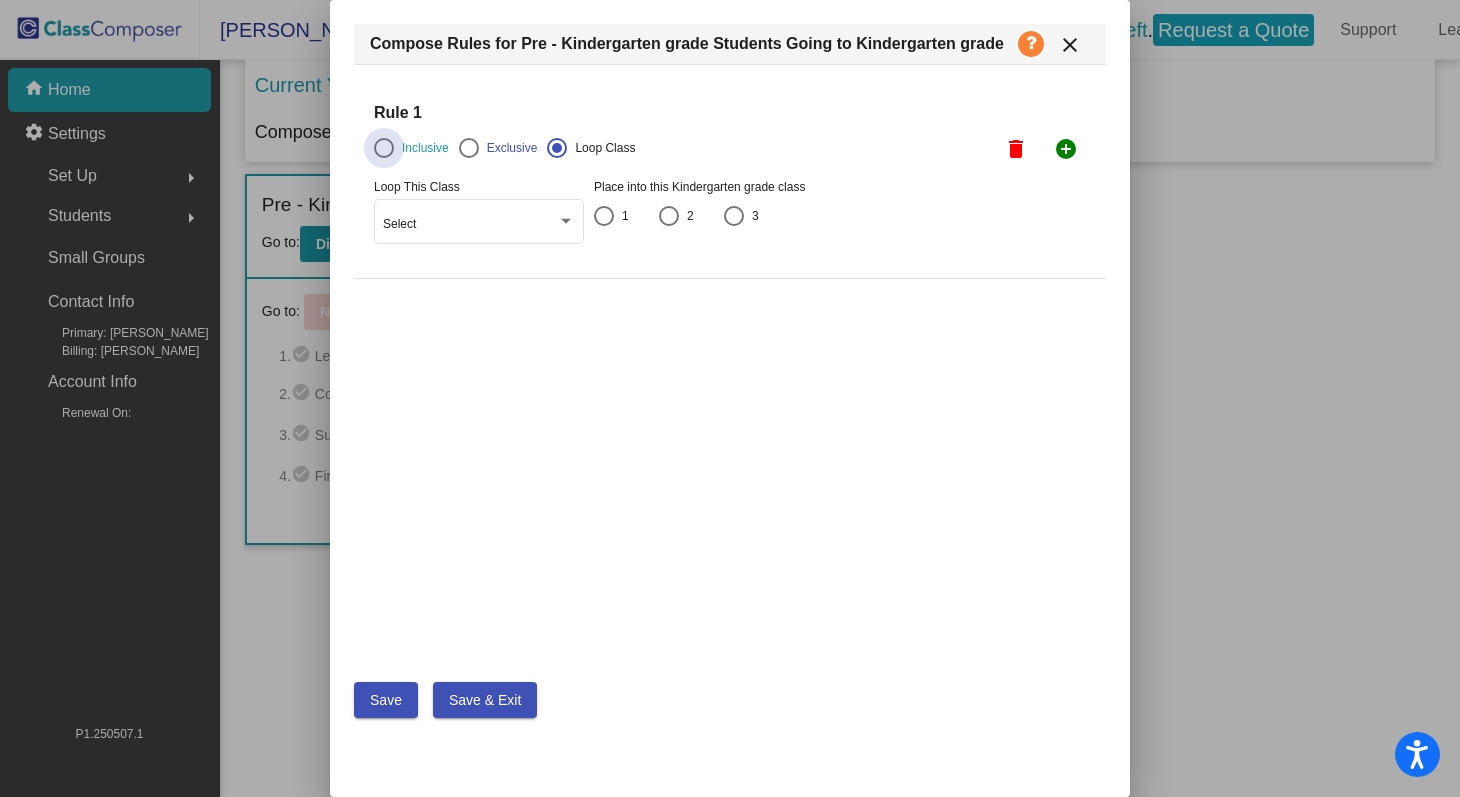 click at bounding box center (384, 148) 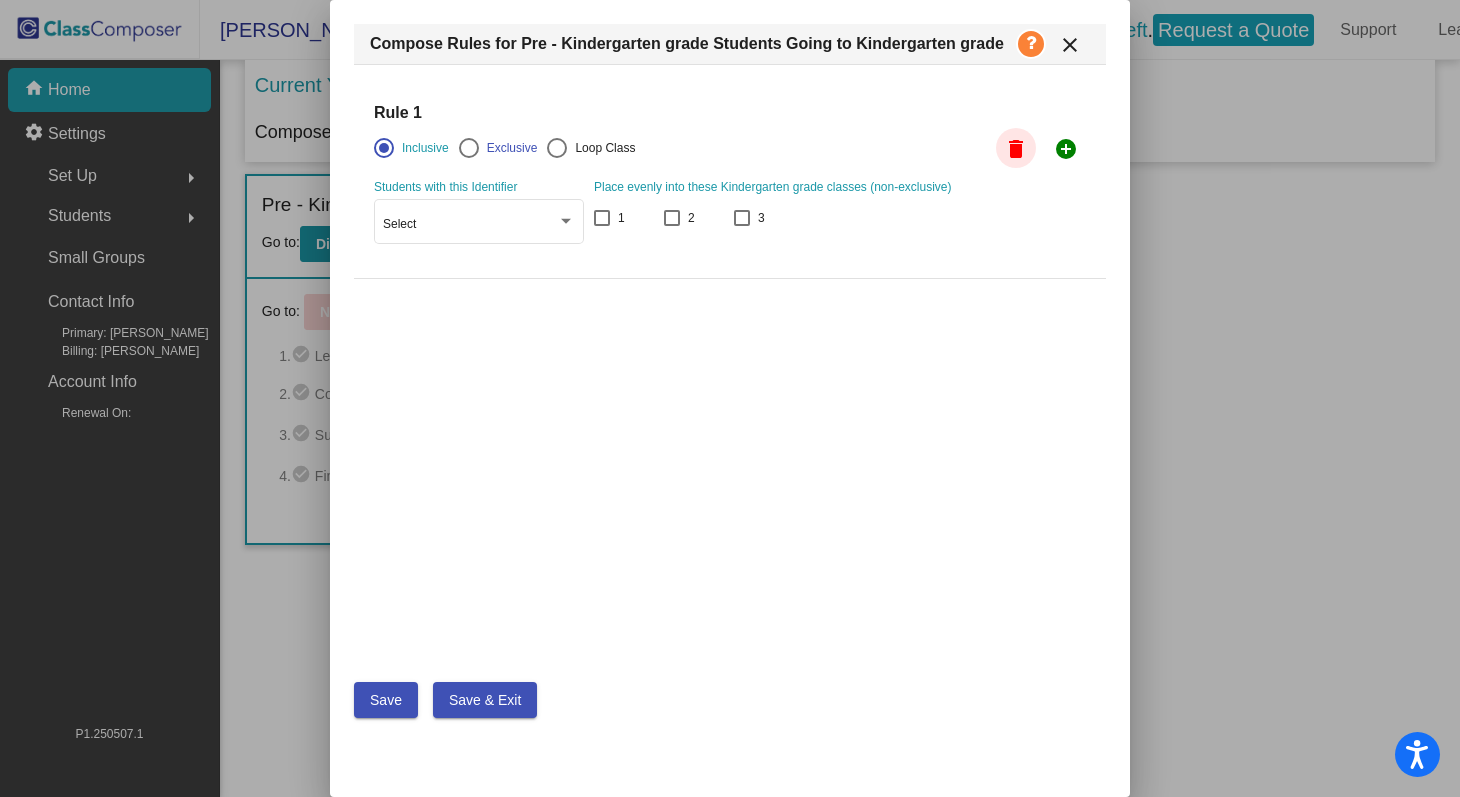 click on "delete" at bounding box center (1016, 149) 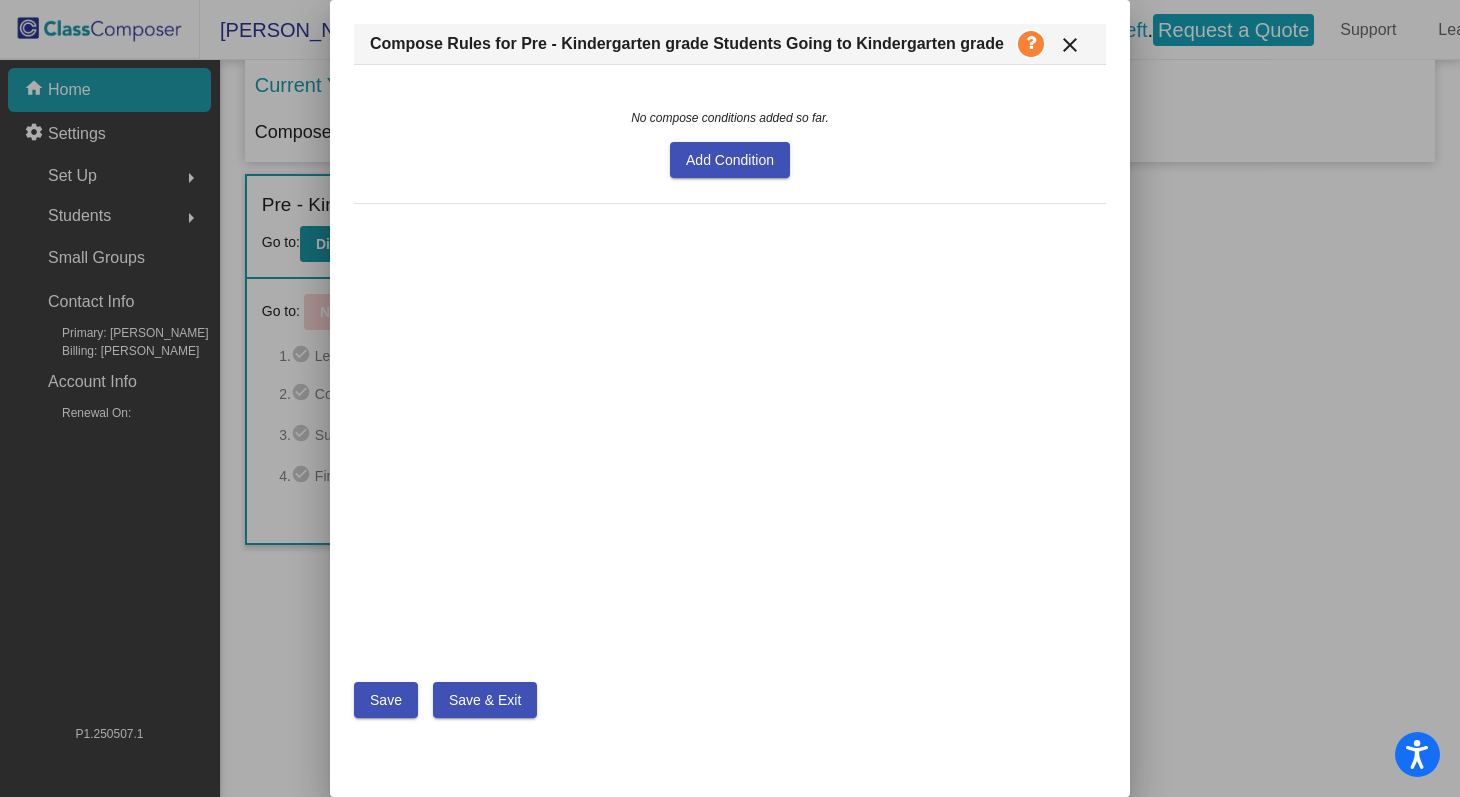 click on "close" at bounding box center [1070, 45] 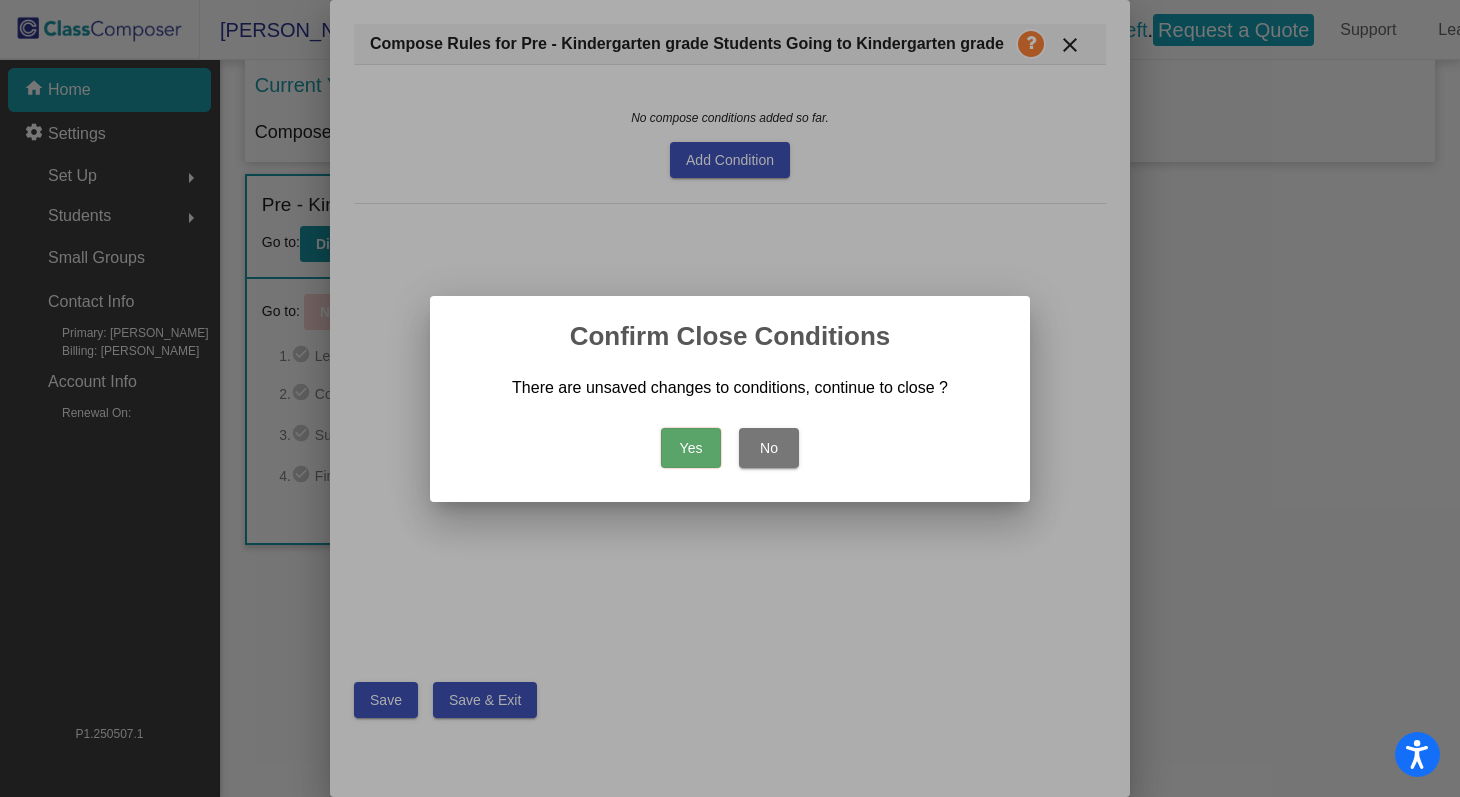 click on "Yes" at bounding box center (691, 448) 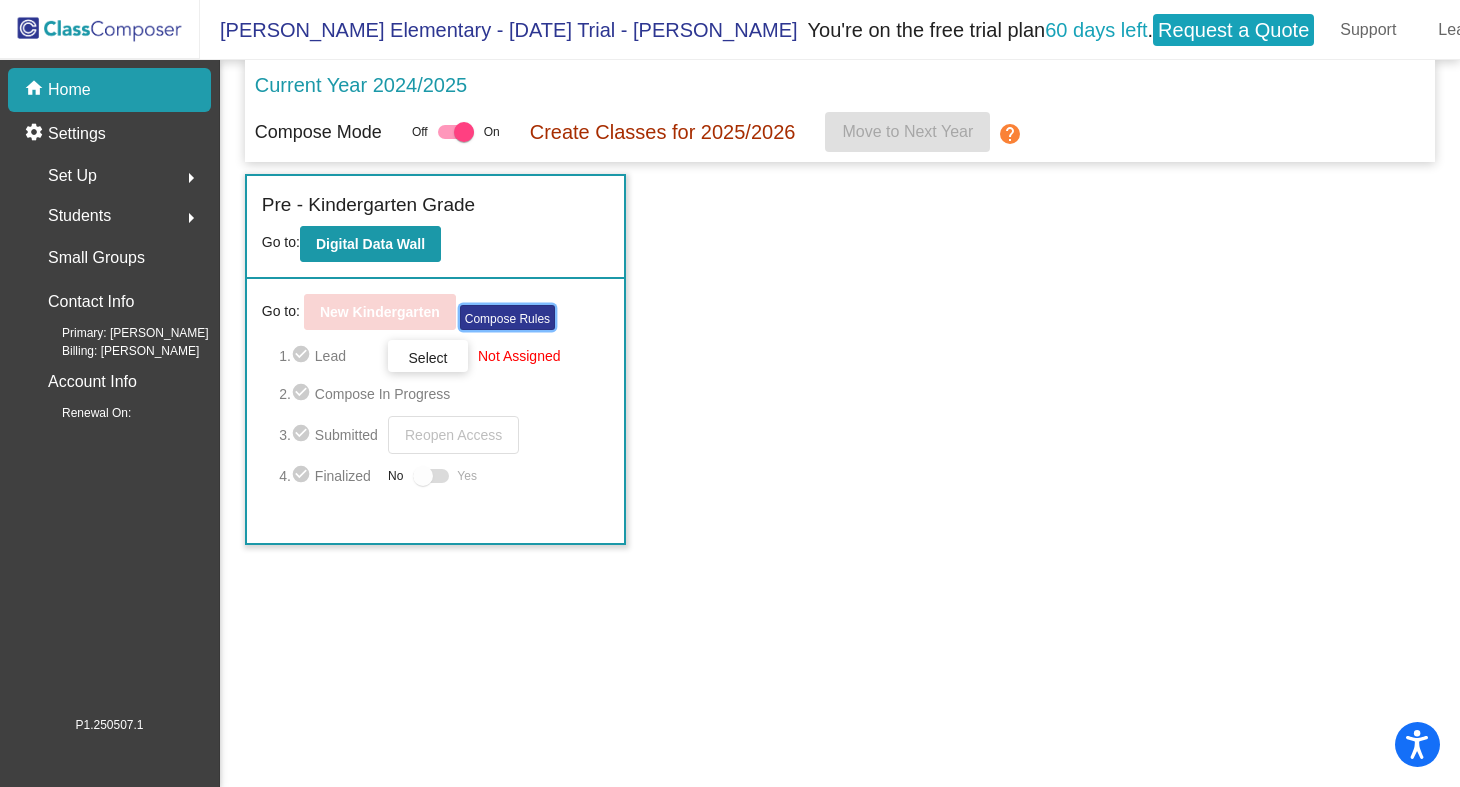 click on "Compose Rules" 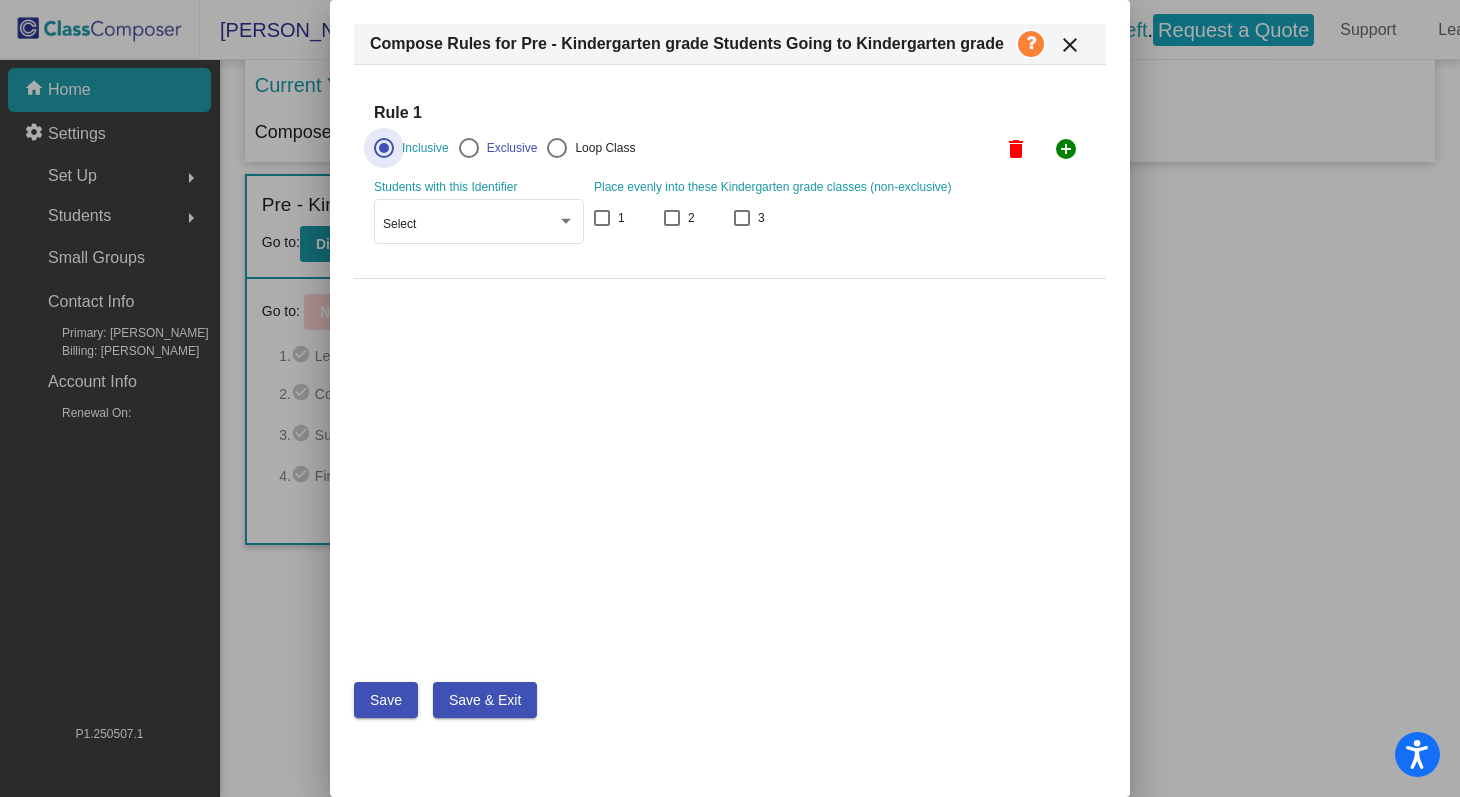 click on "delete" at bounding box center [1016, 148] 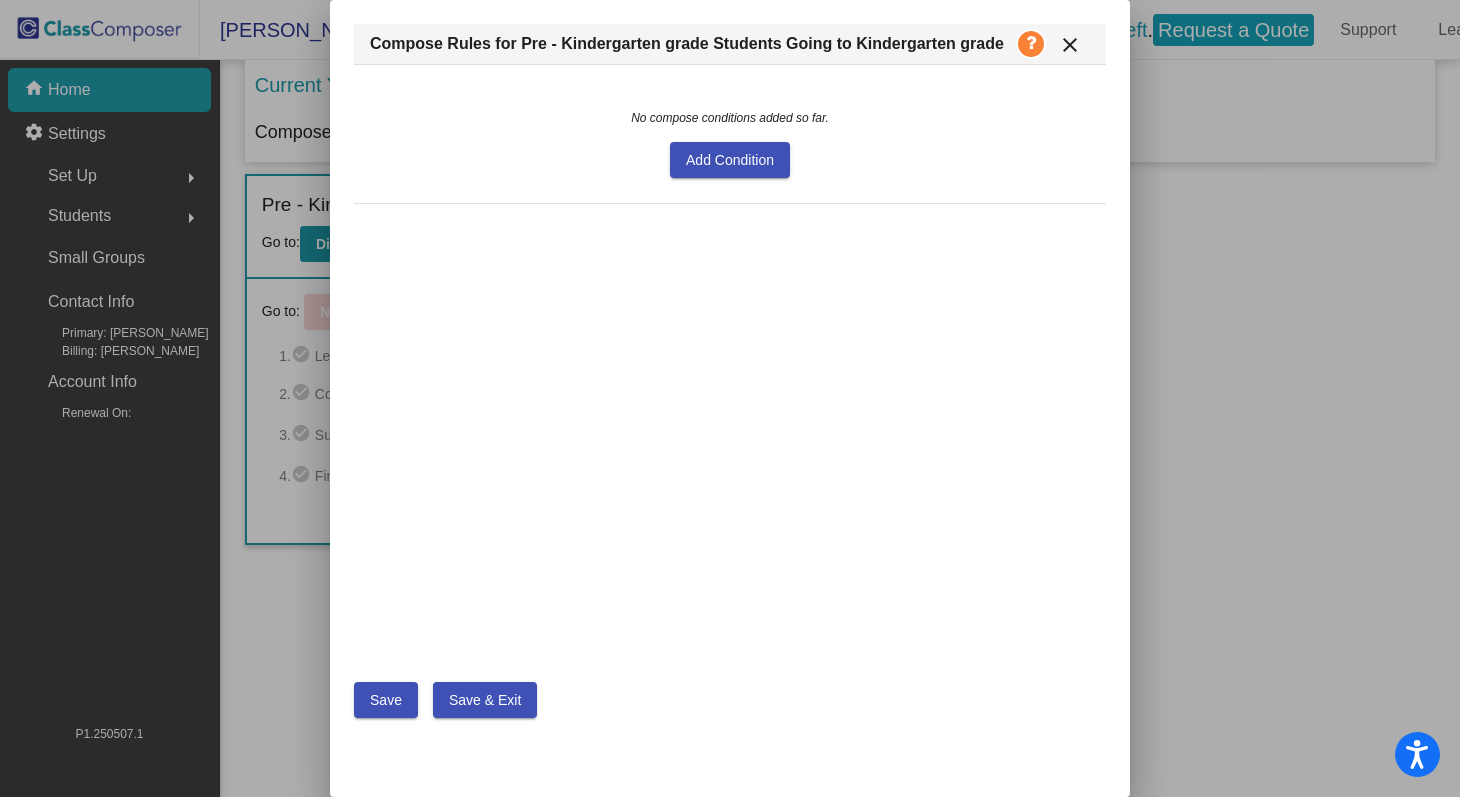 click on "Save & Exit" at bounding box center [485, 700] 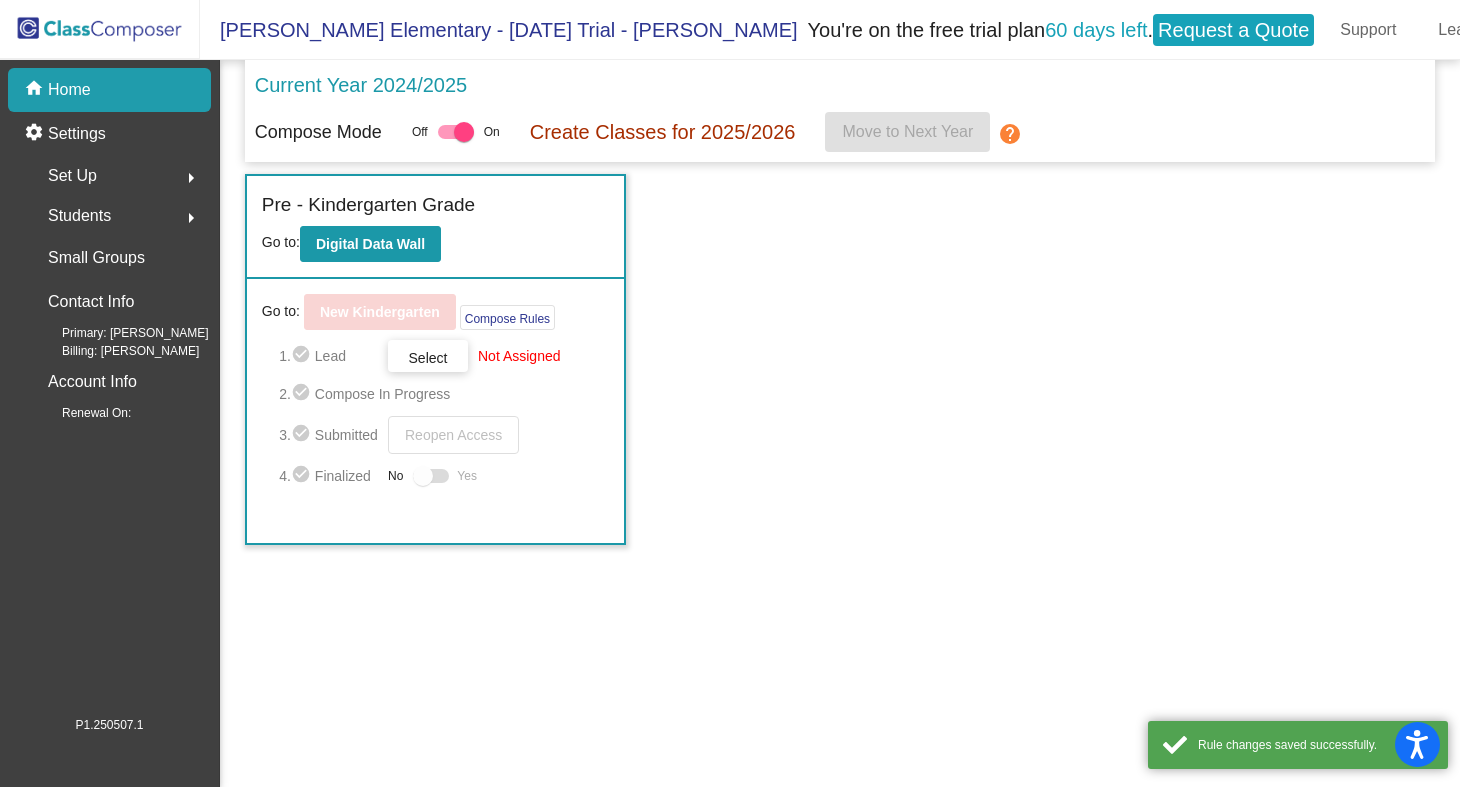 click on "Incoming   (New students moving into lowest grade) Go to:  Incoming Dashboard Go to:  New Pre-Pre-Kindergarten  Compose Rules     1.  check_circle  Lead   Select  Not Assigned  2.  check_circle  Compose In Progress   3.  check_circle  Submitted   Reopen Access   4.  check_circle  Finalized  No   Yes Pre - Kindergarten Grade Go to:  Digital Data Wall Go to:  New Kindergarten  Compose Rules     1.  check_circle  Lead   Select  Not Assigned  2.  check_circle  Compose In Progress   3.  check_circle  Submitted   Reopen Access   4.  check_circle  Finalized  No   Yes" 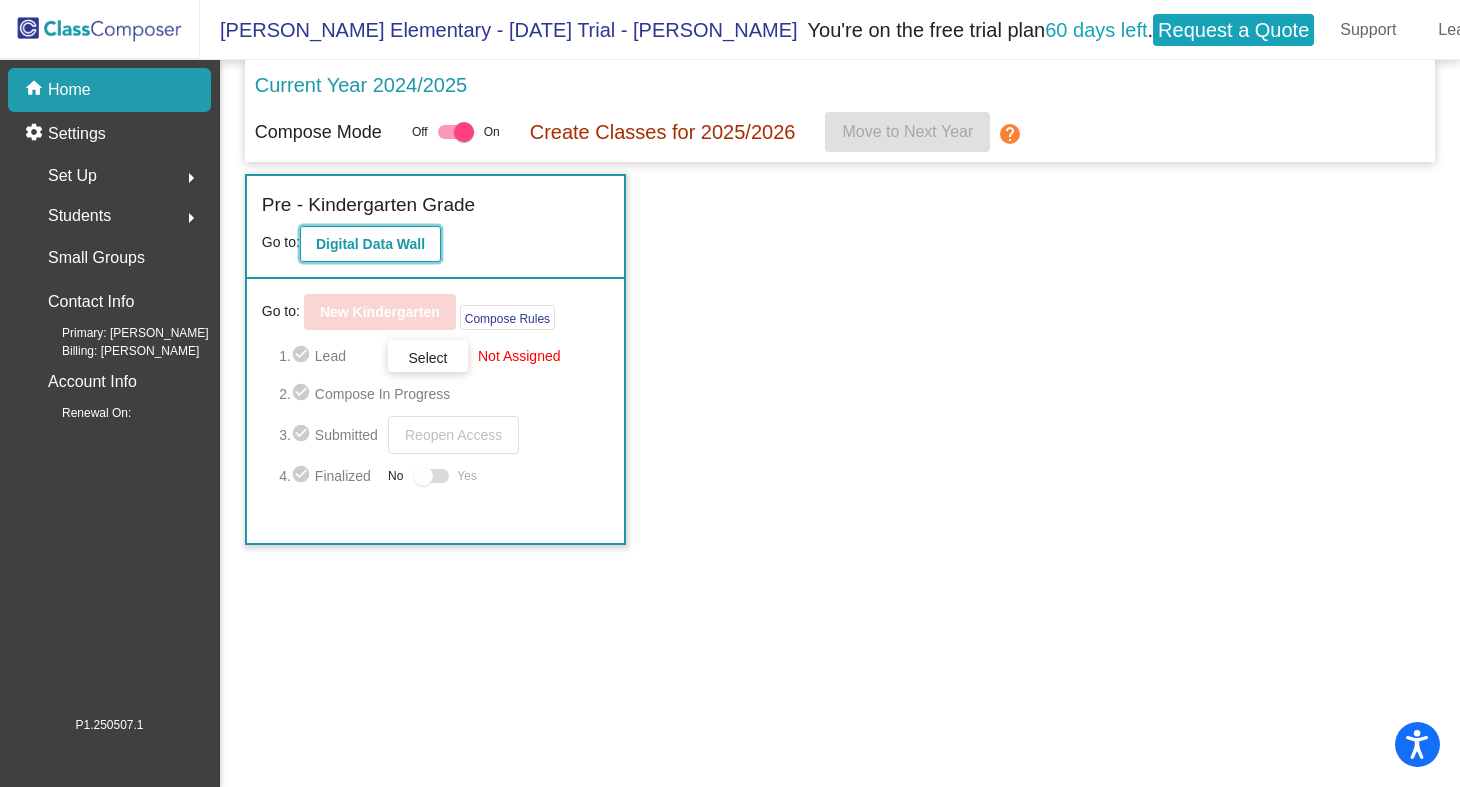 click on "Digital Data Wall" 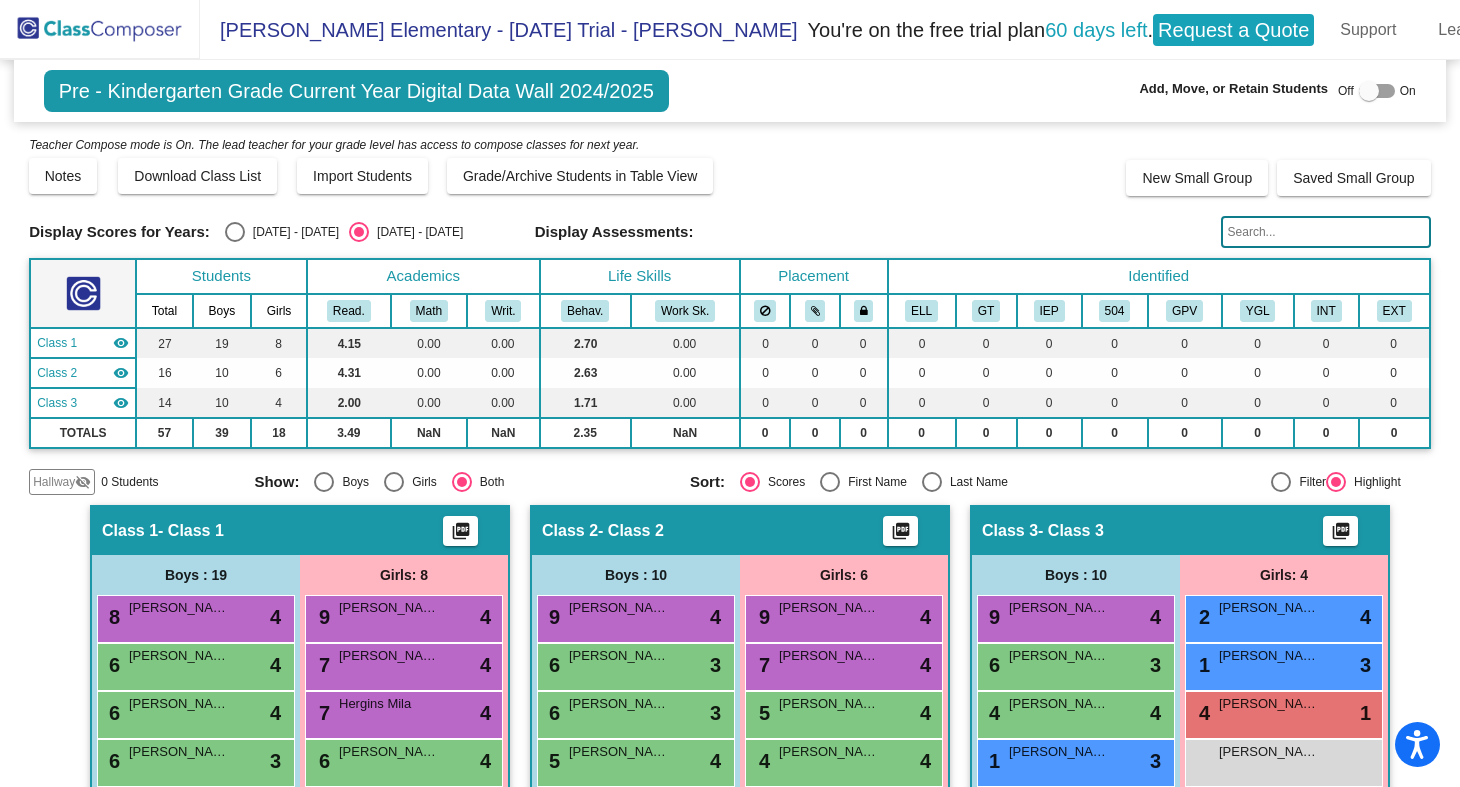 click 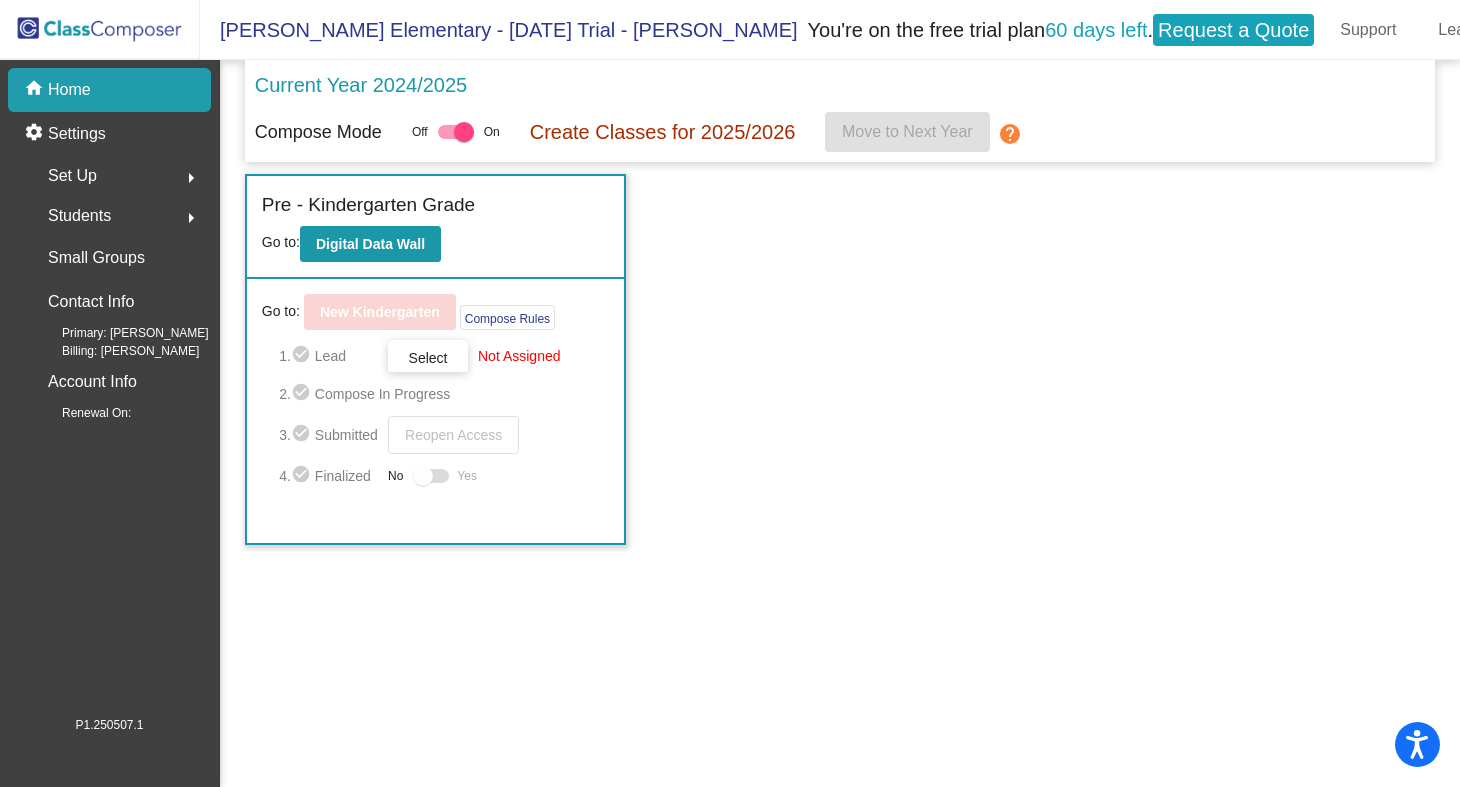 click on "Incoming   (New students moving into lowest grade) Go to:  Incoming Dashboard Go to:  New Pre-Pre-Kindergarten  Compose Rules     1.  check_circle  Lead   Select  Not Assigned  2.  check_circle  Compose In Progress   3.  check_circle  Submitted   Reopen Access   4.  check_circle  Finalized  No   Yes Pre - Kindergarten Grade Go to:  Digital Data Wall Go to:  New Kindergarten  Compose Rules     1.  check_circle  Lead   Select  Not Assigned  2.  check_circle  Compose In Progress   3.  check_circle  Submitted   Reopen Access   4.  check_circle  Finalized  No   Yes" 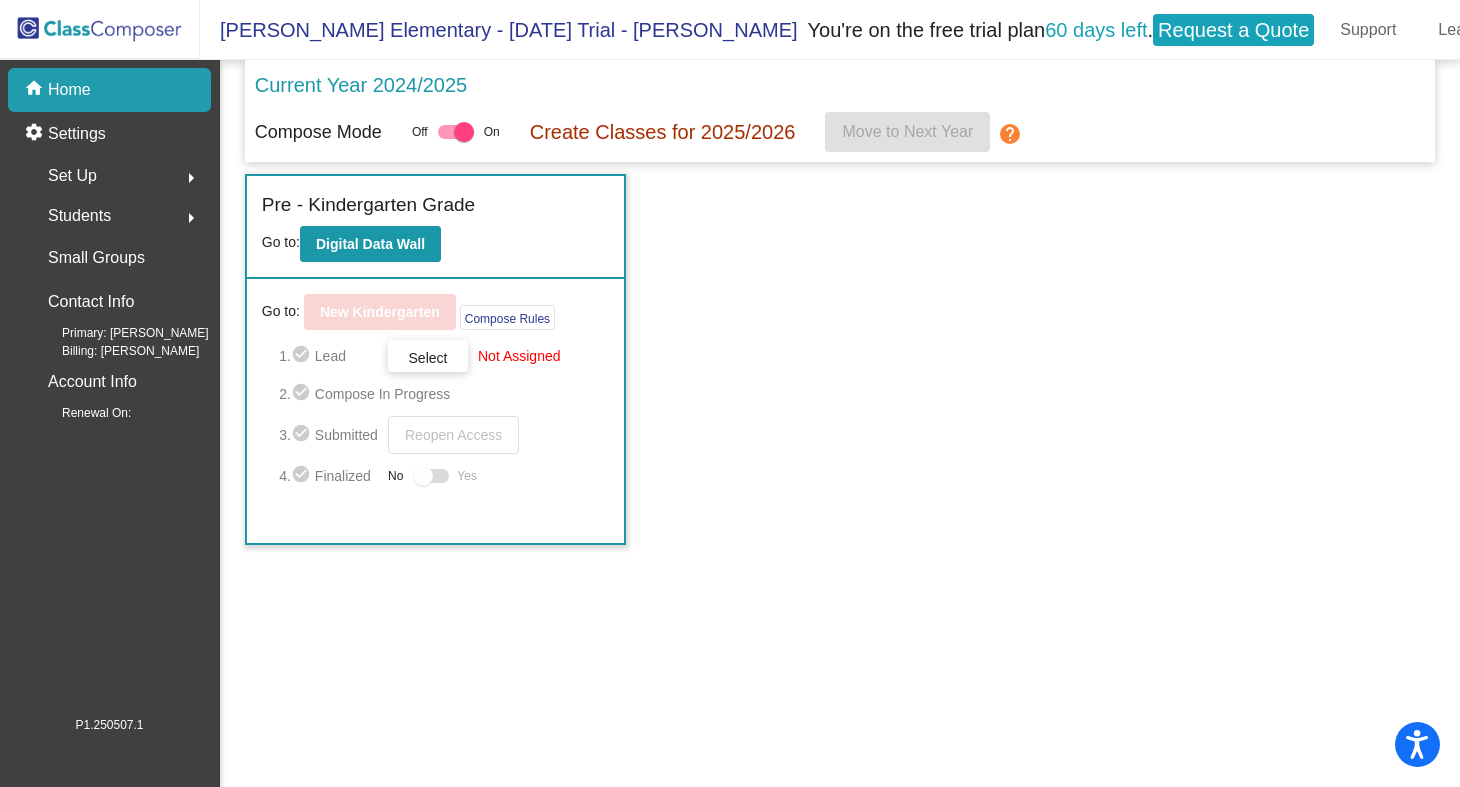click on "arrow_right" 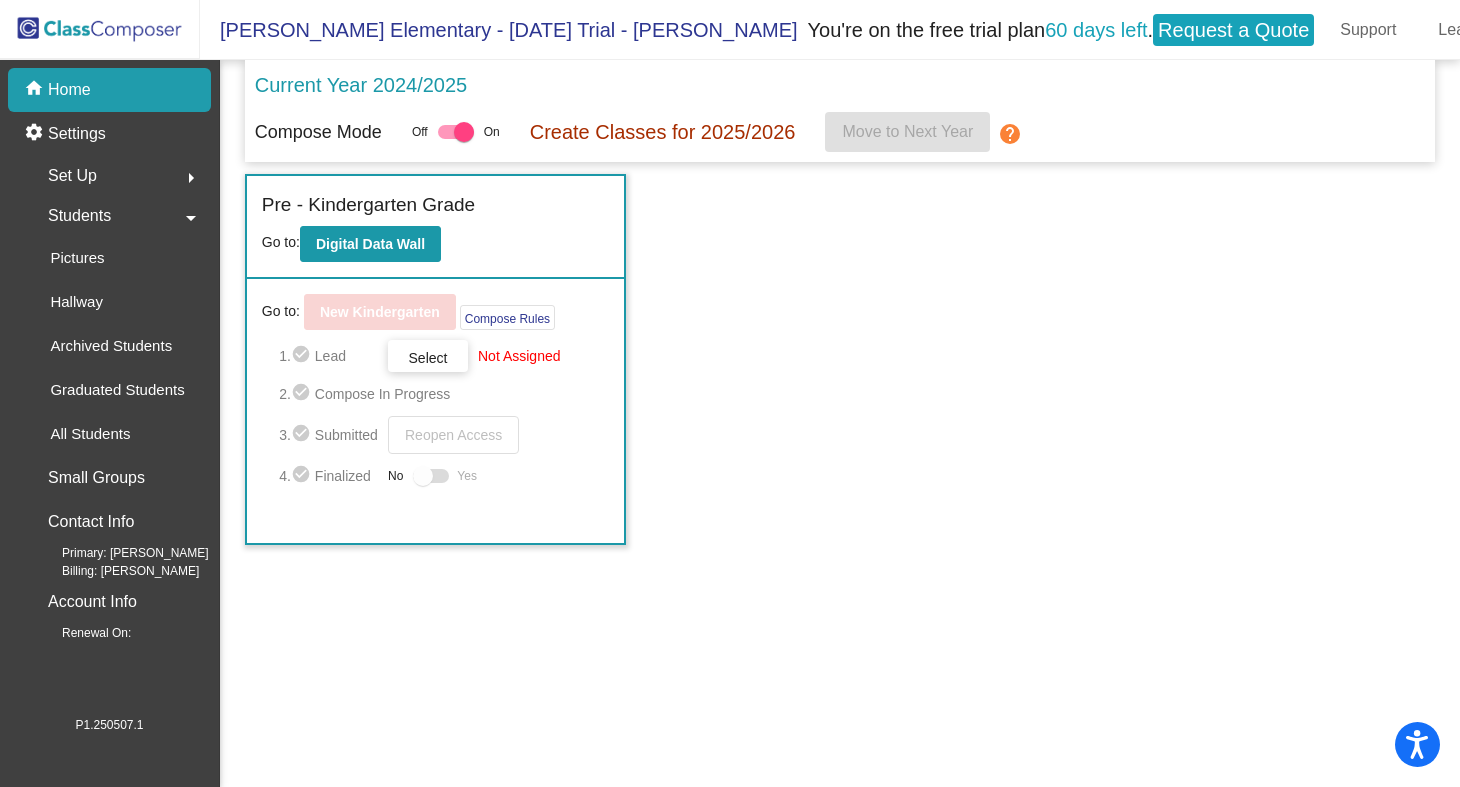 click at bounding box center (431, 476) 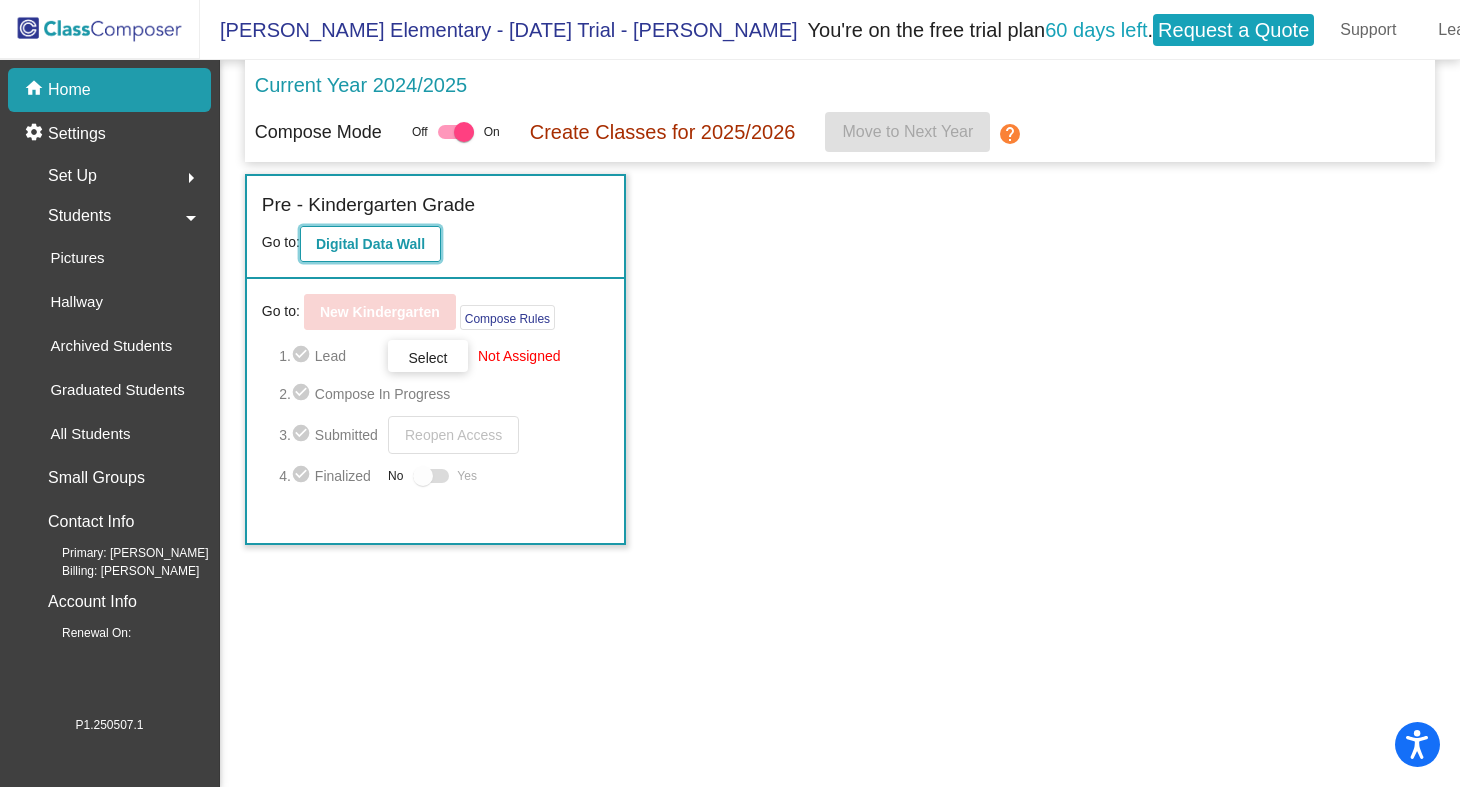 click on "Digital Data Wall" 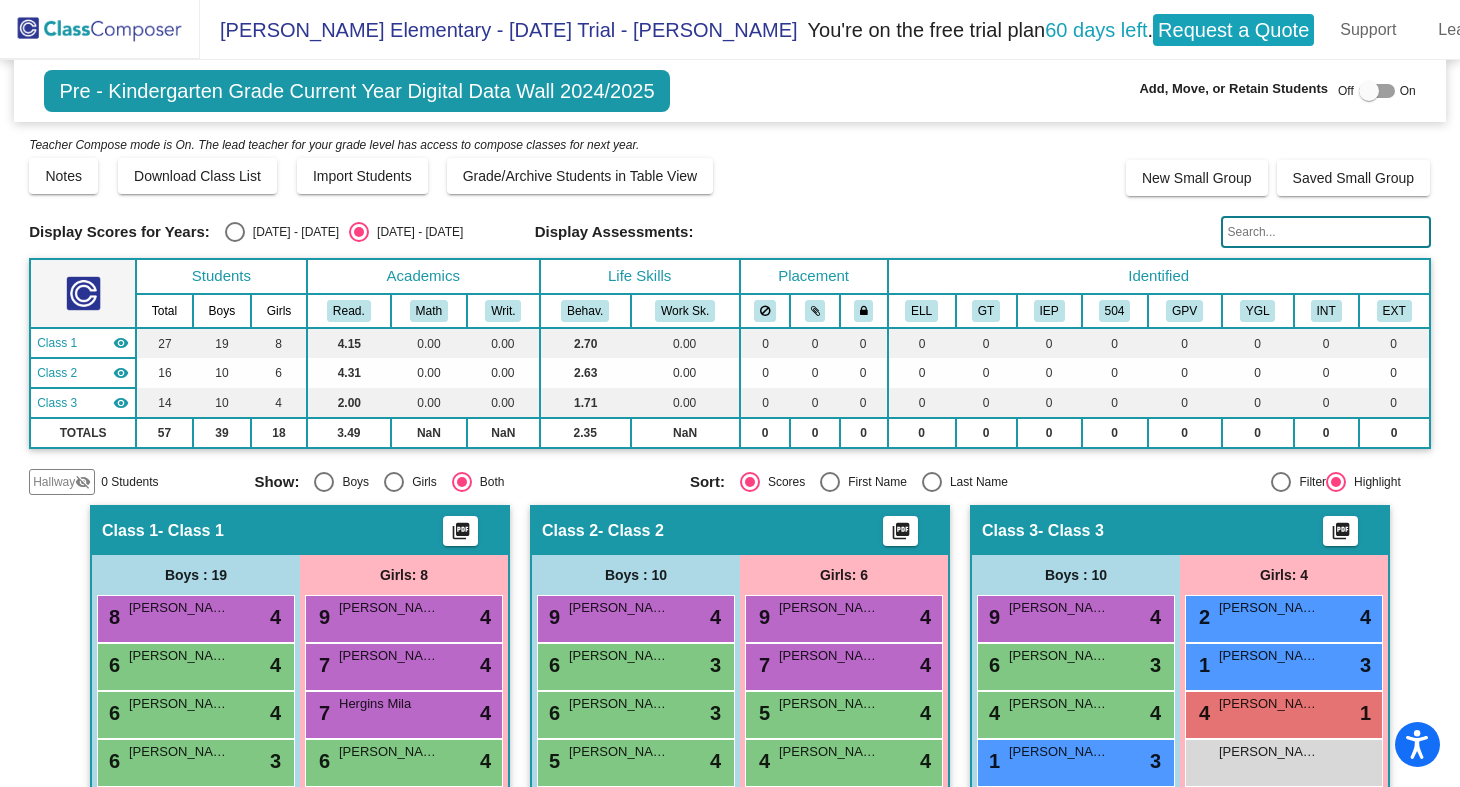 scroll, scrollTop: 248, scrollLeft: 0, axis: vertical 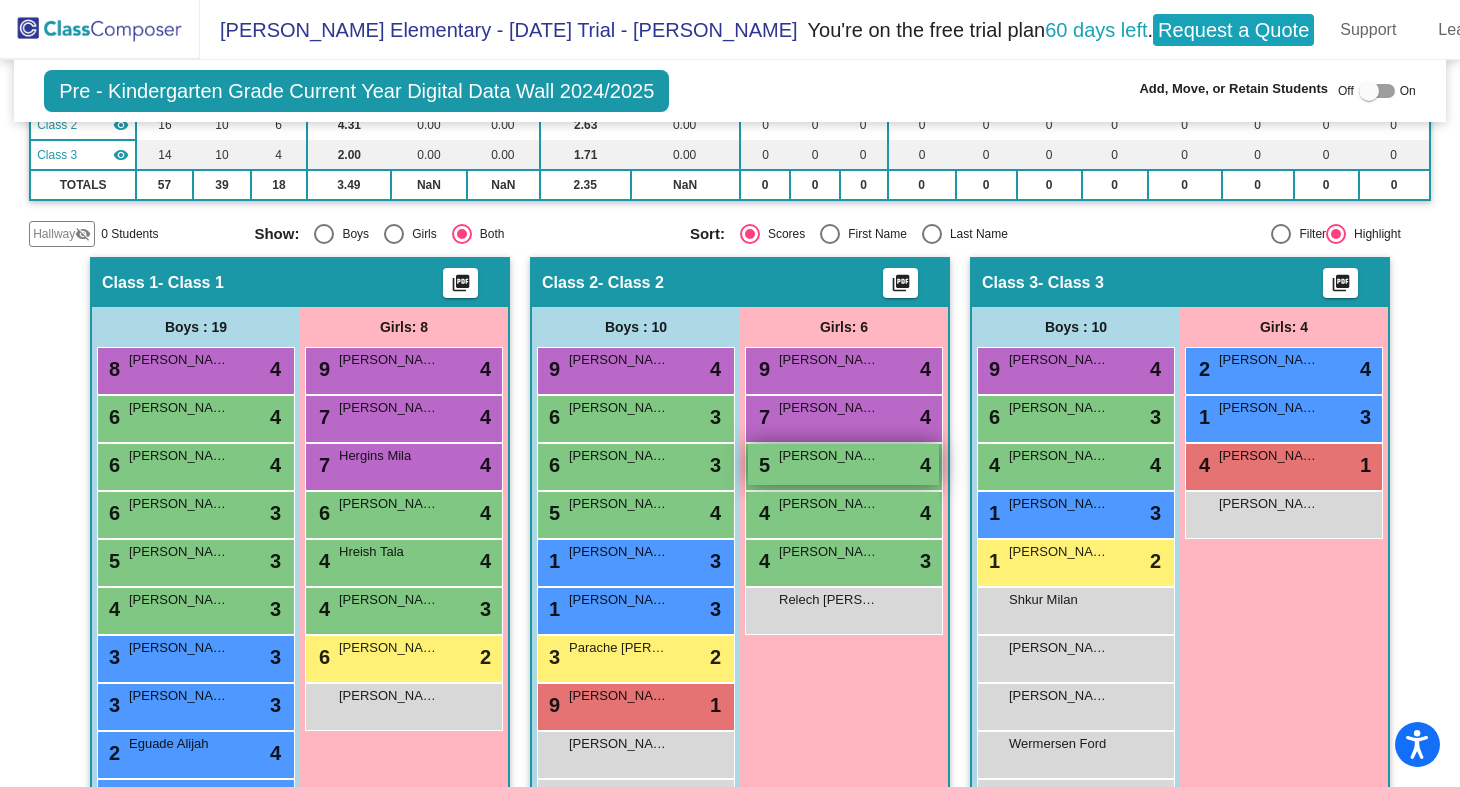 drag, startPoint x: 1244, startPoint y: 518, endPoint x: 841, endPoint y: 462, distance: 406.87222 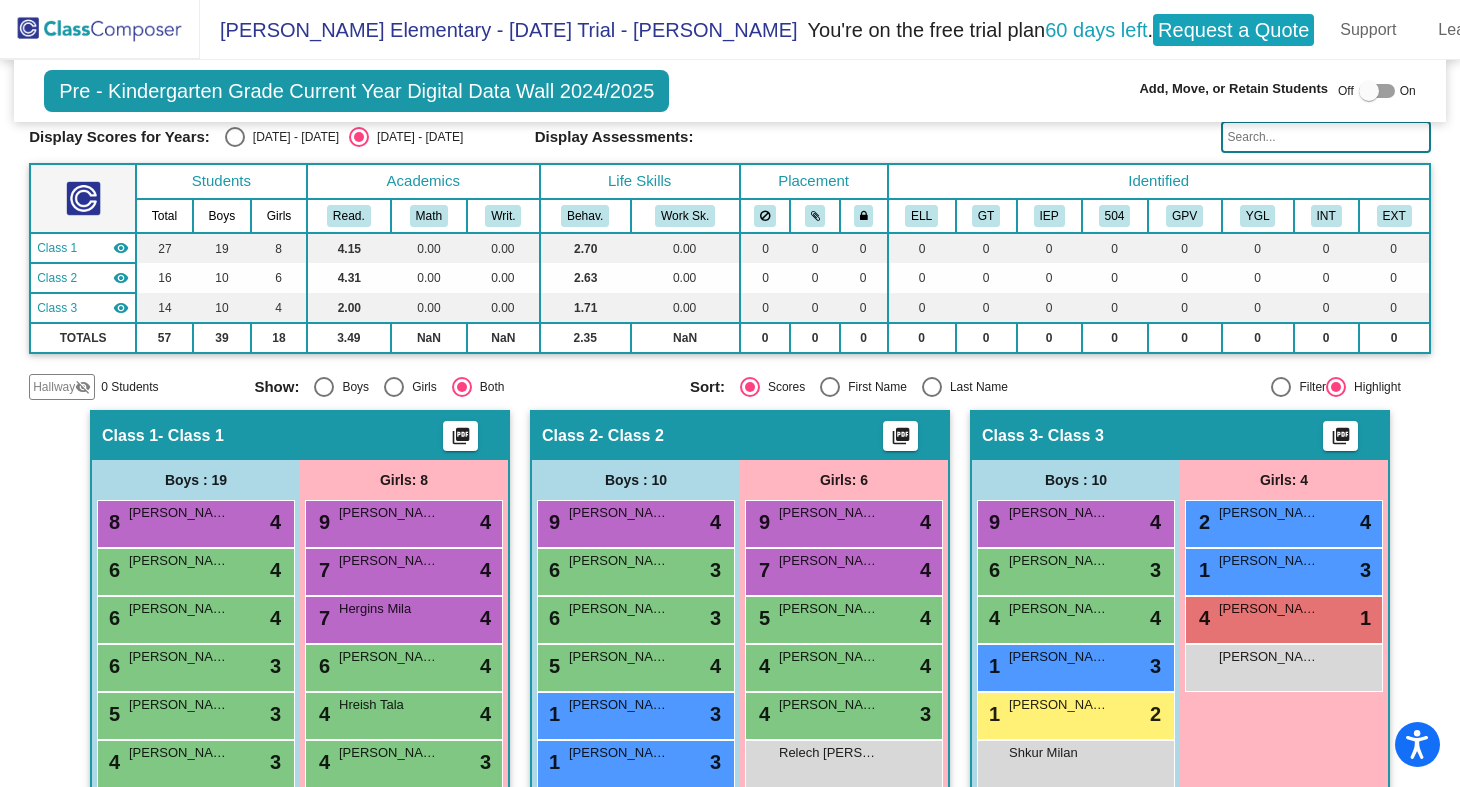 scroll, scrollTop: 0, scrollLeft: 0, axis: both 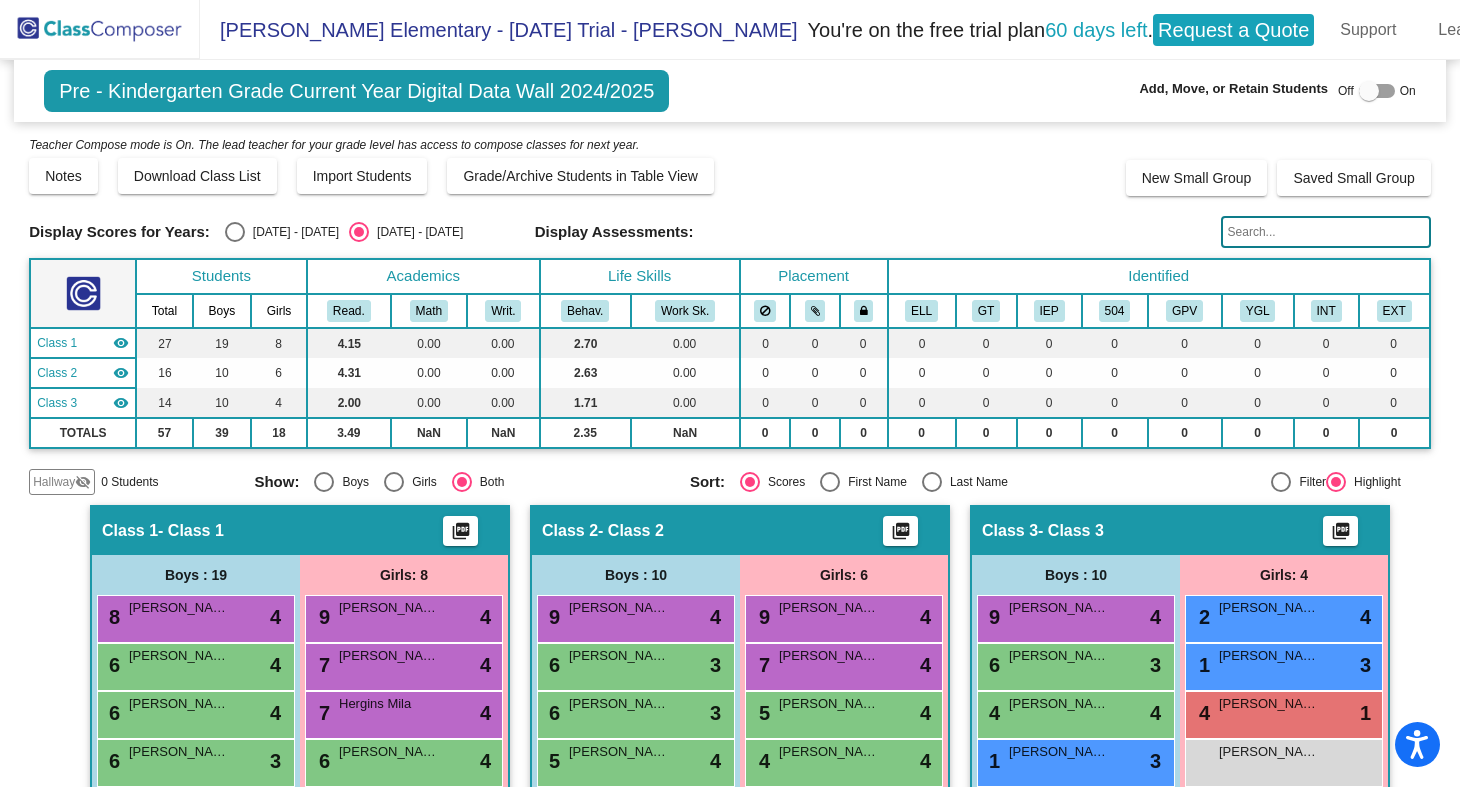 click at bounding box center [1377, 91] 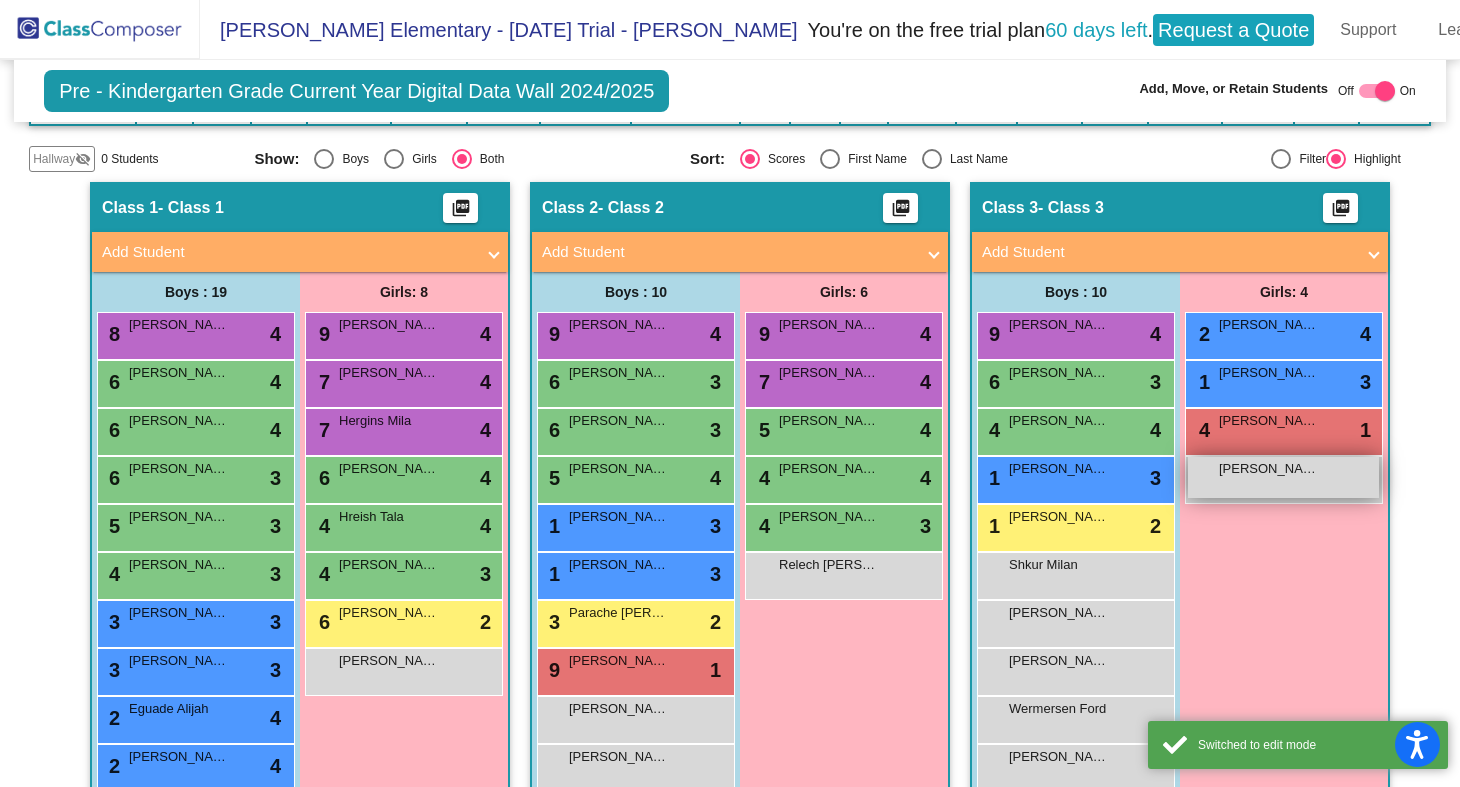 scroll, scrollTop: 338, scrollLeft: 0, axis: vertical 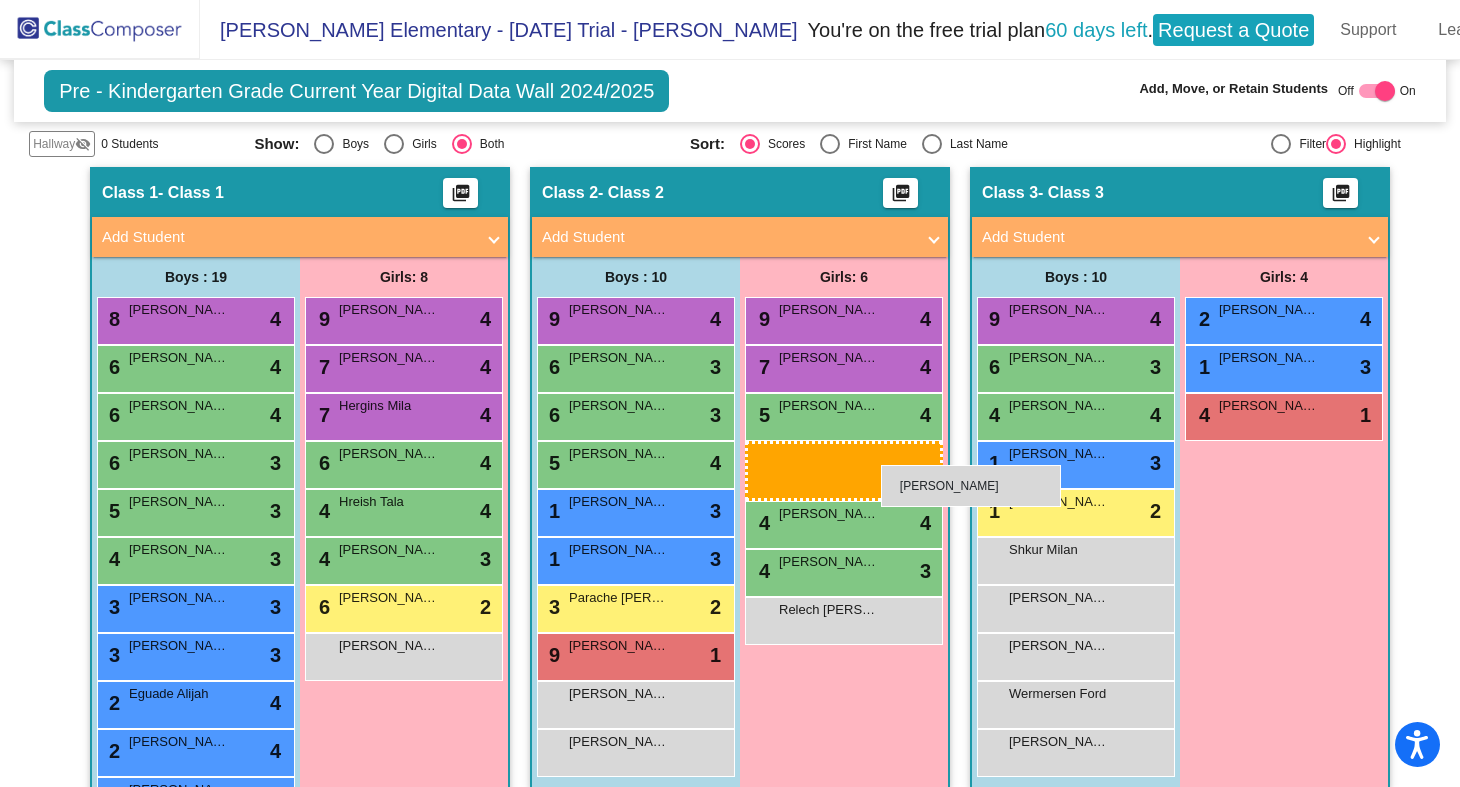 drag, startPoint x: 1244, startPoint y: 450, endPoint x: 844, endPoint y: 463, distance: 400.21118 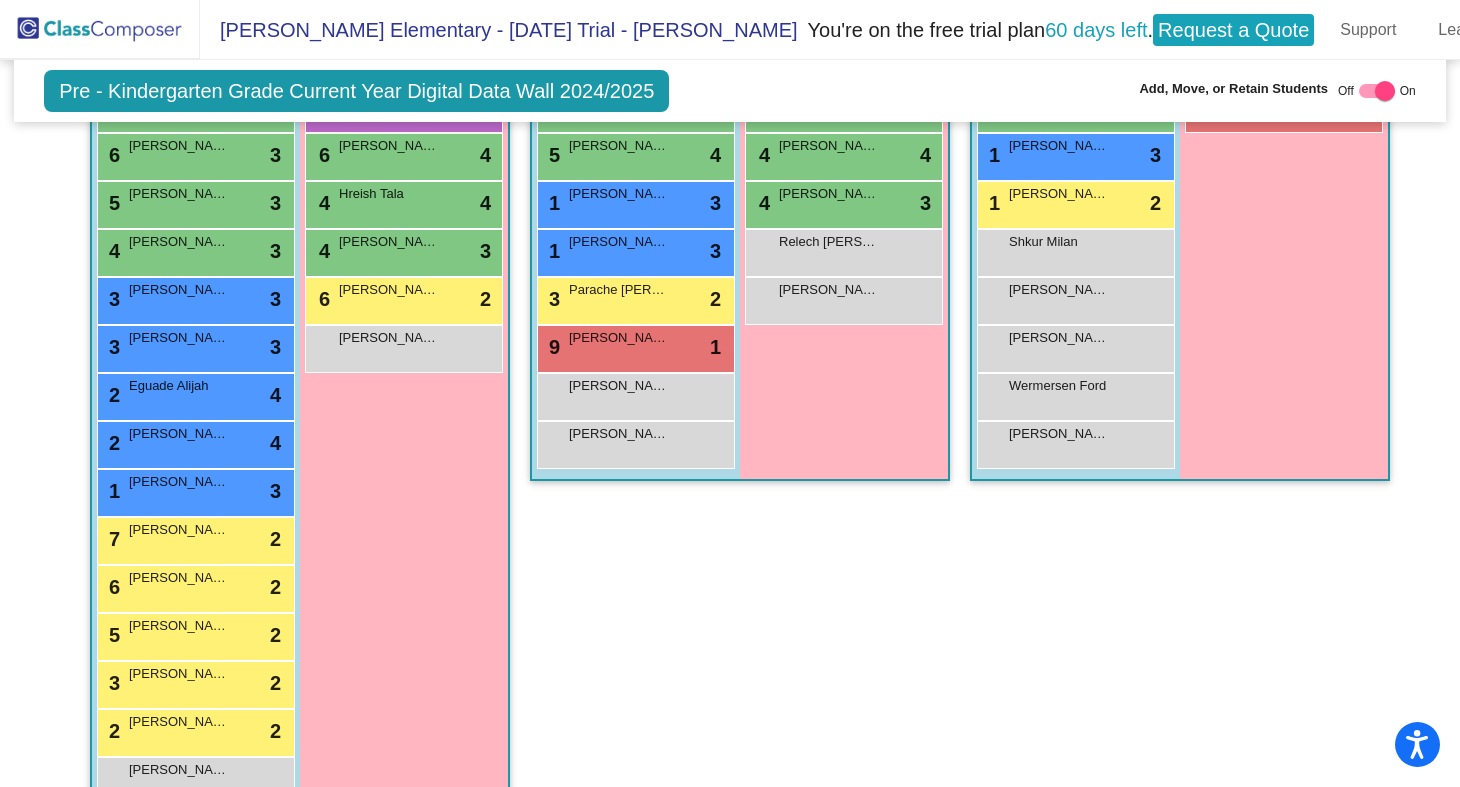 scroll, scrollTop: 0, scrollLeft: 0, axis: both 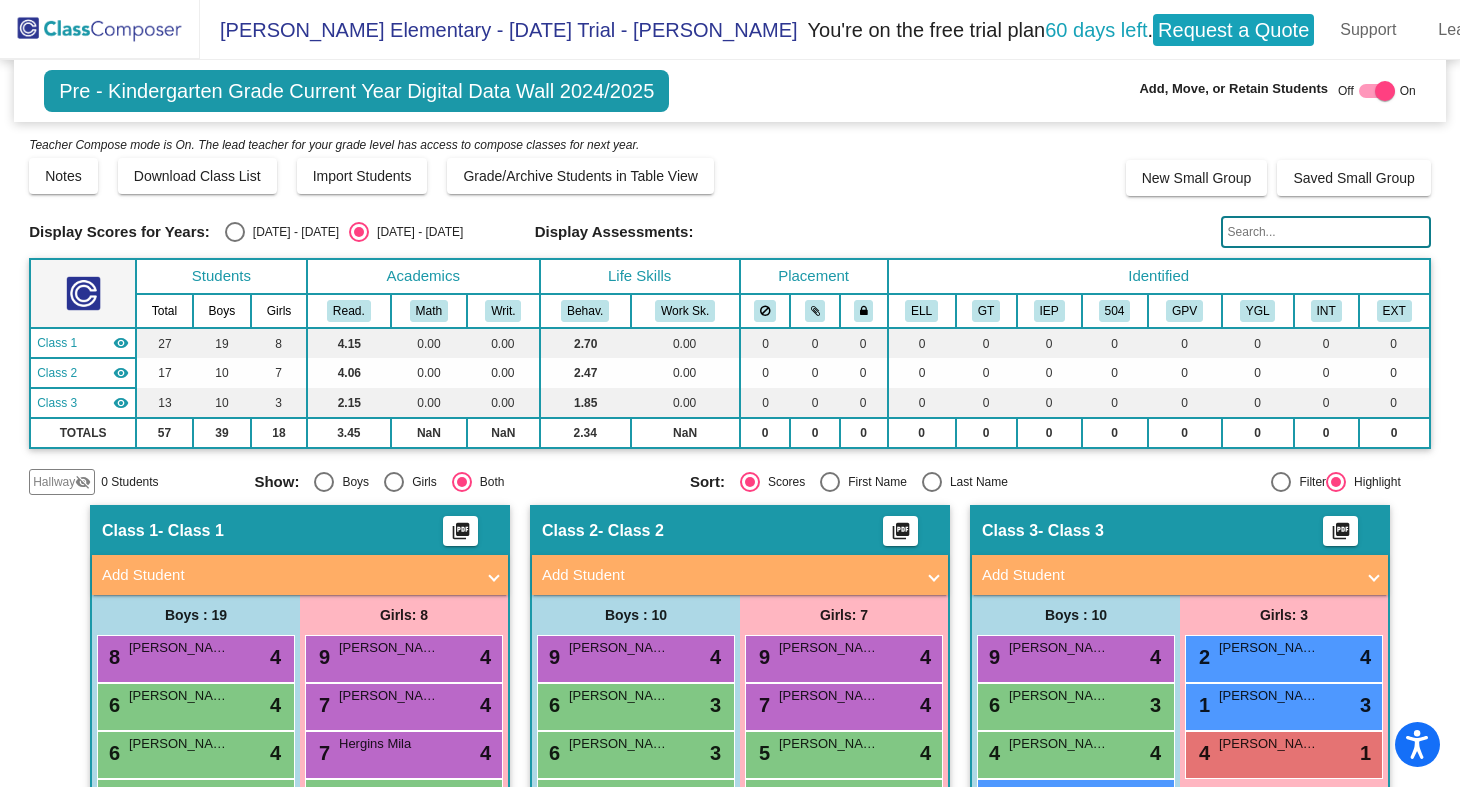 click 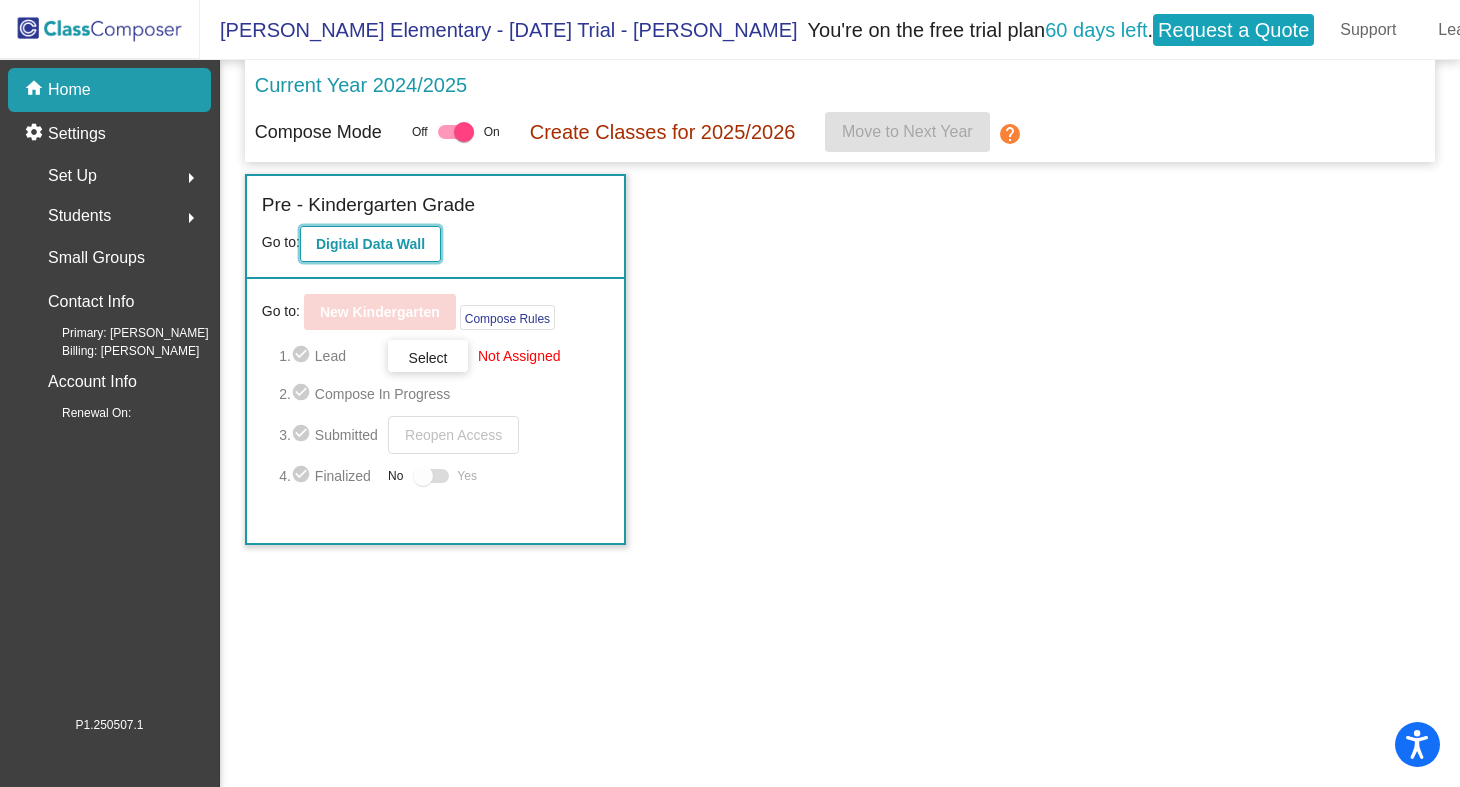click on "Digital Data Wall" 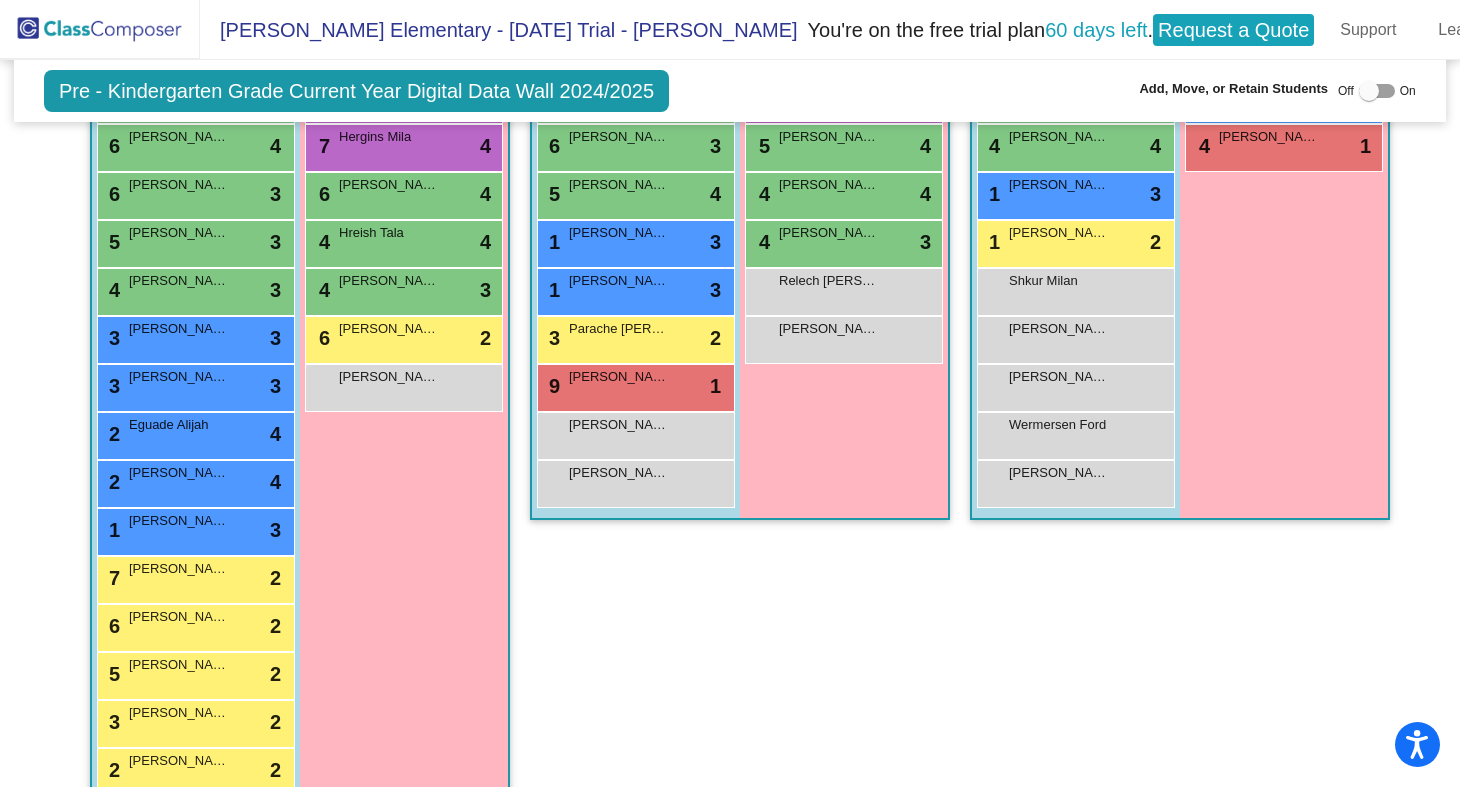 scroll, scrollTop: 564, scrollLeft: 0, axis: vertical 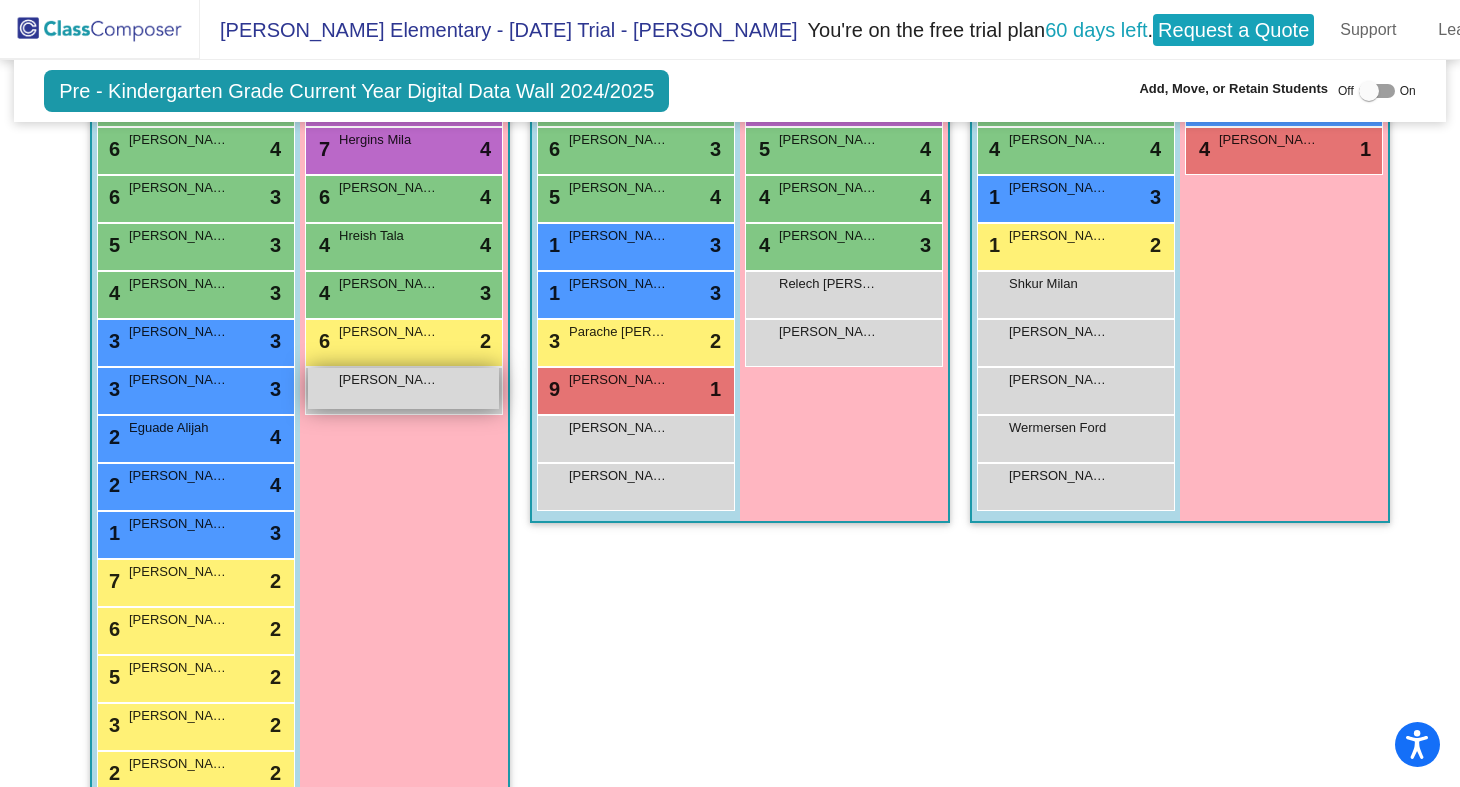 click on "[PERSON_NAME] lock do_not_disturb_alt" at bounding box center [403, 388] 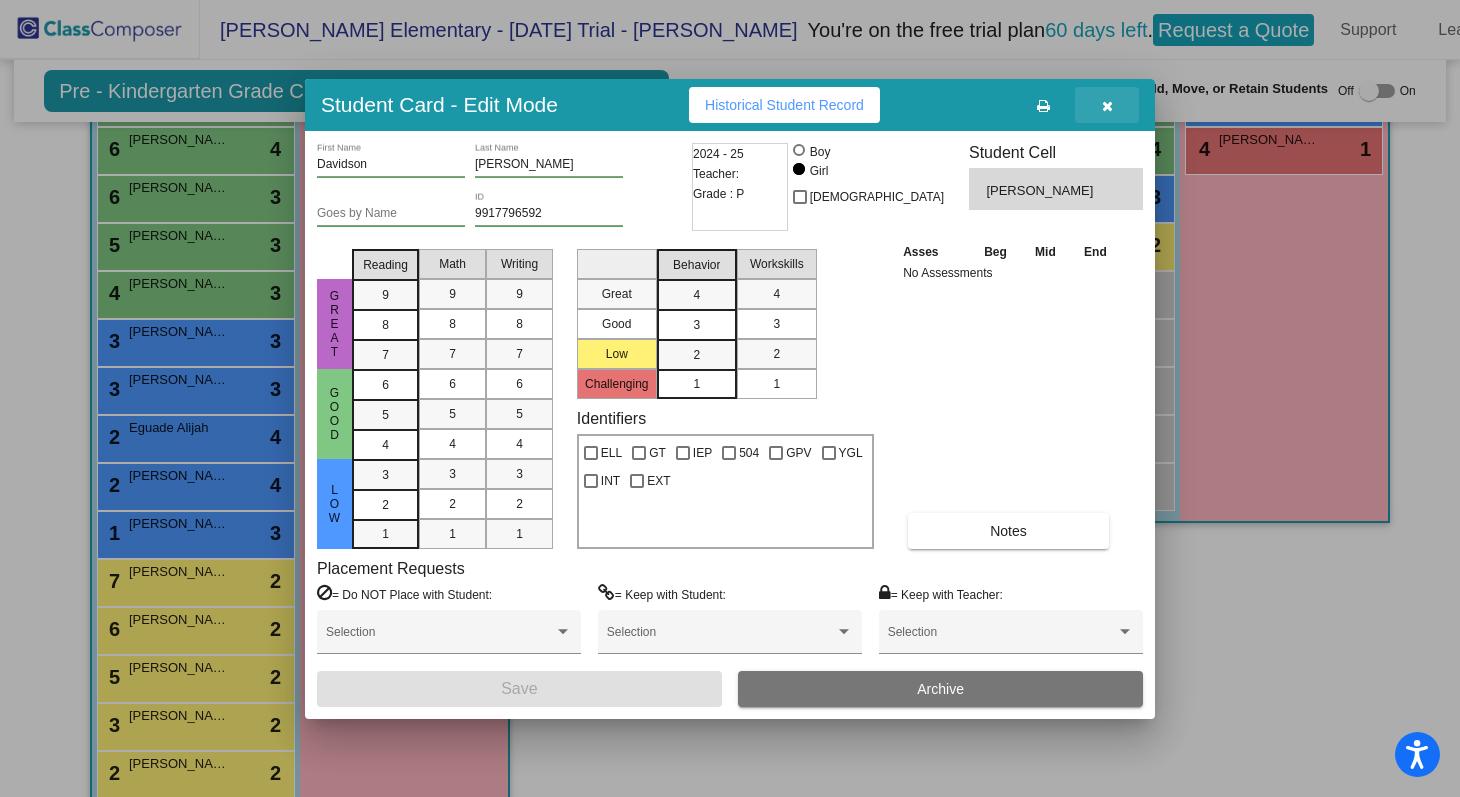 click at bounding box center (1107, 105) 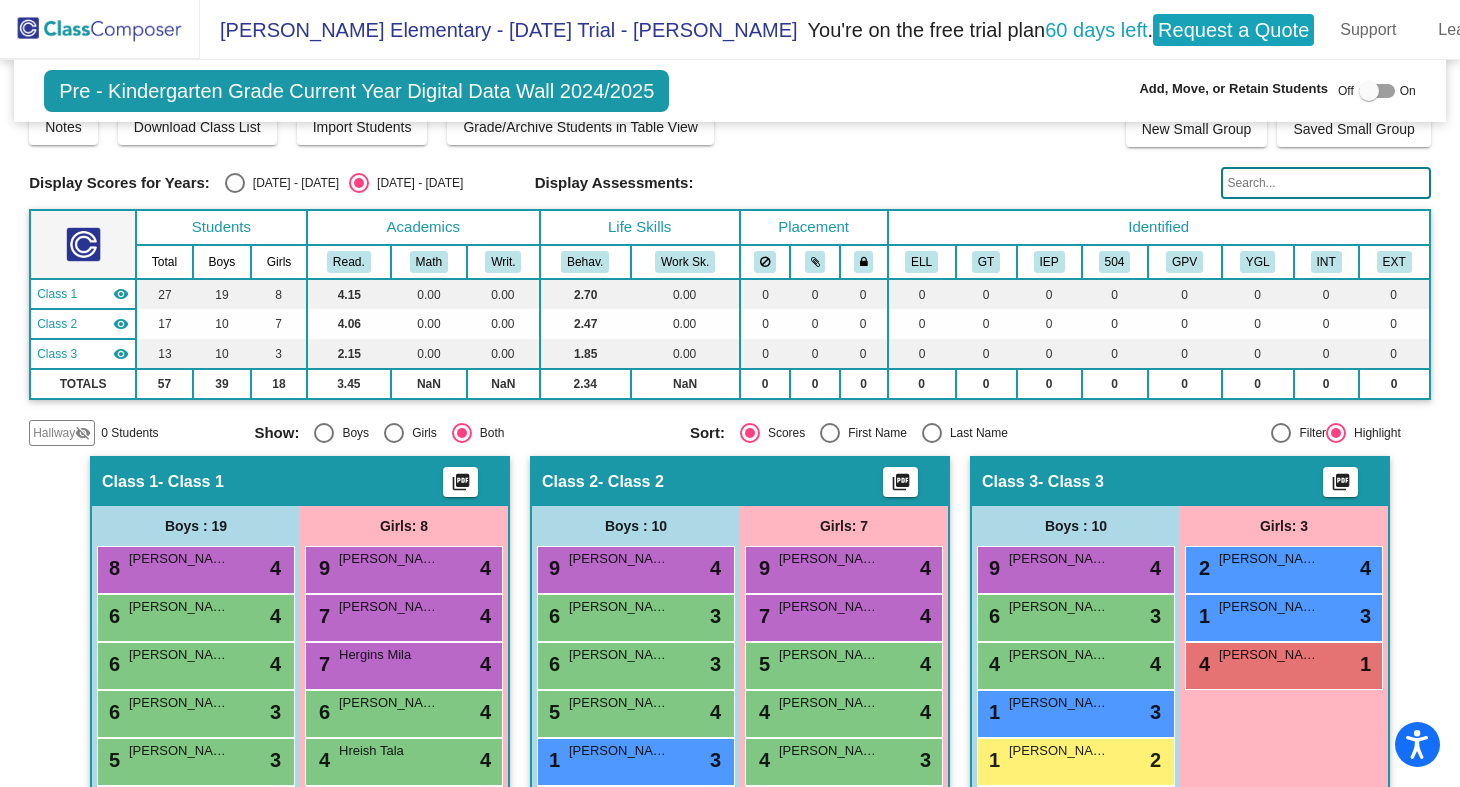scroll, scrollTop: 0, scrollLeft: 0, axis: both 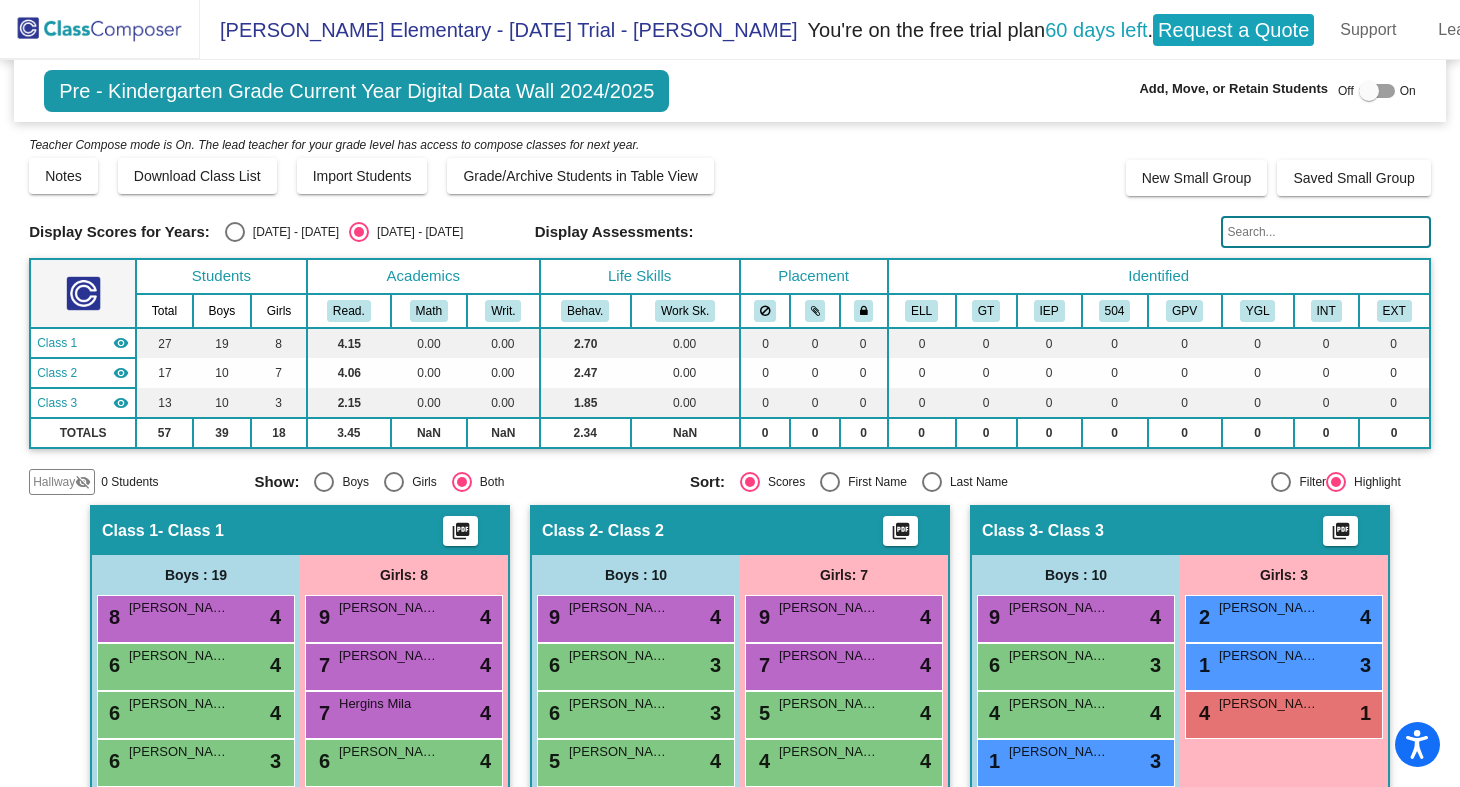 click on "Pre - Kindergarten Grade Current Year Digital Data Wall 2024/2025  Add, Move, or Retain Students Off   On  Incoming   Digital Data Wall" 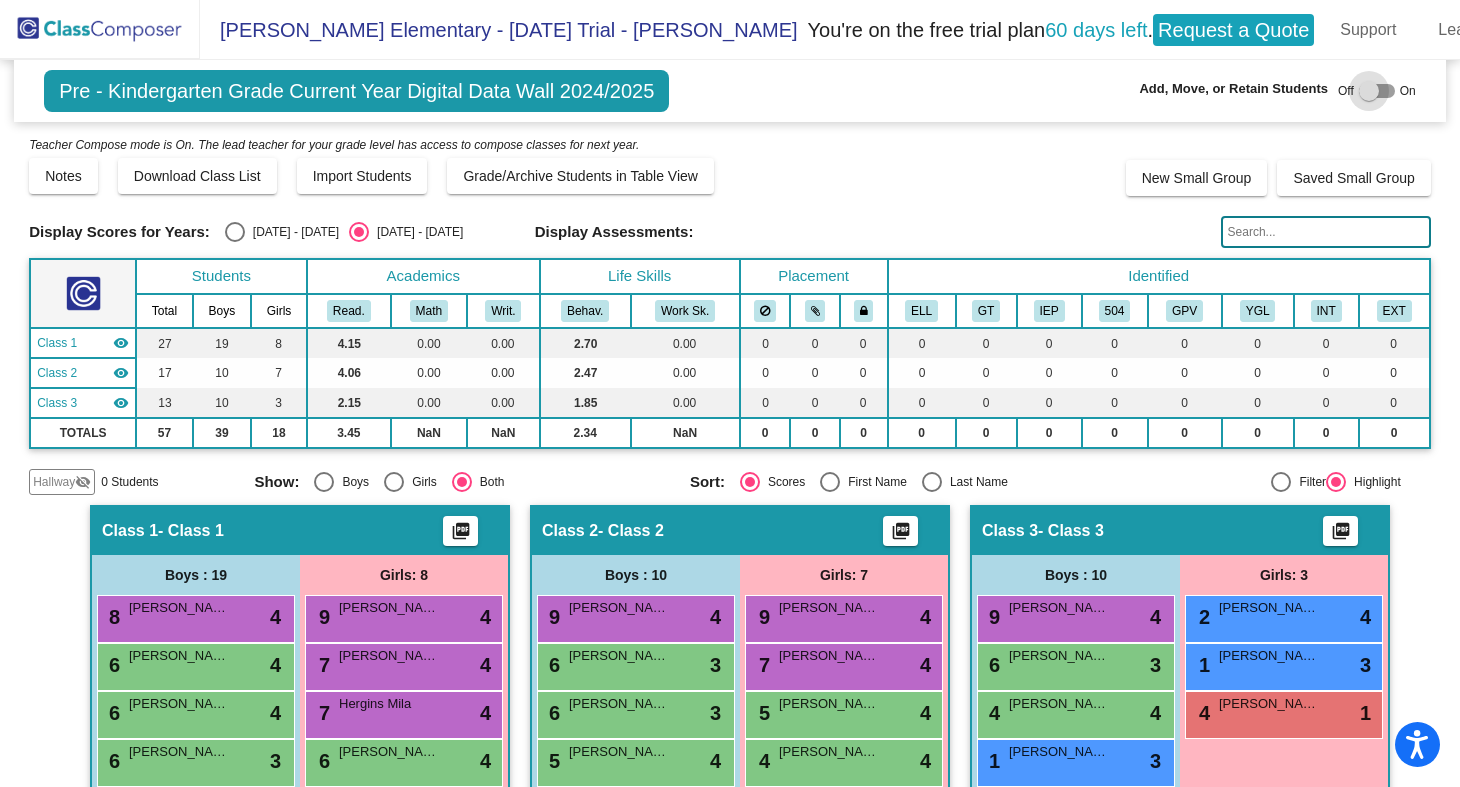 click at bounding box center (1369, 91) 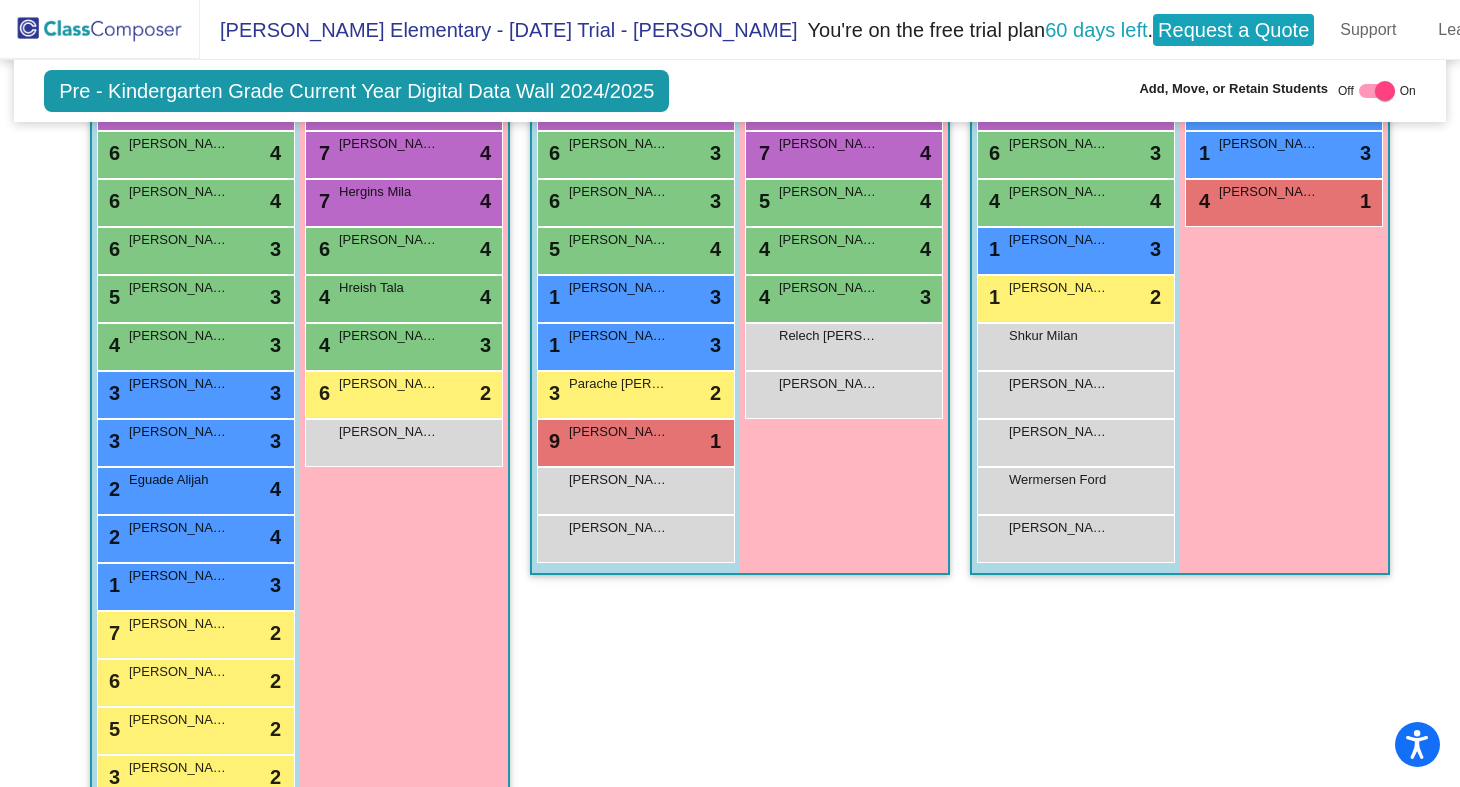scroll, scrollTop: 781, scrollLeft: 0, axis: vertical 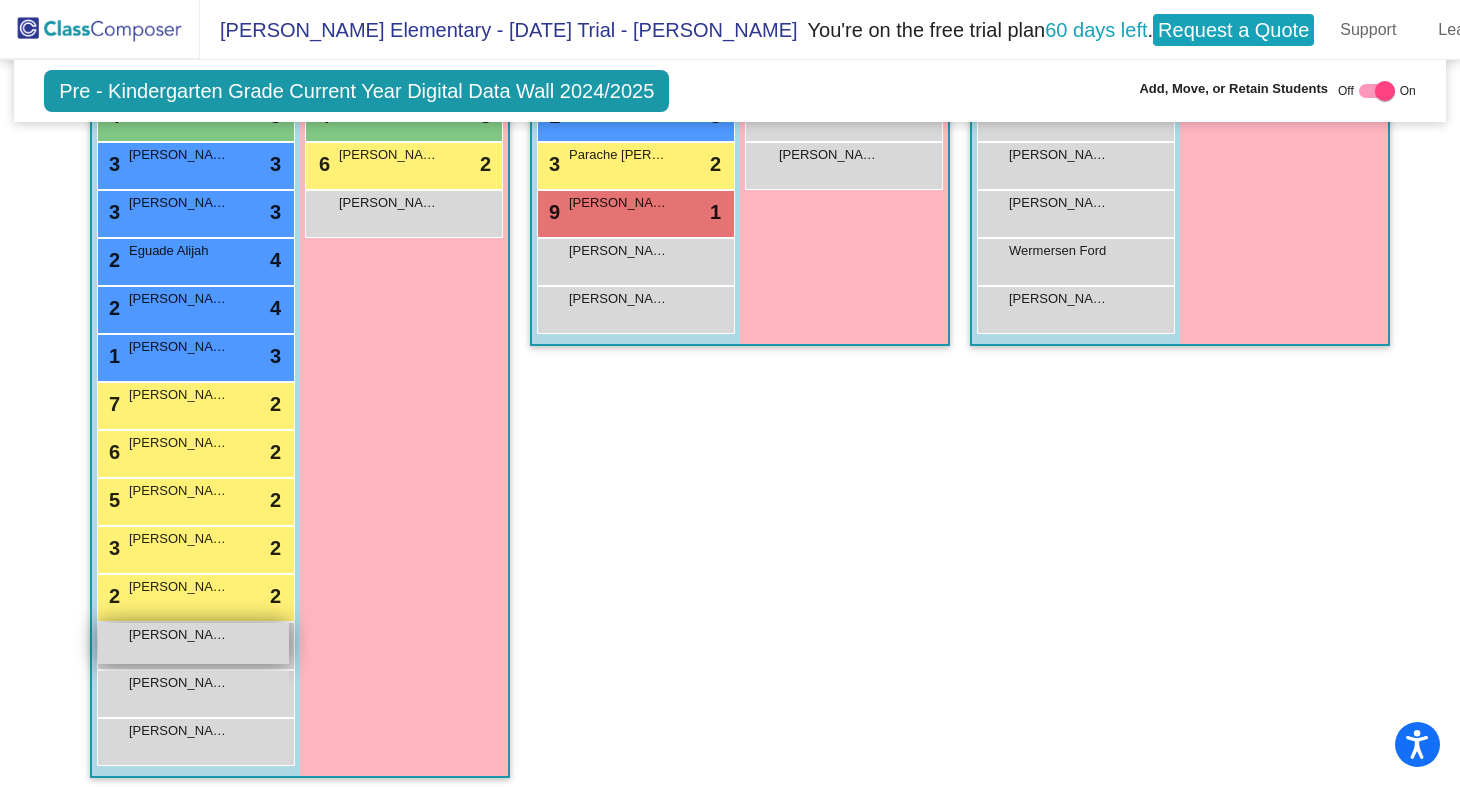 click on "[PERSON_NAME] Karter" at bounding box center [179, 635] 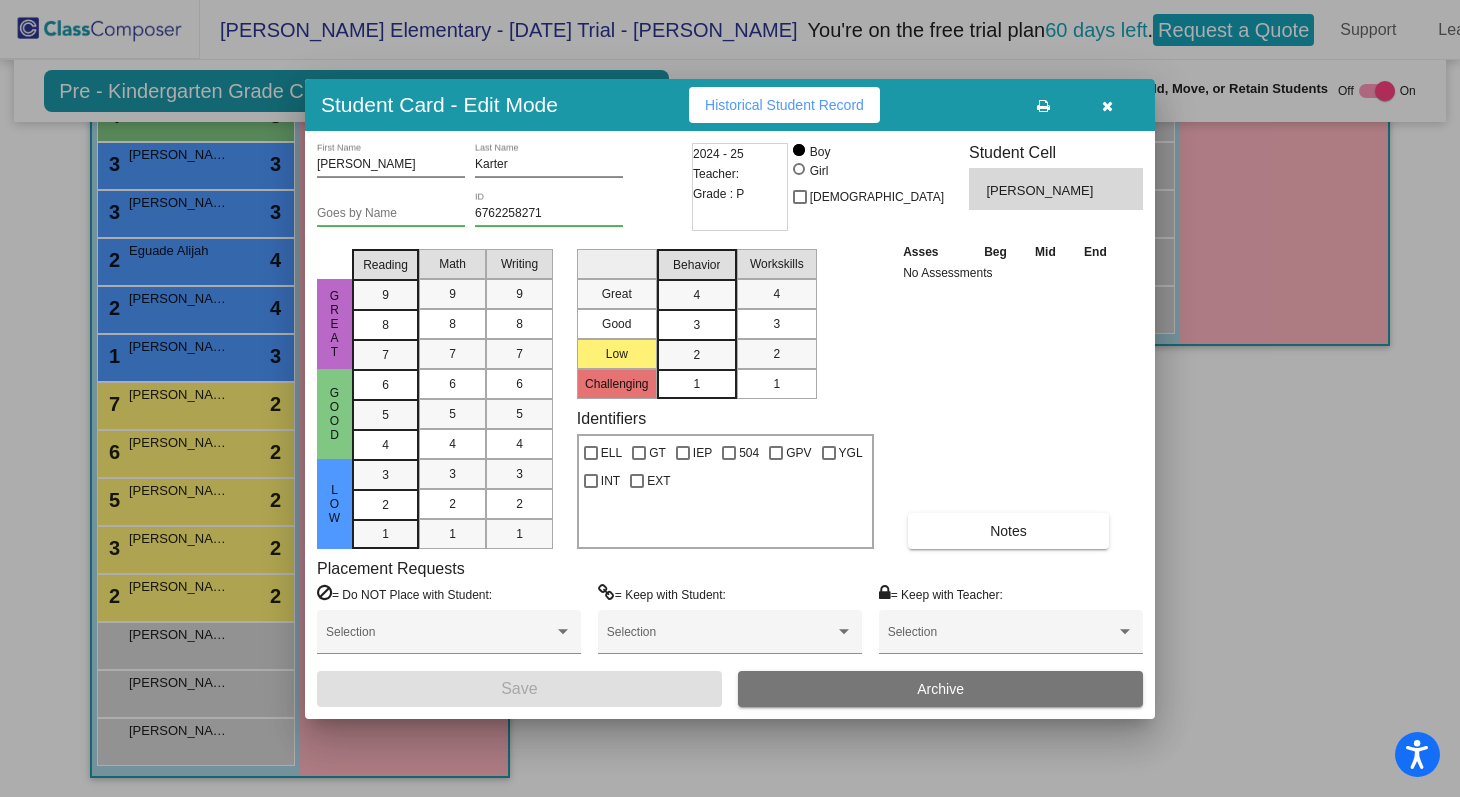 click at bounding box center (1107, 106) 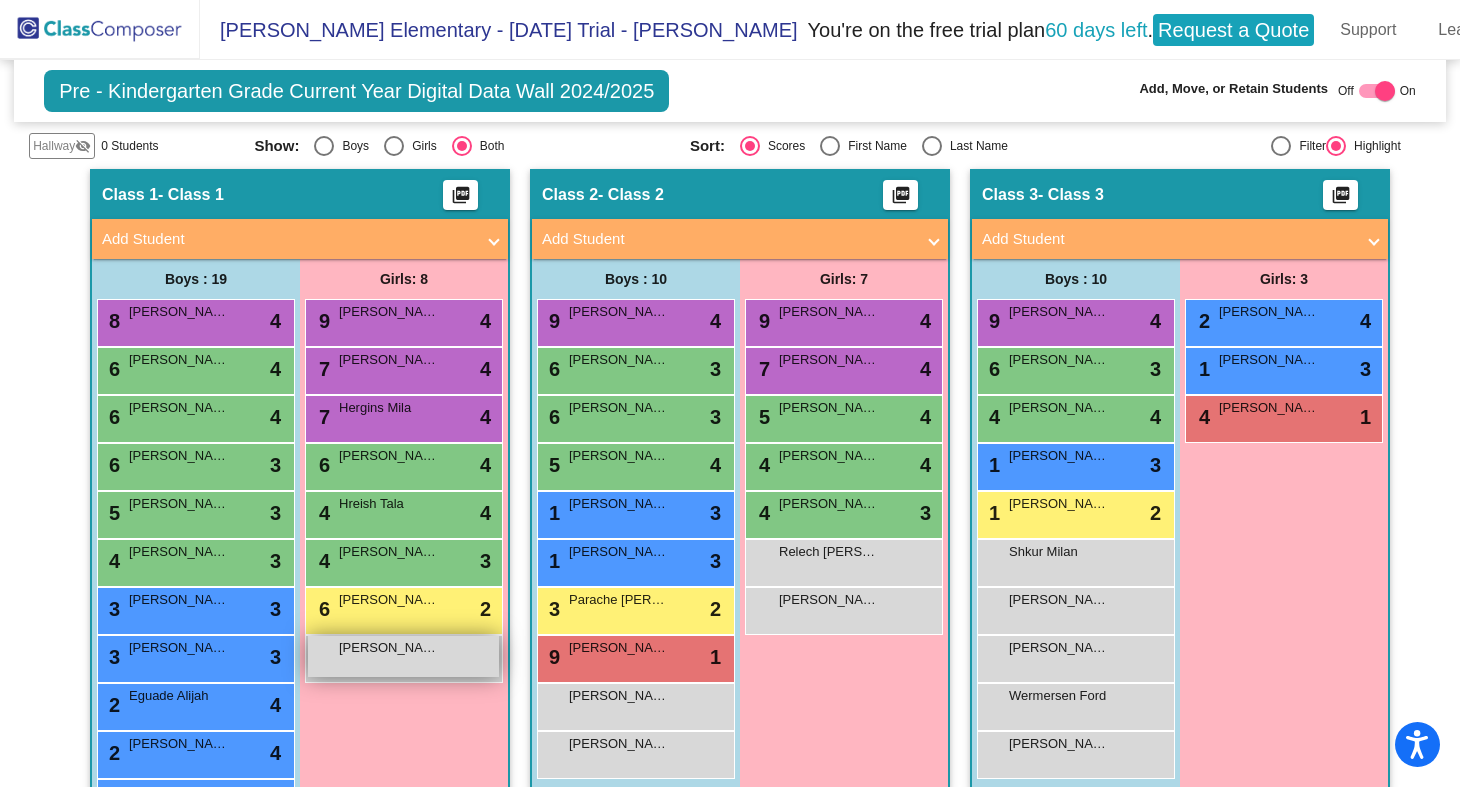 scroll, scrollTop: 0, scrollLeft: 0, axis: both 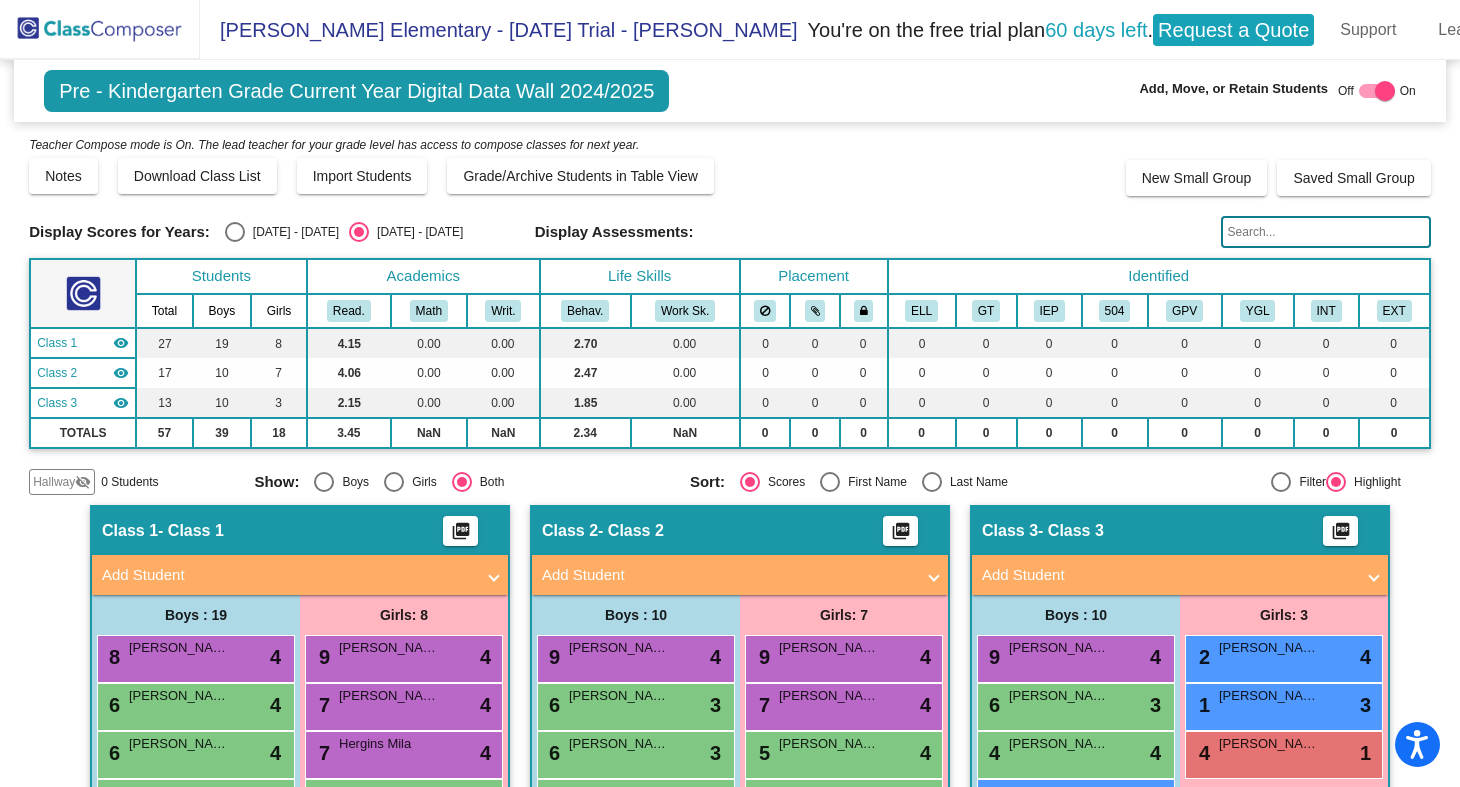 click 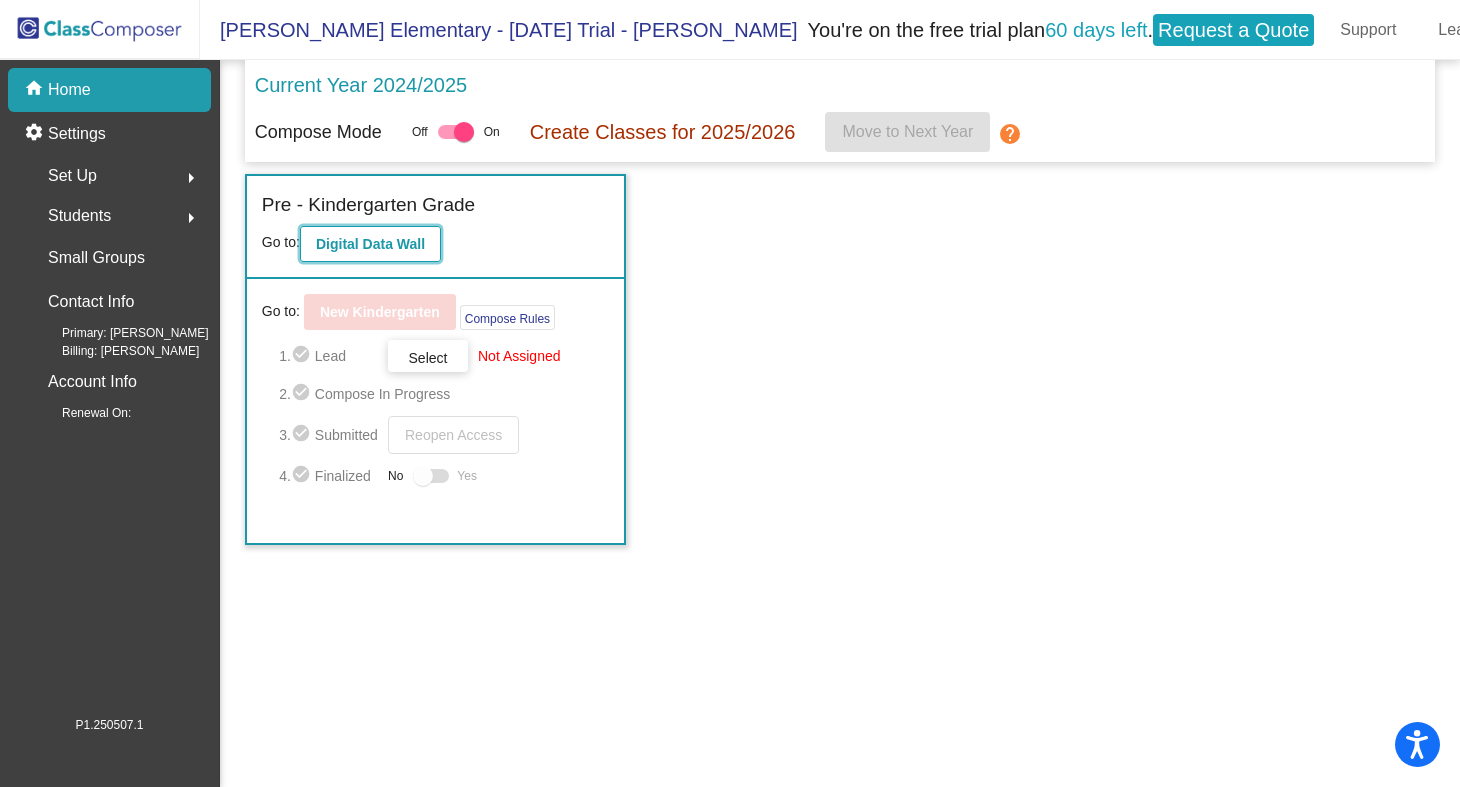 click on "Digital Data Wall" 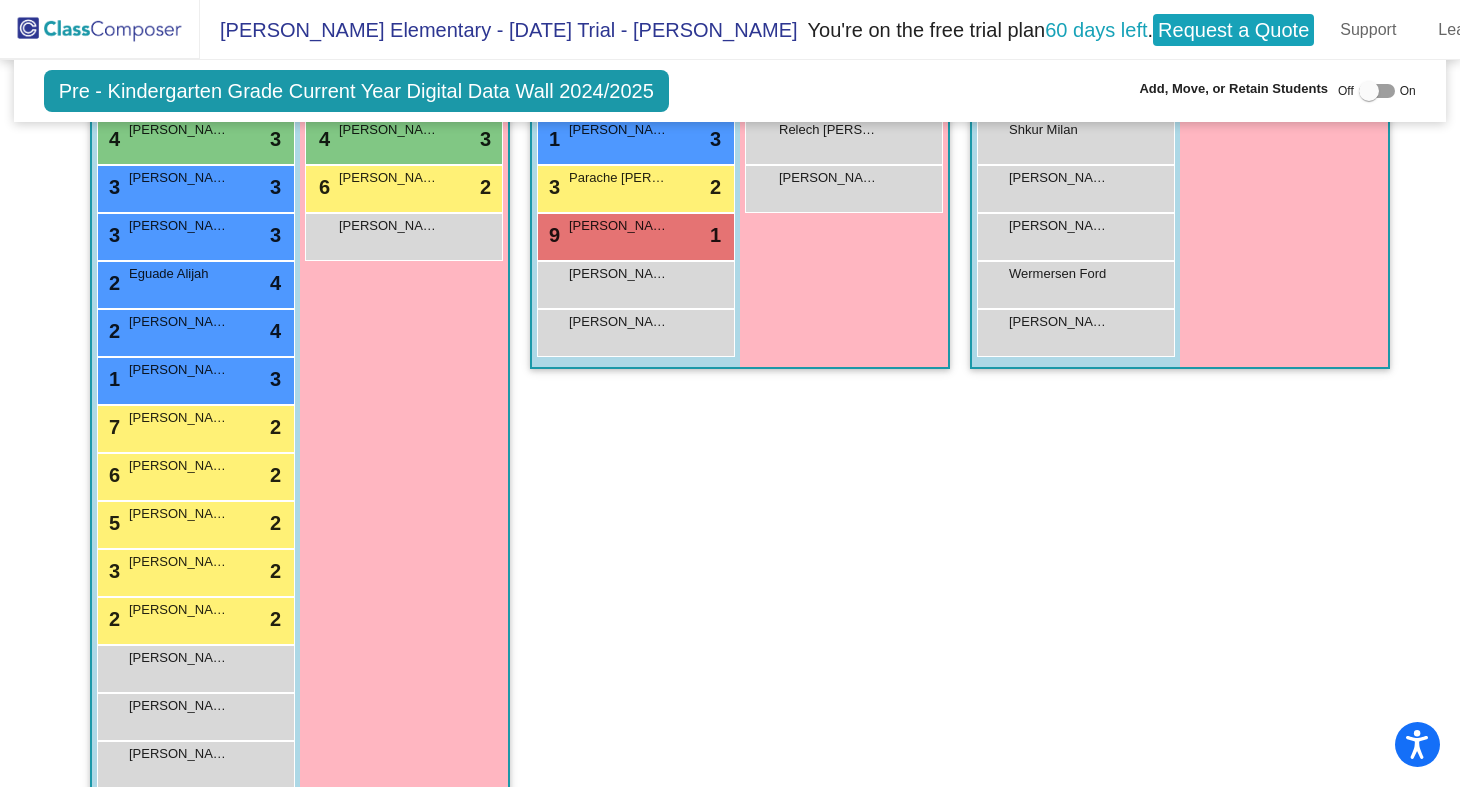 scroll, scrollTop: 725, scrollLeft: 0, axis: vertical 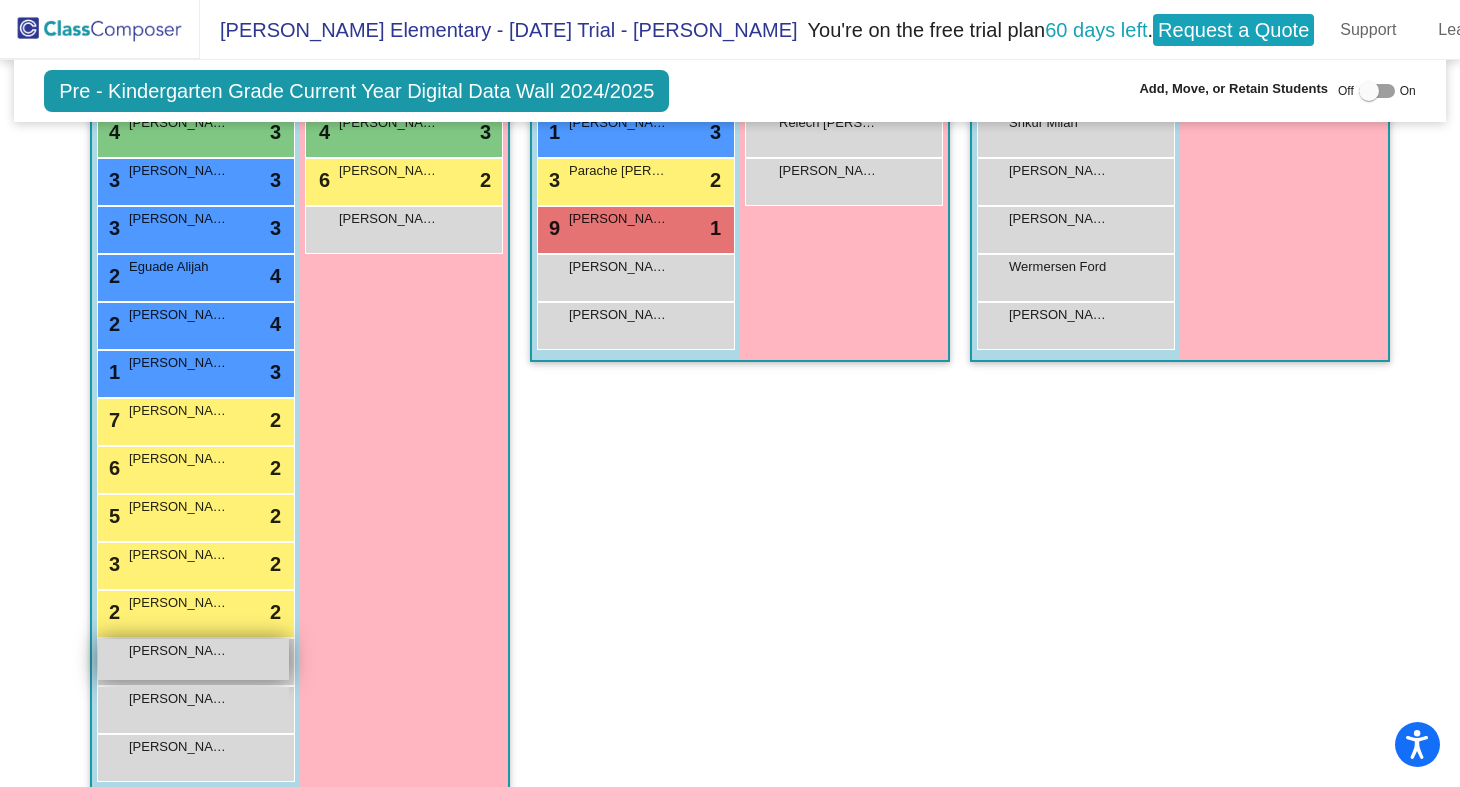 click on "[PERSON_NAME] Karter lock do_not_disturb_alt" at bounding box center (193, 659) 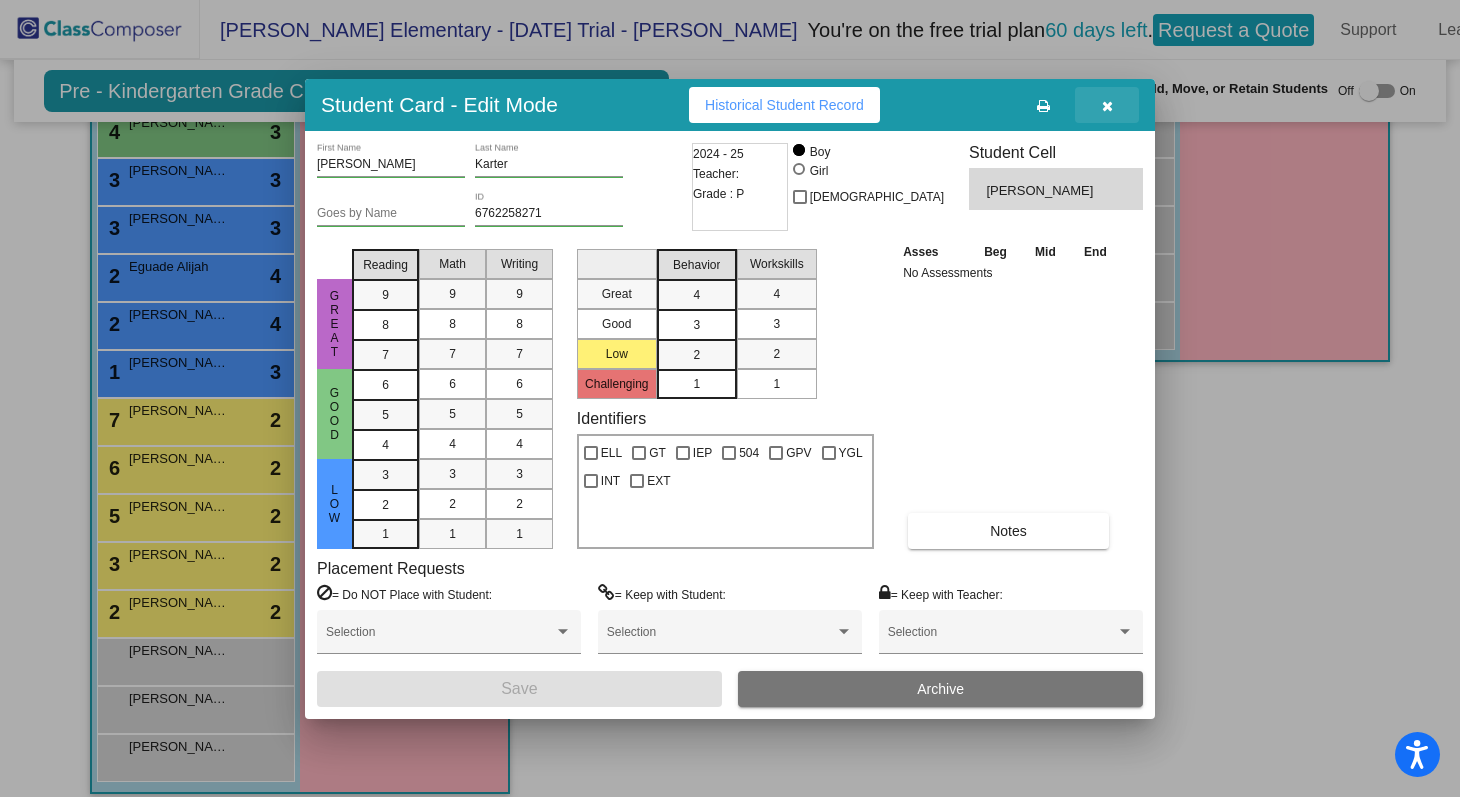 click at bounding box center [1107, 106] 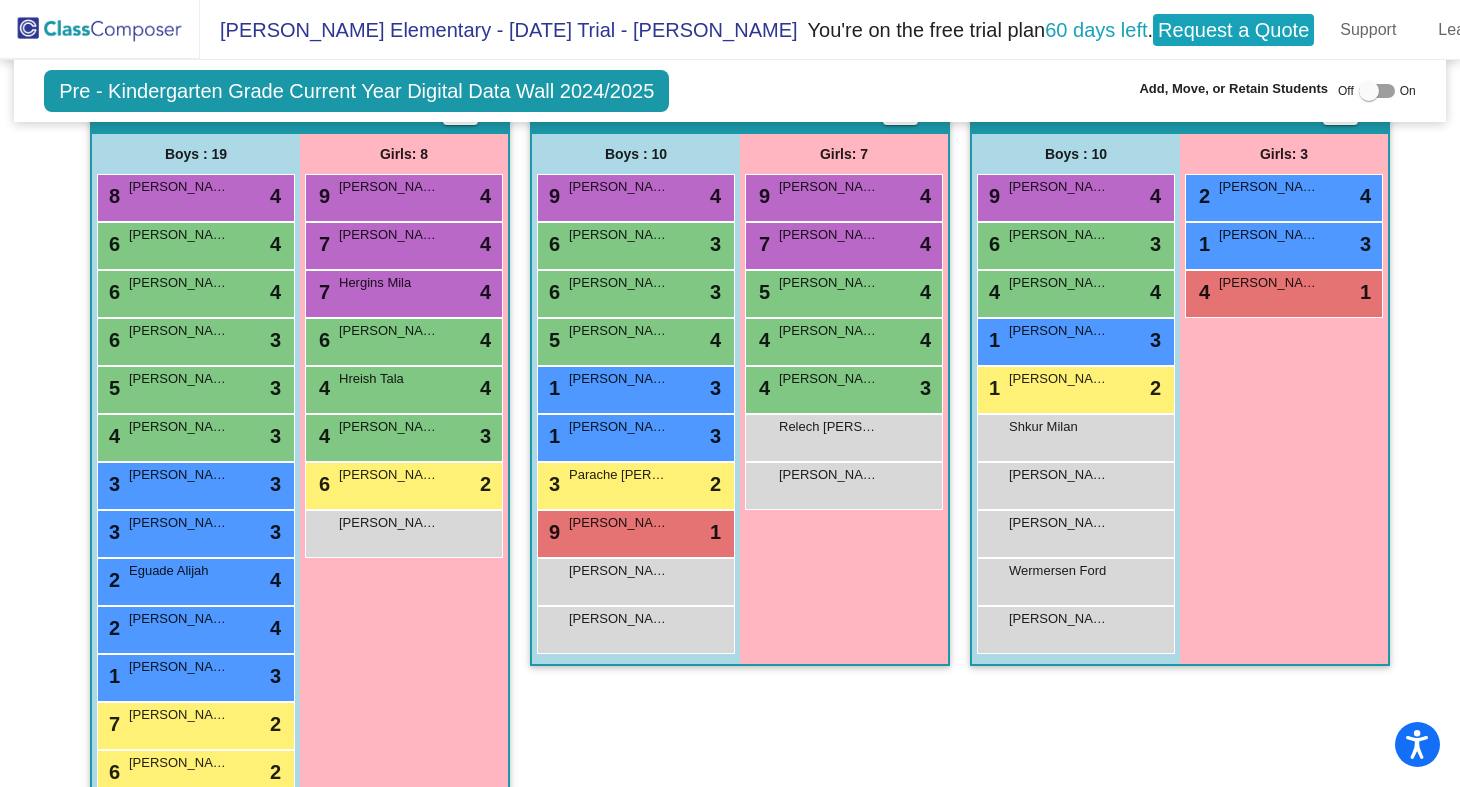scroll, scrollTop: 426, scrollLeft: 0, axis: vertical 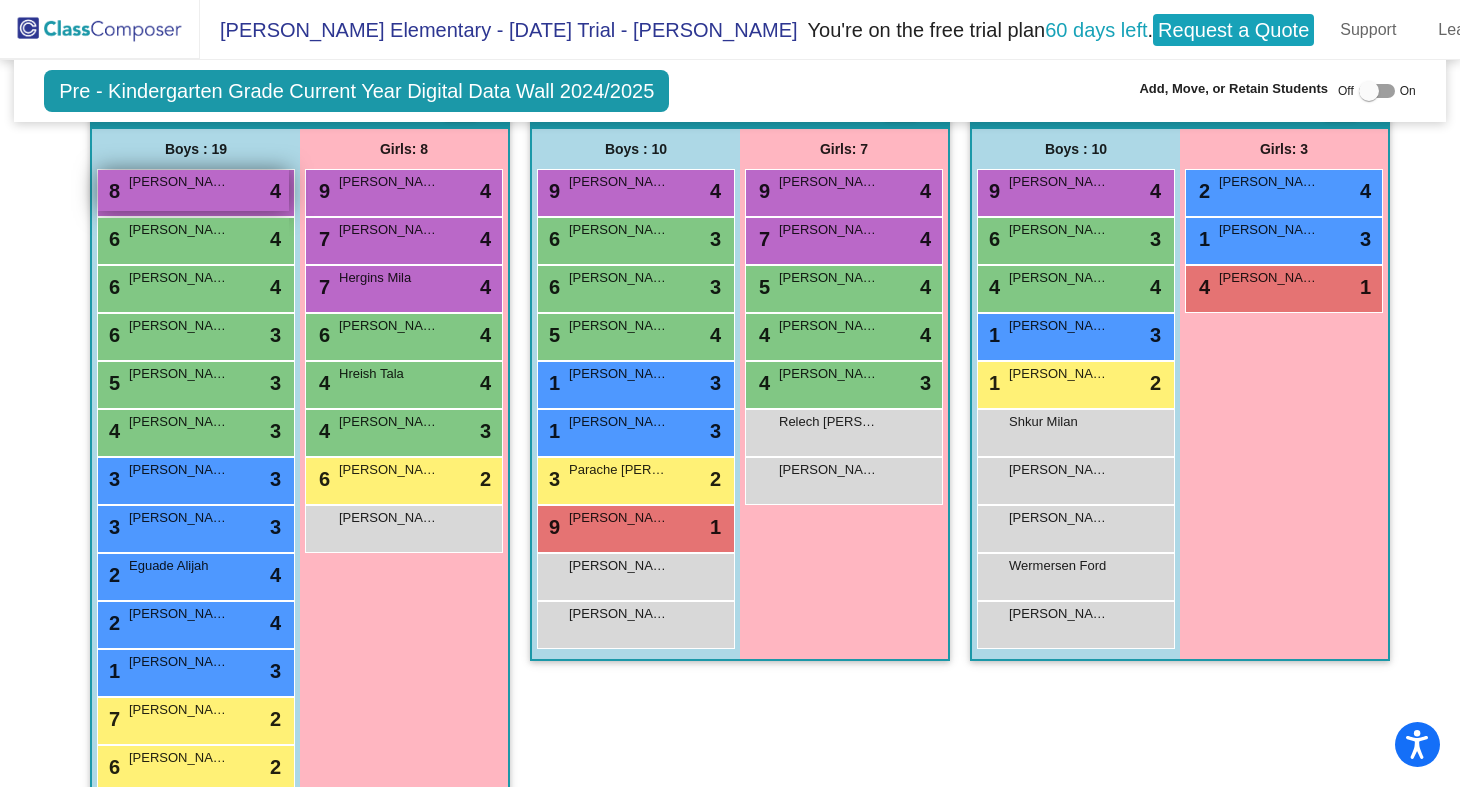 click on "[PERSON_NAME]" at bounding box center (179, 182) 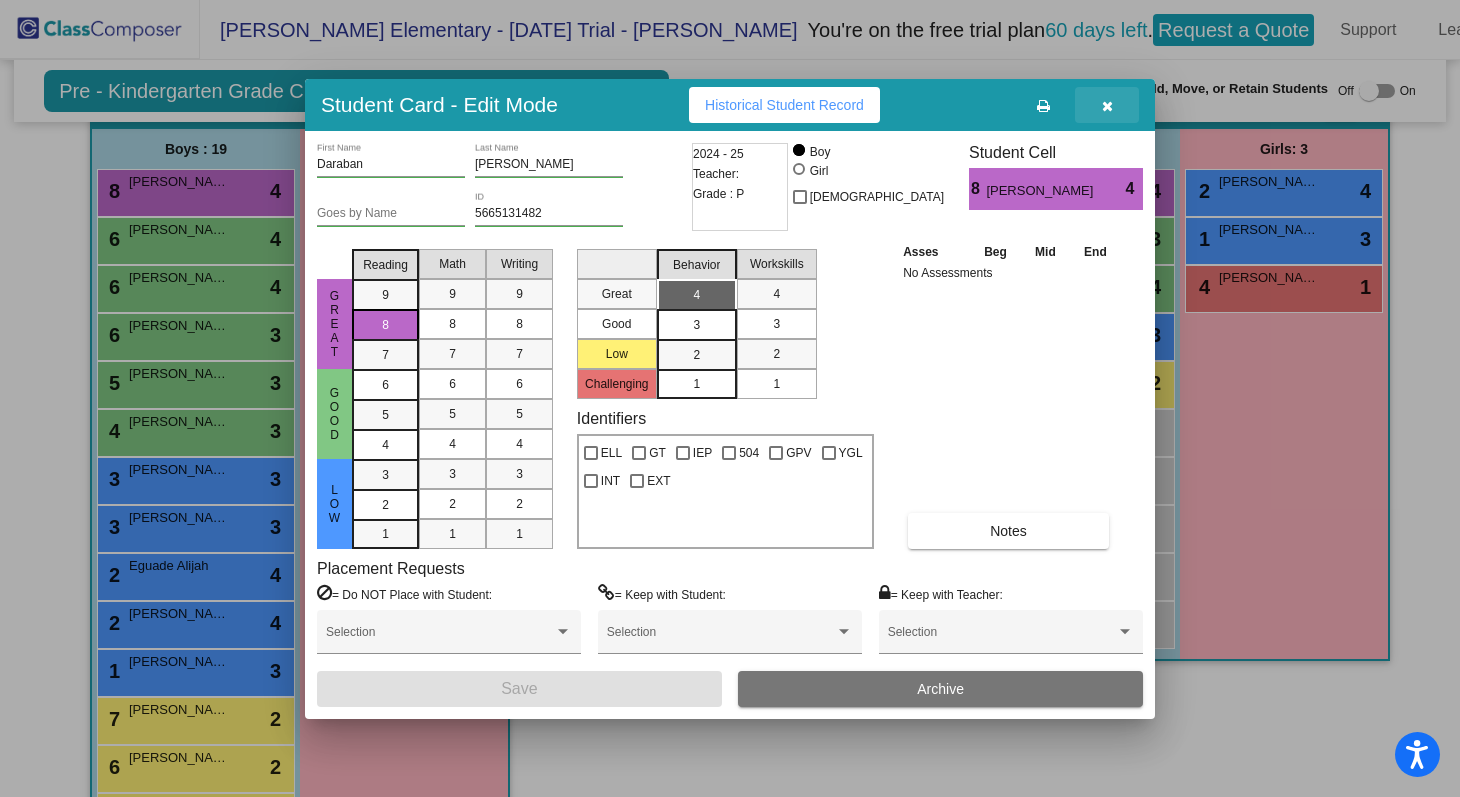 click at bounding box center [1107, 106] 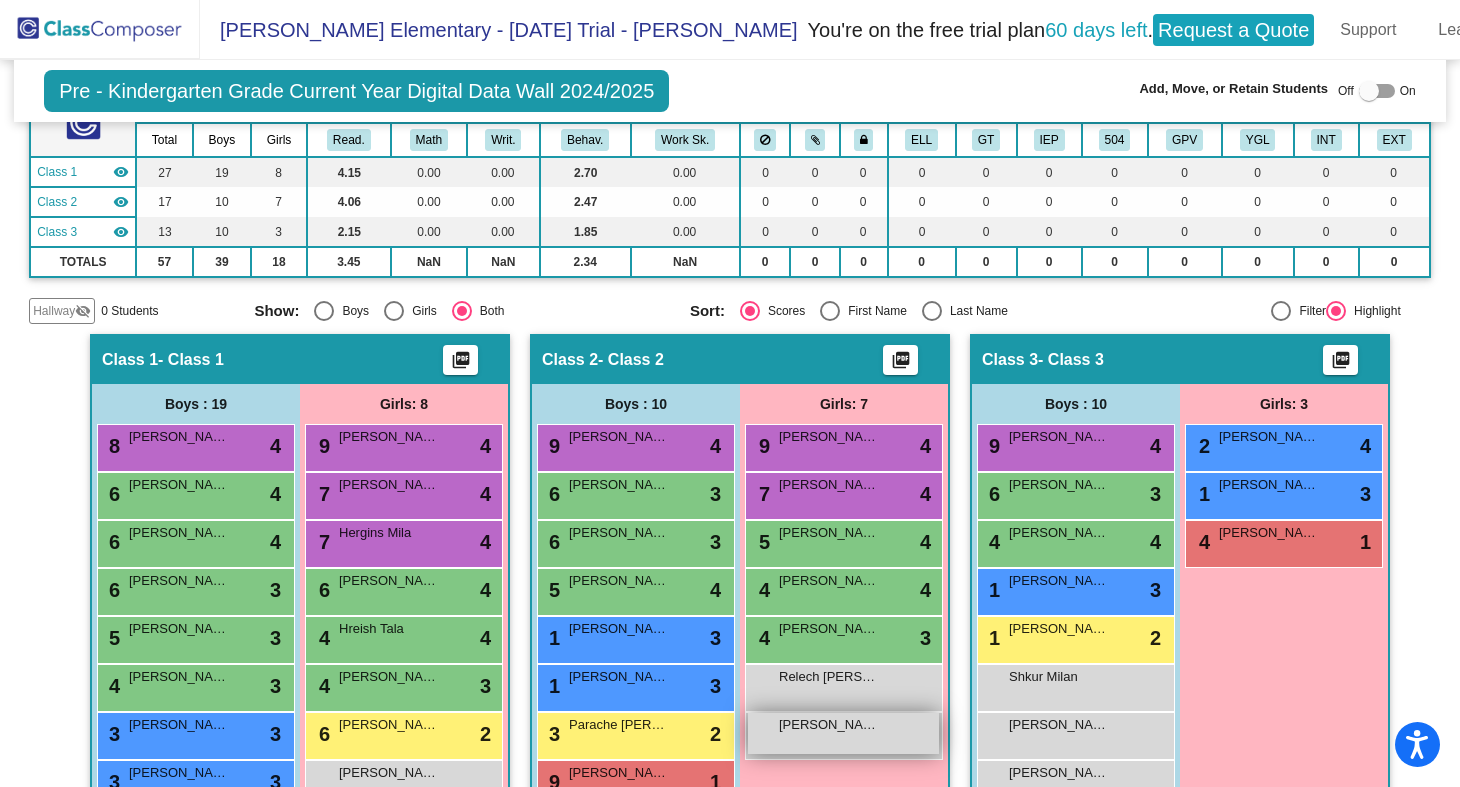 scroll, scrollTop: 0, scrollLeft: 0, axis: both 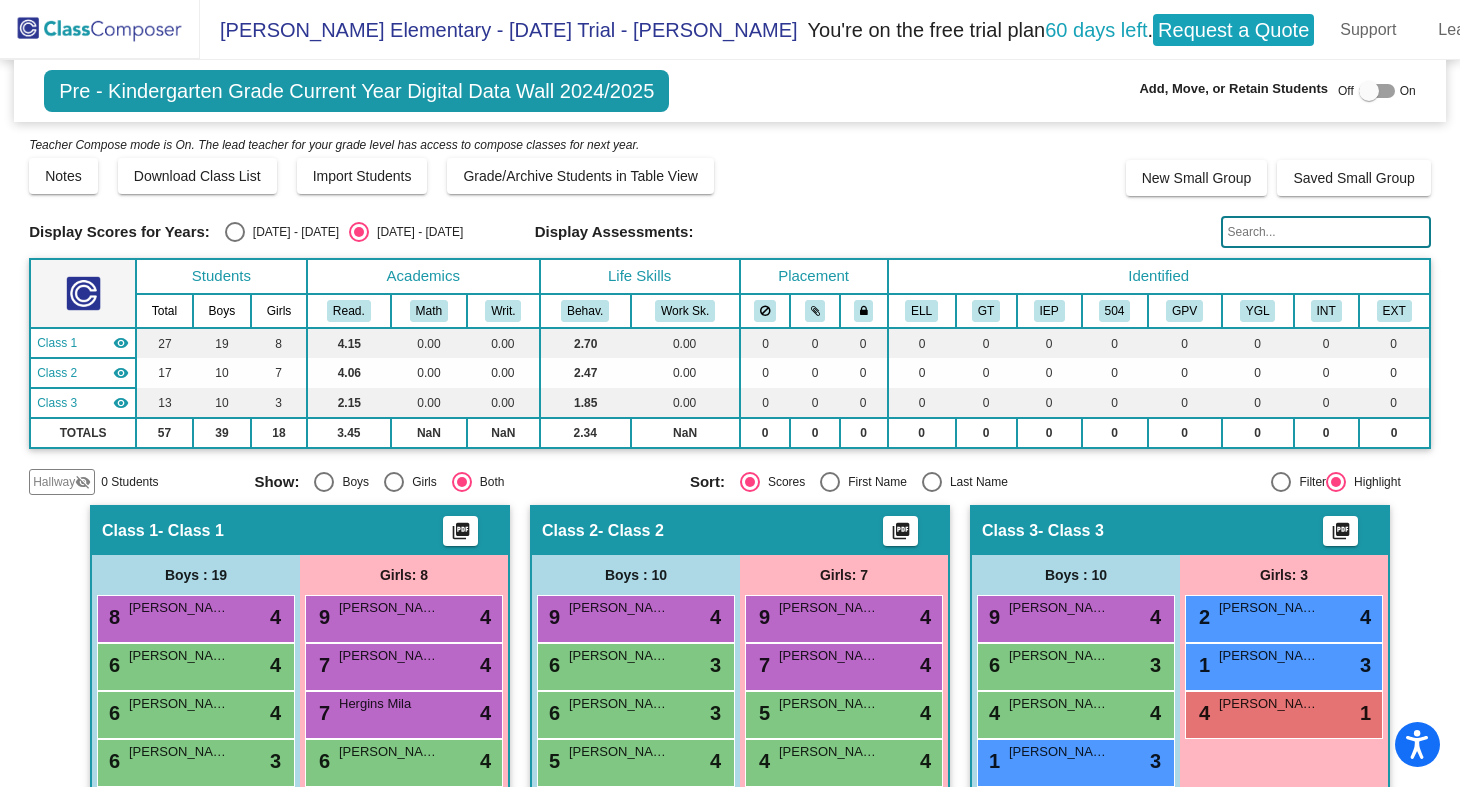 click 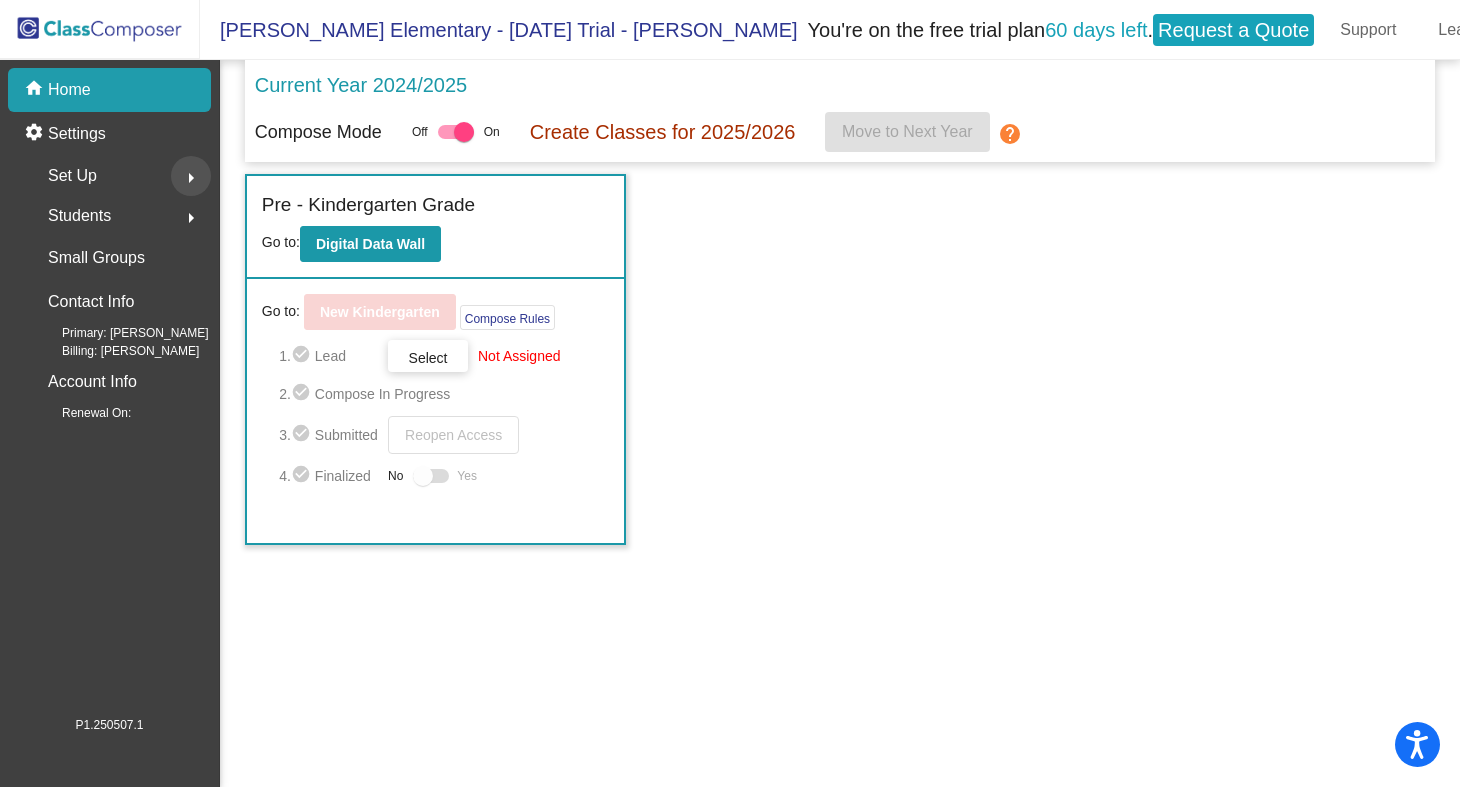 click on "arrow_right" 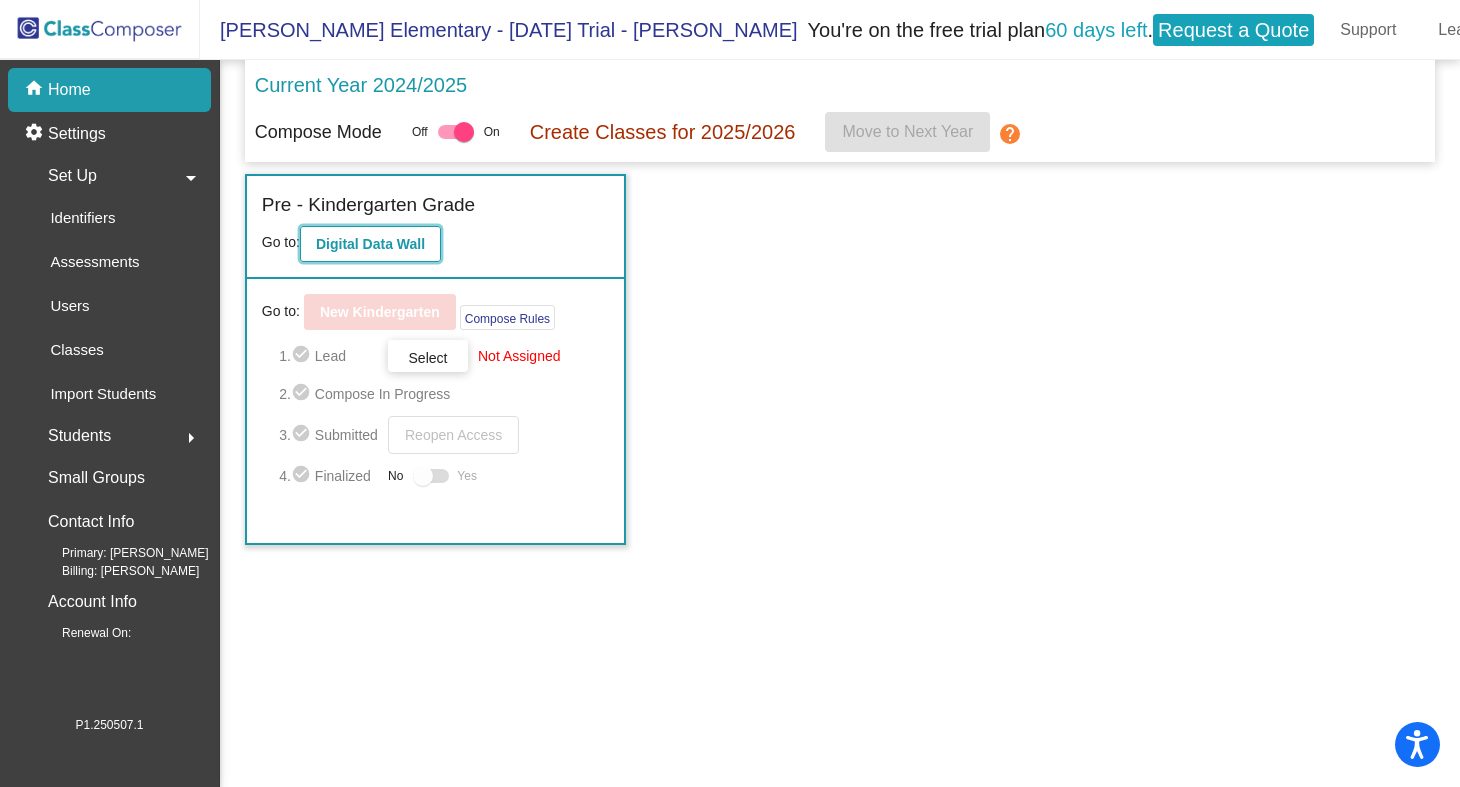 click on "Digital Data Wall" 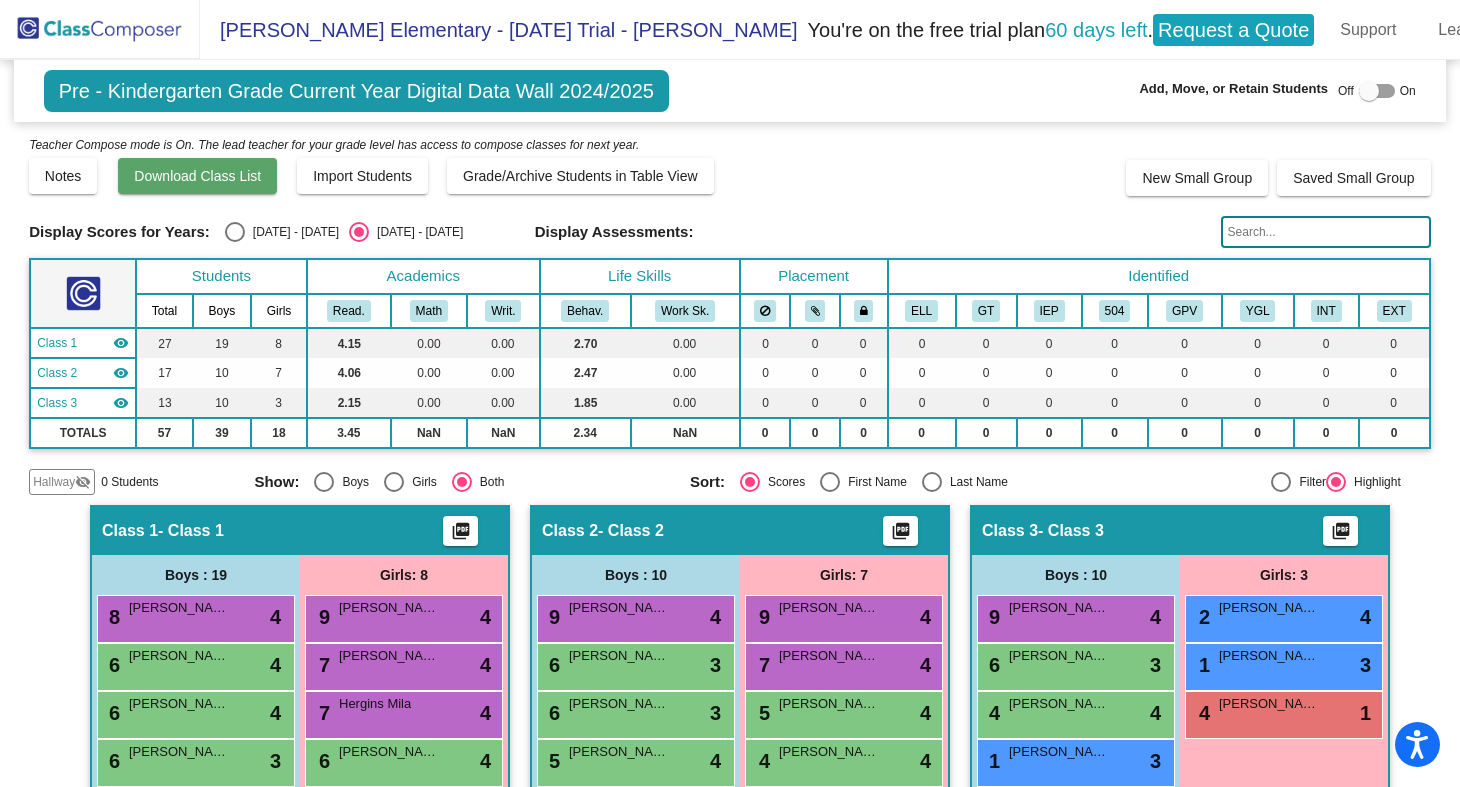 click on "Download Class List" 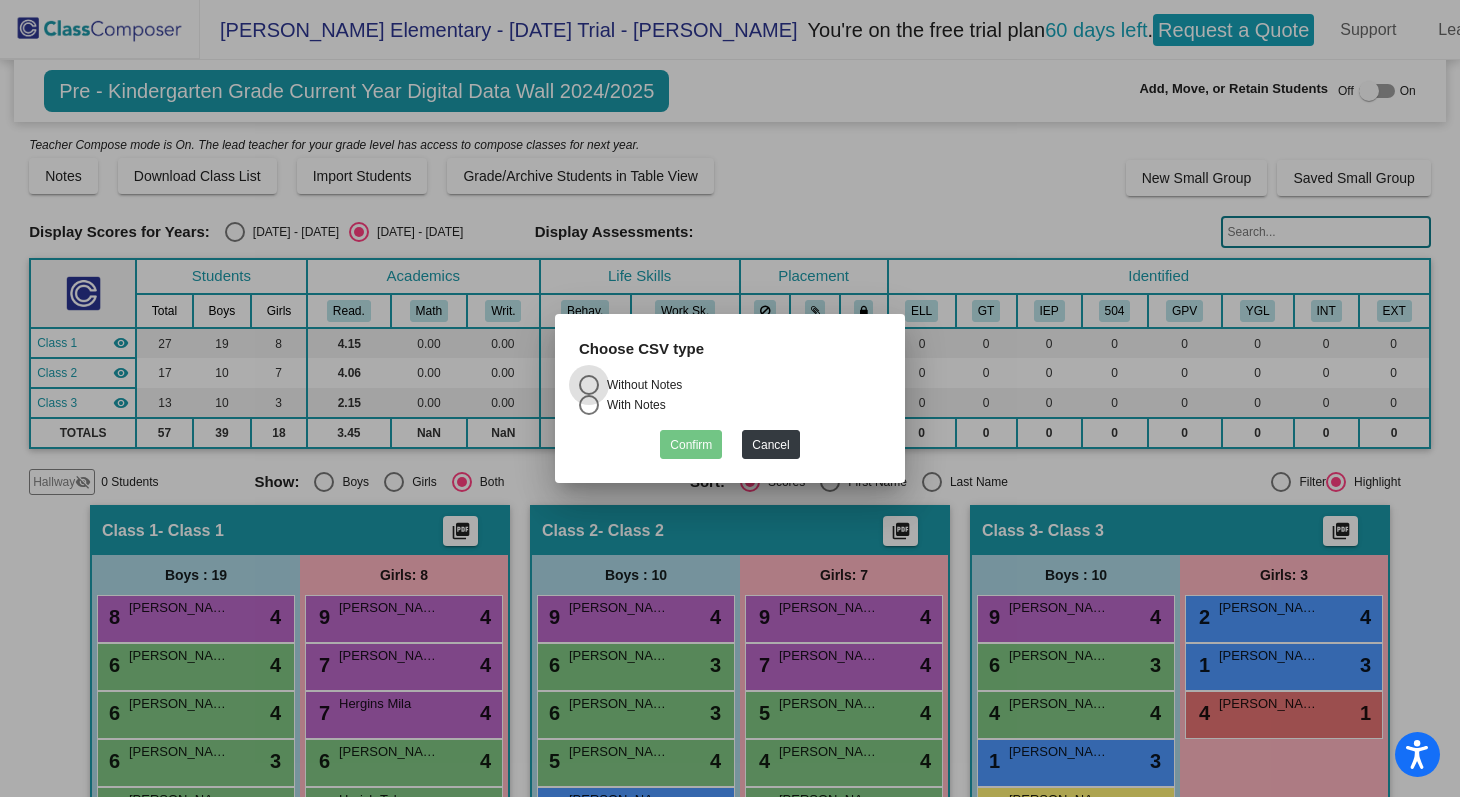 click on "With Notes" at bounding box center [632, 405] 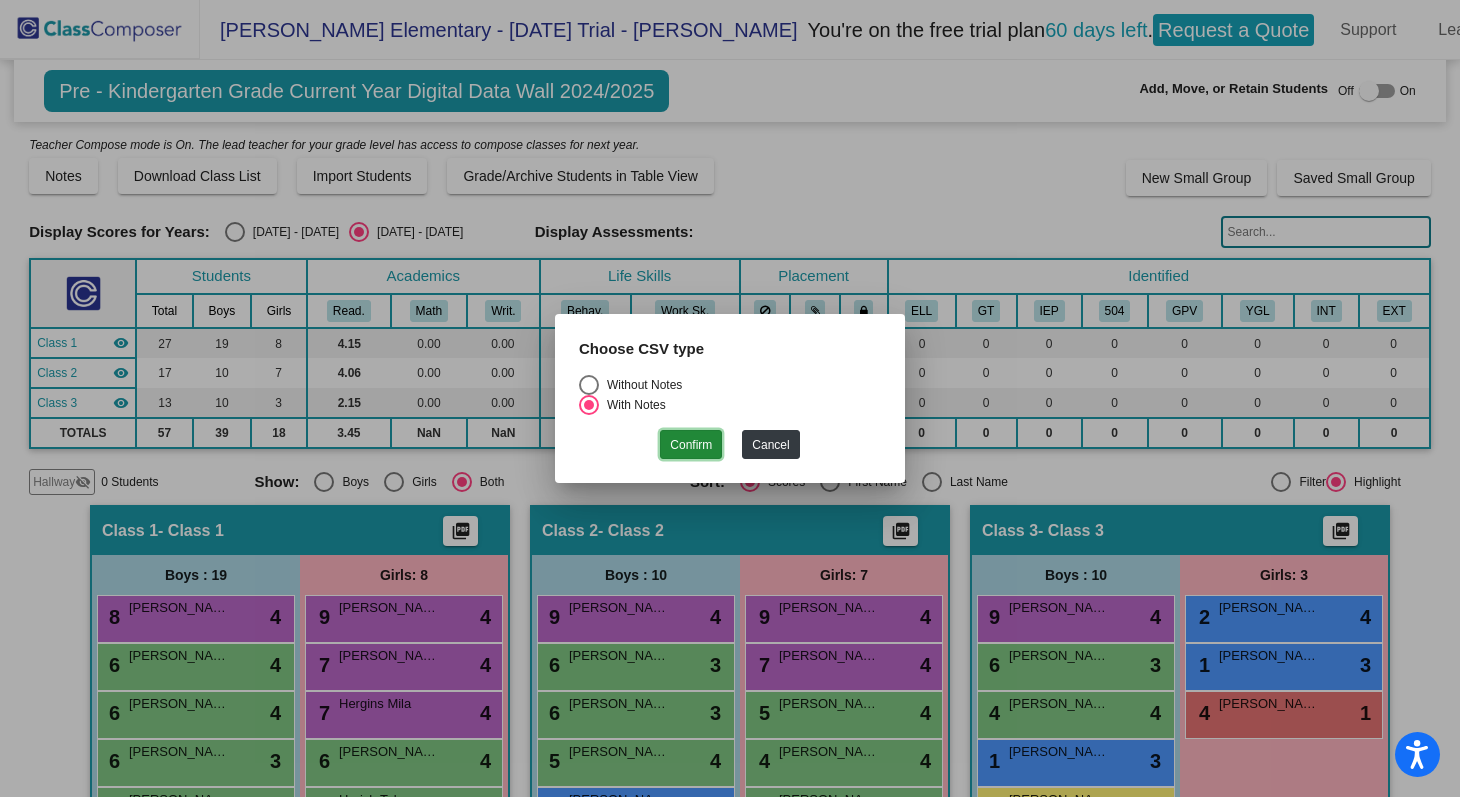 click on "Confirm" at bounding box center [691, 444] 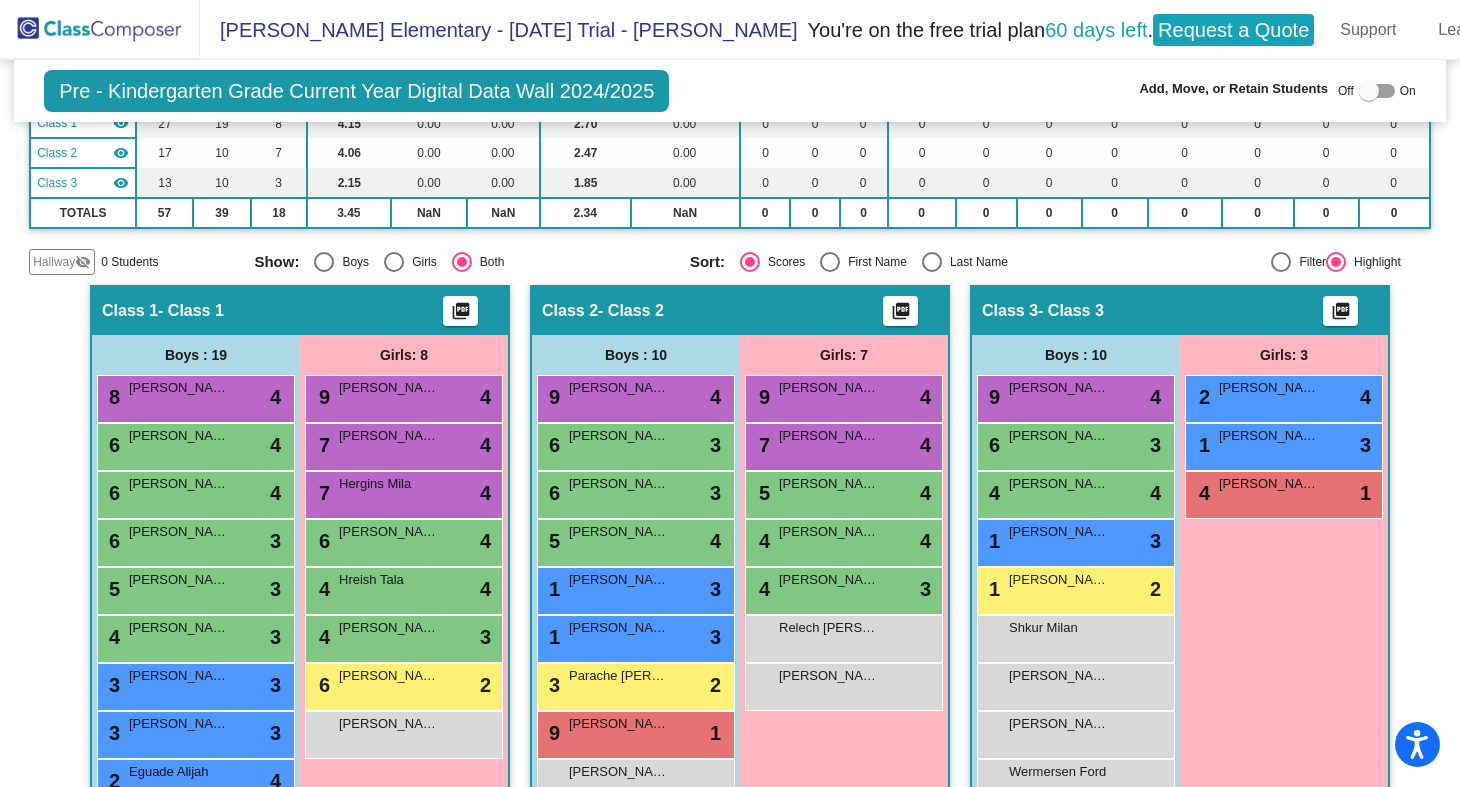 scroll, scrollTop: 0, scrollLeft: 0, axis: both 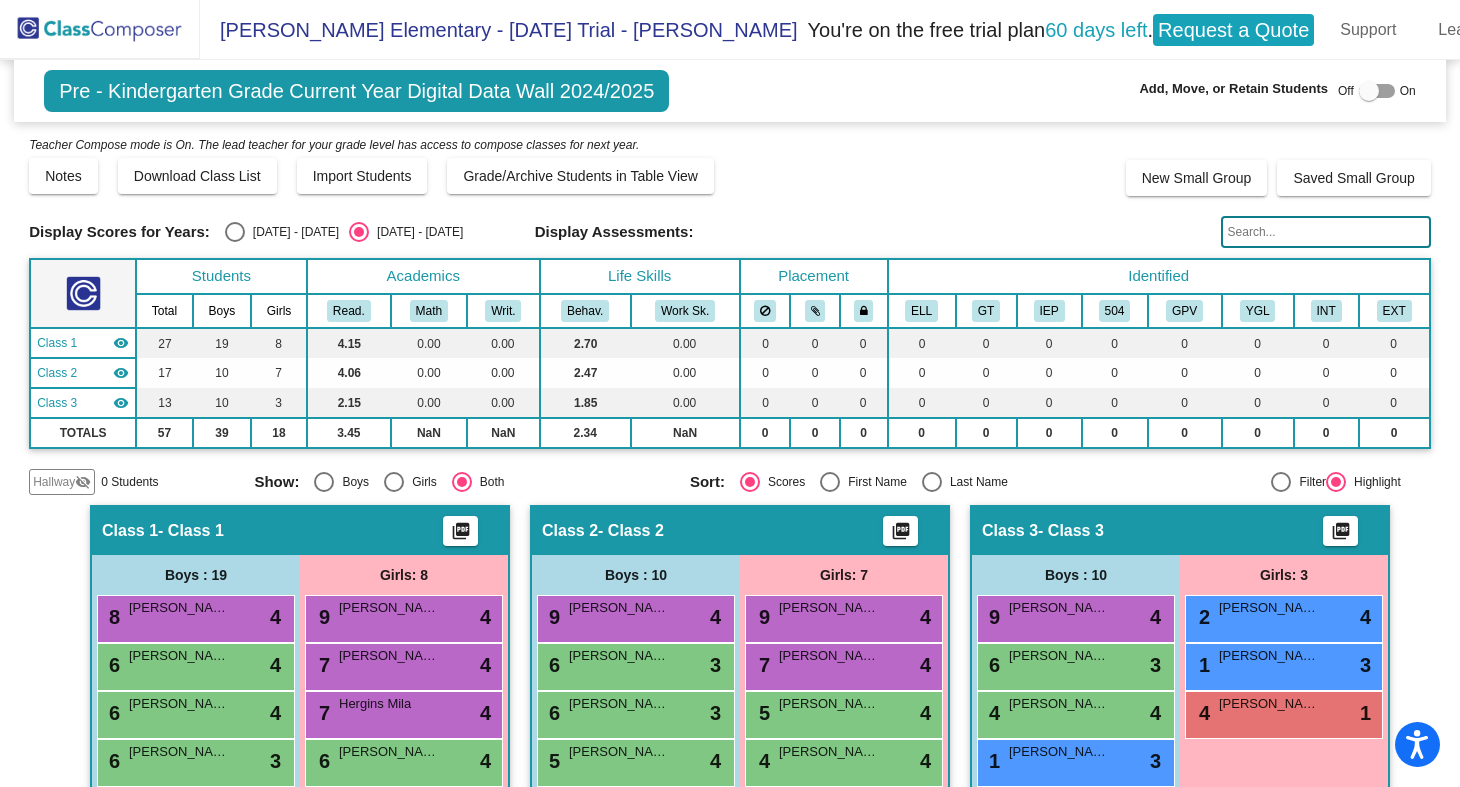 click 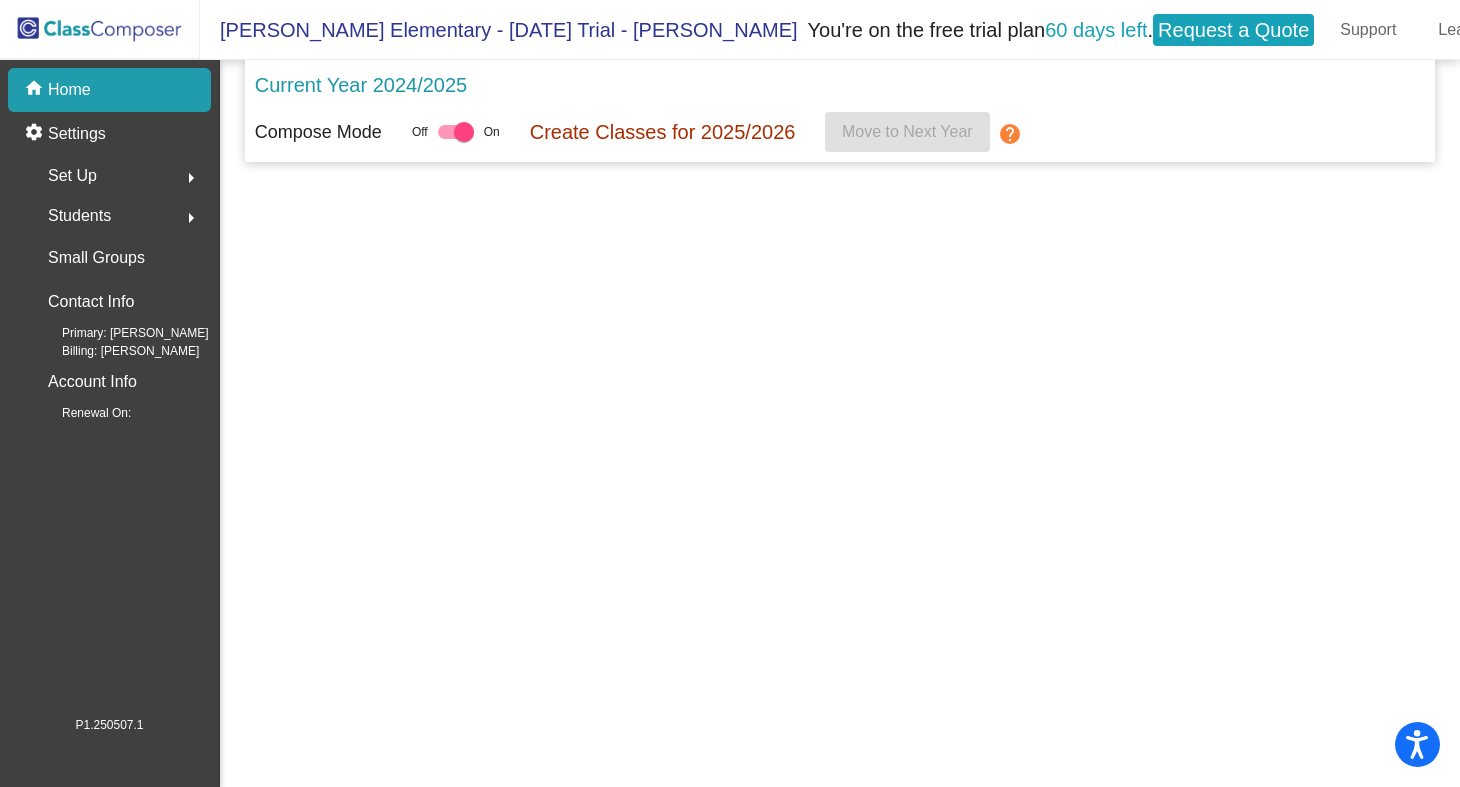 click on "arrow_right" 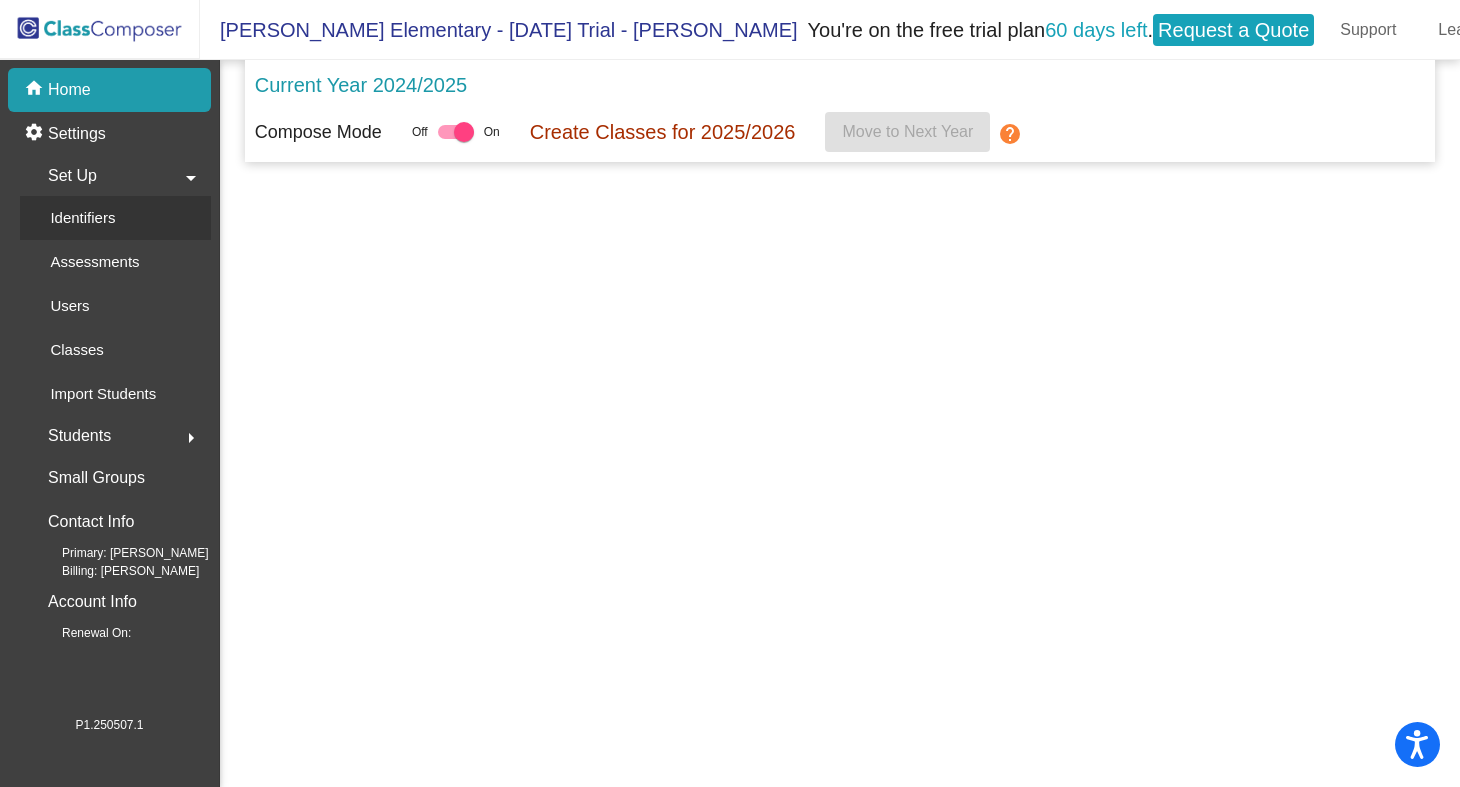 click on "Identifiers" 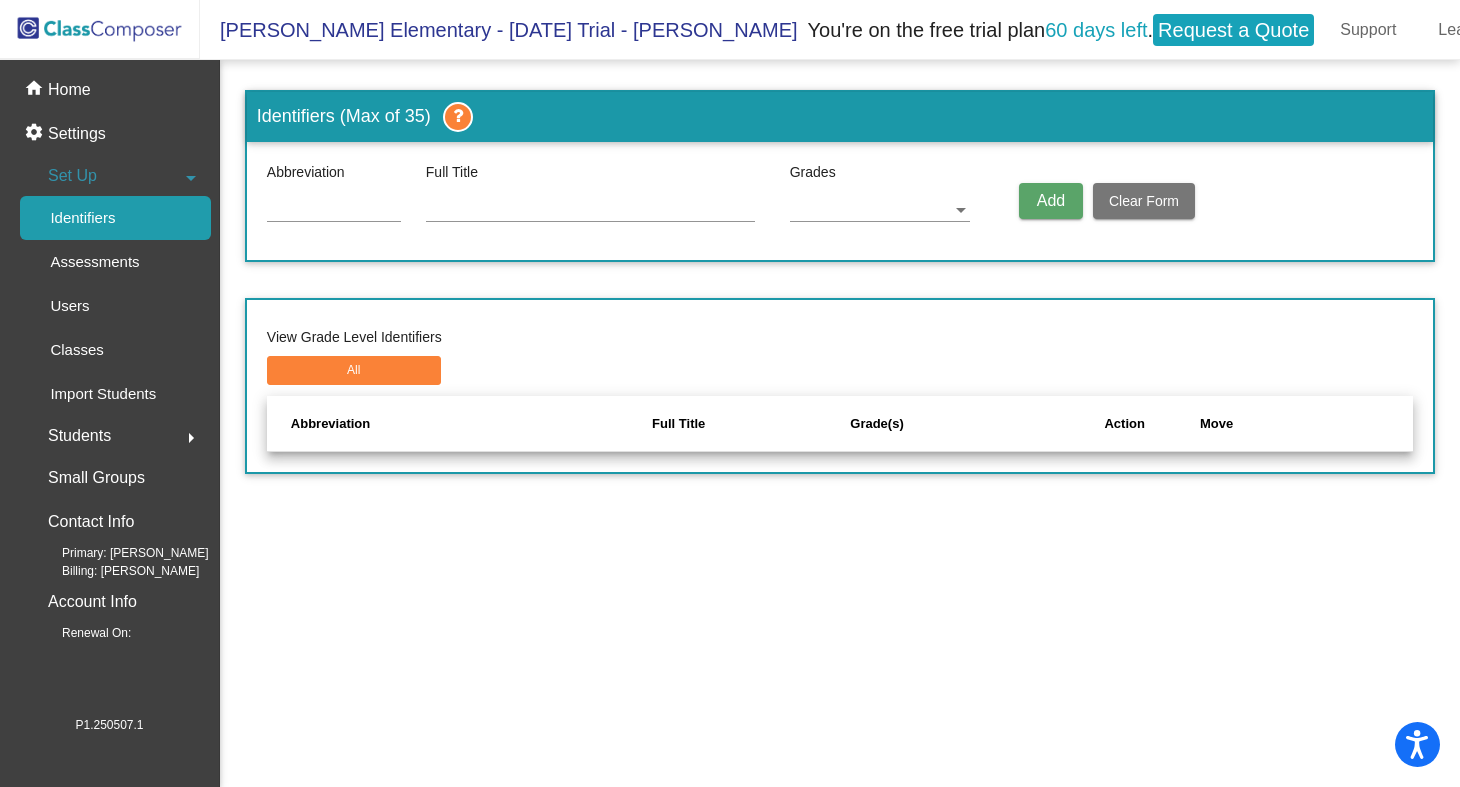 click at bounding box center (334, 208) 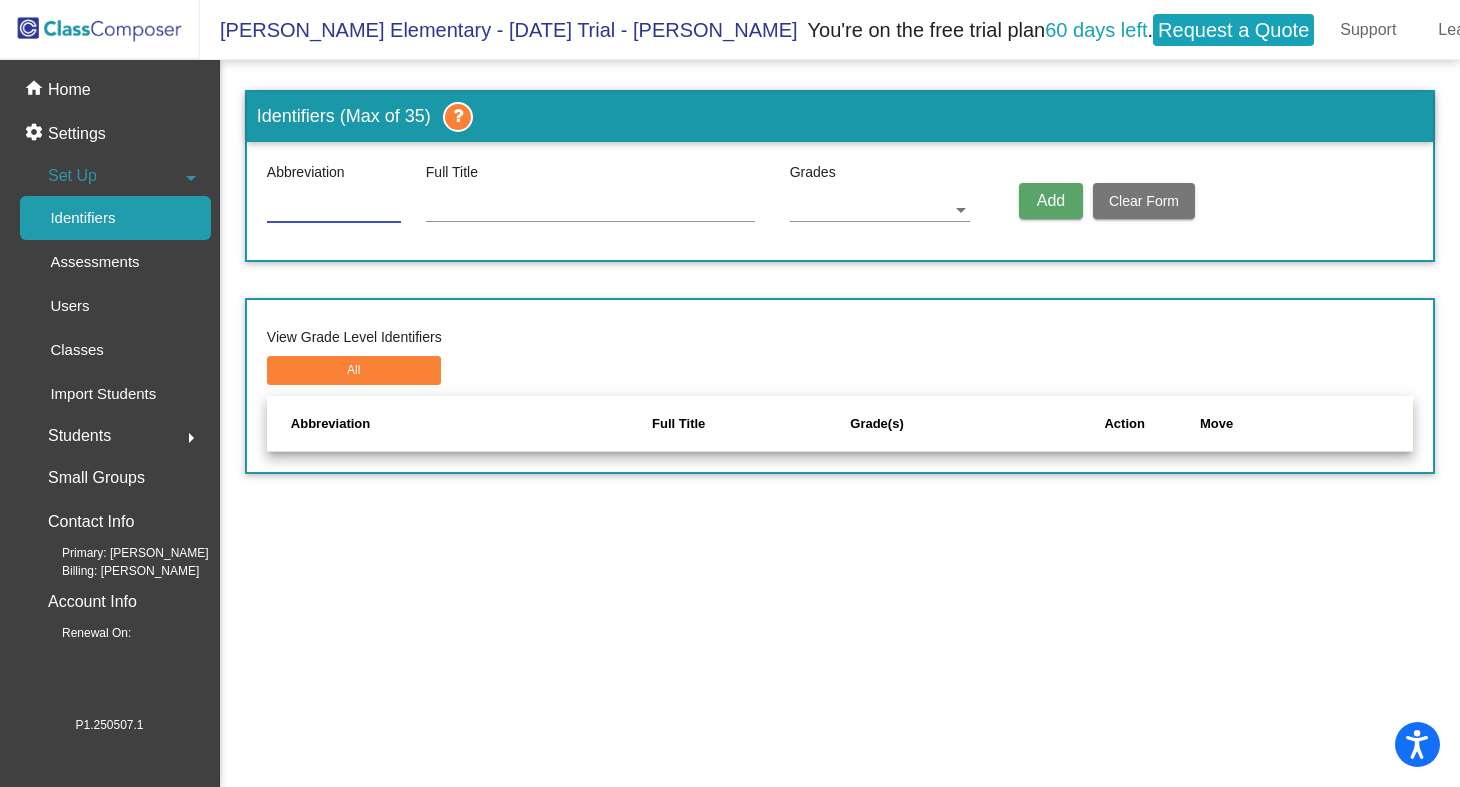 click on "Identifiers (Max of 35)  Abbreviation Full Title Grades   Add Clear Form id View Grade Level Identifiers All  Abbreviation   Full Title   Grade(s)   Action   Move" 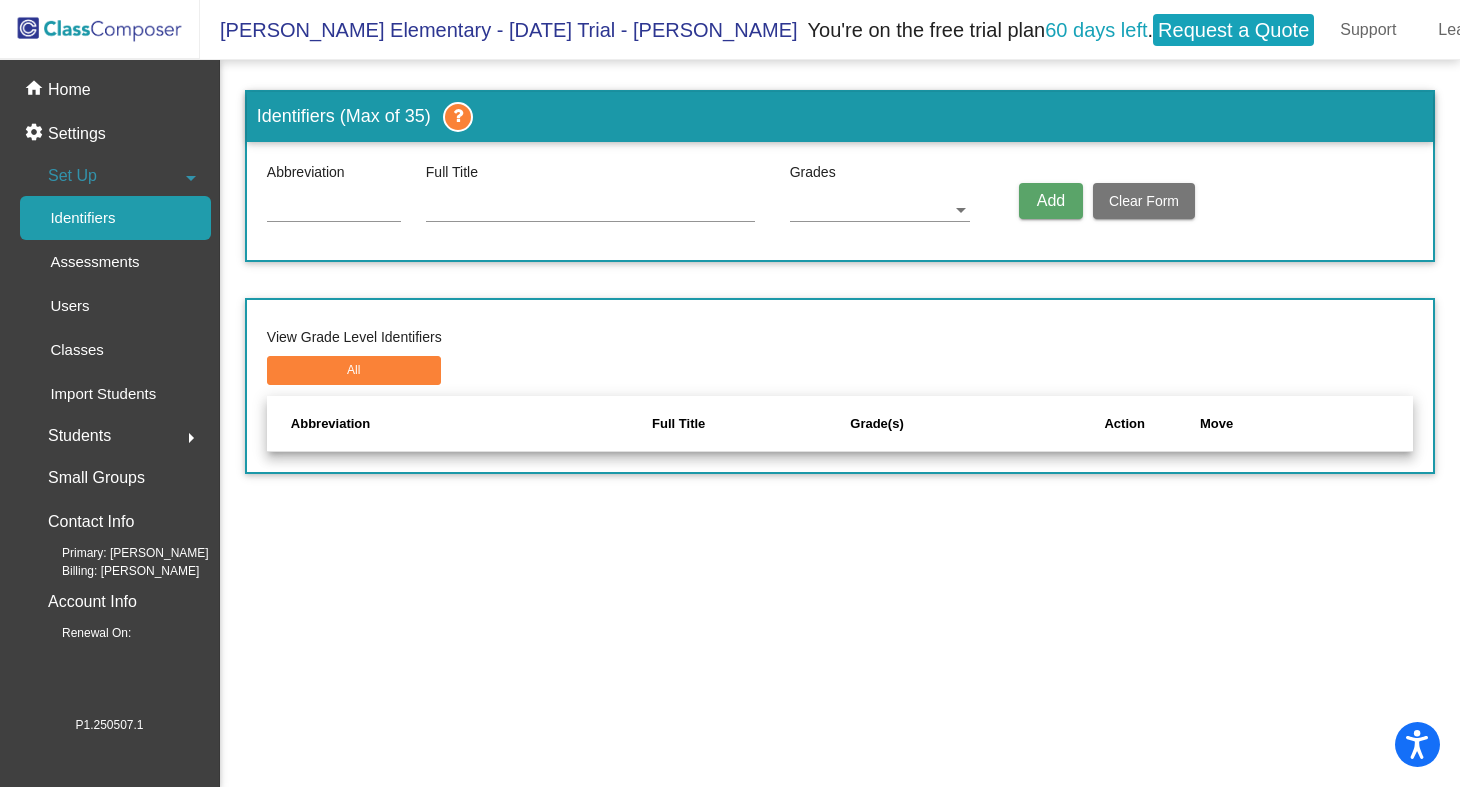 click 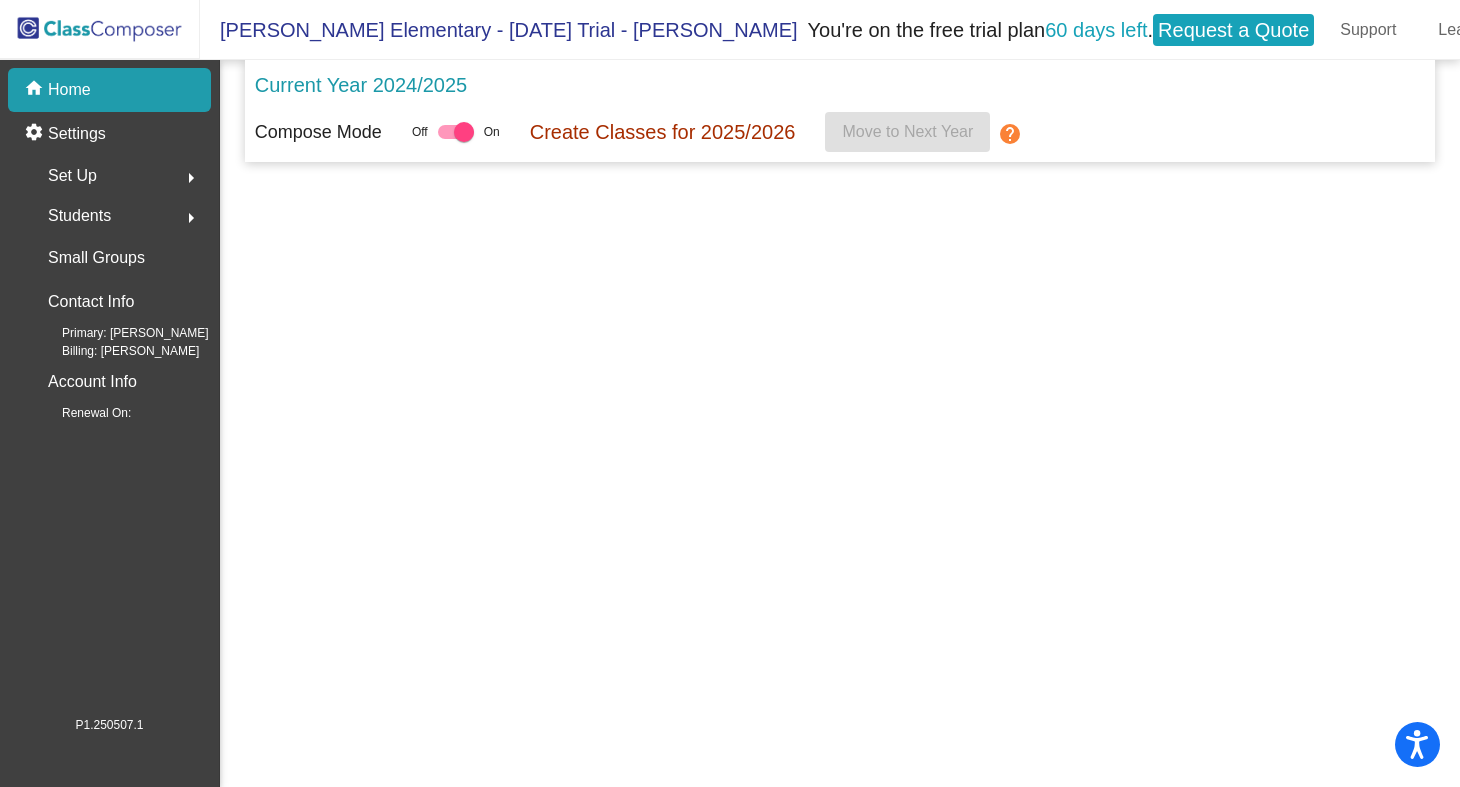 click 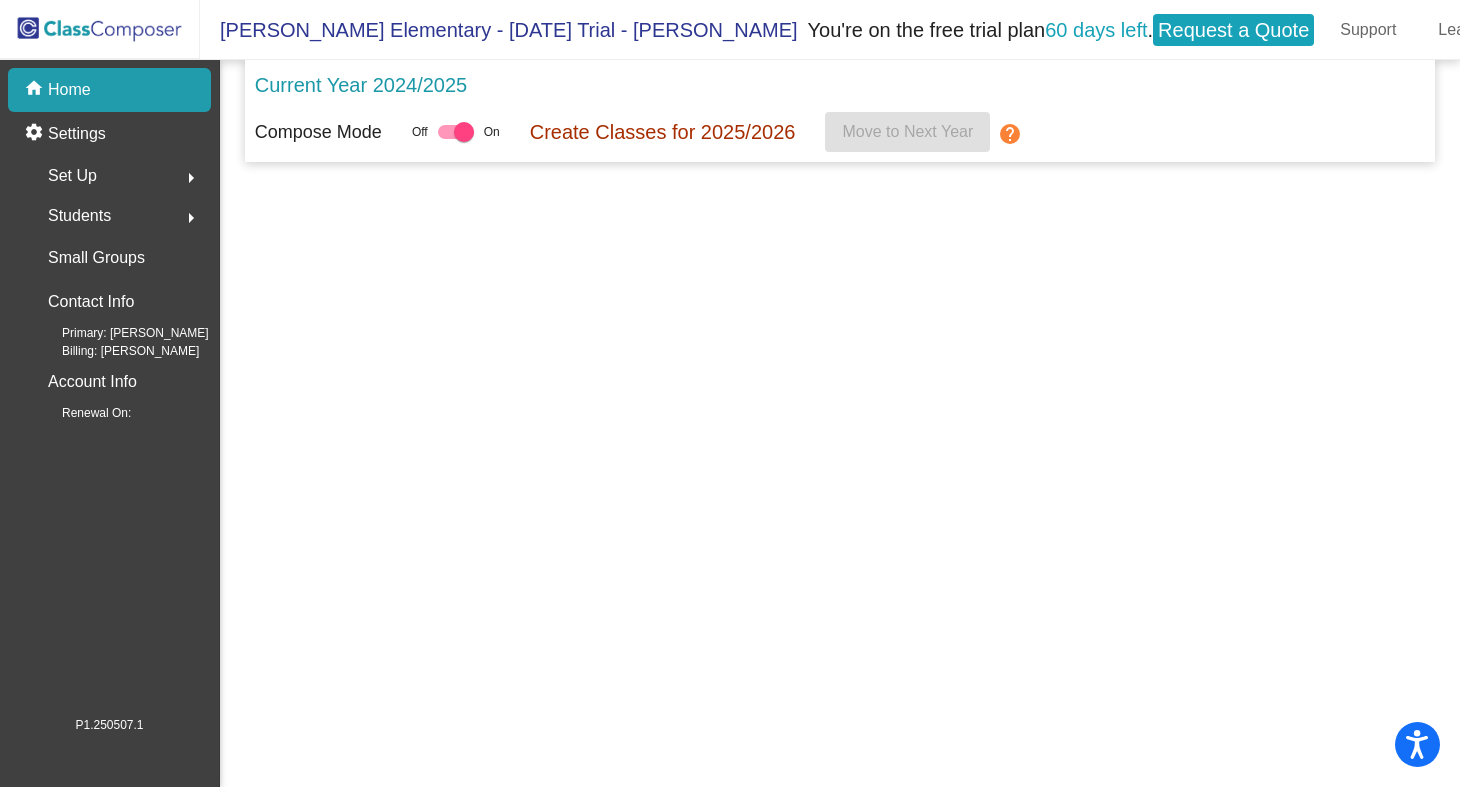 click 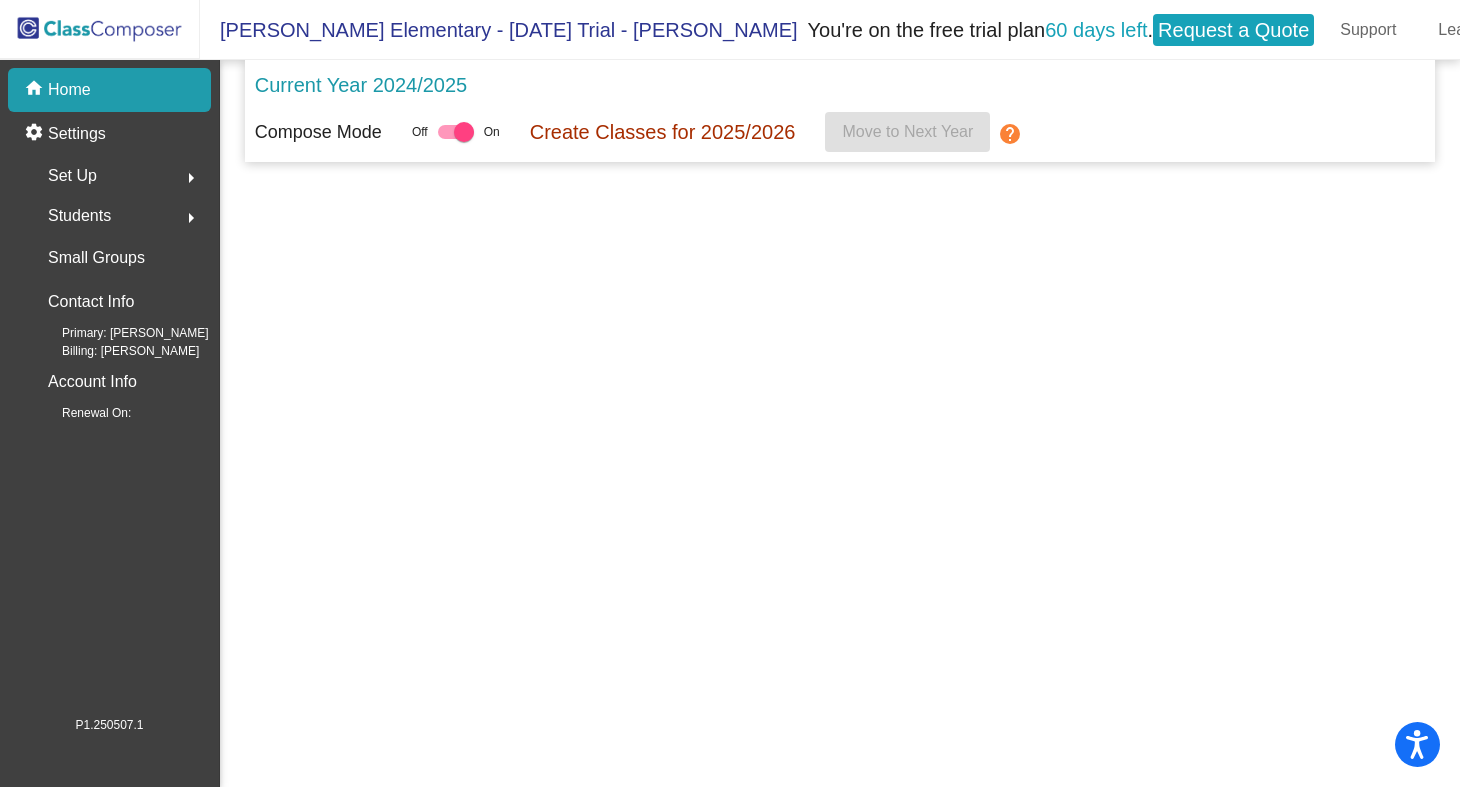 click 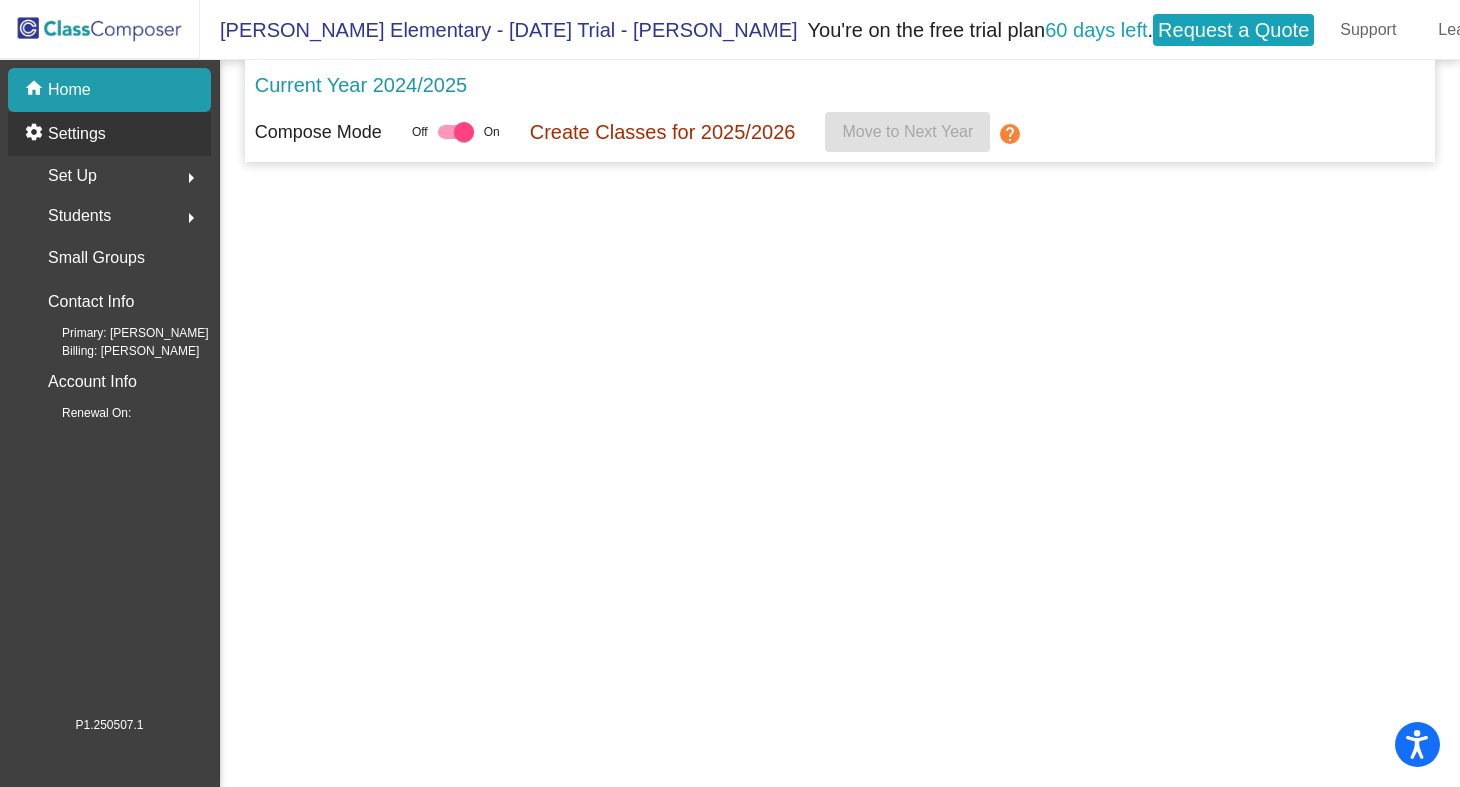 click on "Settings" 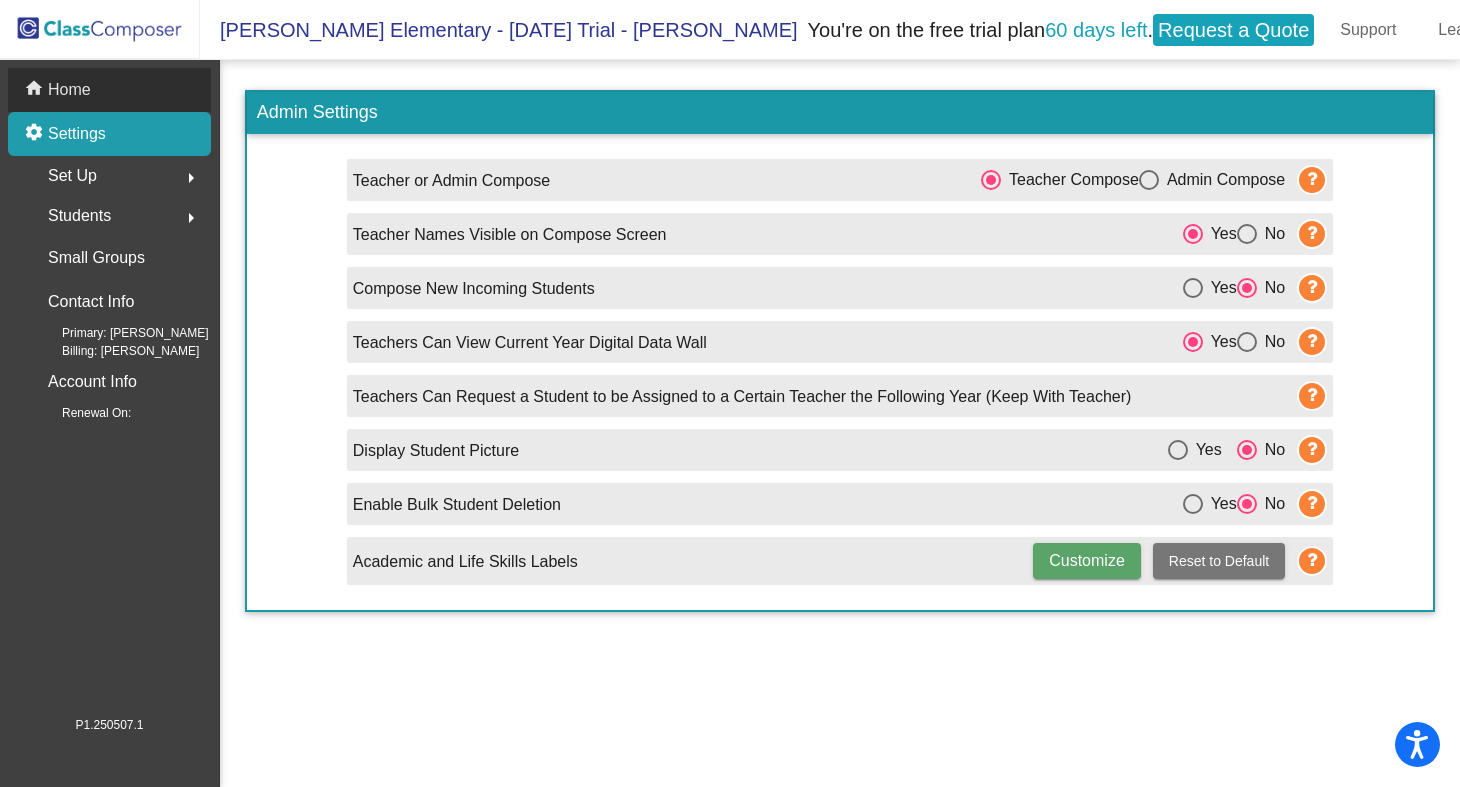 click on "Home" 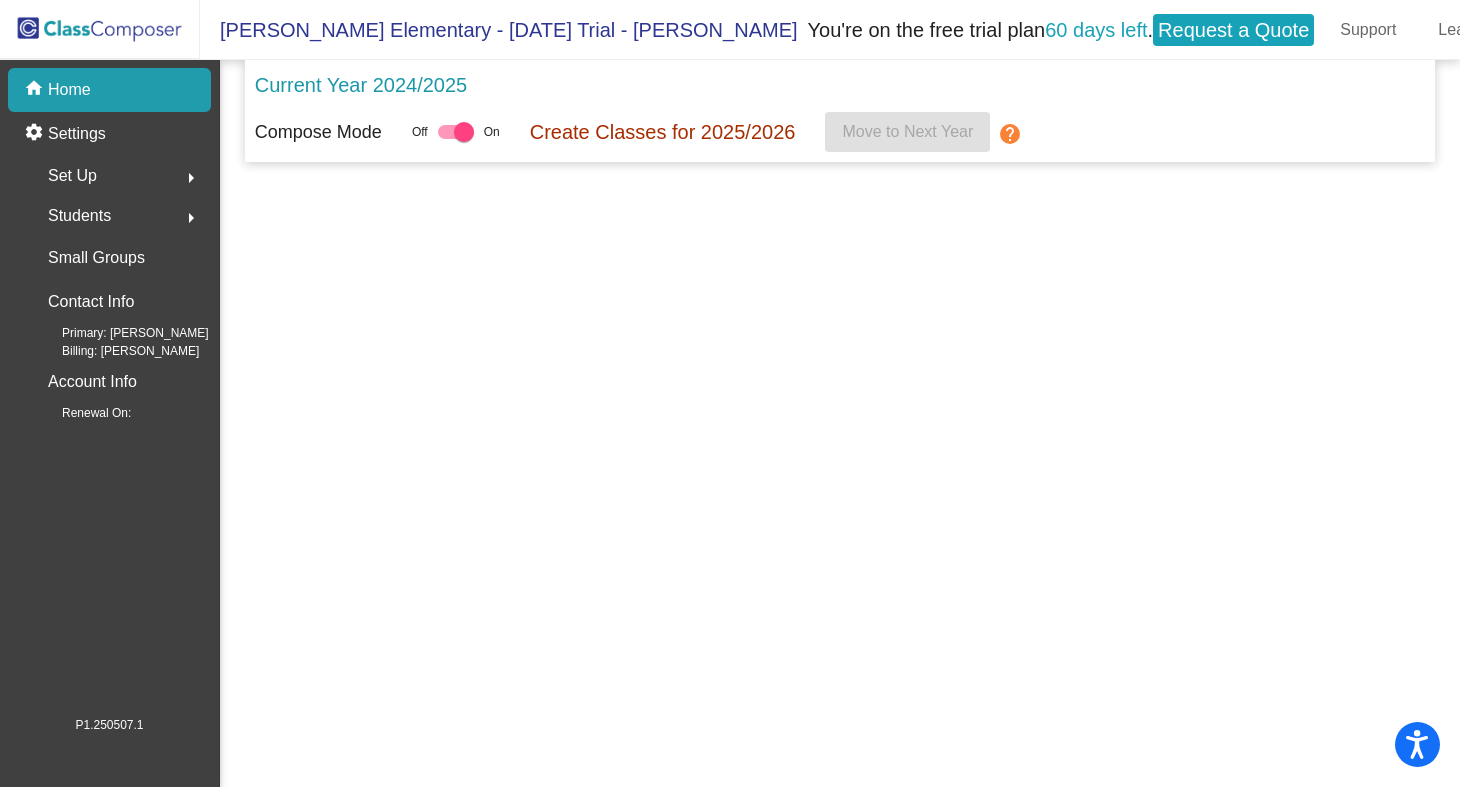 click on "[PERSON_NAME] Elementary - [DATE] Trial - [PERSON_NAME]" 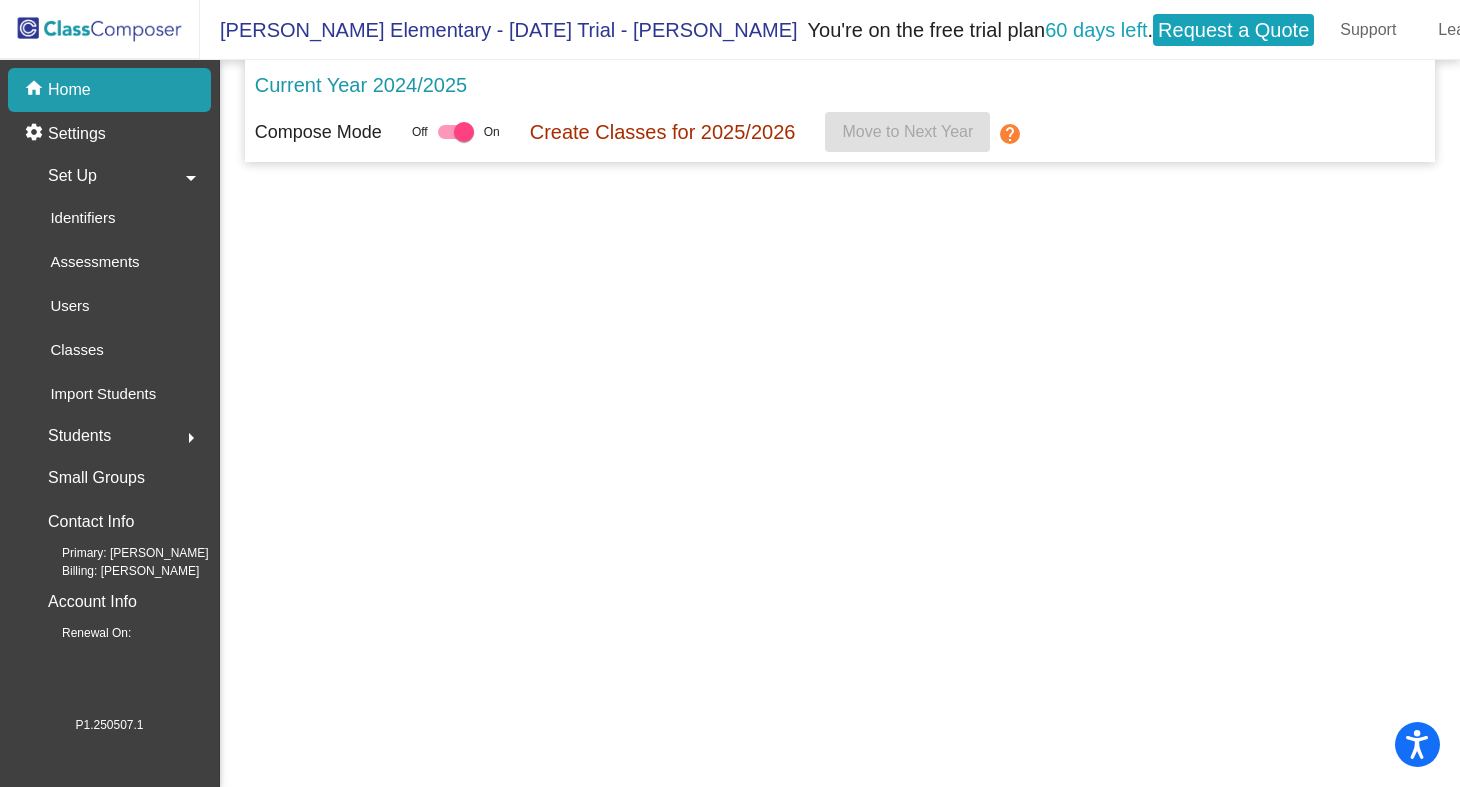 click on "Set Up" 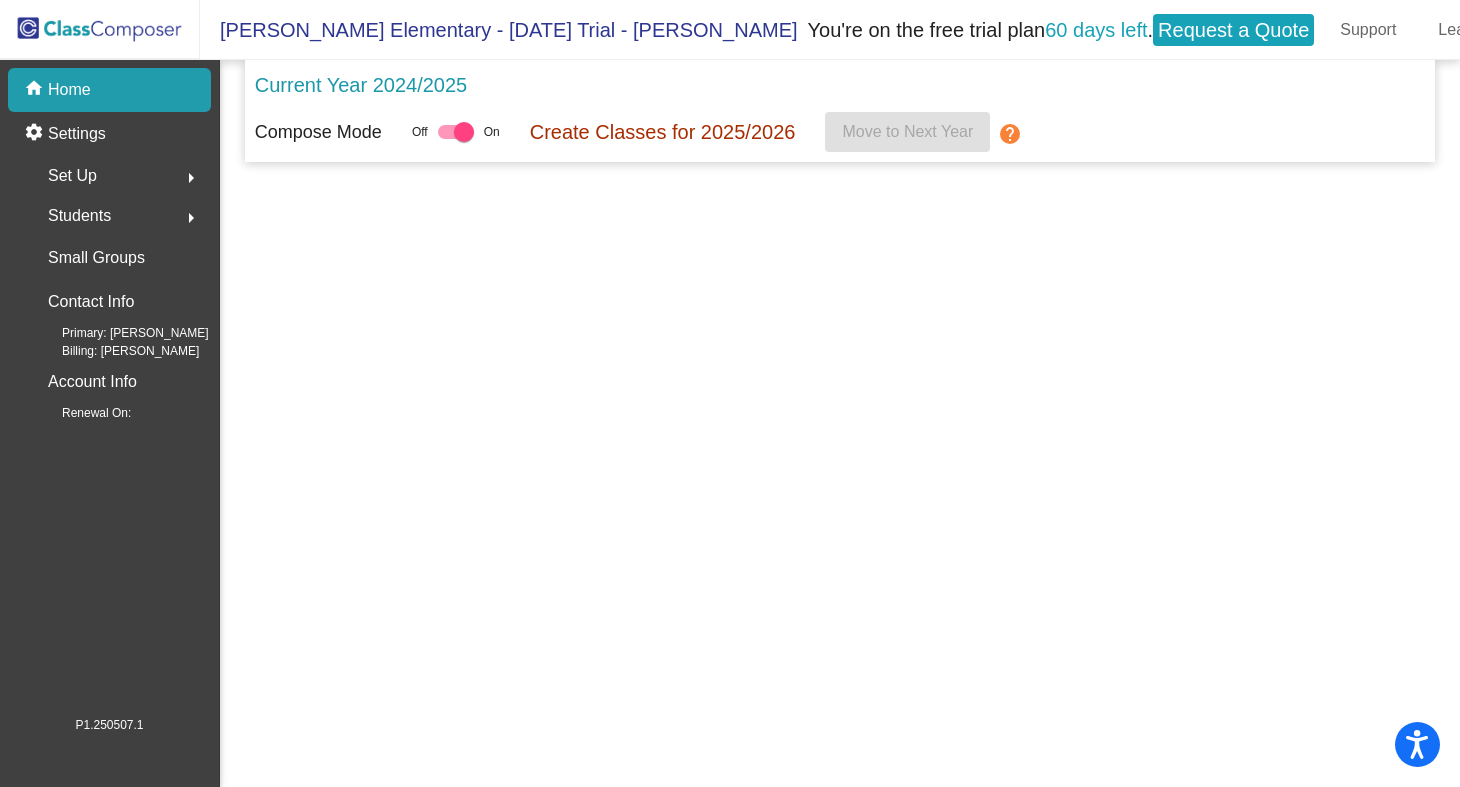 click on "Students" 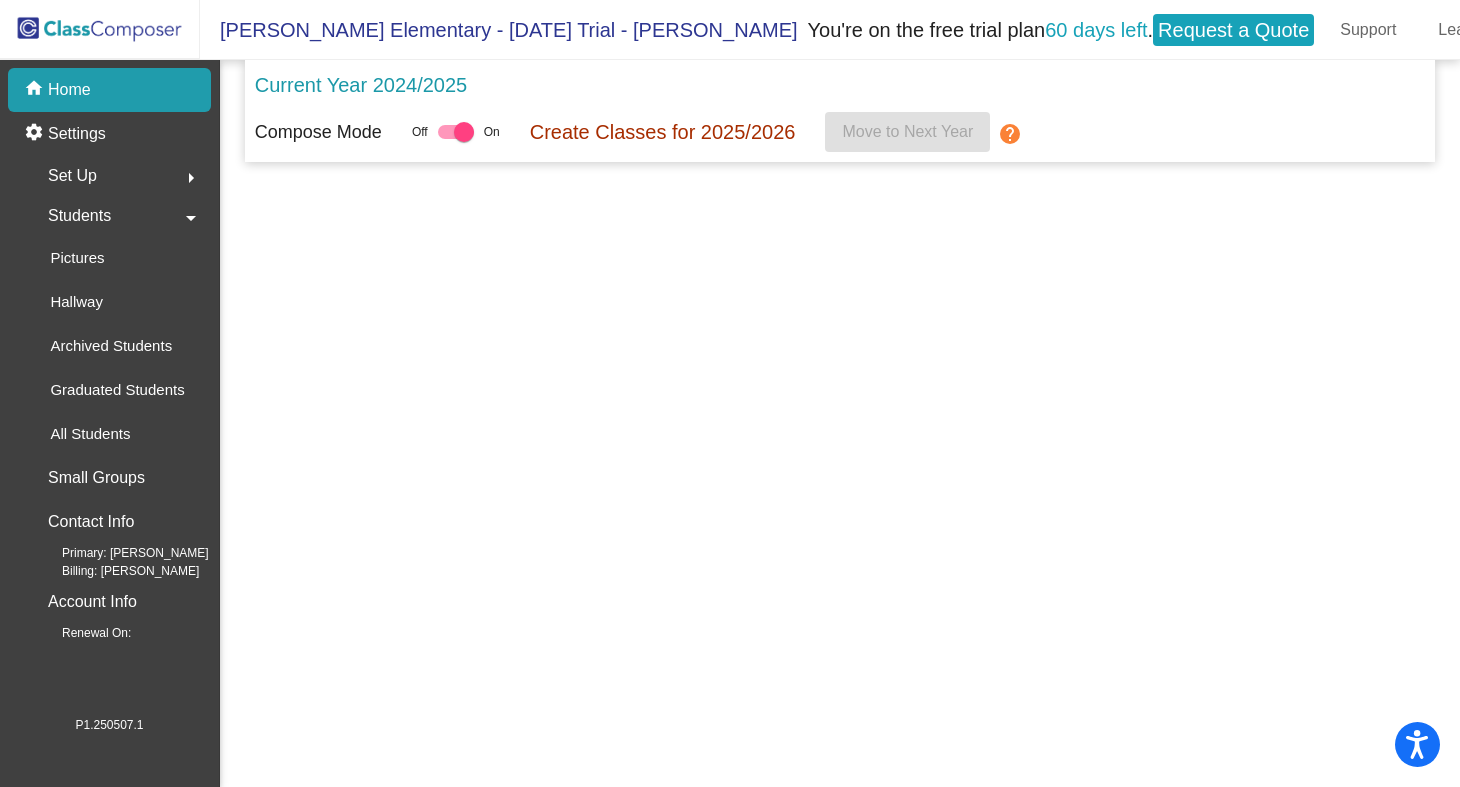 click on "Students" 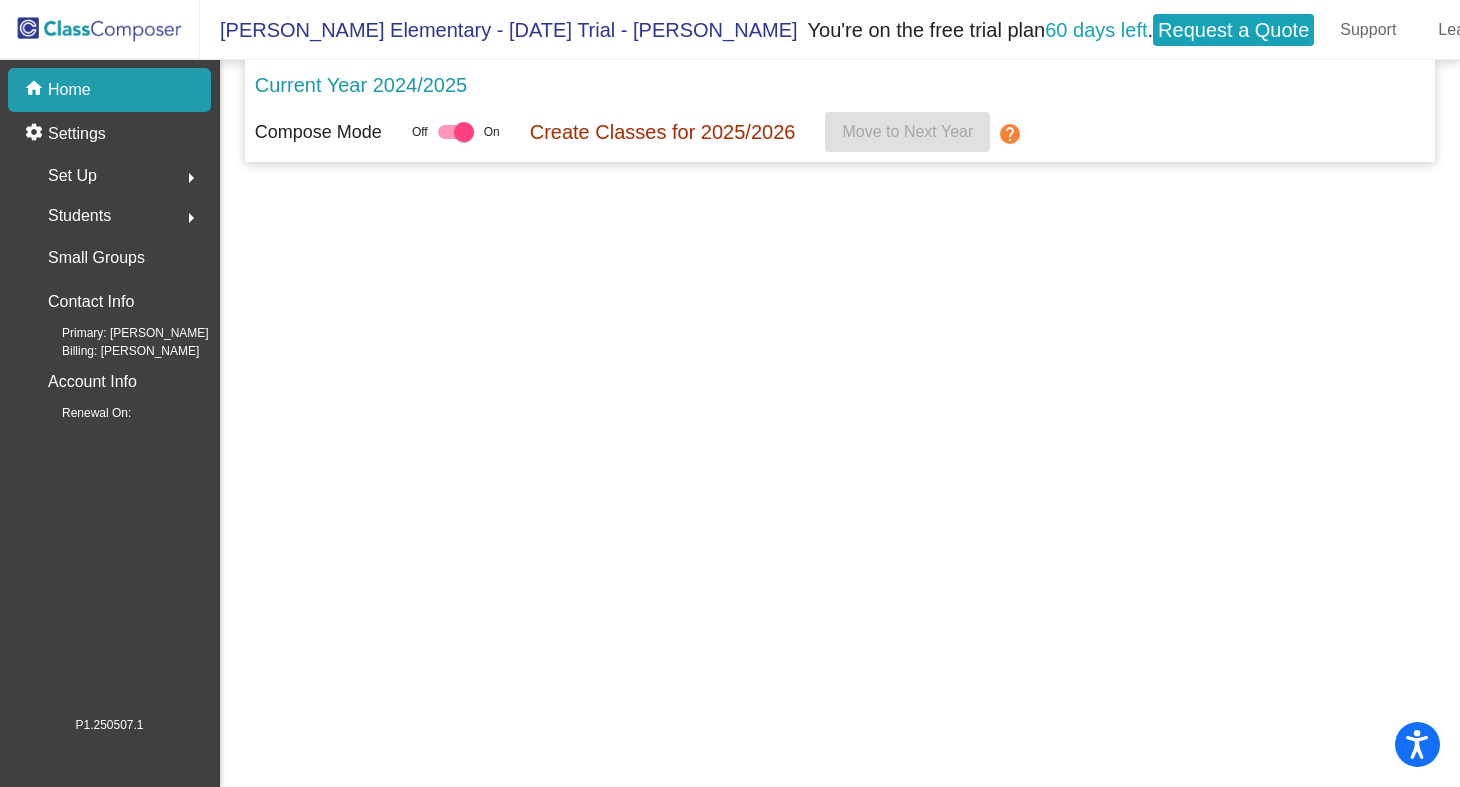 click on "Home" 